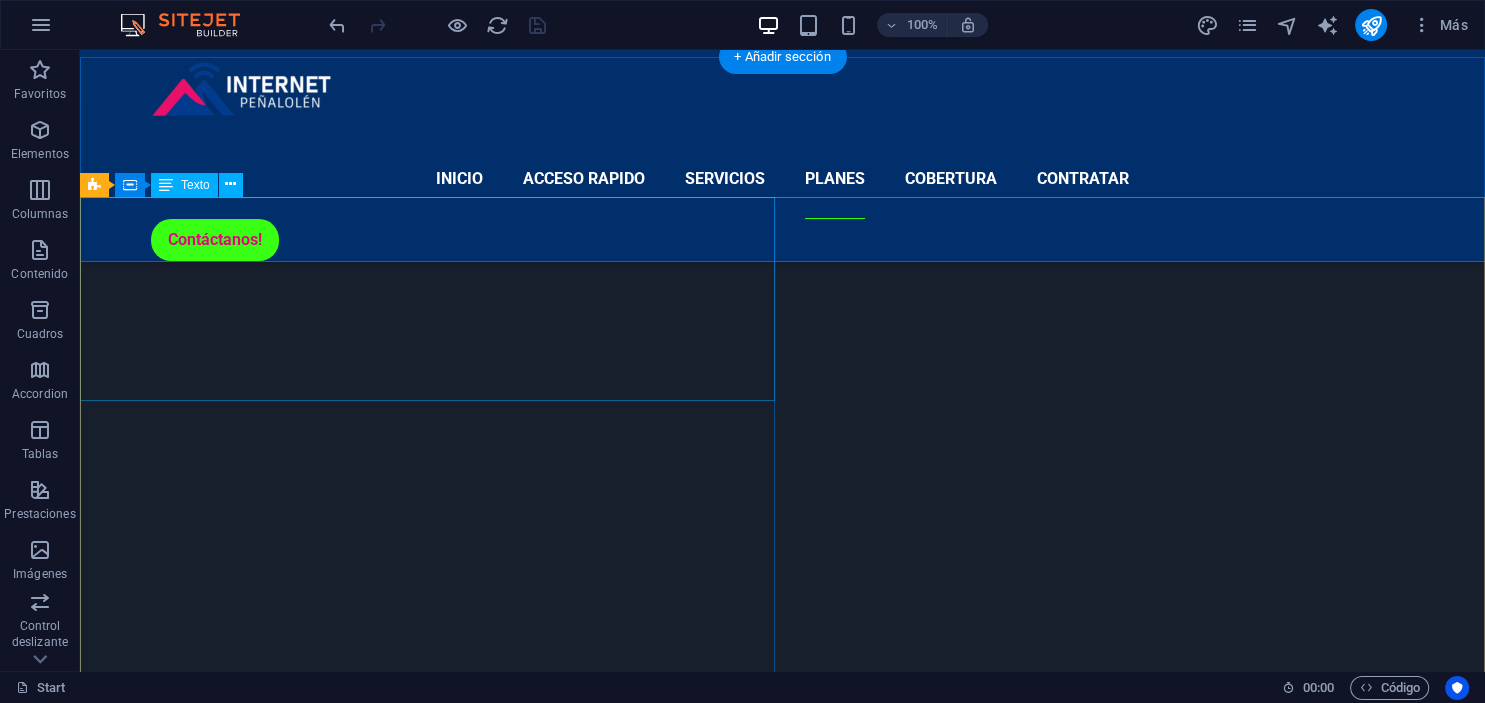 scroll, scrollTop: 3062, scrollLeft: 0, axis: vertical 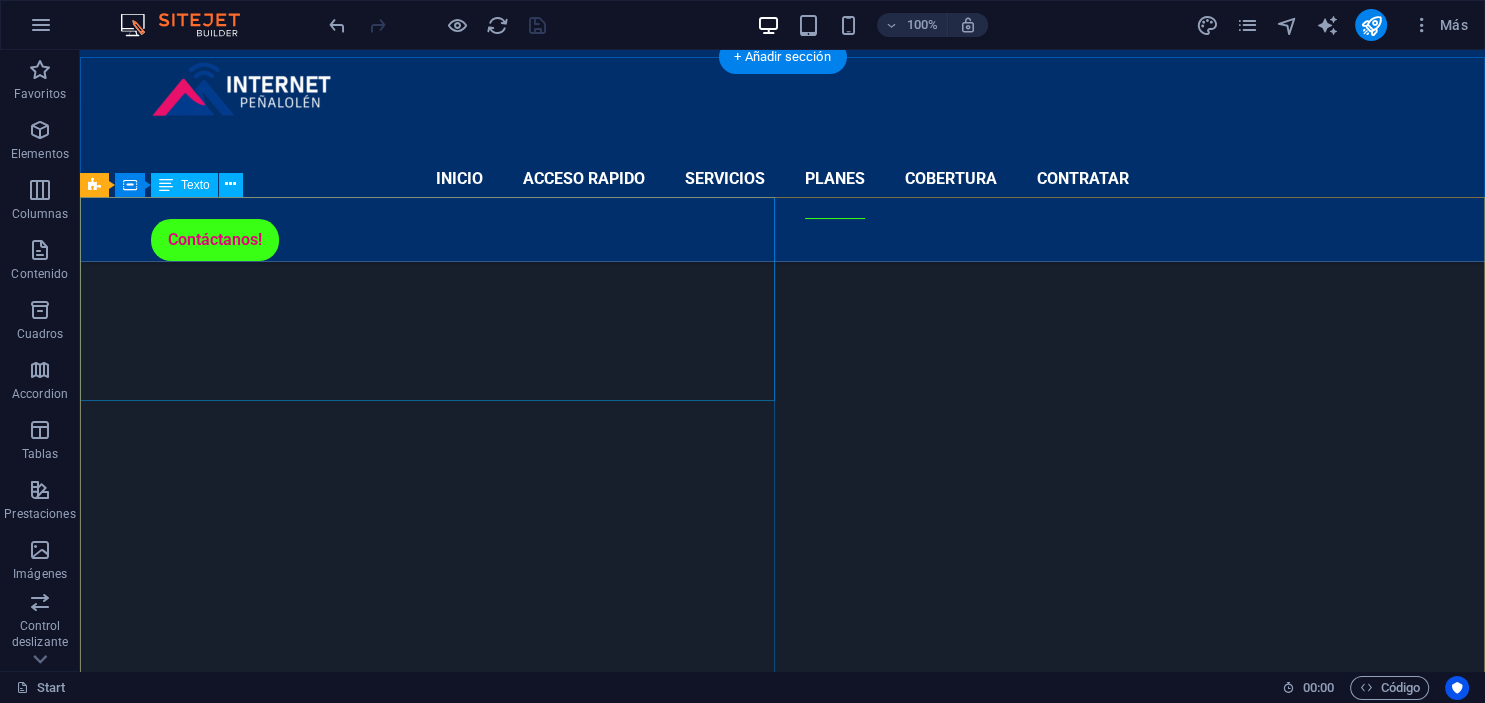 click on "Enlaces de Fibra Óptica El servicio de  Enlaces de Fibra Óptica  consiste en el tendido, empalme y mantención profesional de redes de fibra óptica, con el objetivo de proporcionar una infraestructura de comunicación de alta velocidad, alta capacidad y máxima confiabilidad. Está diseñado para empresas, industrias y organizaciones que requieren enlaces robustos para transmitir grandes volúmenes de datos a largas distancias sin interferencias." at bounding box center [160, 10070] 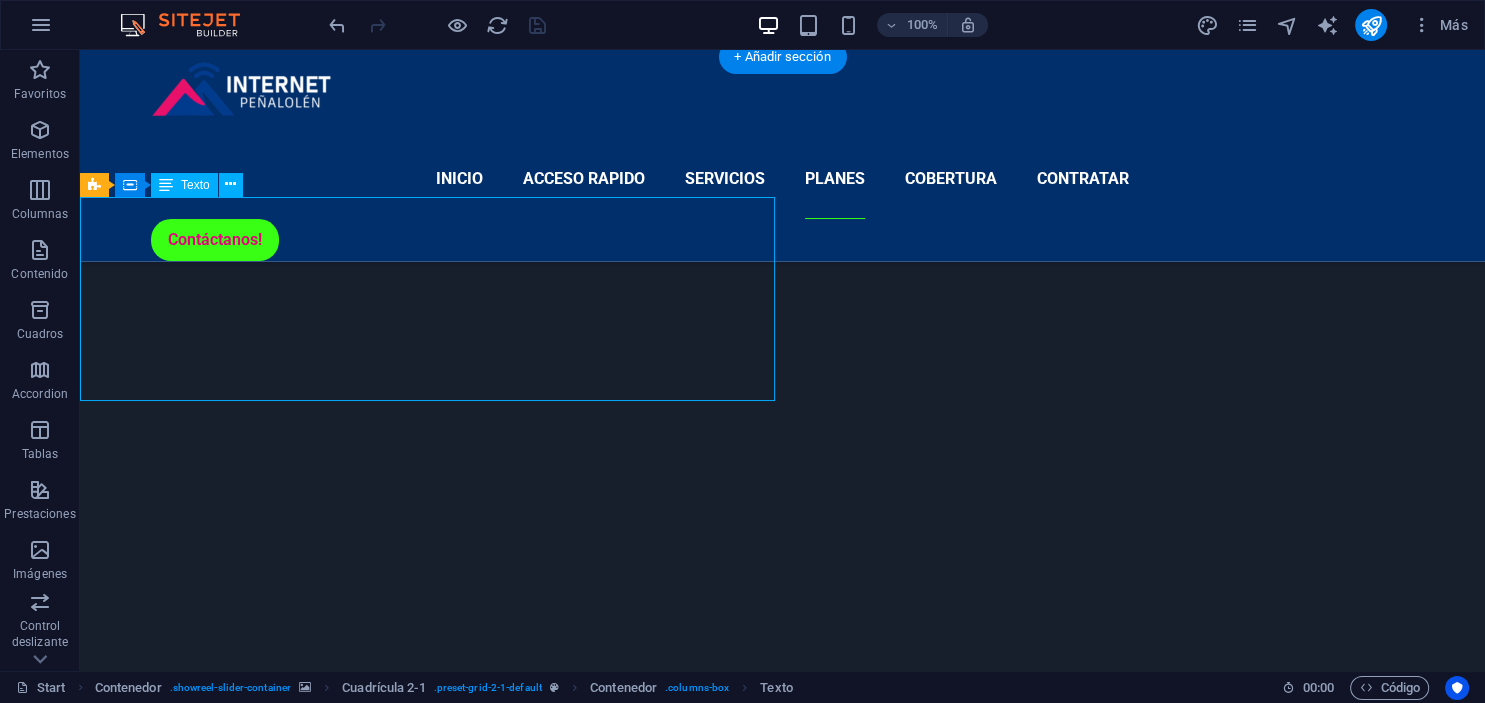 click on "Enlaces de Fibra Óptica El servicio de  Enlaces de Fibra Óptica  consiste en el tendido, empalme y mantención profesional de redes de fibra óptica, con el objetivo de proporcionar una infraestructura de comunicación de alta velocidad, alta capacidad y máxima confiabilidad. Está diseñado para empresas, industrias y organizaciones que requieren enlaces robustos para transmitir grandes volúmenes de datos a largas distancias sin interferencias." at bounding box center (160, 10070) 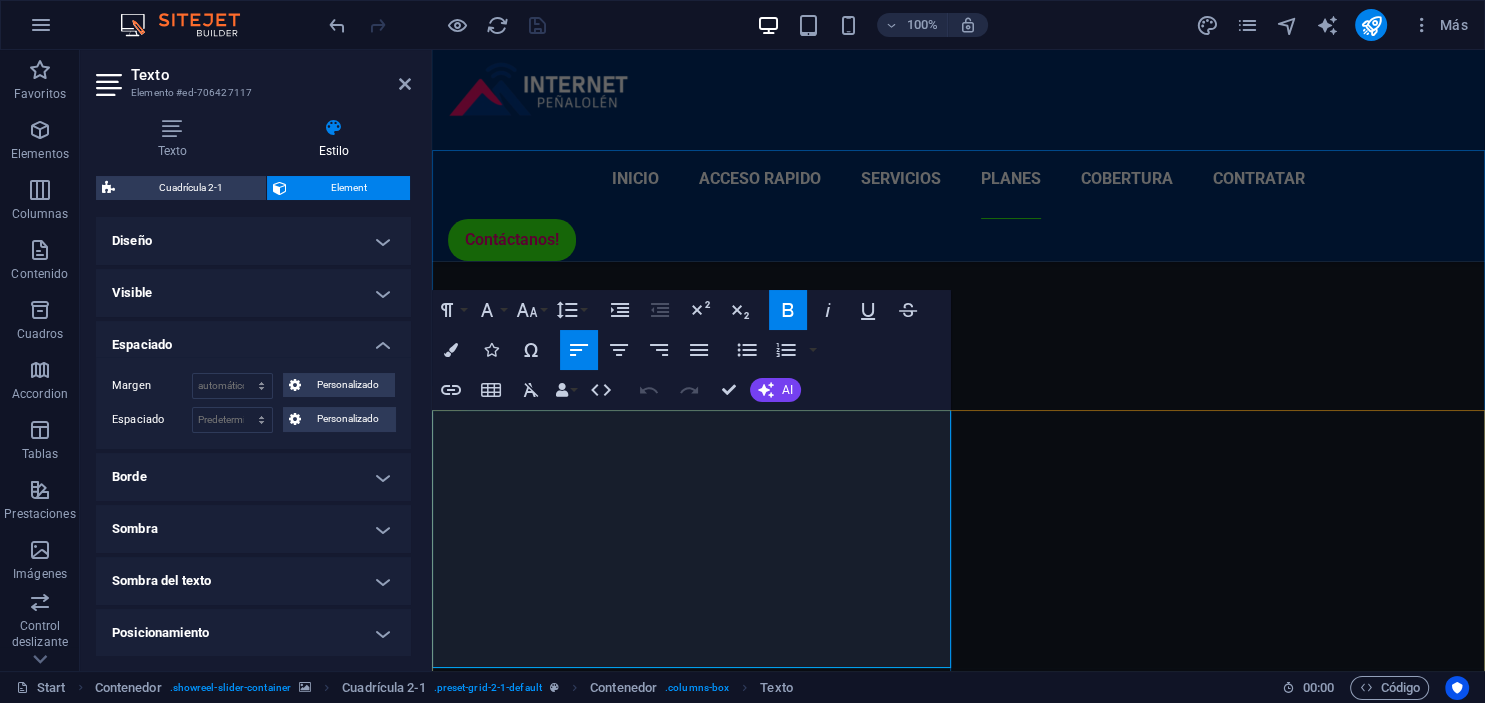 click on "El servicio de  Enlaces de Fibra Óptica  consiste en el tendido, empalme y mantención profesional de redes de fibra óptica, con el objetivo de proporcionar una infraestructura de comunicación de alta velocidad, alta capacidad y máxima confiabilidad. Está diseñado para empresas, industrias y organizaciones que requieren enlaces robustos para transmitir grandes volúmenes de datos a largas distancias sin interferencias." at bounding box center (512, 9089) 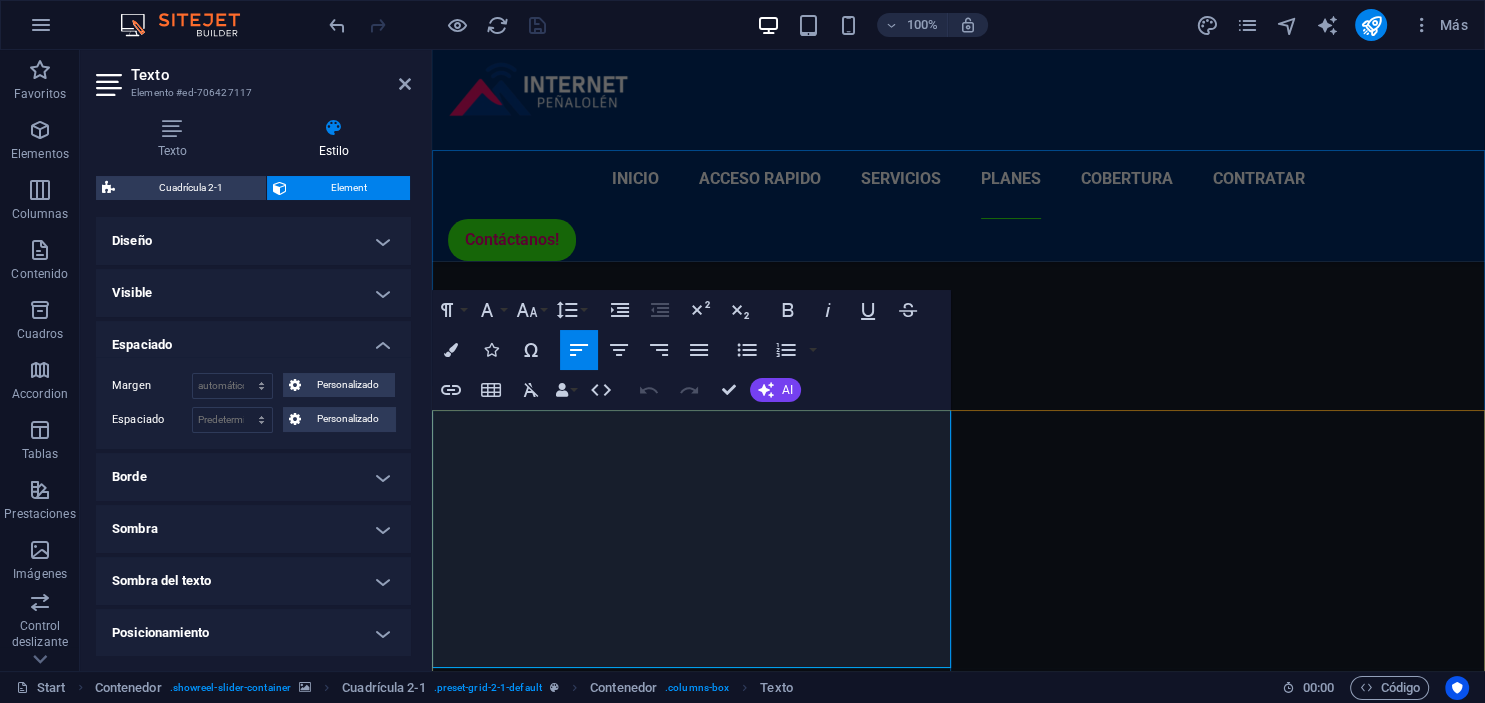 click on "El servicio de  Enlaces de Fibra Óptica  consiste en el tendido, empalme y mantención profesional de redes de fibra óptica, con el objetivo de proporcionar una infraestructura de comunicación de alta velocidad, alta capacidad y máxima confiabilidad. Está diseñado para empresas, industrias y organizaciones que requieren enlaces robustos para transmitir grandes volúmenes de datos a largas distancias sin interferencias." at bounding box center [512, 9089] 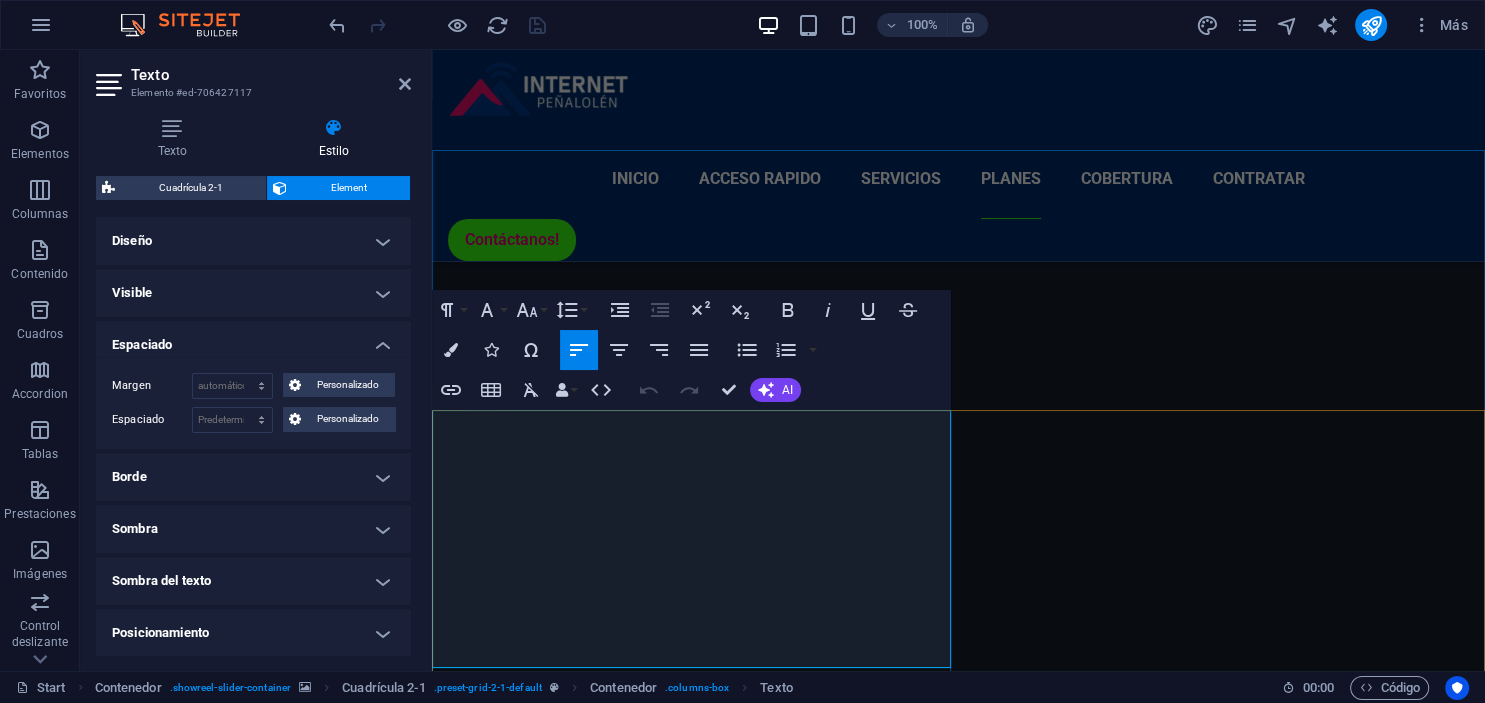 click on "Enlaces de Fibra Óptica" at bounding box center (495, 8646) 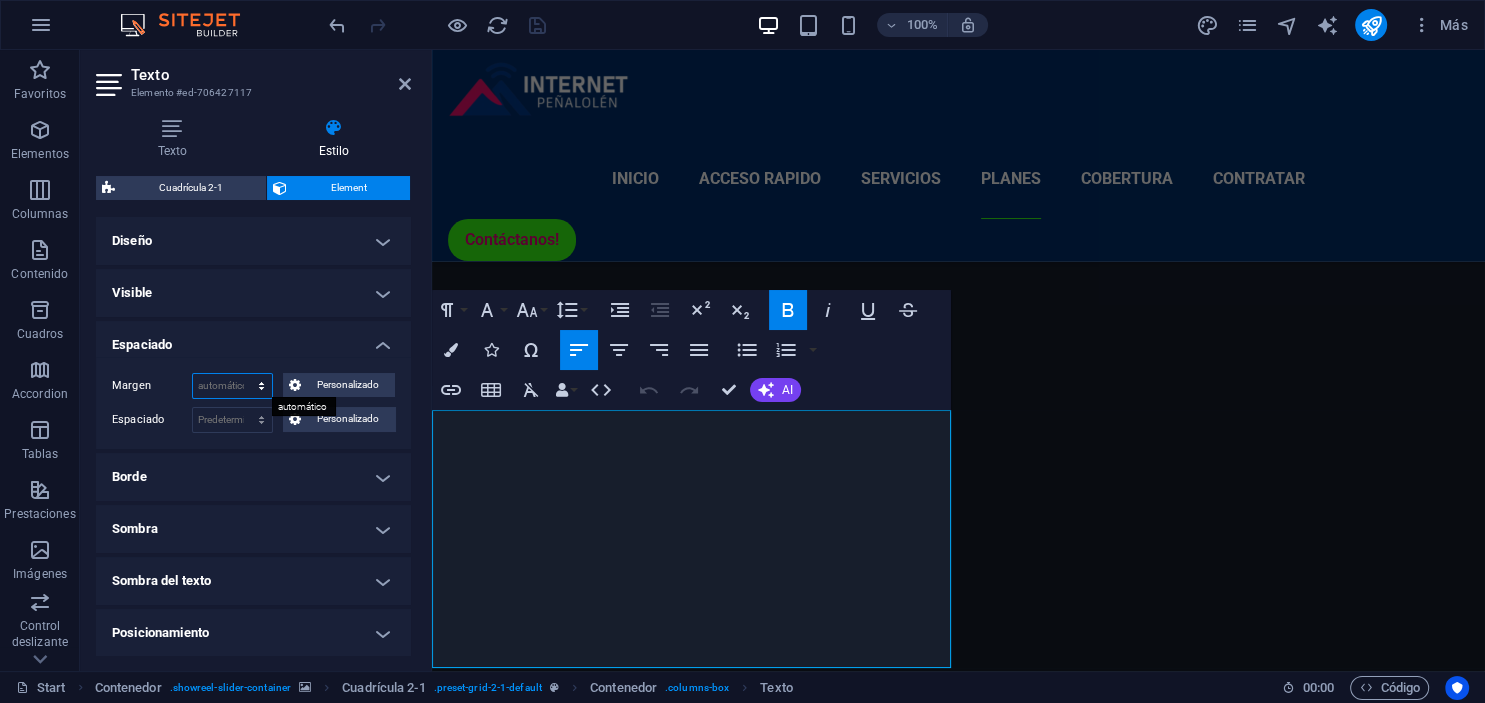 click on "Predeterminado automático px % rem vw vh Personalizado" at bounding box center (232, 386) 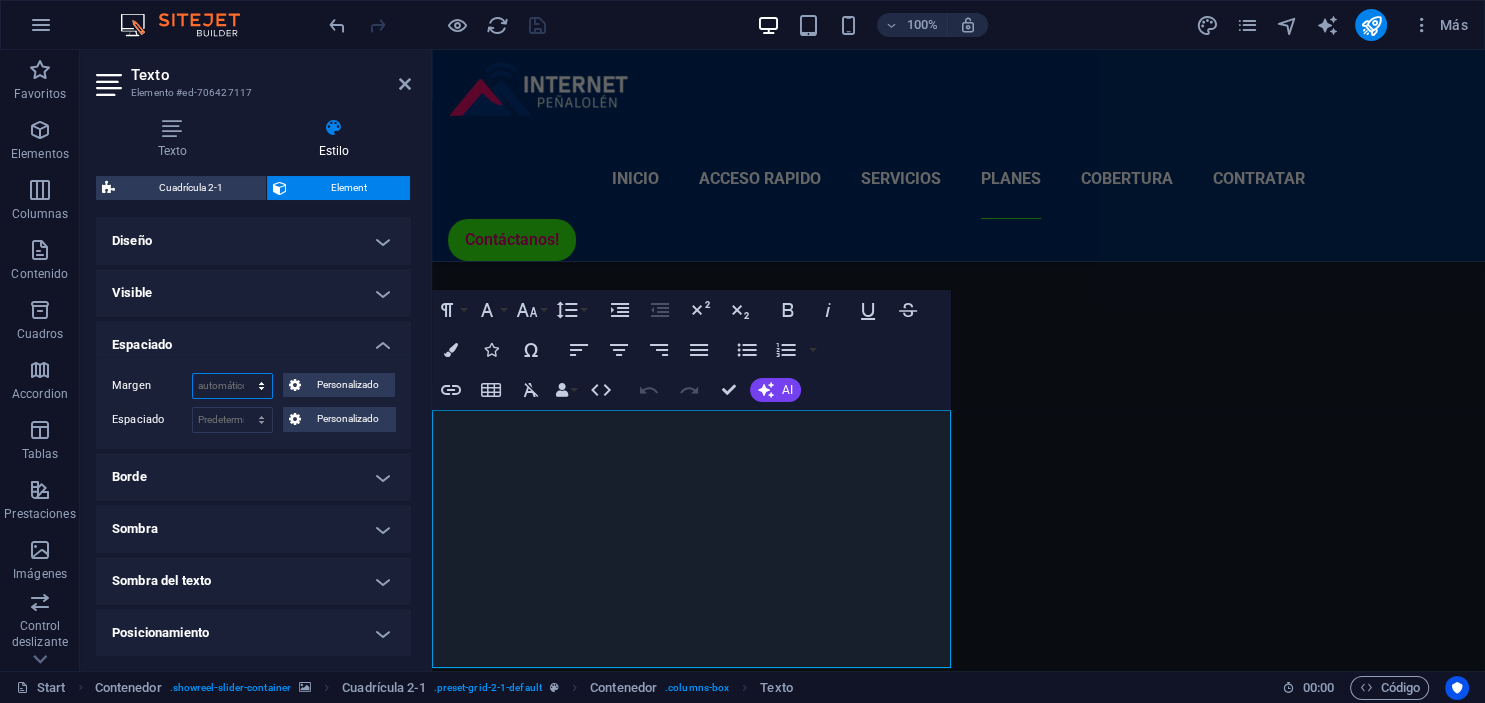 select on "px" 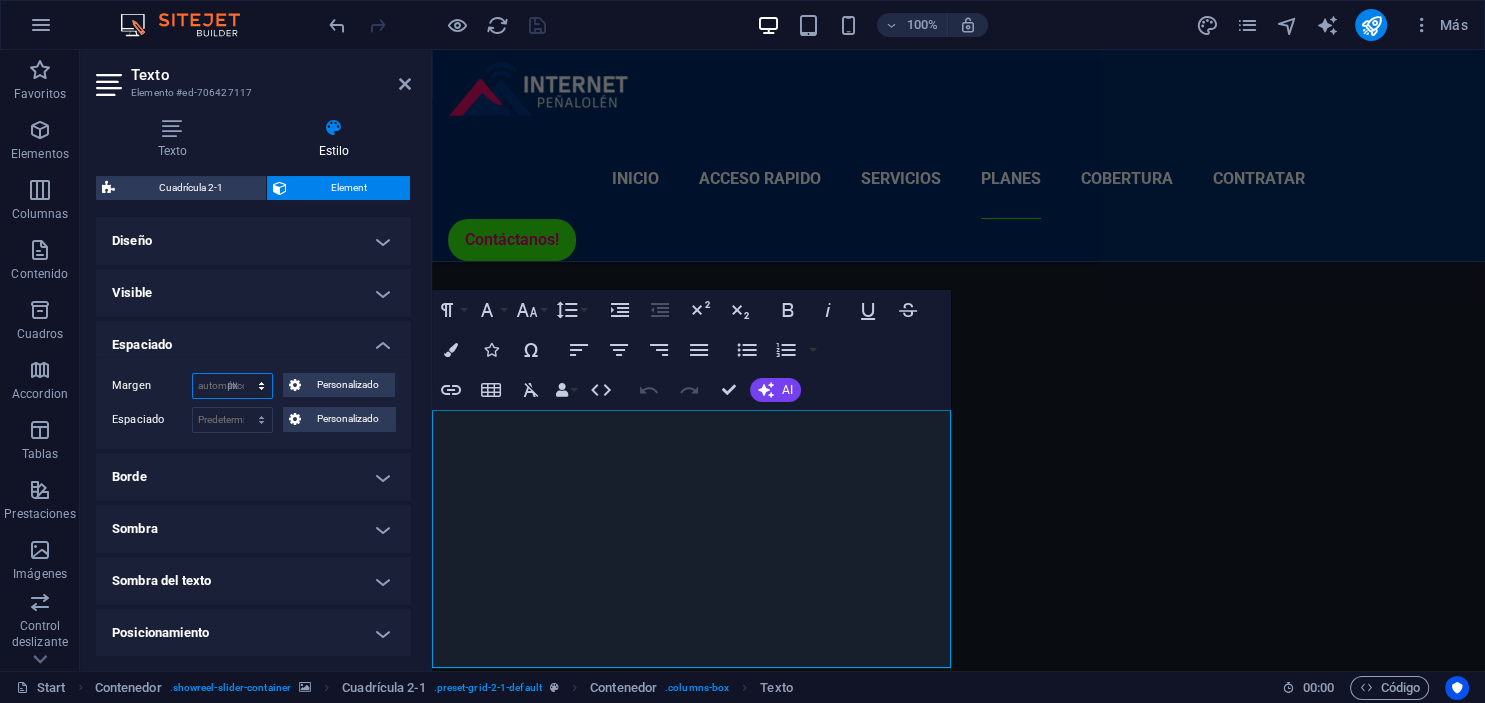 click on "px" at bounding box center (0, 0) 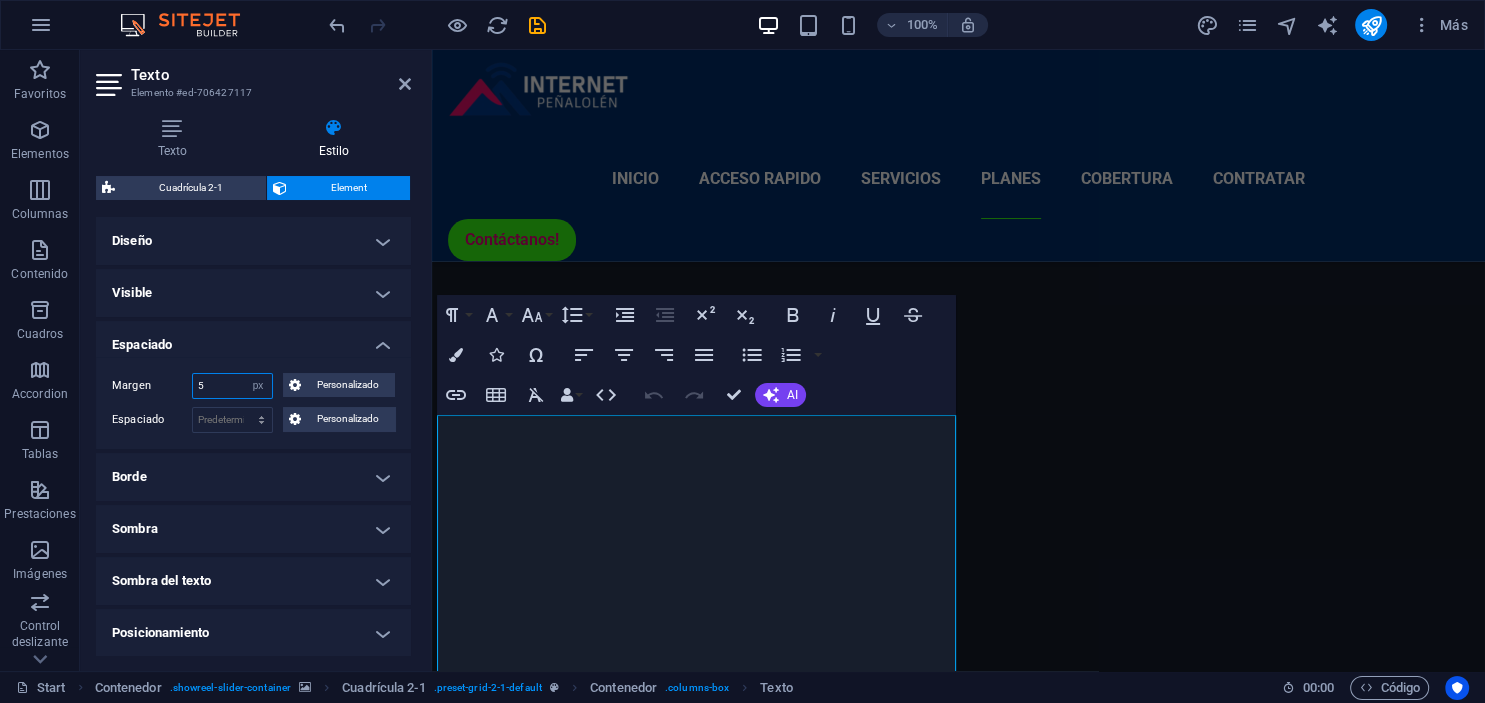 click on "5" at bounding box center [232, 386] 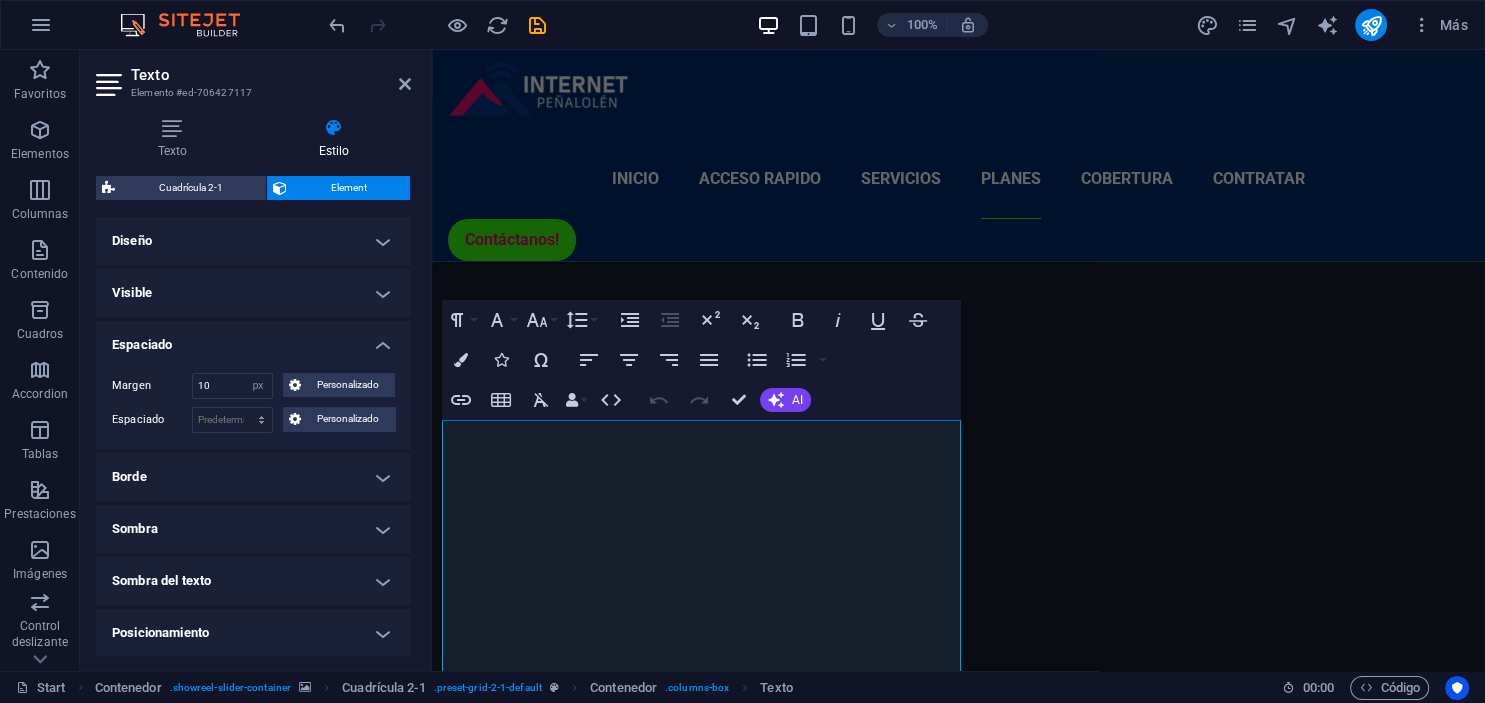 click on "Margen 10 Predeterminado automático px % rem vw vh Personalizado Personalizado automático px % rem vw vh automático px % rem vw vh automático px % rem vw vh automático px % rem vw vh Espaciado Predeterminado px rem % vh vw Personalizado Personalizado px rem % vh vw px rem % vh vw px rem % vh vw px rem % vh vw" at bounding box center (253, 403) 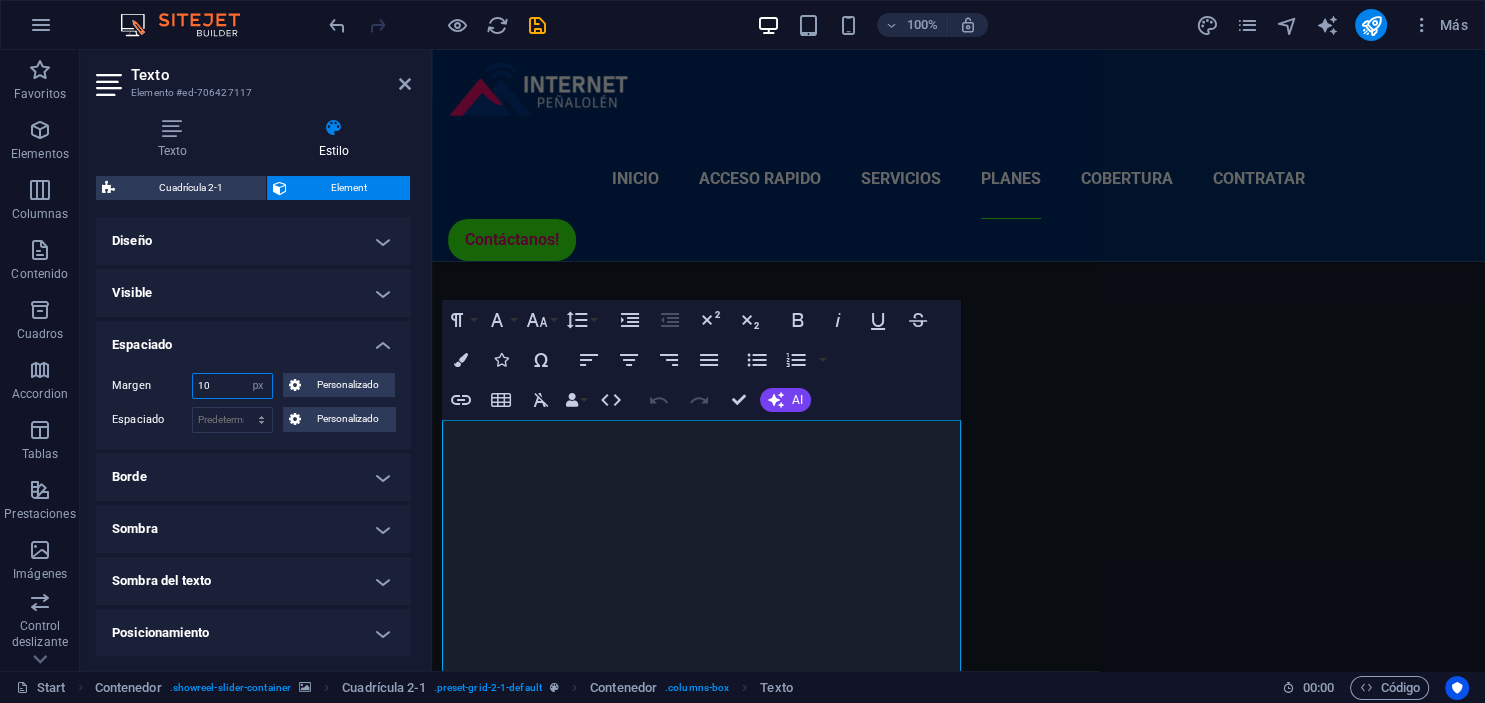 click on "10" at bounding box center [232, 386] 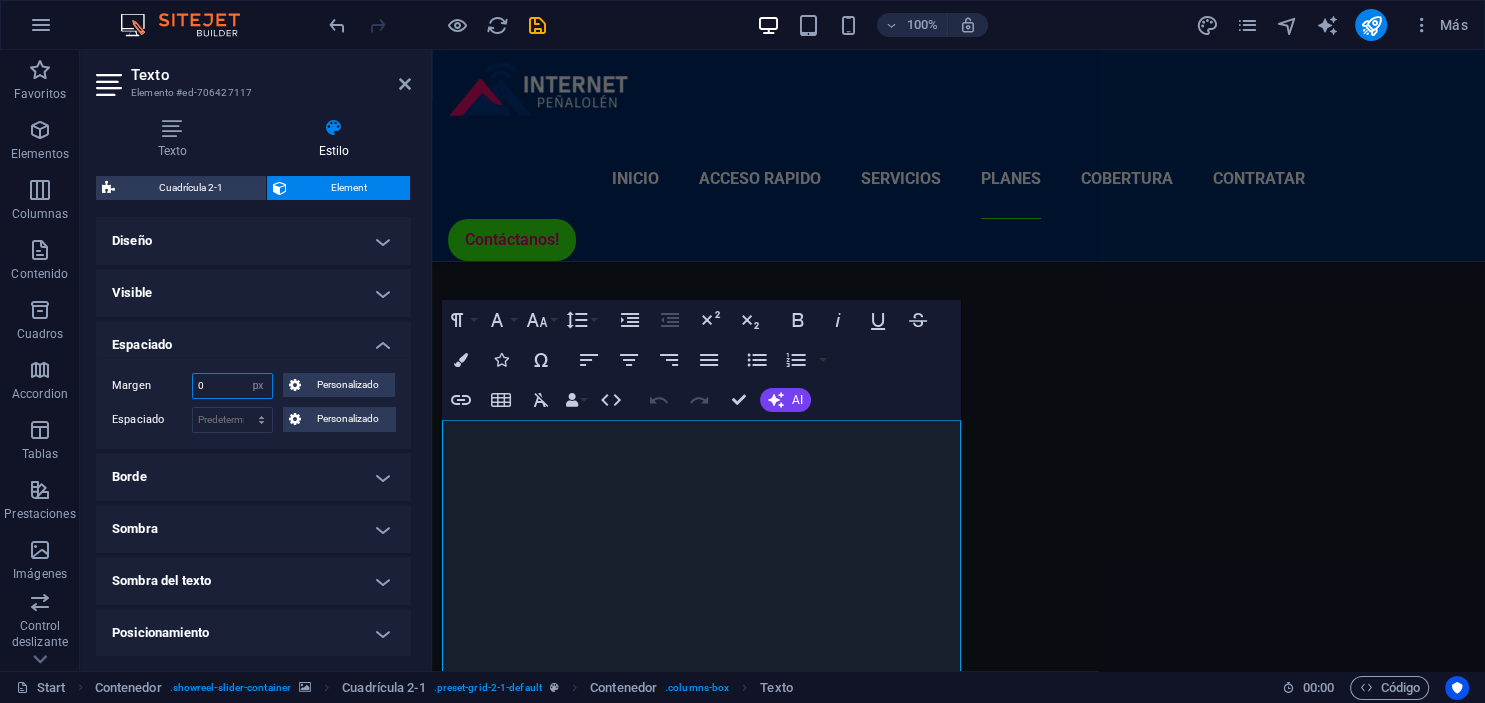 type on "0" 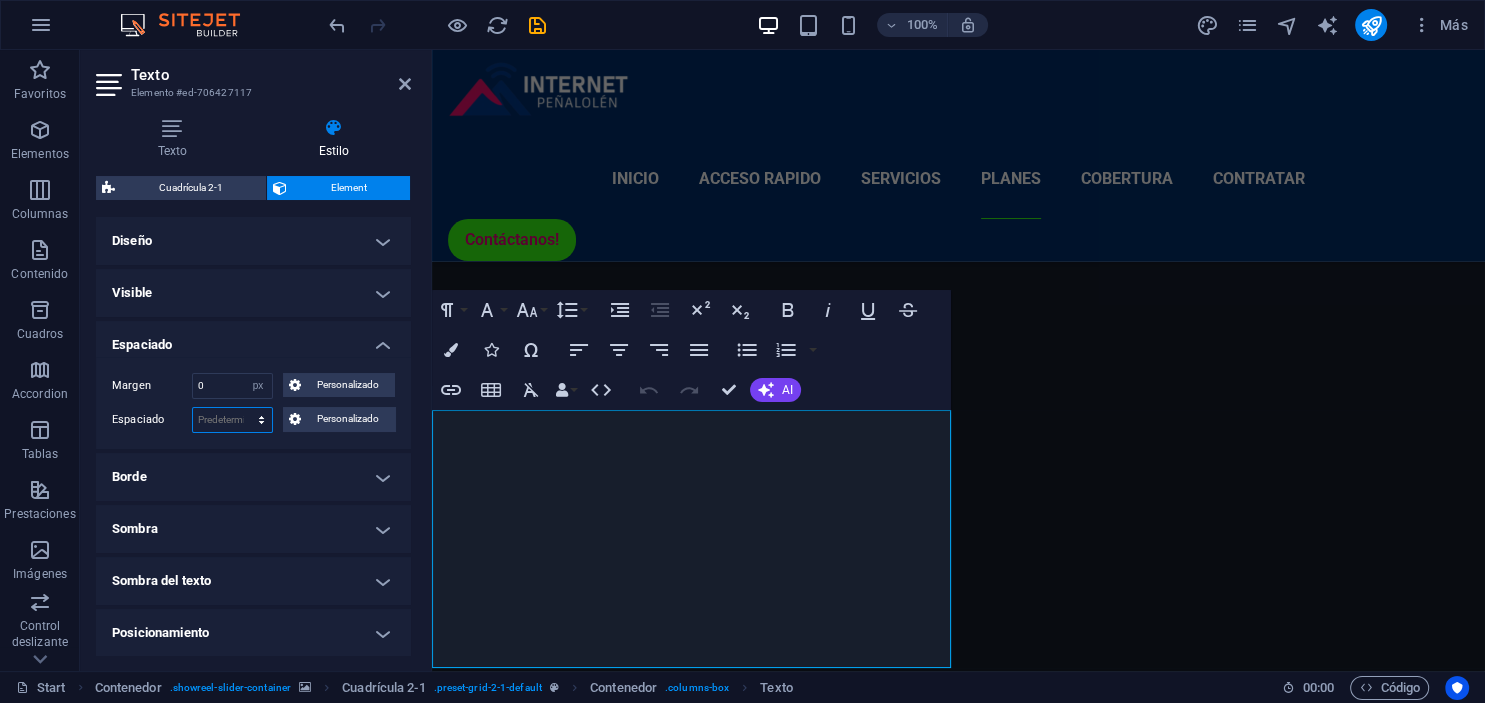 click on "Predeterminado px rem % vh vw Personalizado" at bounding box center [232, 420] 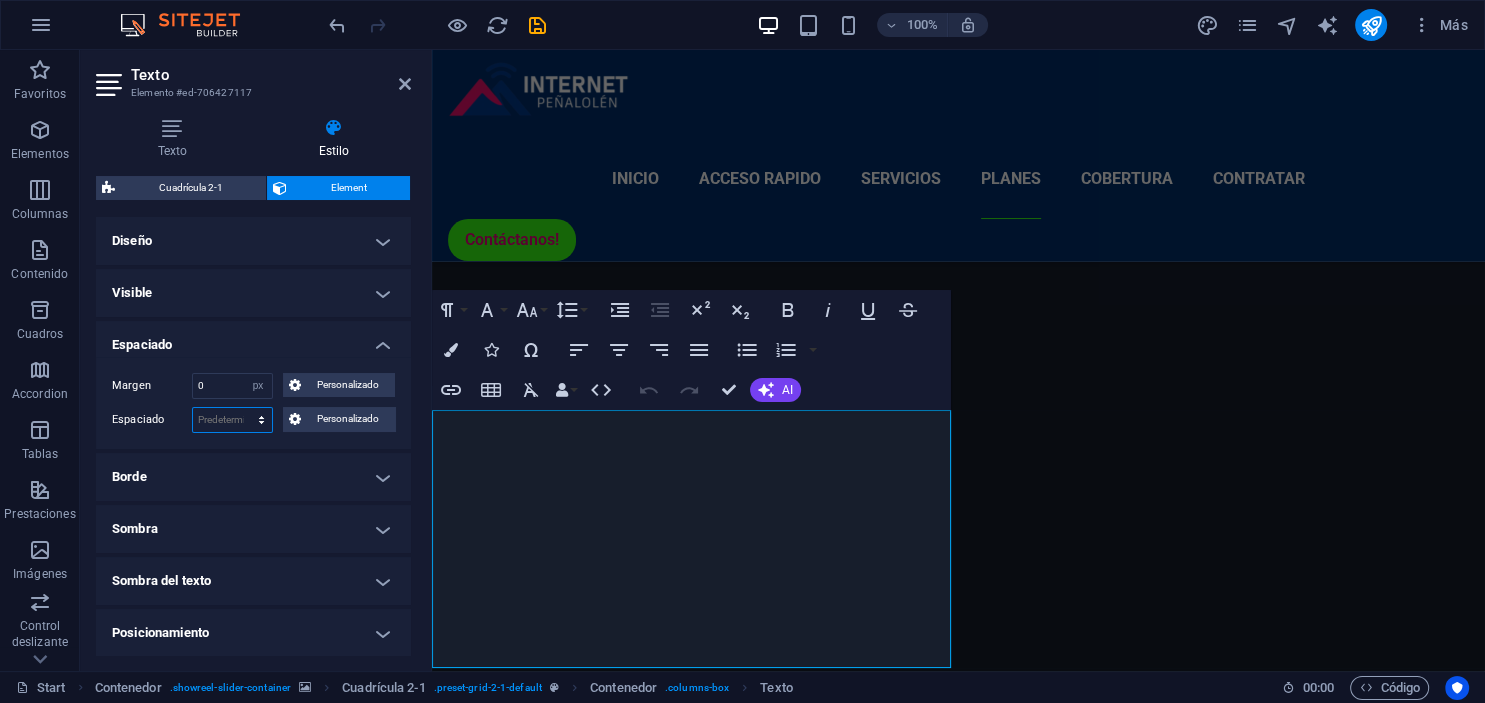 select on "px" 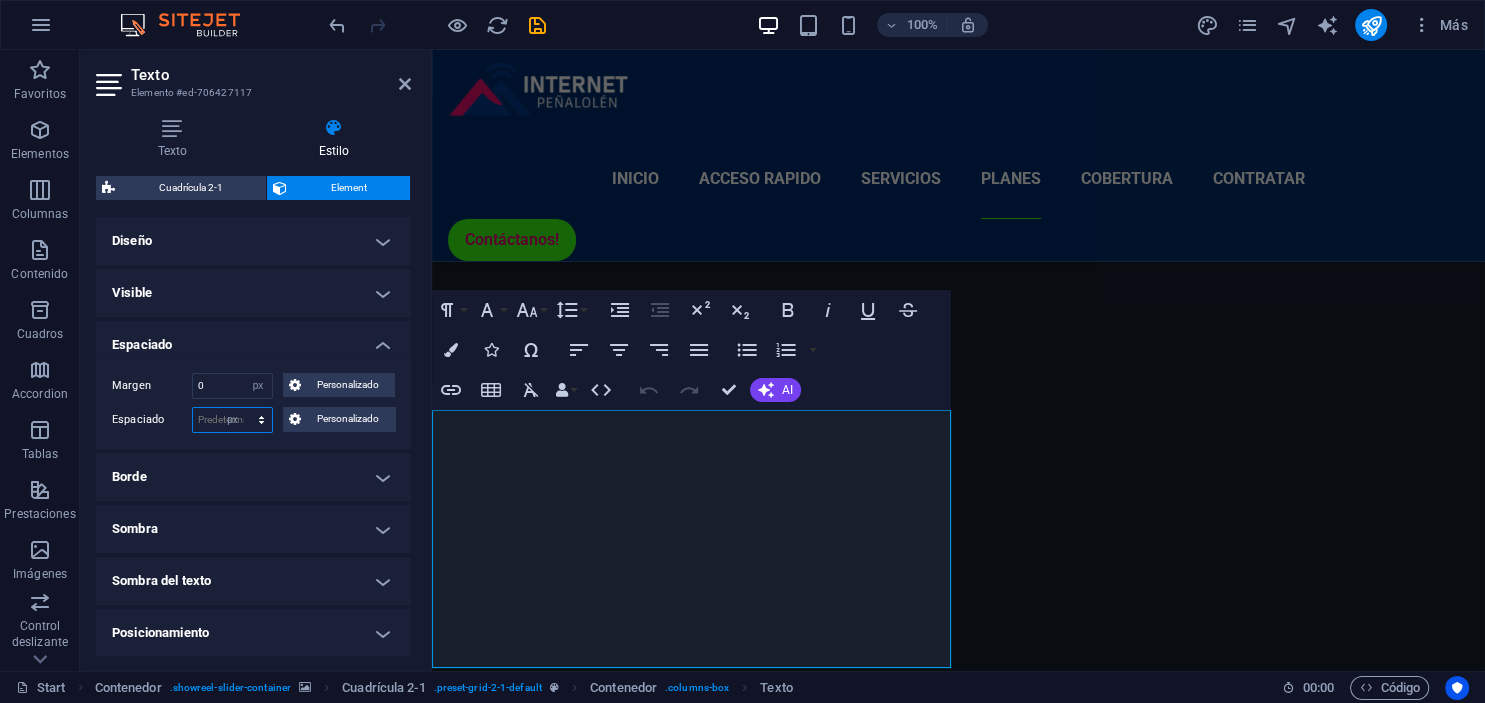 click on "px" at bounding box center [0, 0] 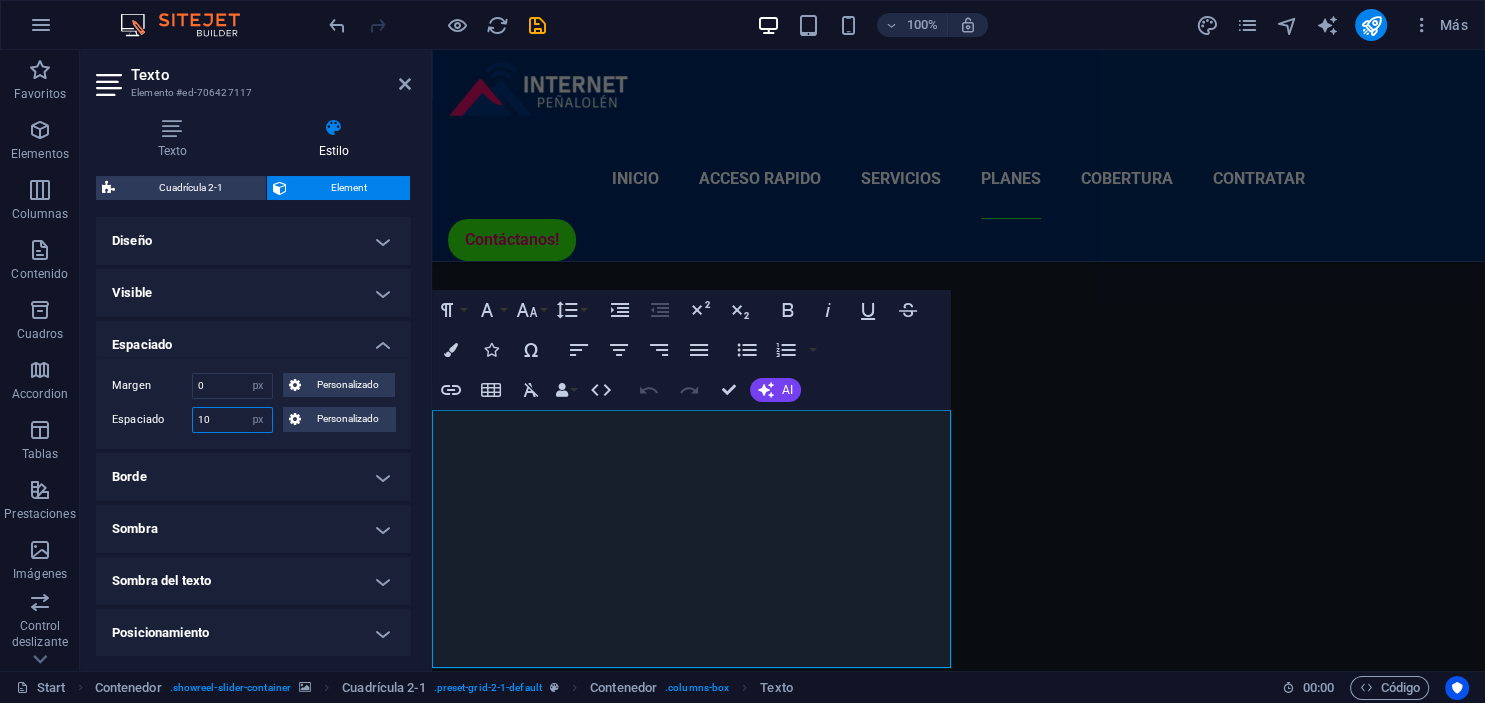 type on "10" 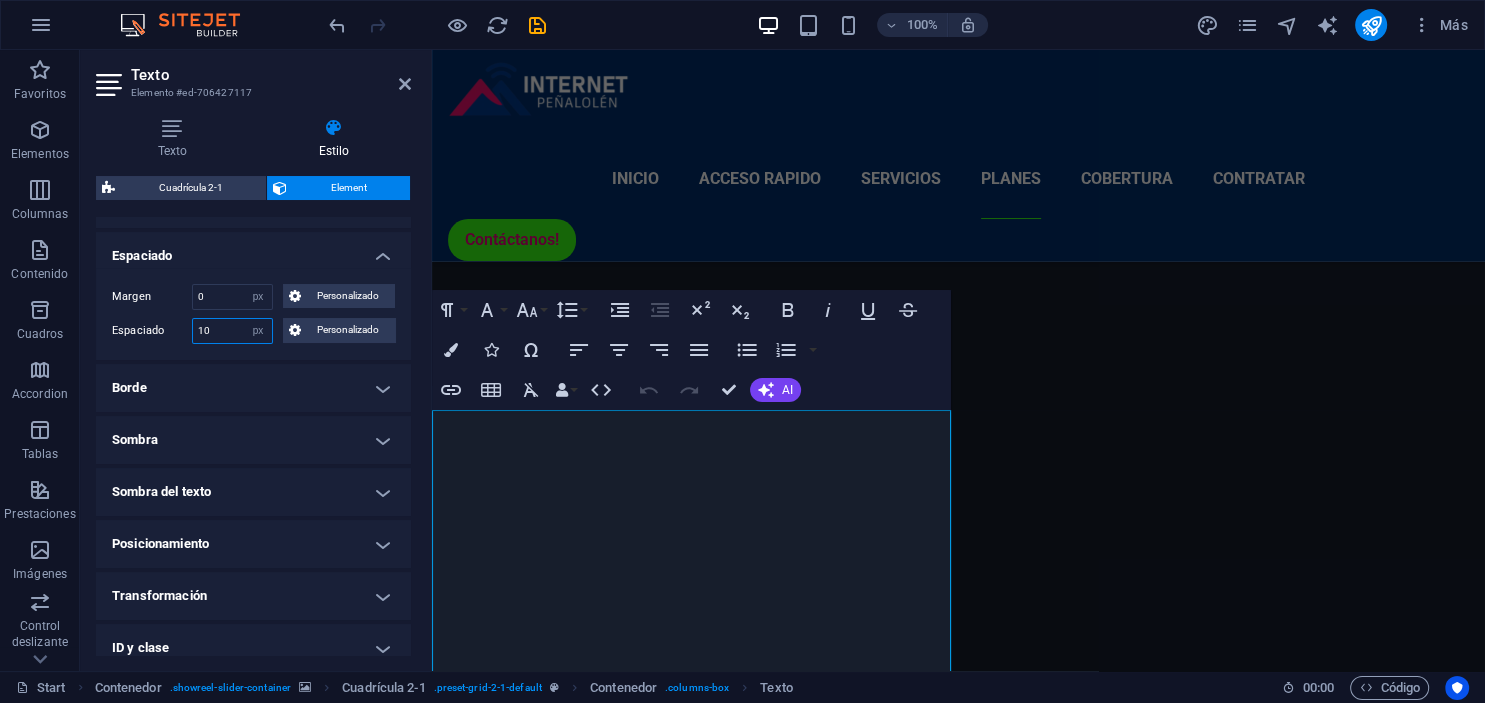 scroll, scrollTop: 91, scrollLeft: 0, axis: vertical 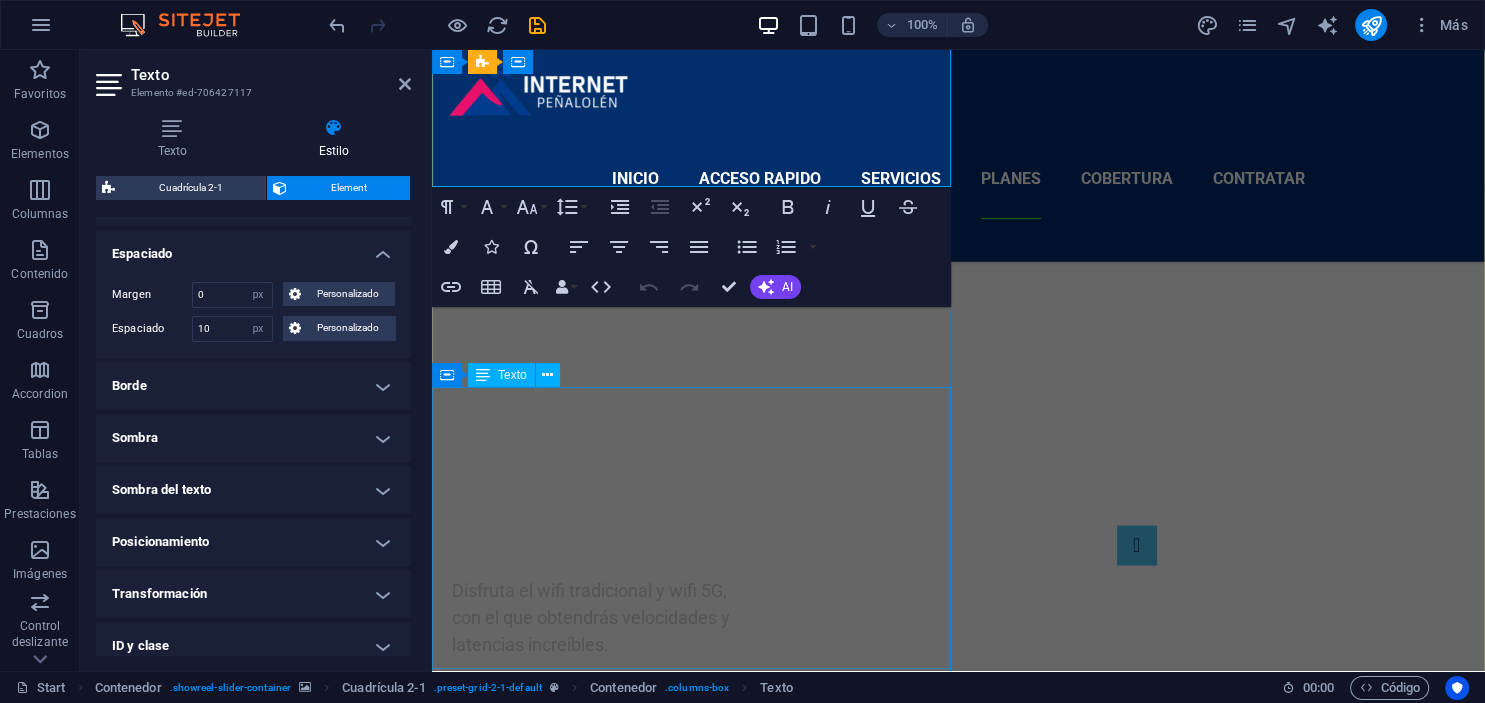 click on "Servicio de Internet Dedicado El  Servicio de Internet Dedicado  es una solución de conexión exclusiva, diseñada para cubrir las necesidades tanto de empresas como de particulares que requieren un acceso a internet de alto rendimiento y máxima estabilidad. Este servicio garantiza una conexión robusta y segura, separada del tráfico residencial convencional, lo que asegura un rendimiento superior incluso en horarios de alta demanda." at bounding box center [512, 10010] 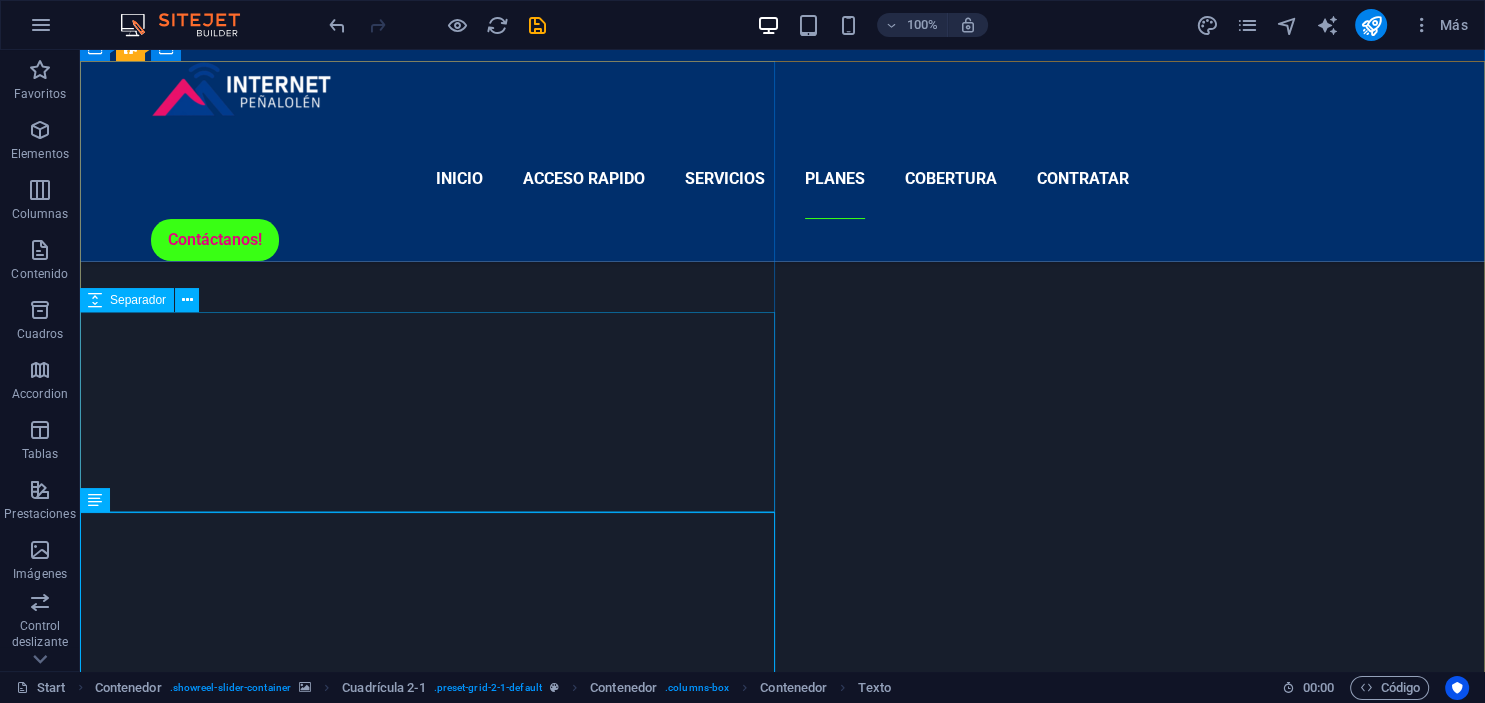 click on "Enlaces de Fibra Óptica El servicio de Enlaces de Fibra Óptica consiste en el tendido, empalme y mantención profesional de redes de fibra óptica, con el objetivo de proporcionar una infraestructura de comunicación de alta velocidad, alta capacidad y máxima confiabilidad. Está diseñado para empresas, industrias y organizaciones que requieren enlaces robustos para transmitir grandes volúmenes de datos a largas distancias sin interferencias. Servicio de Internet Dedicado El Servicio de Internet Dedicado es una solución de conexión exclusiva, diseñada para cubrir las necesidades tanto de empresas como de particulares que requieren un acceso a internet de alto rendimiento y máxima estabilidad. Este servicio garantiza una conexión robusta y segura, separada del tráfico residencial convencional, lo que asegura un rendimiento superior incluso en horarios de alta demanda. Cámaras de Seguridad El servicio de Cámaras de Seguridad" at bounding box center (160, 11292) 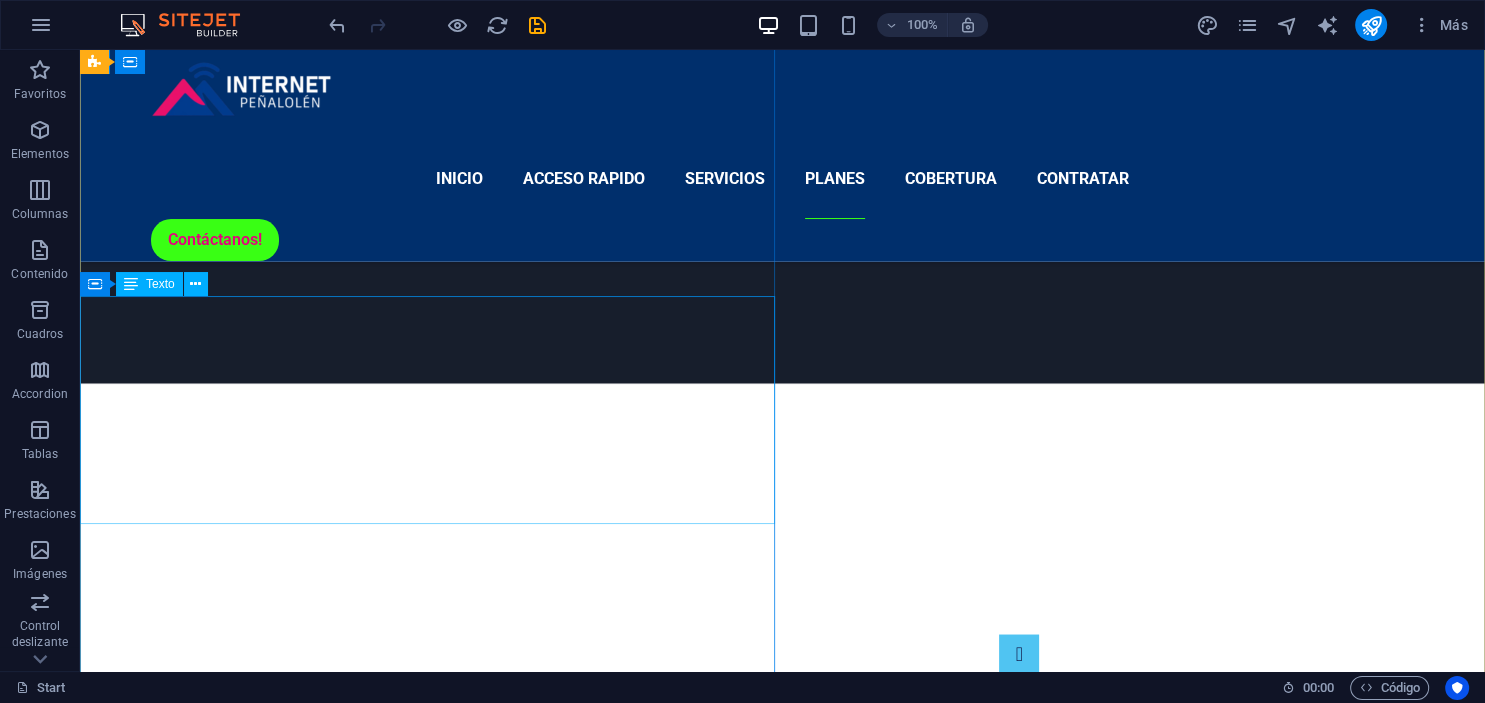 scroll, scrollTop: 3445, scrollLeft: 0, axis: vertical 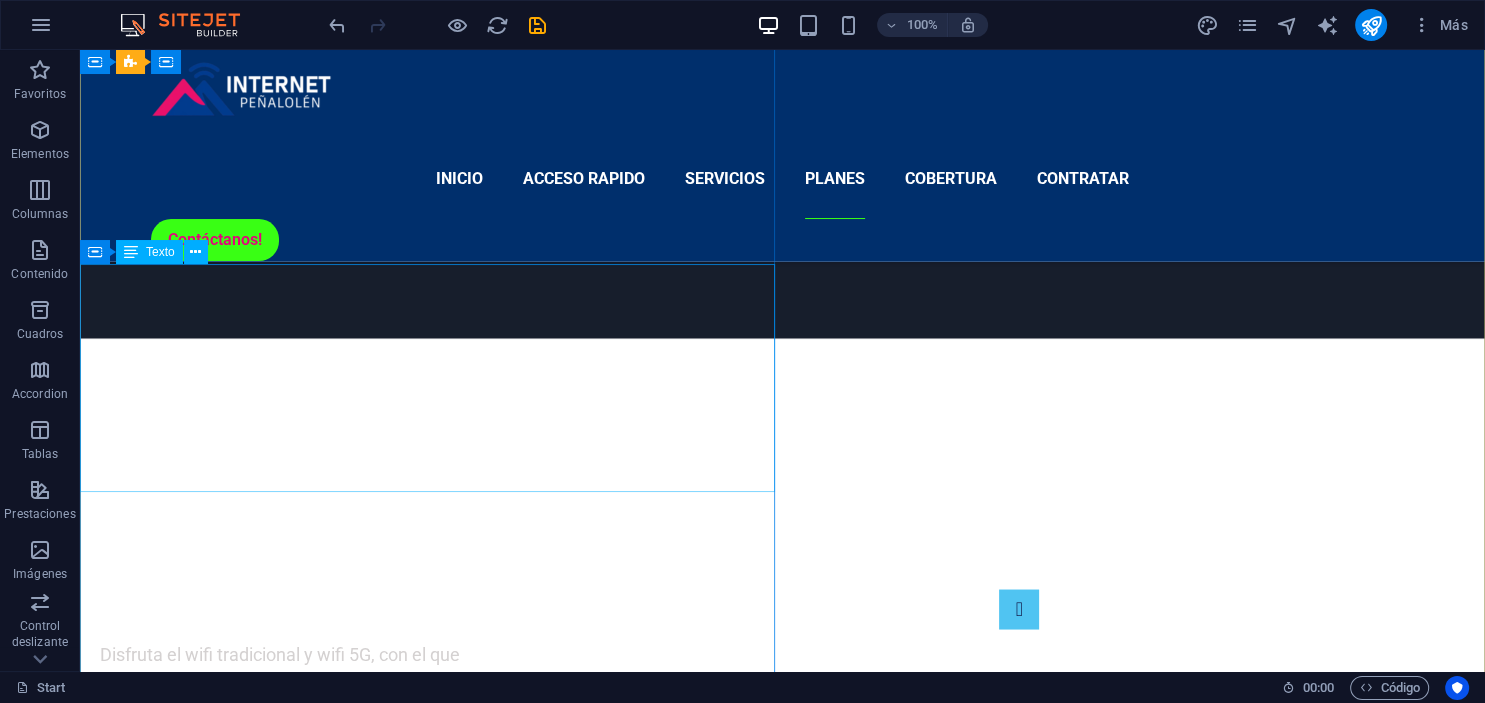 click on "Servicio de Internet Dedicado El  Servicio de Internet Dedicado  es una solución de conexión exclusiva, diseñada para cubrir las necesidades tanto de empresas como de particulares que requieren un acceso a internet de alto rendimiento y máxima estabilidad. Este servicio garantiza una conexión robusta y segura, separada del tráfico residencial convencional, lo que asegura un rendimiento superior incluso en horarios de alta demanda." at bounding box center (160, 10958) 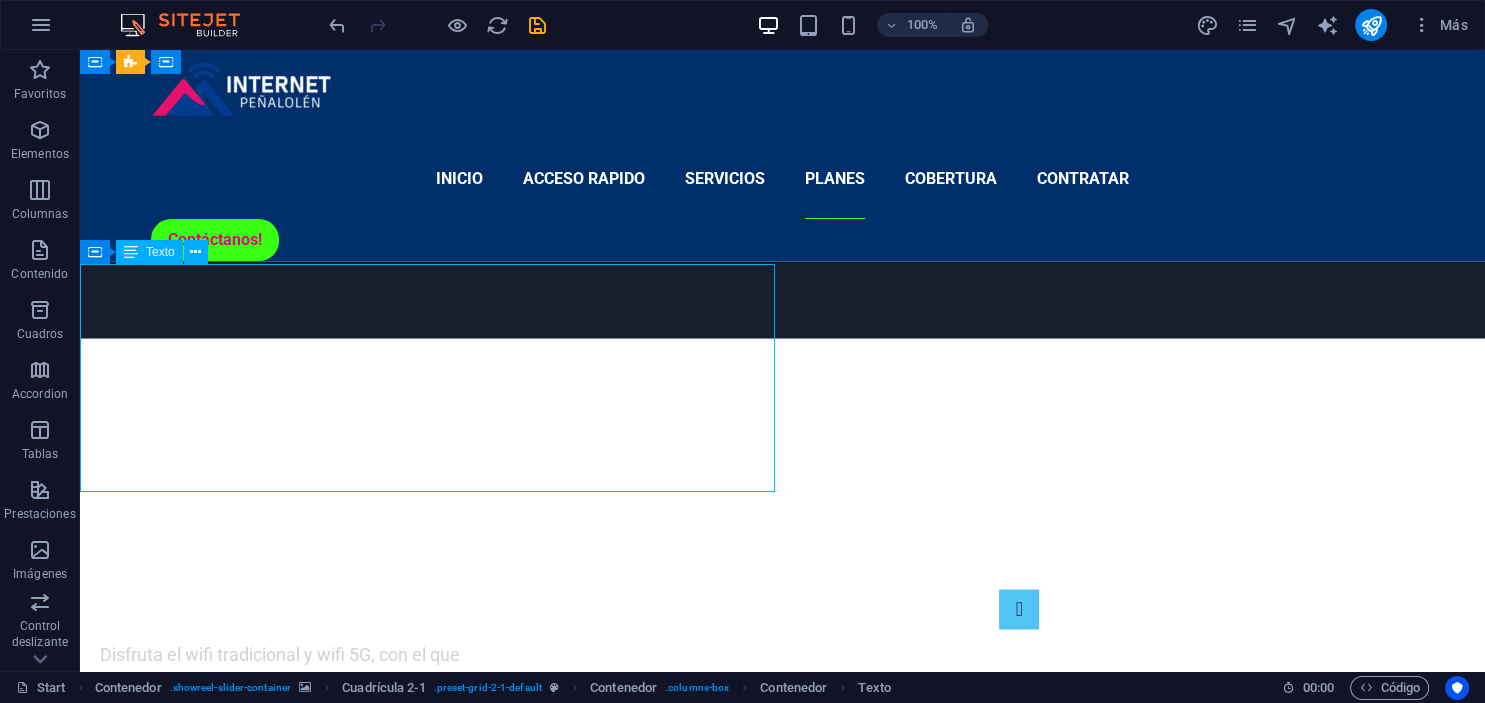 click on "Servicio de Internet Dedicado El  Servicio de Internet Dedicado  es una solución de conexión exclusiva, diseñada para cubrir las necesidades tanto de empresas como de particulares que requieren un acceso a internet de alto rendimiento y máxima estabilidad. Este servicio garantiza una conexión robusta y segura, separada del tráfico residencial convencional, lo que asegura un rendimiento superior incluso en horarios de alta demanda." at bounding box center [160, 10958] 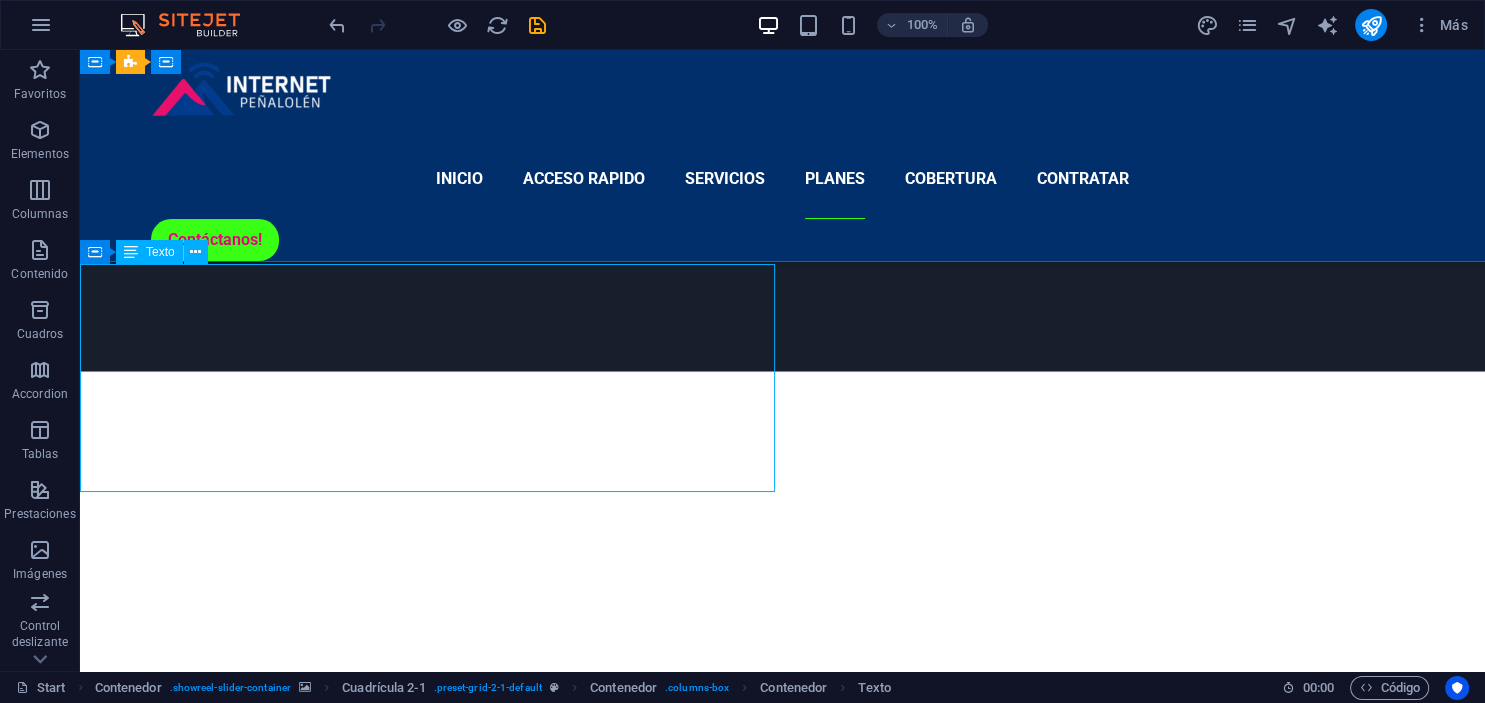 scroll, scrollTop: 3698, scrollLeft: 0, axis: vertical 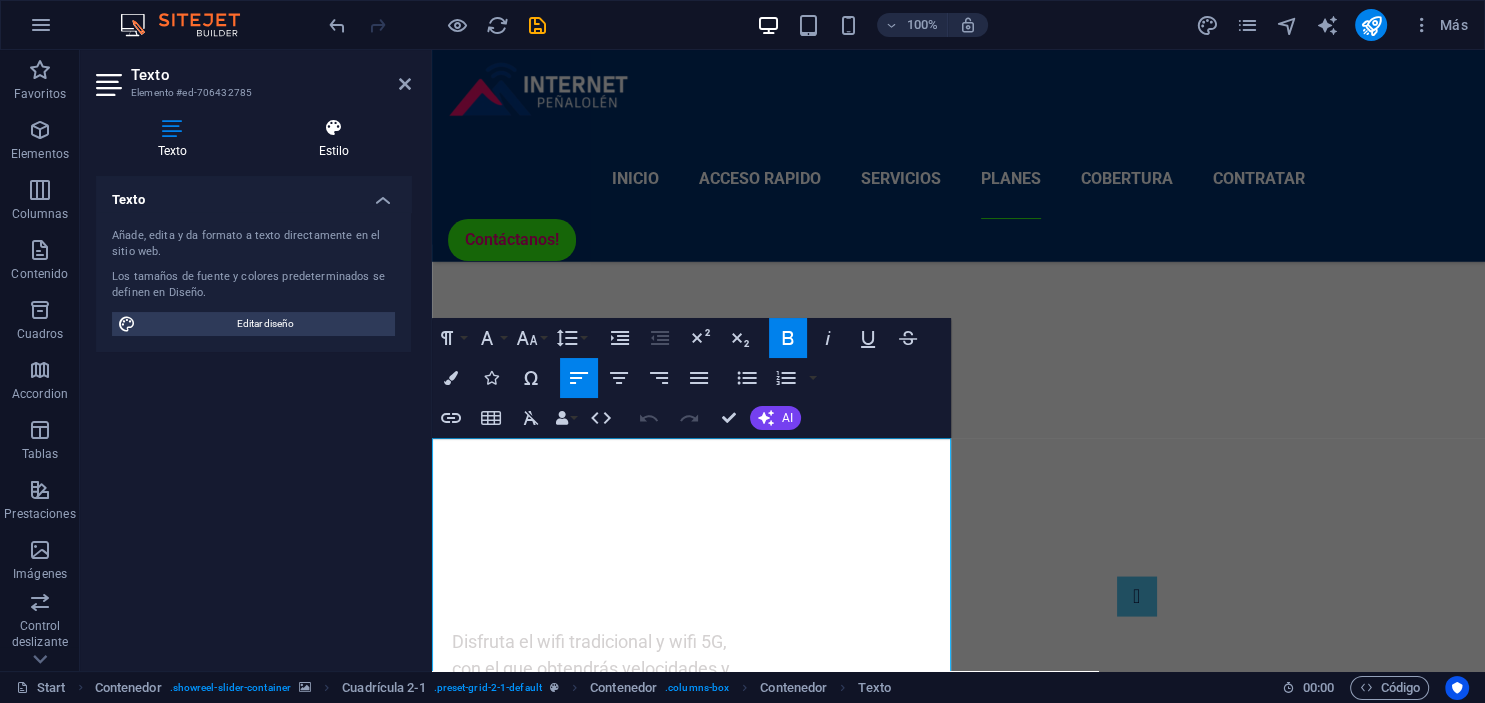 click on "Estilo" at bounding box center [334, 139] 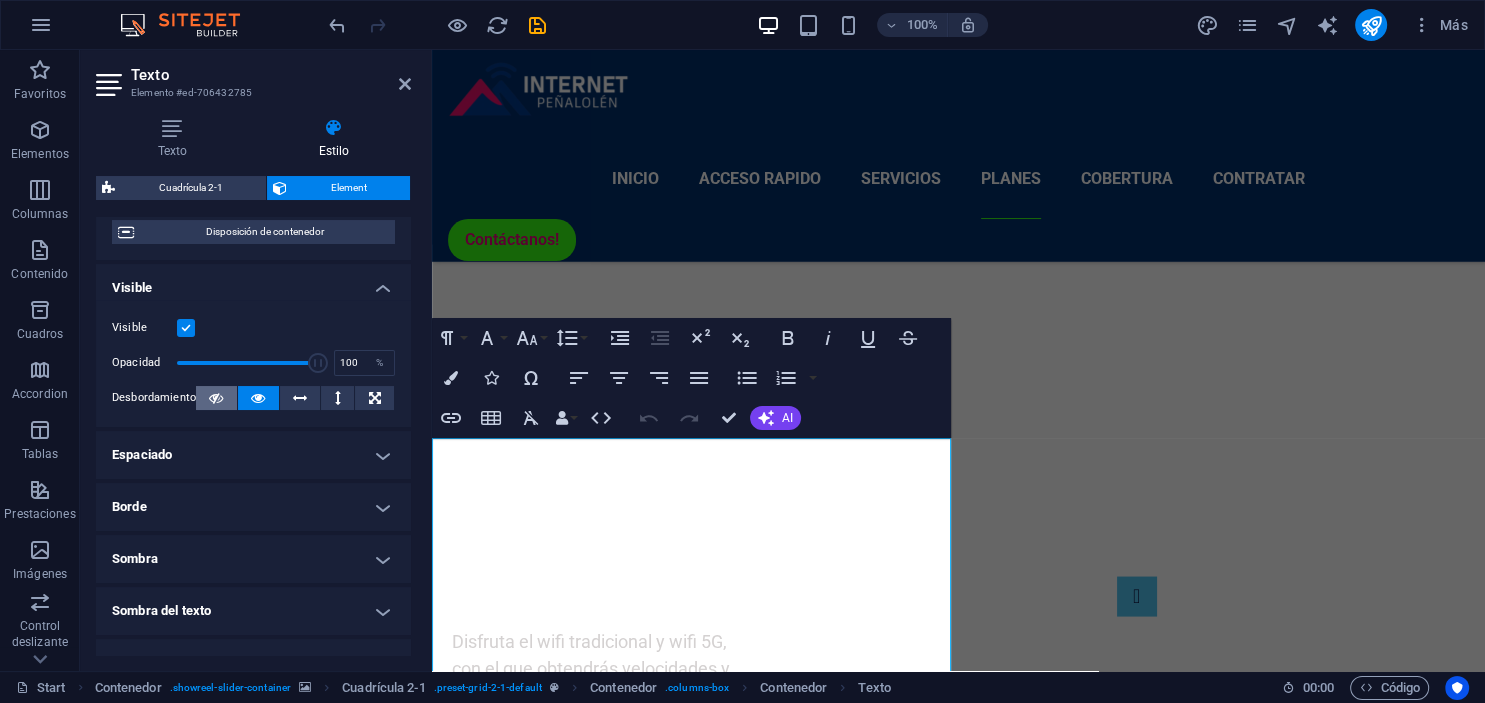 scroll, scrollTop: 274, scrollLeft: 0, axis: vertical 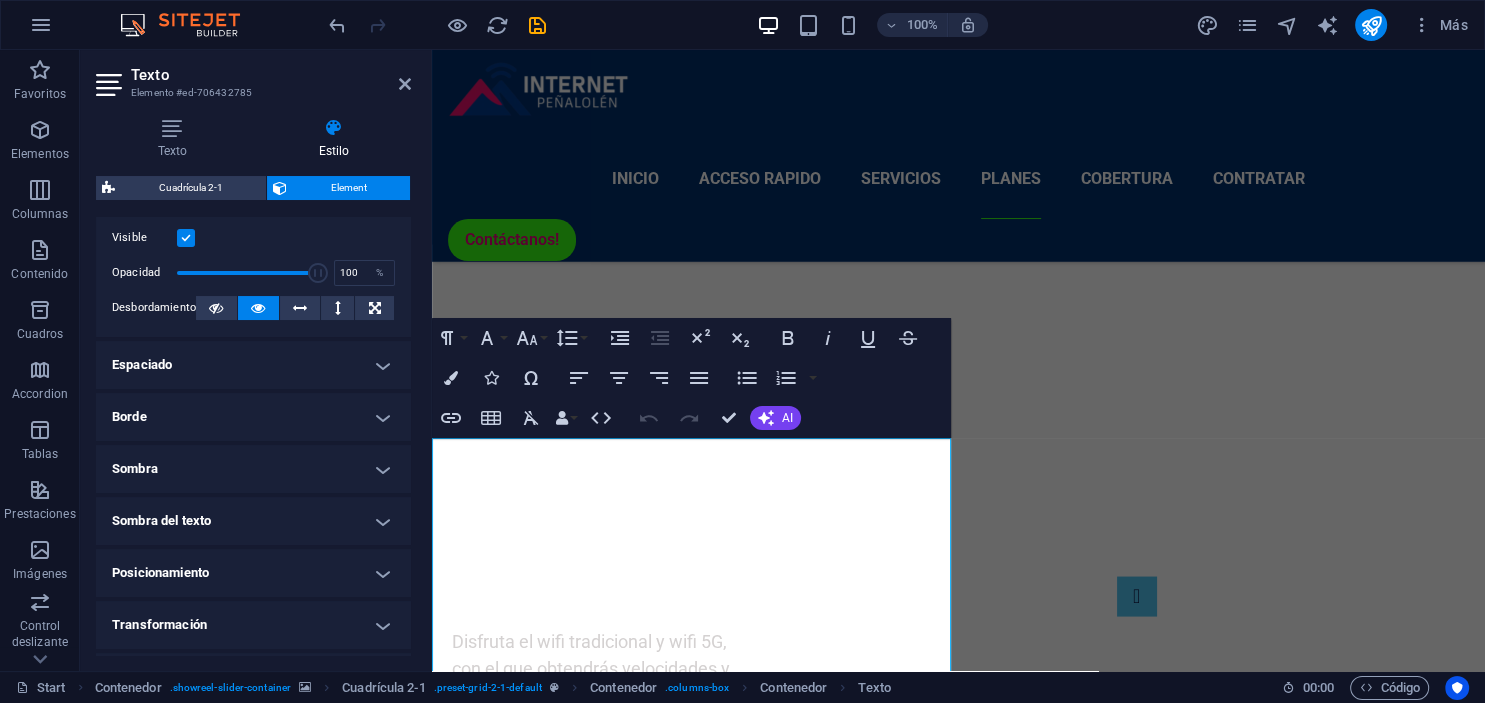 click on "Espaciado" at bounding box center [253, 365] 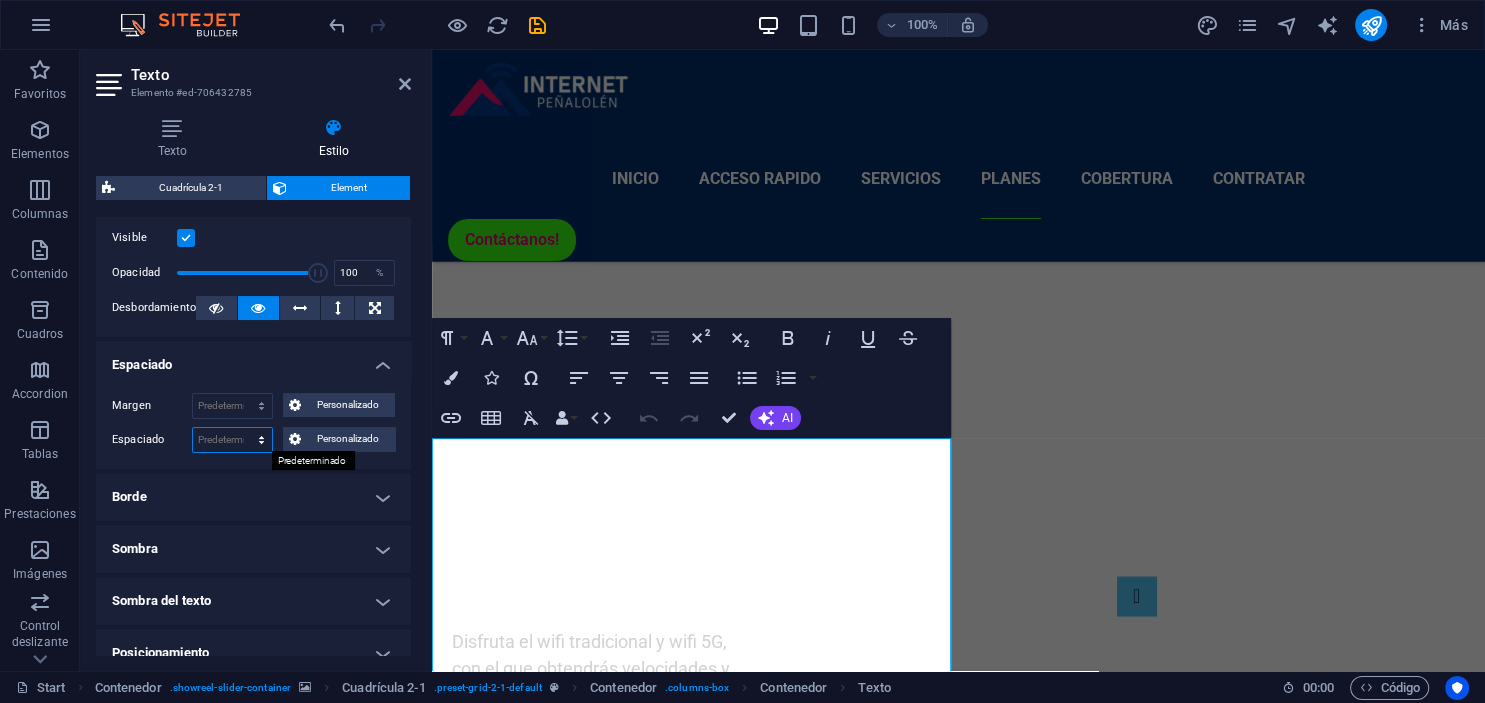 click on "Predeterminado px rem % vh vw Personalizado" at bounding box center (232, 440) 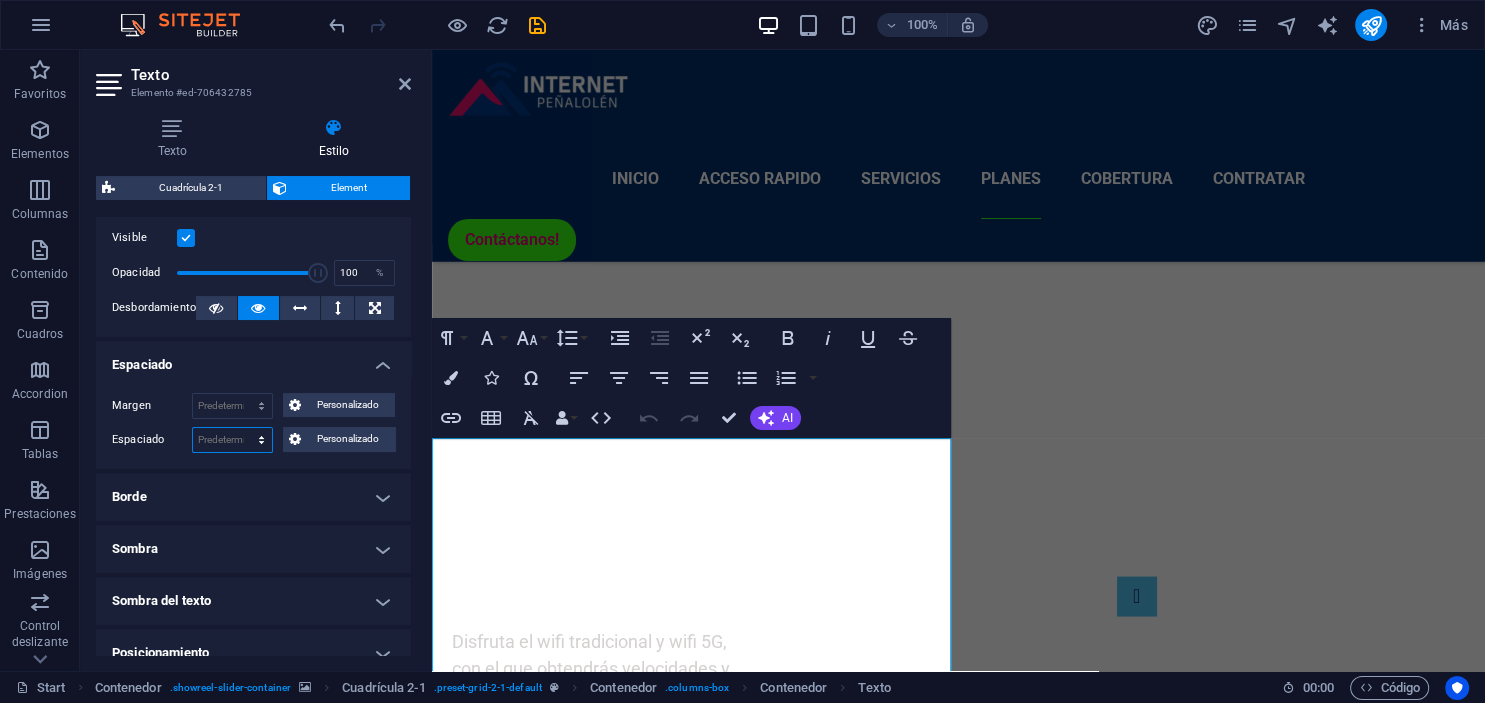select on "px" 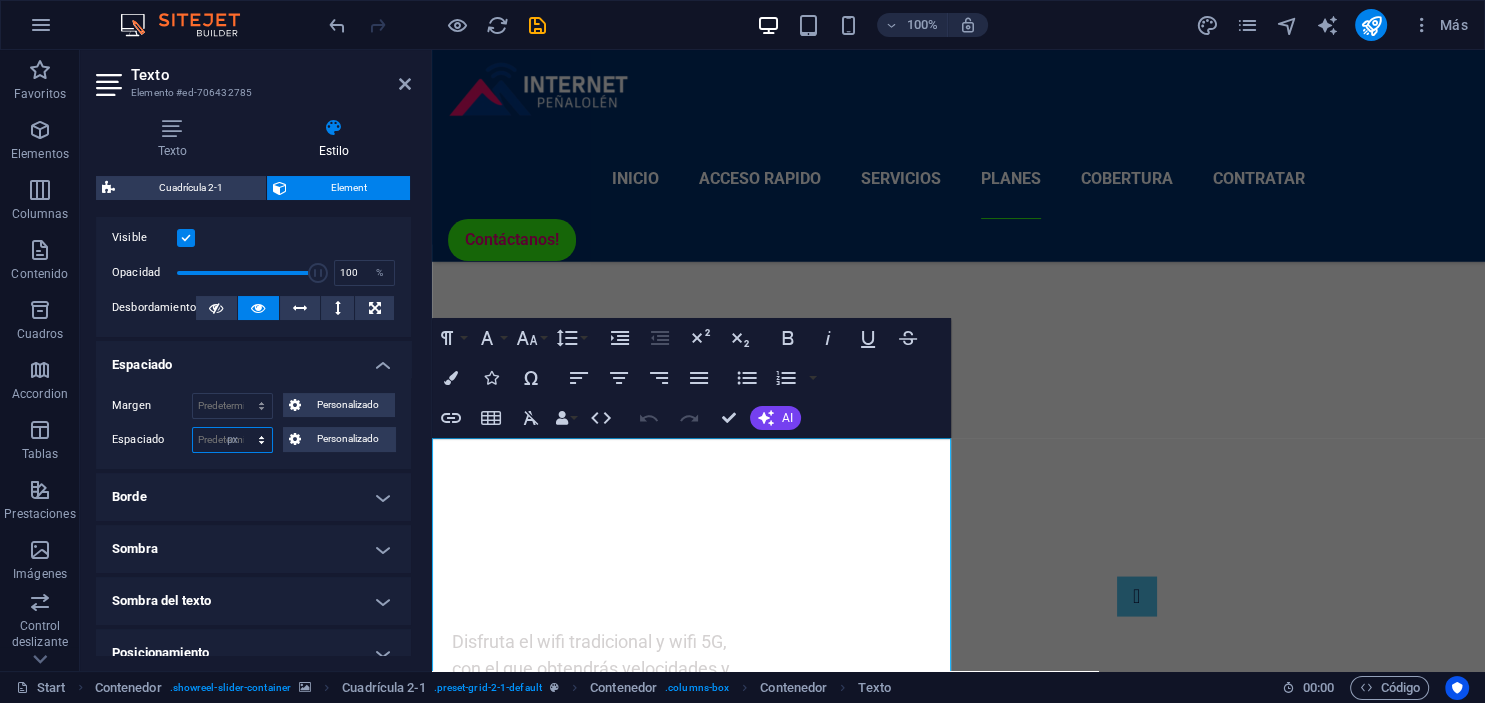 click on "px" at bounding box center (0, 0) 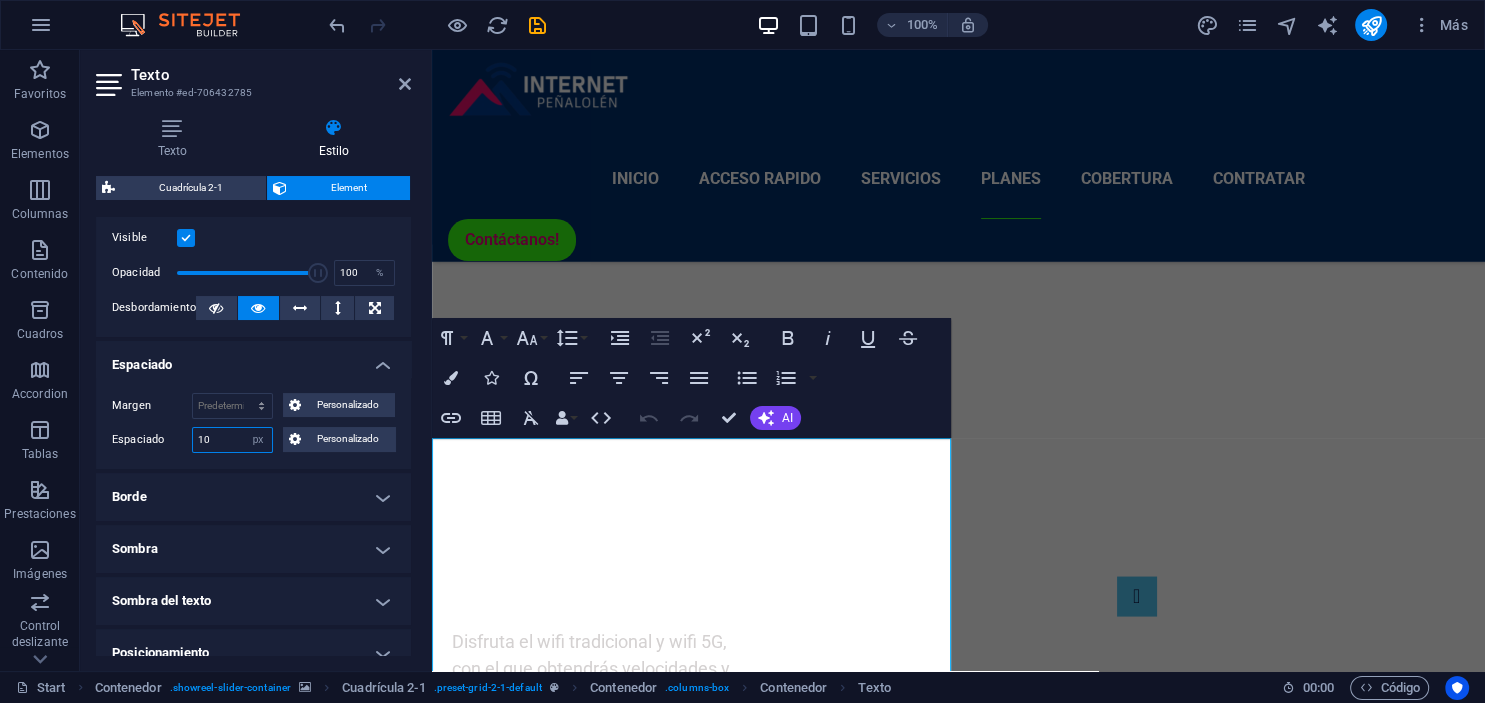 type on "10" 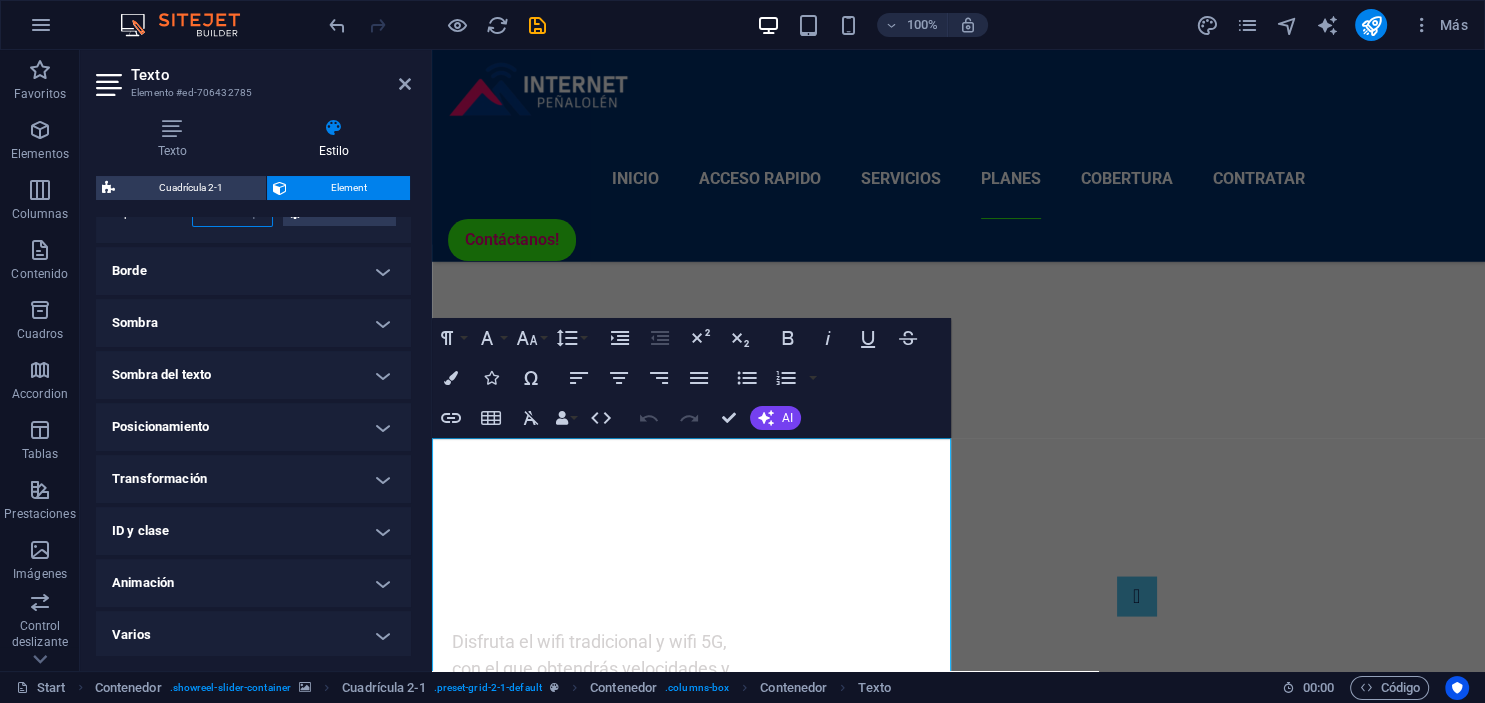 scroll, scrollTop: 502, scrollLeft: 0, axis: vertical 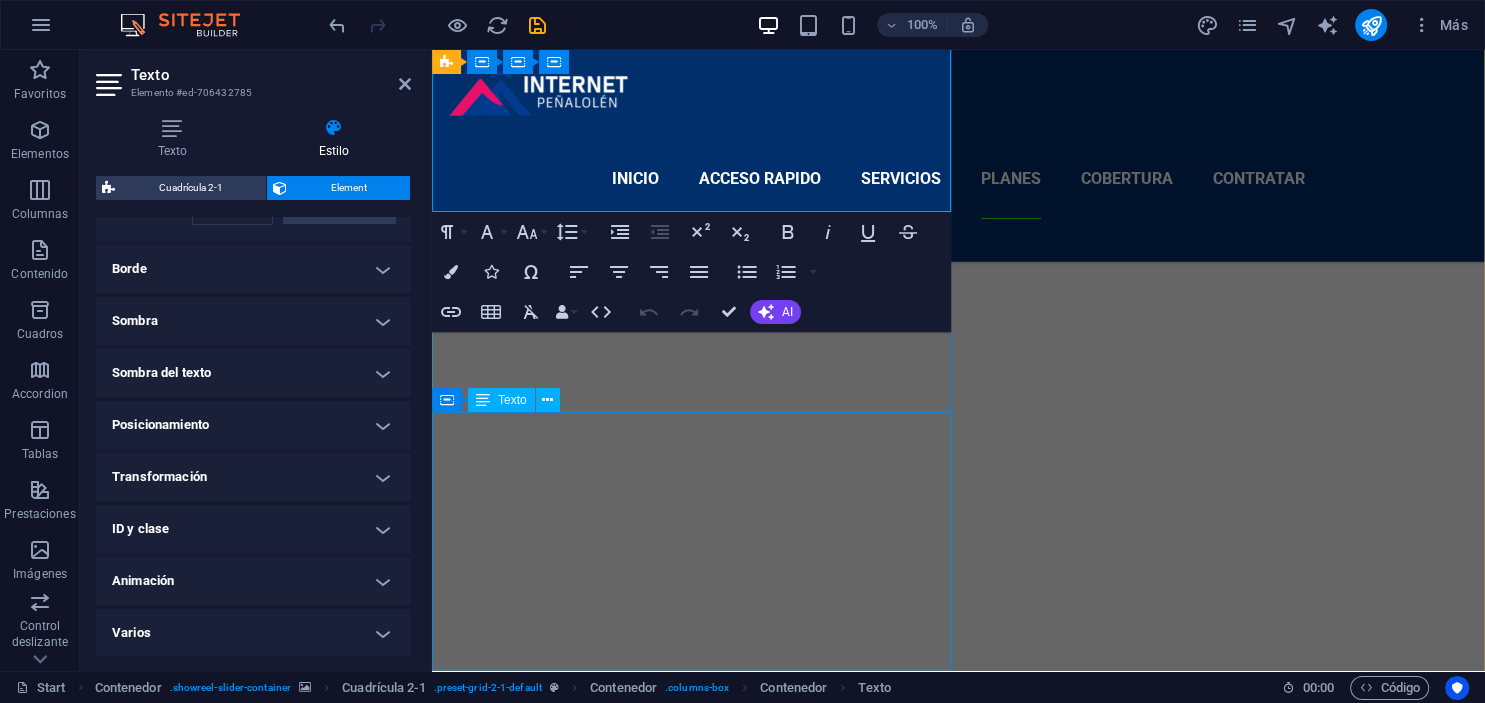 click on "Cámaras de Seguridad El servicio de  Cámaras de Seguridad  ofrece la instalación profesional de sistemas de videovigilancia, permitiendo a usuarios y empresas monitorear sus espacios en tiempo real y de manera autónoma directamente desde su teléfono inteligente. Este servicio está diseñado para quienes buscan mayor control y tranquilidad, facilitando un acceso inmediato y sencillo a la supervisión de sus propiedades." at bounding box center (516, 10736) 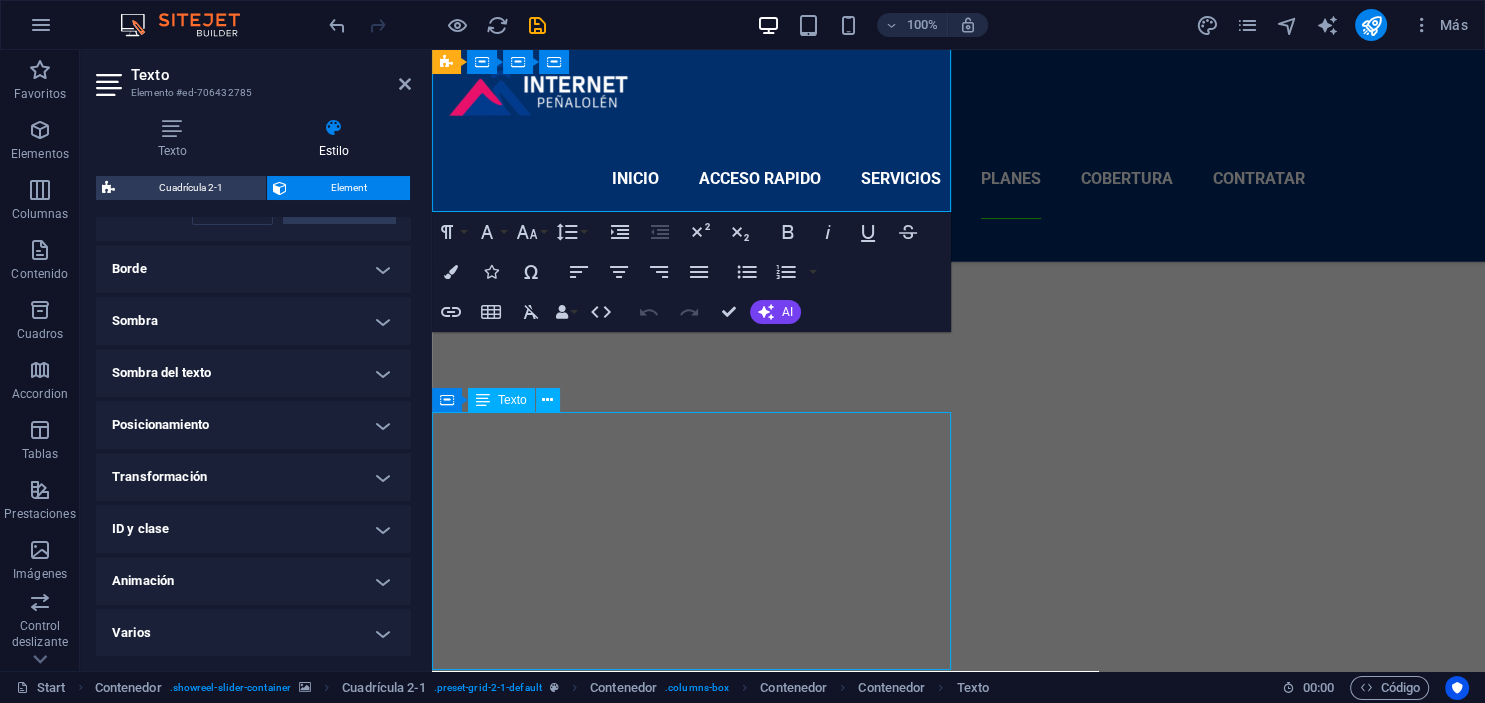 click on "Cámaras de Seguridad El servicio de  Cámaras de Seguridad  ofrece la instalación profesional de sistemas de videovigilancia, permitiendo a usuarios y empresas monitorear sus espacios en tiempo real y de manera autónoma directamente desde su teléfono inteligente. Este servicio está diseñado para quienes buscan mayor control y tranquilidad, facilitando un acceso inmediato y sencillo a la supervisión de sus propiedades." at bounding box center (516, 10736) 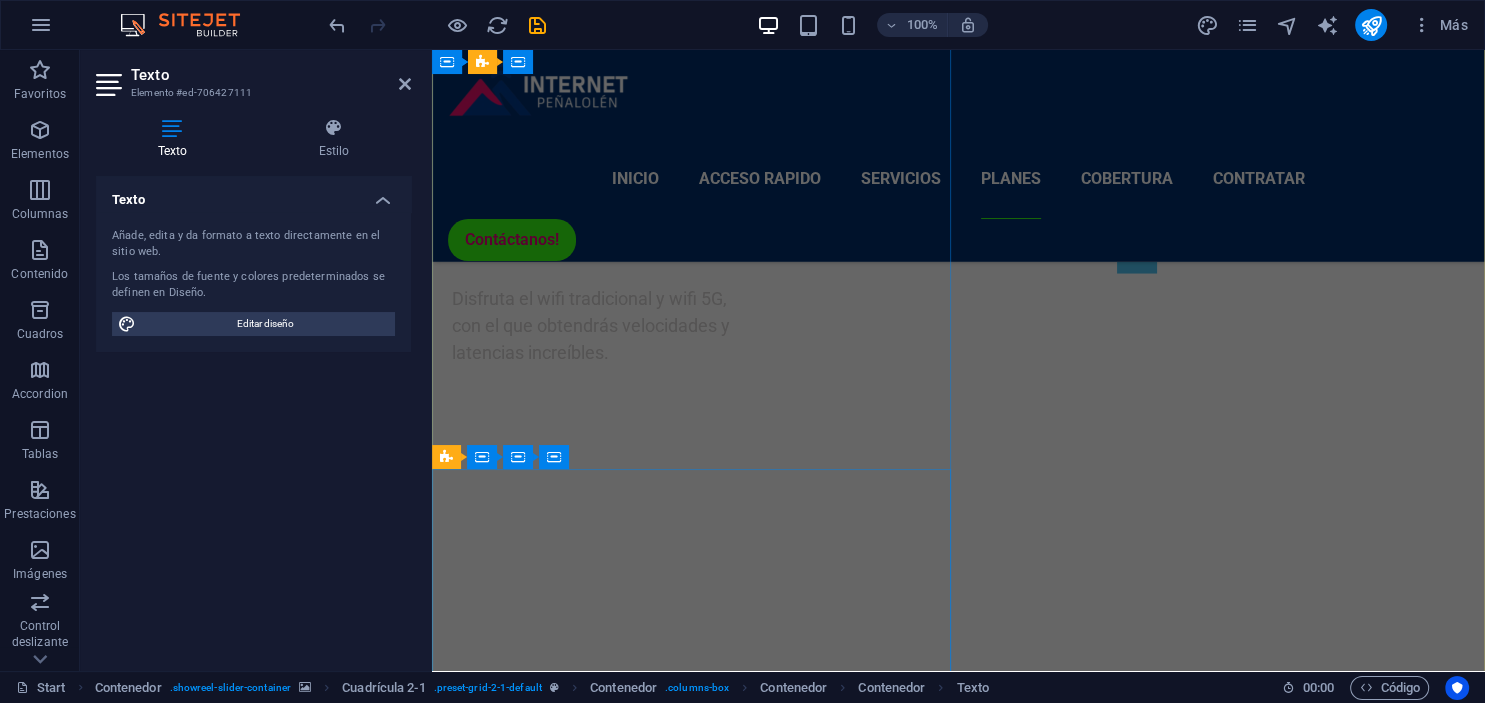 scroll, scrollTop: 4406, scrollLeft: 0, axis: vertical 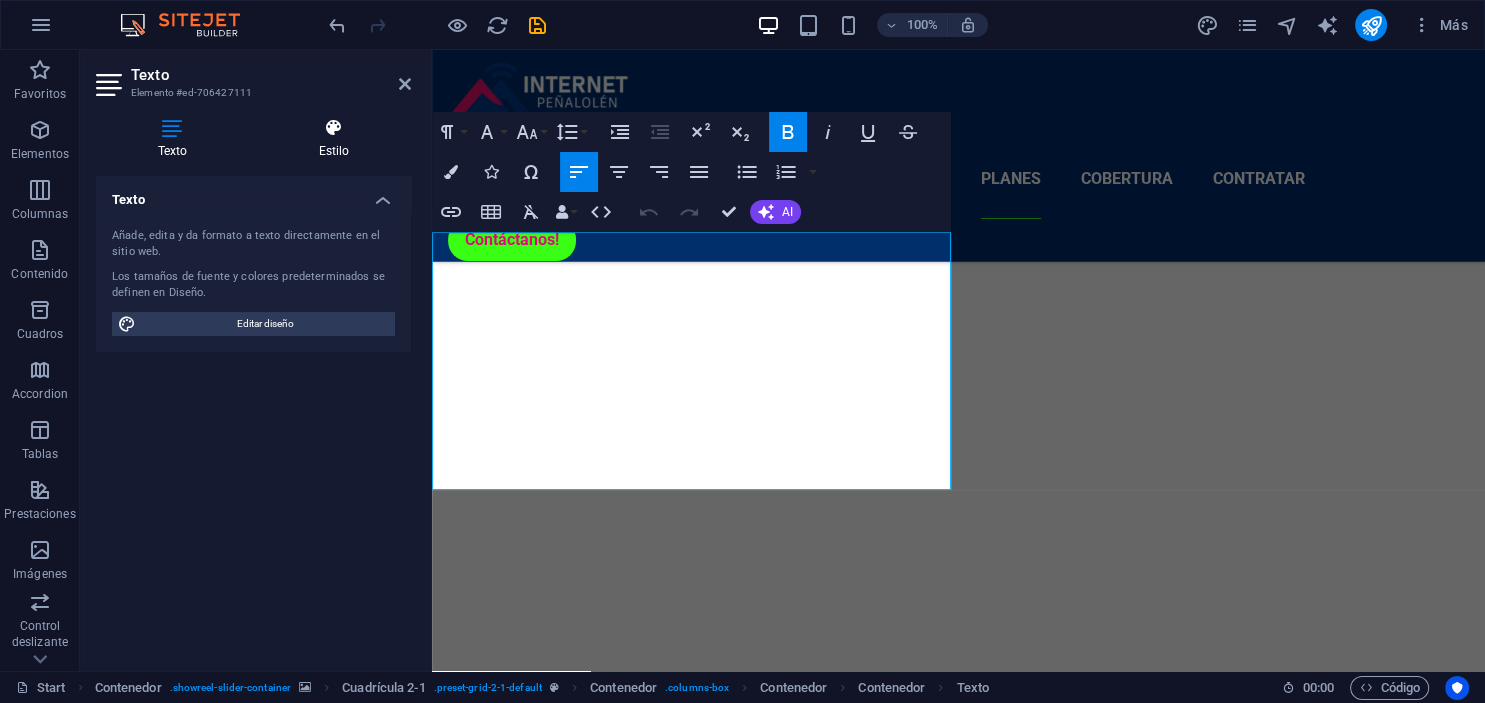 click at bounding box center [334, 128] 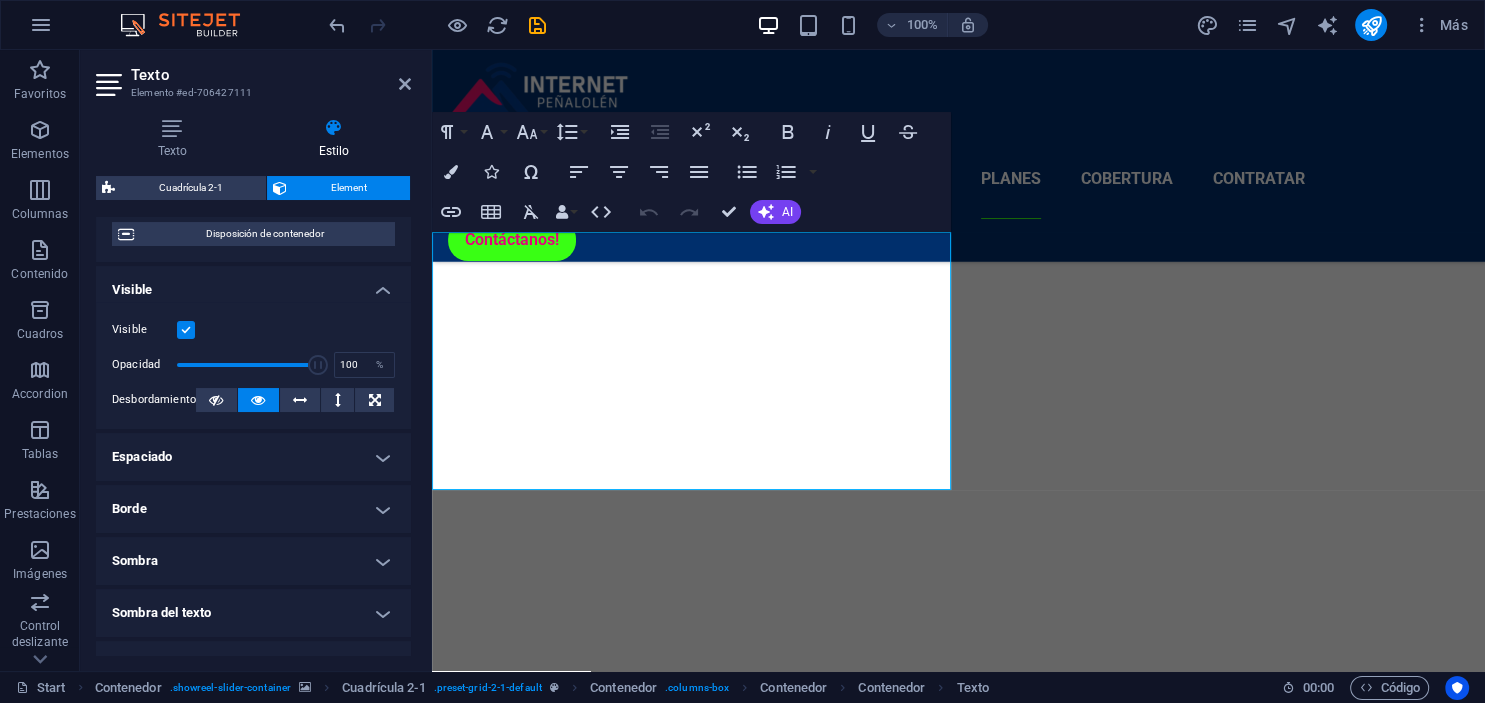 scroll, scrollTop: 182, scrollLeft: 0, axis: vertical 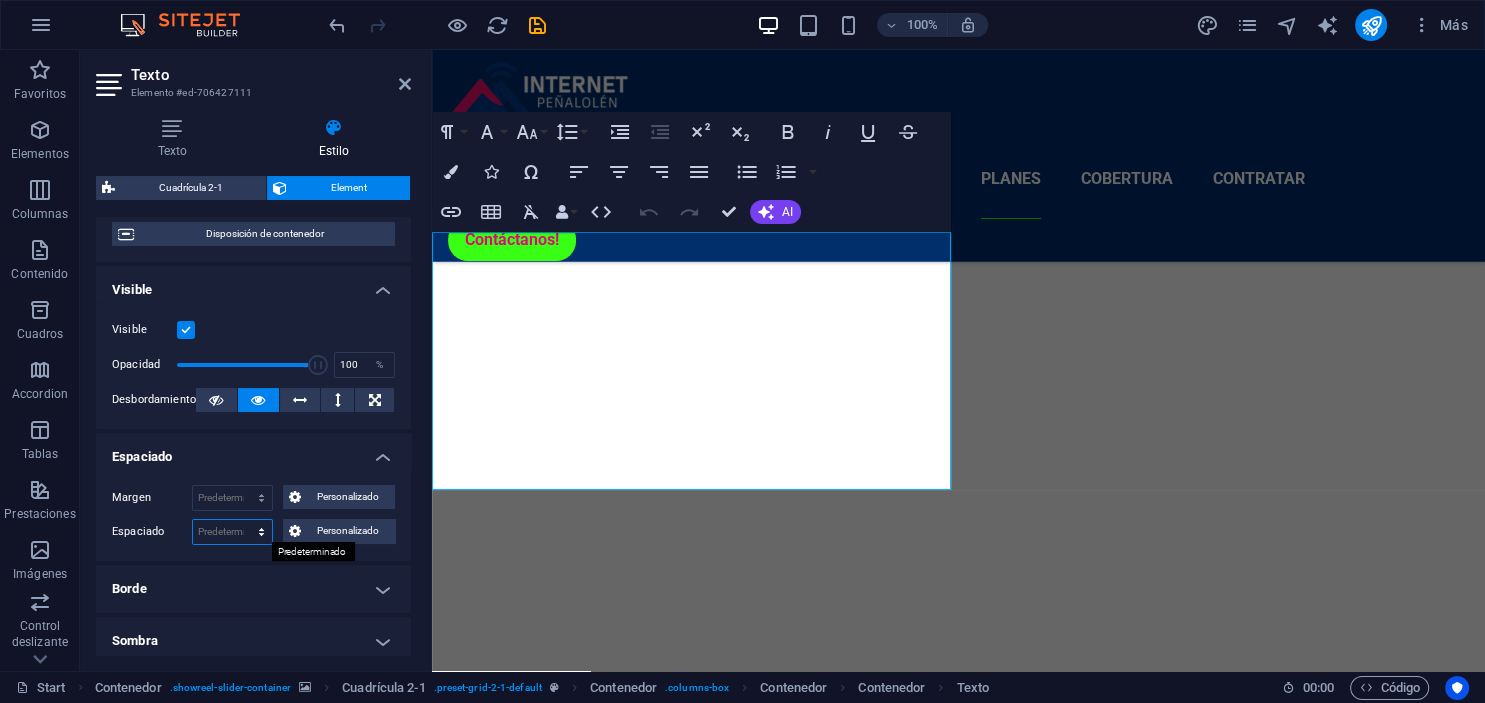 click on "Predeterminado px rem % vh vw Personalizado" at bounding box center (232, 532) 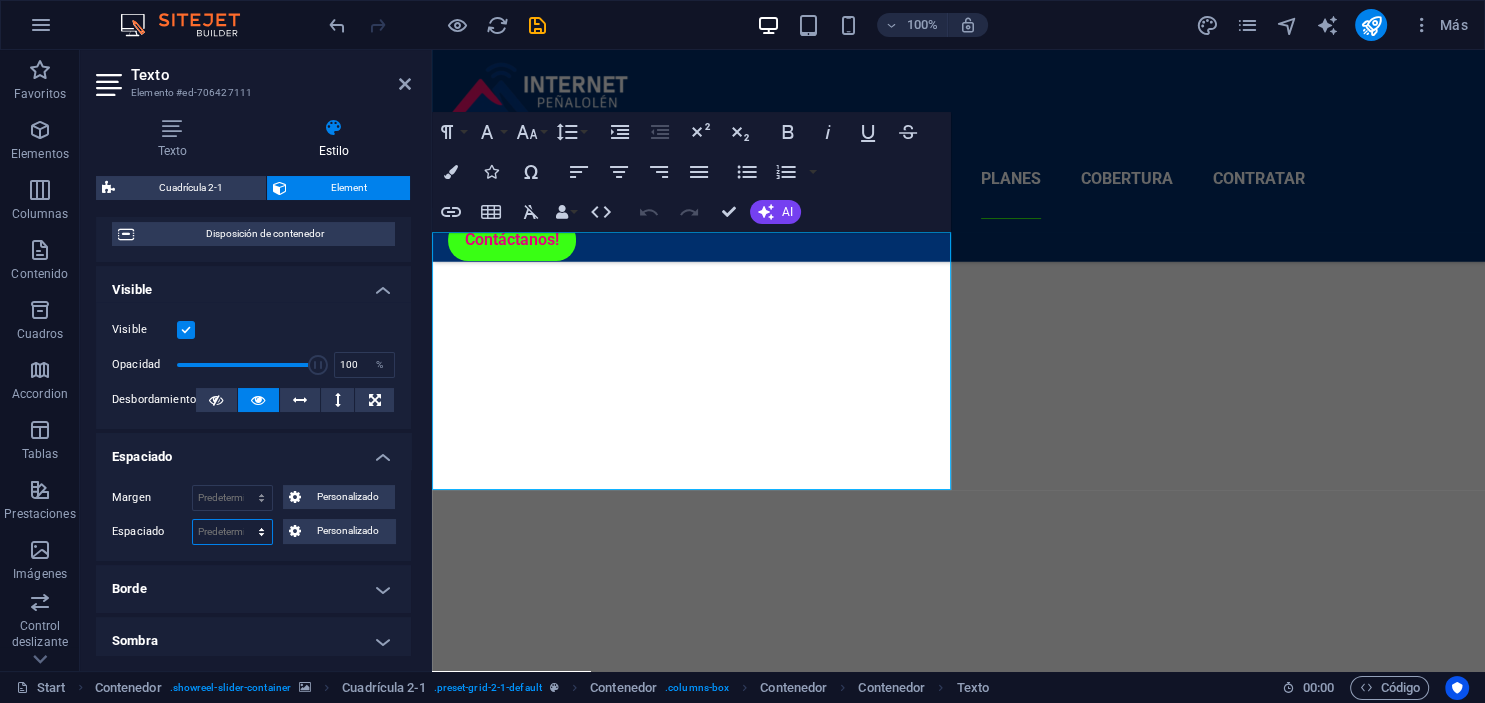 select on "px" 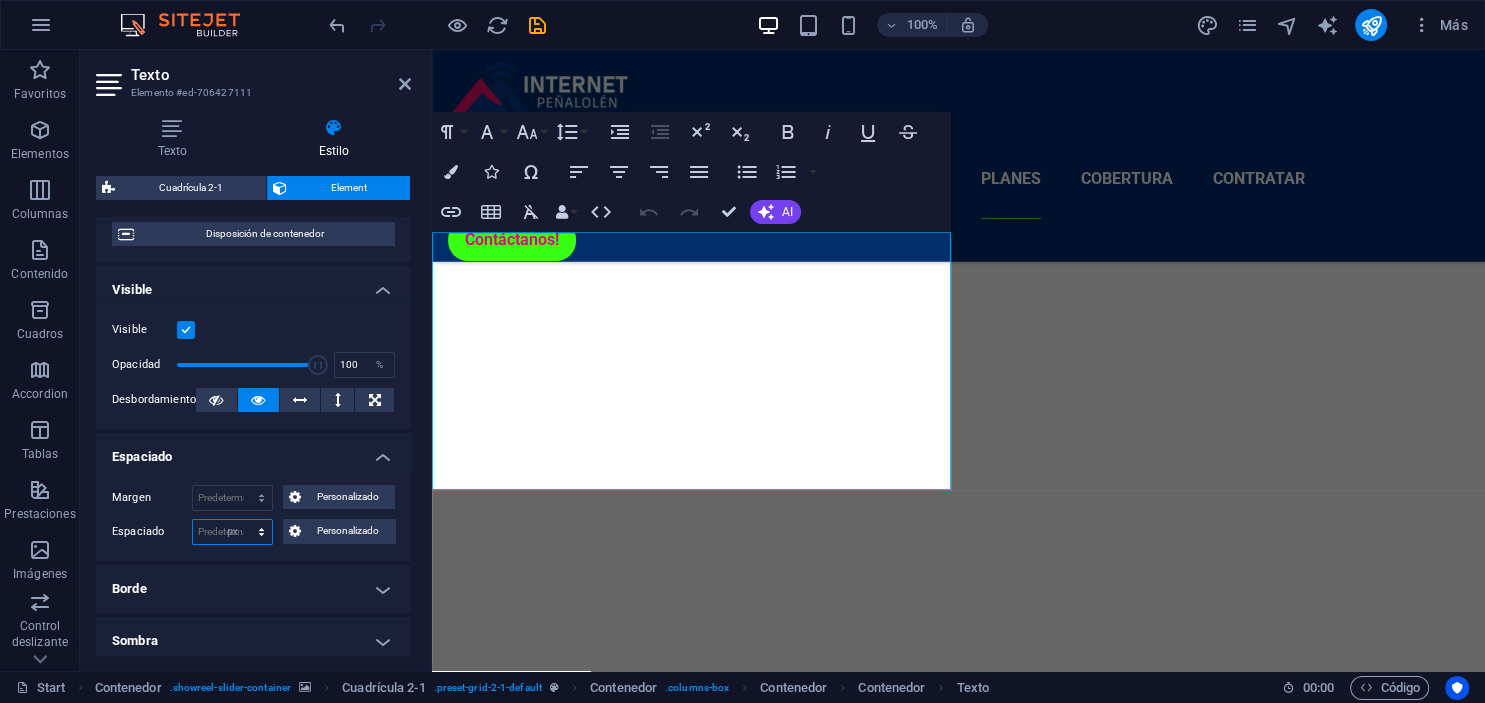 click on "px" at bounding box center (0, 0) 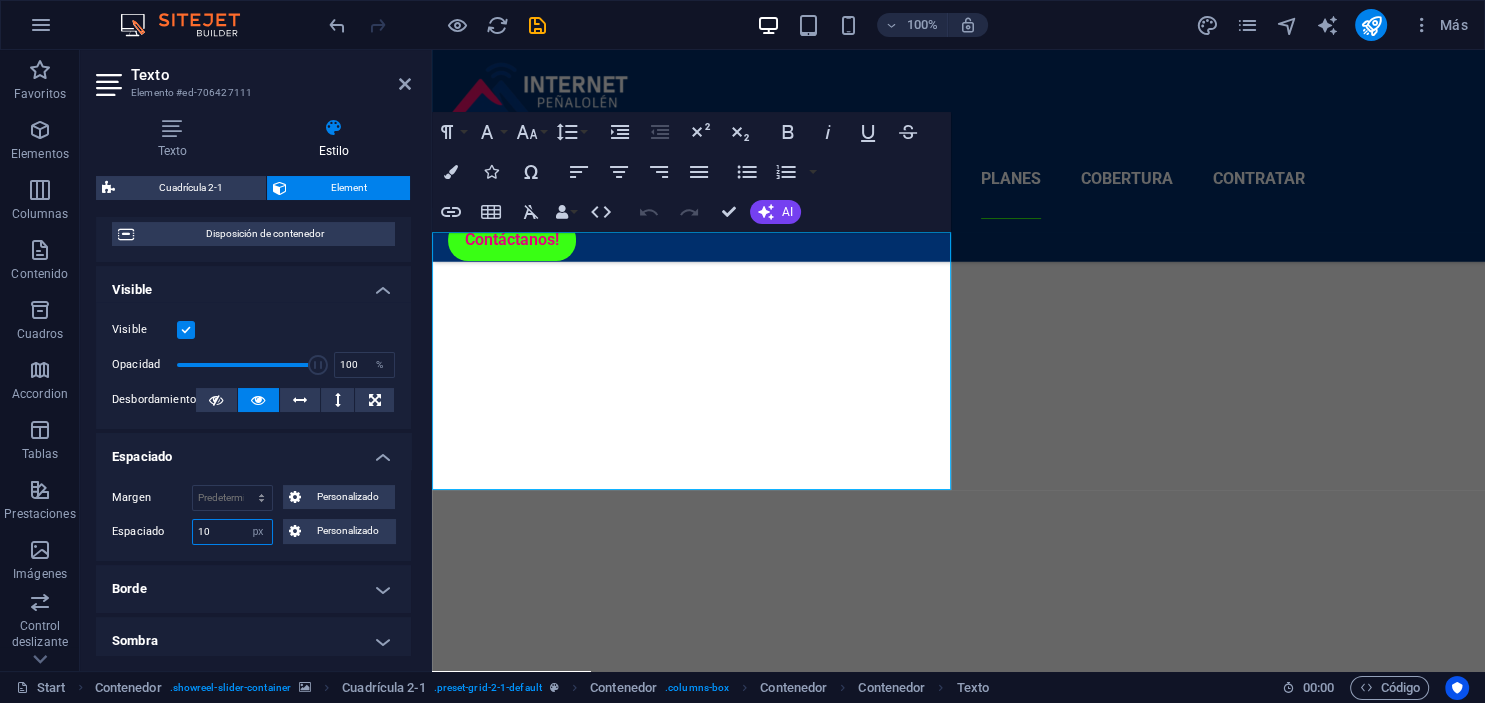 type on "10" 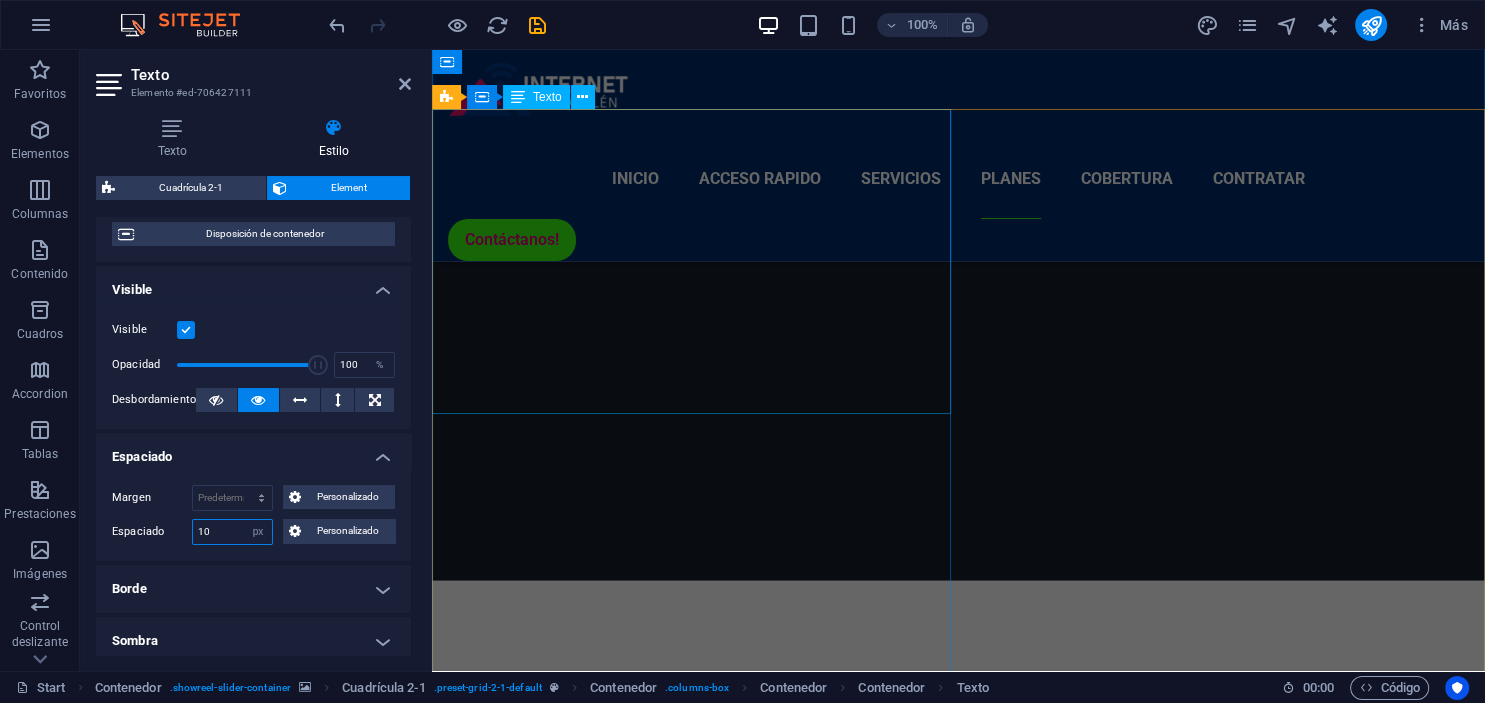 scroll, scrollTop: 3561, scrollLeft: 0, axis: vertical 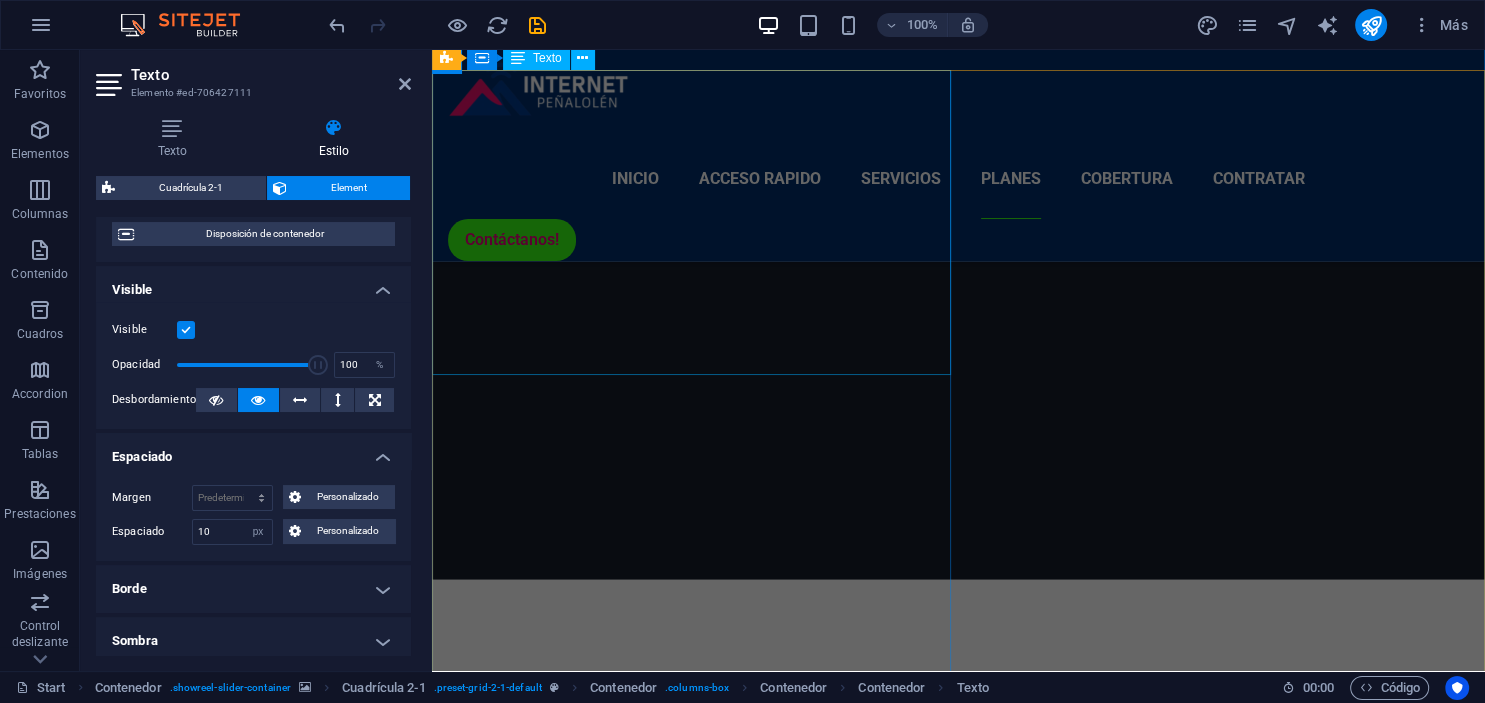 type 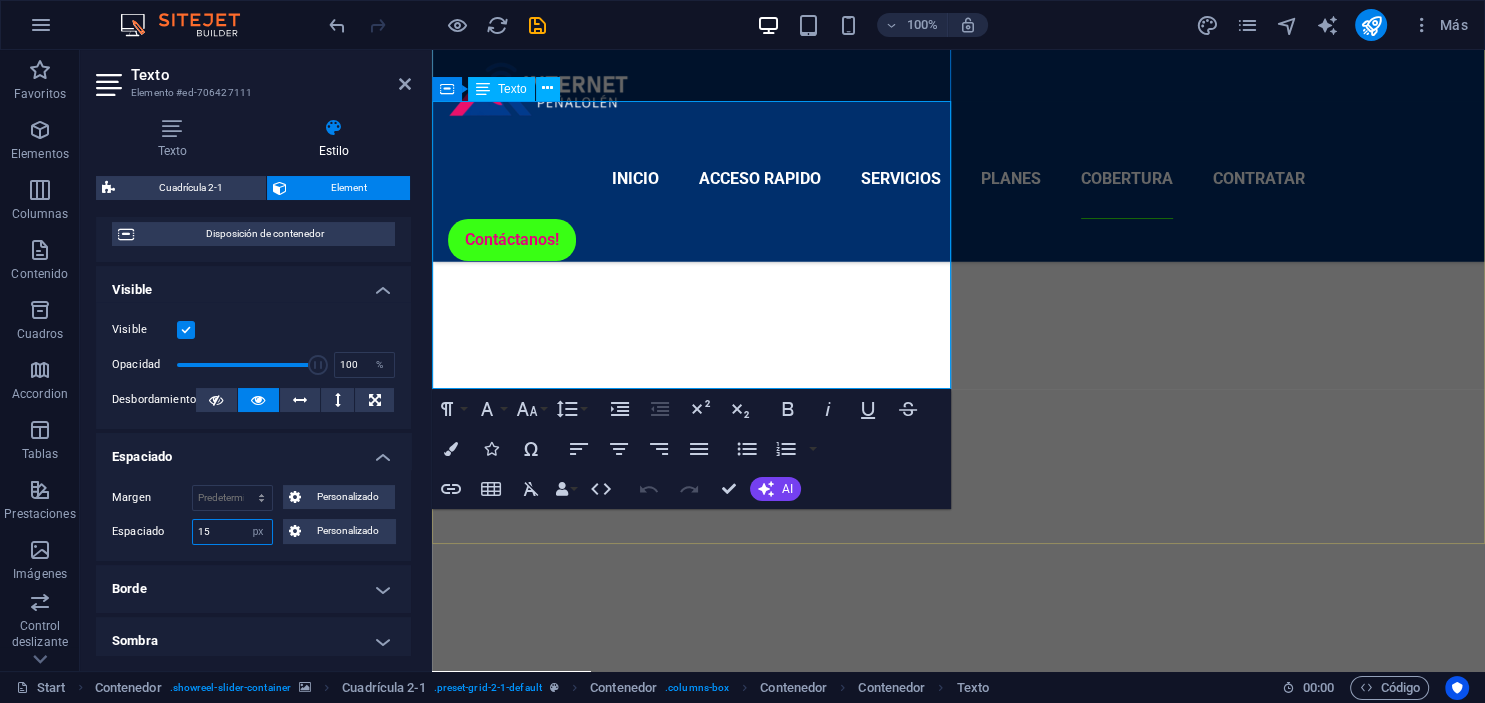scroll, scrollTop: 4632, scrollLeft: 0, axis: vertical 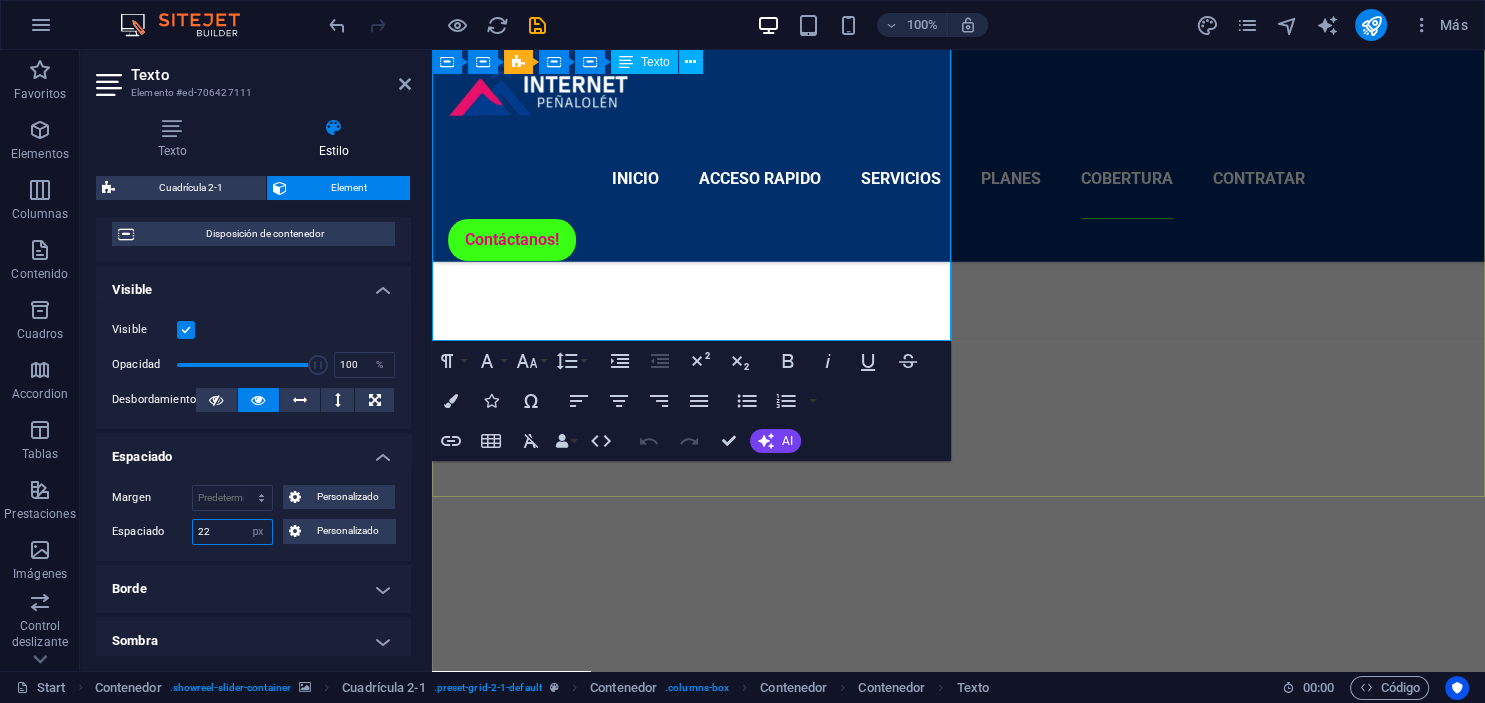 type on "22" 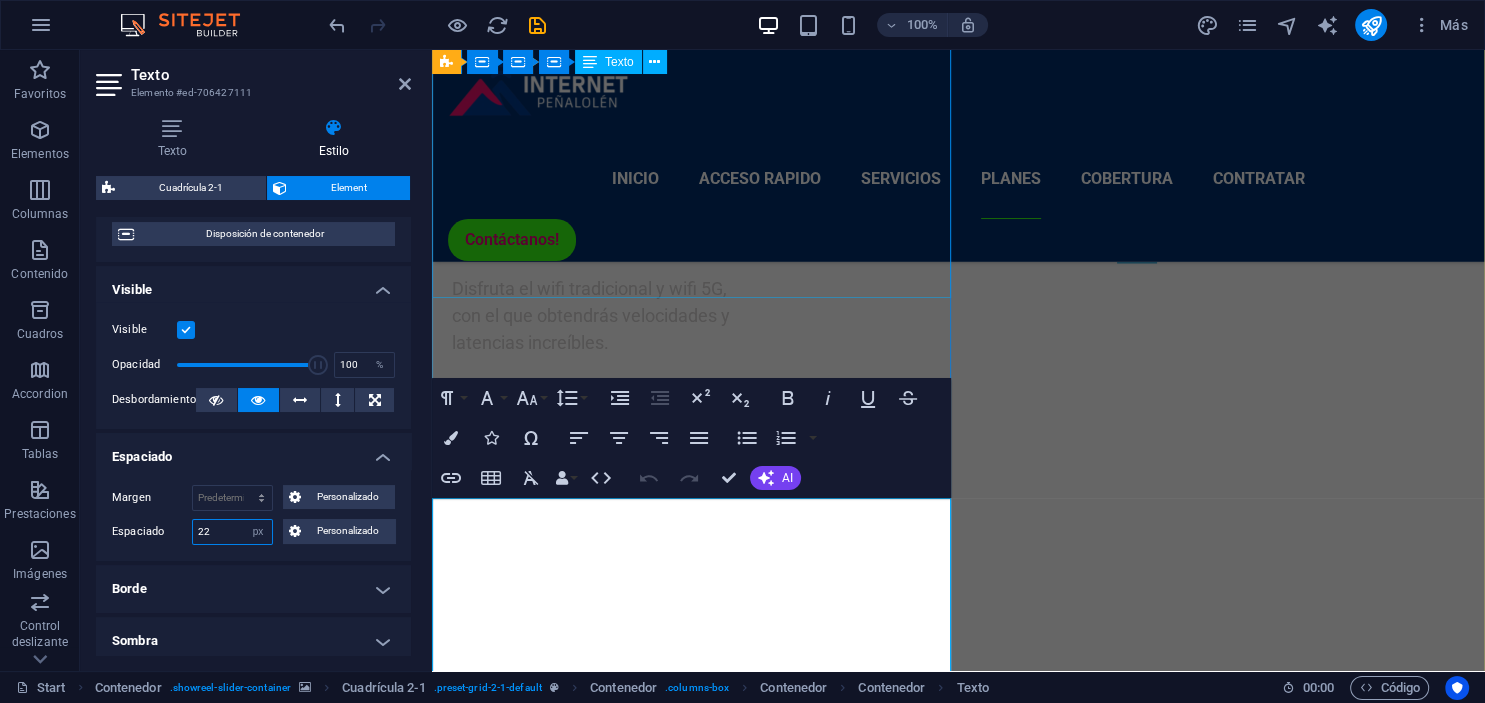 scroll, scrollTop: 3998, scrollLeft: 0, axis: vertical 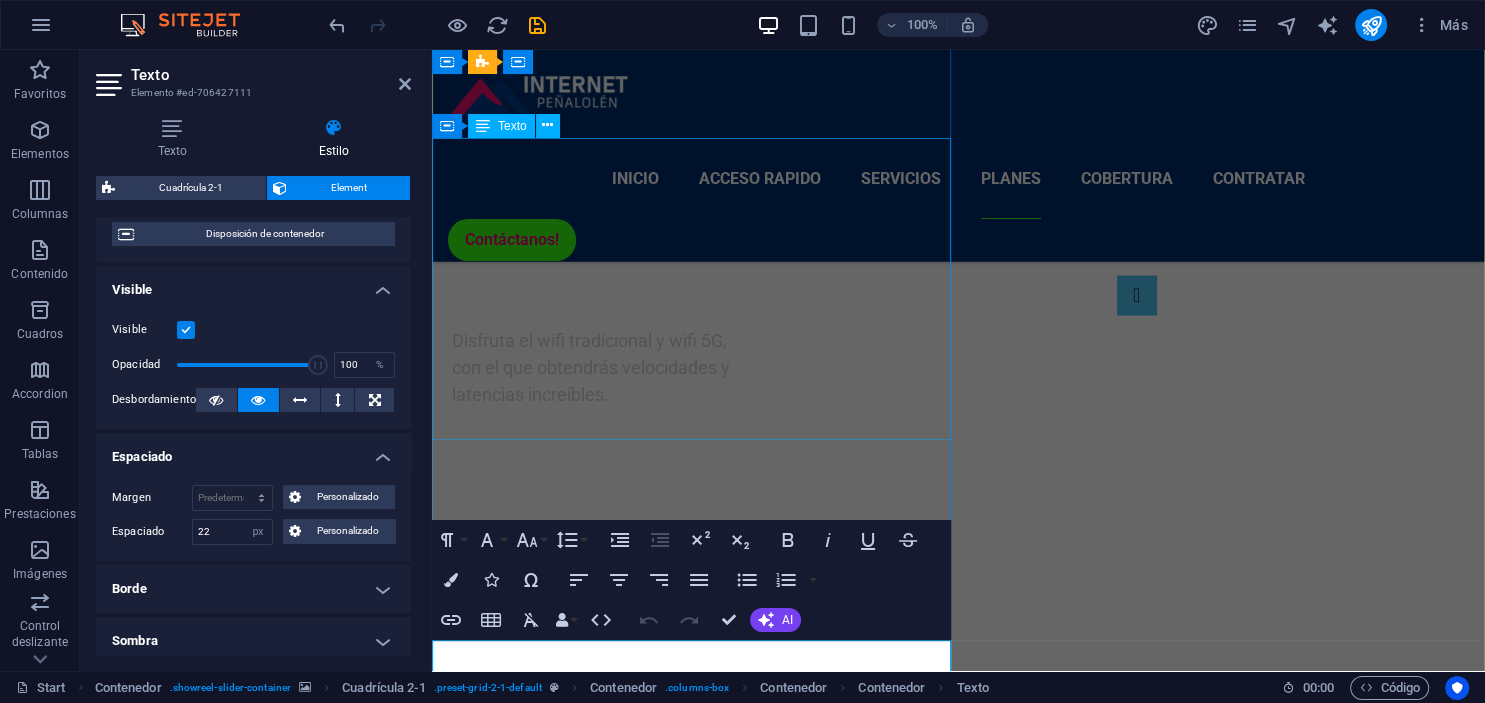 click on "Servicio de Internet Dedicado El  Servicio de Internet Dedicado  es una solución de conexión exclusiva, diseñada para cubrir las necesidades tanto de empresas como de particulares que requieren un acceso a internet de alto rendimiento y máxima estabilidad. Este servicio garantiza una conexión robusta y segura, separada del tráfico residencial convencional, lo que asegura un rendimiento superior incluso en horarios de alta demanda." at bounding box center (534, 9583) 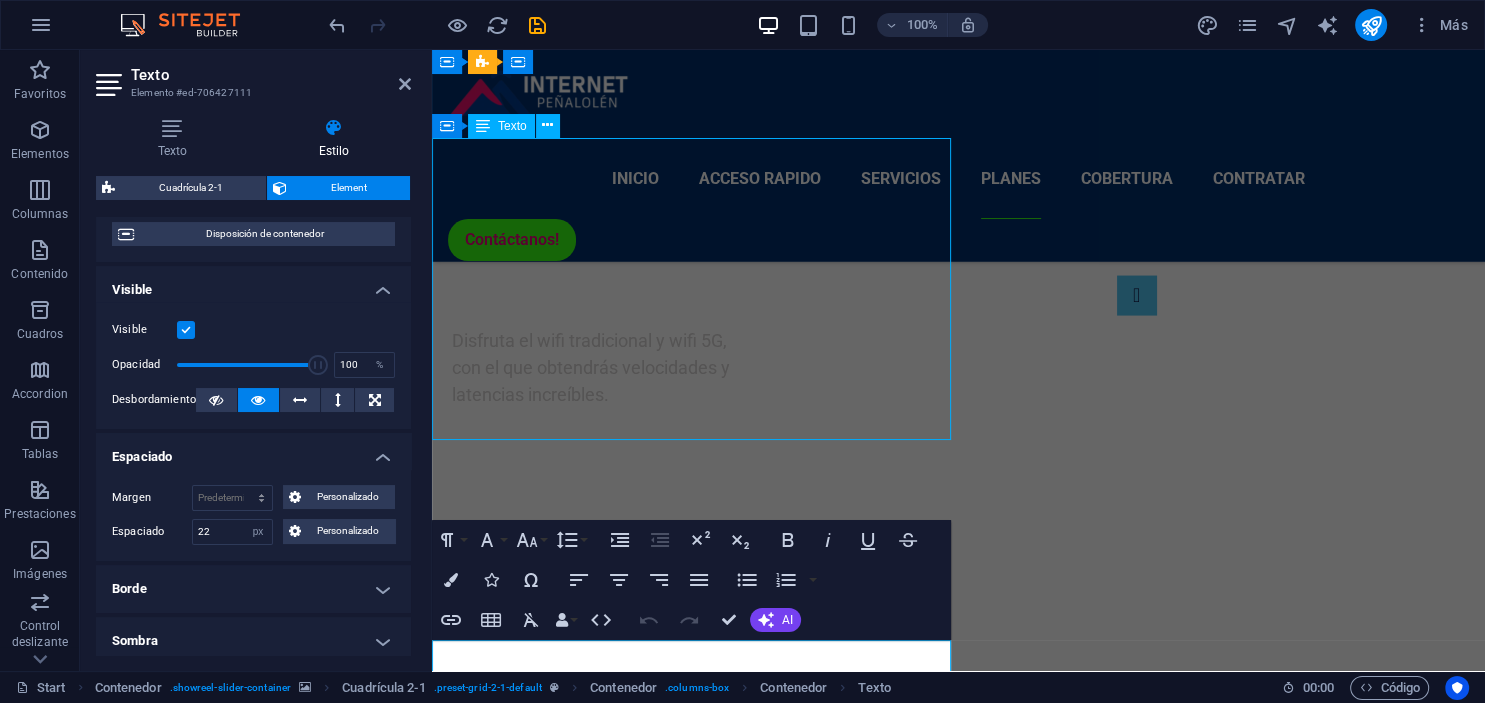 click on "Servicio de Internet Dedicado El  Servicio de Internet Dedicado  es una solución de conexión exclusiva, diseñada para cubrir las necesidades tanto de empresas como de particulares que requieren un acceso a internet de alto rendimiento y máxima estabilidad. Este servicio garantiza una conexión robusta y segura, separada del tráfico residencial convencional, lo que asegura un rendimiento superior incluso en horarios de alta demanda." at bounding box center [534, 9583] 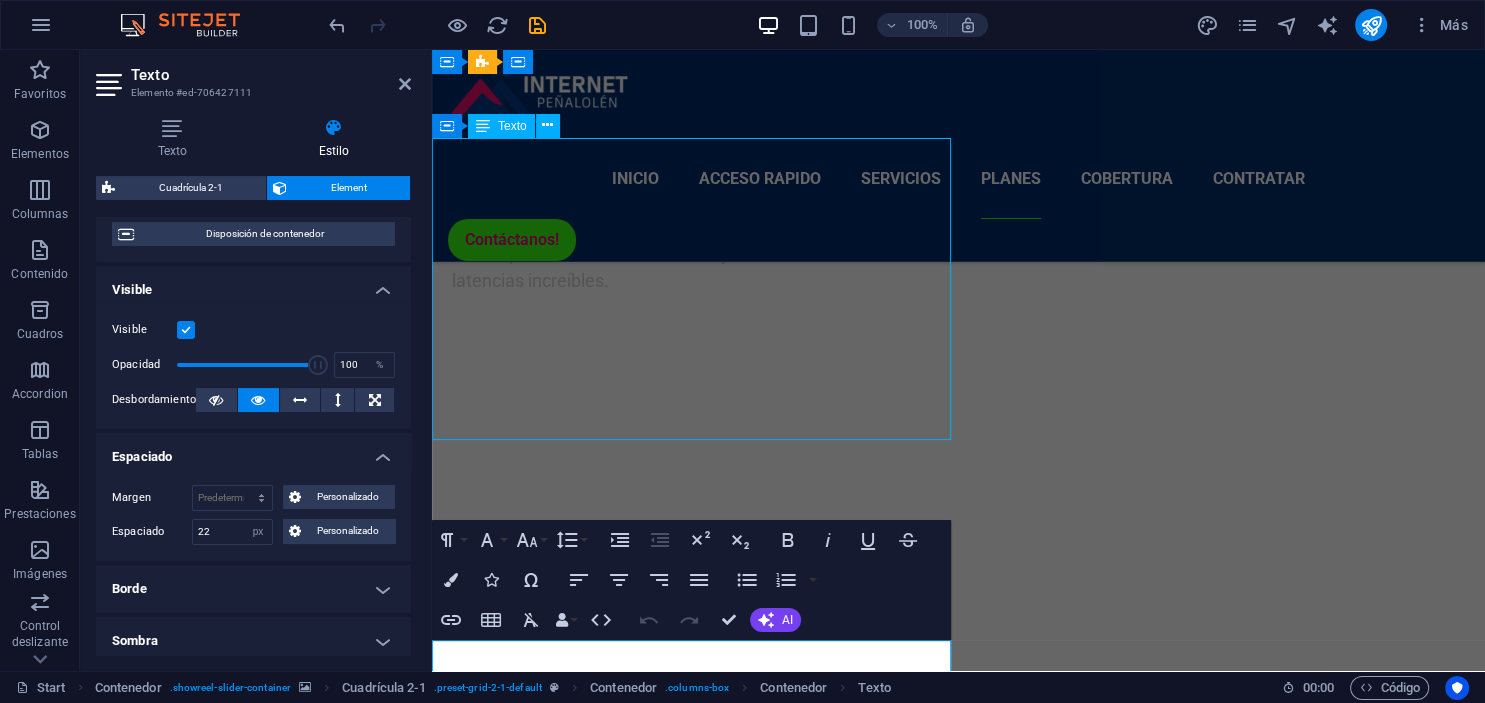 select on "px" 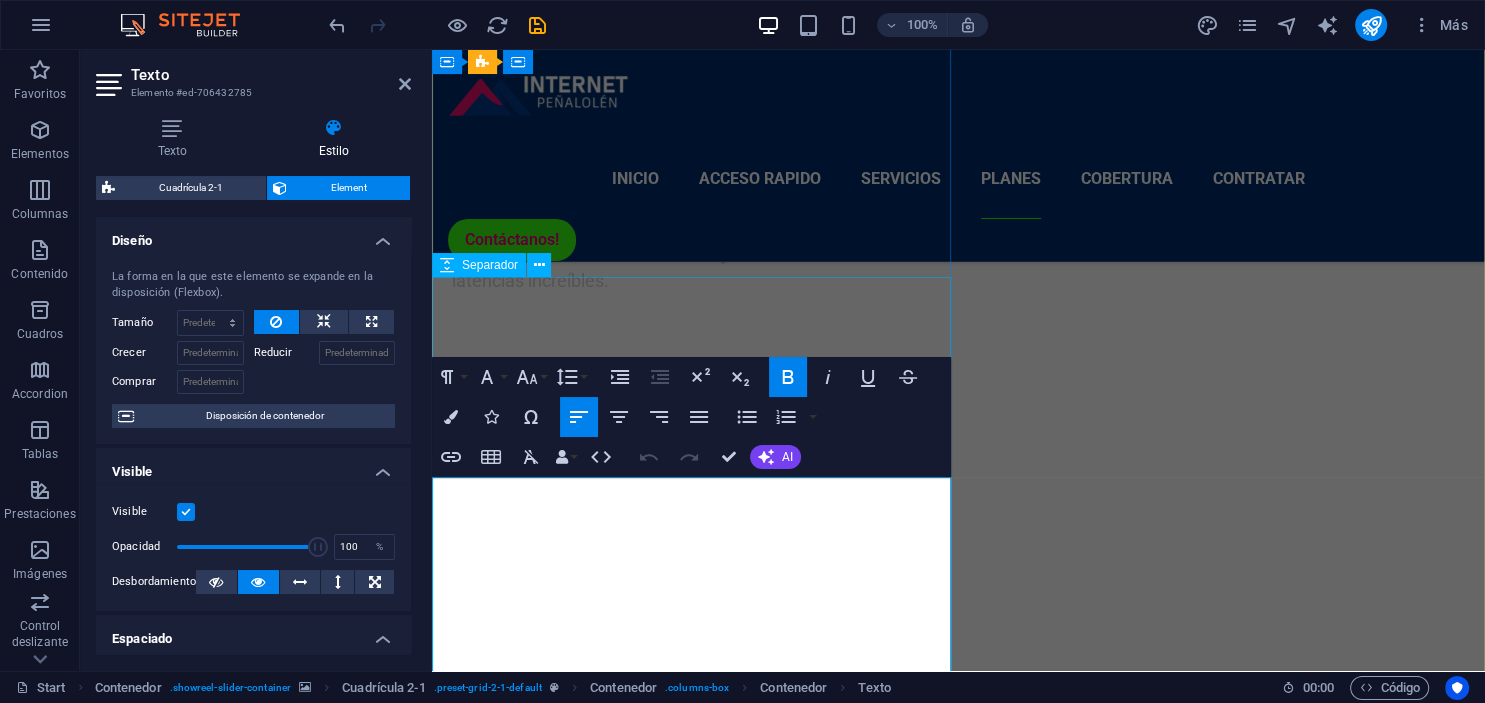 scroll, scrollTop: 4441, scrollLeft: 0, axis: vertical 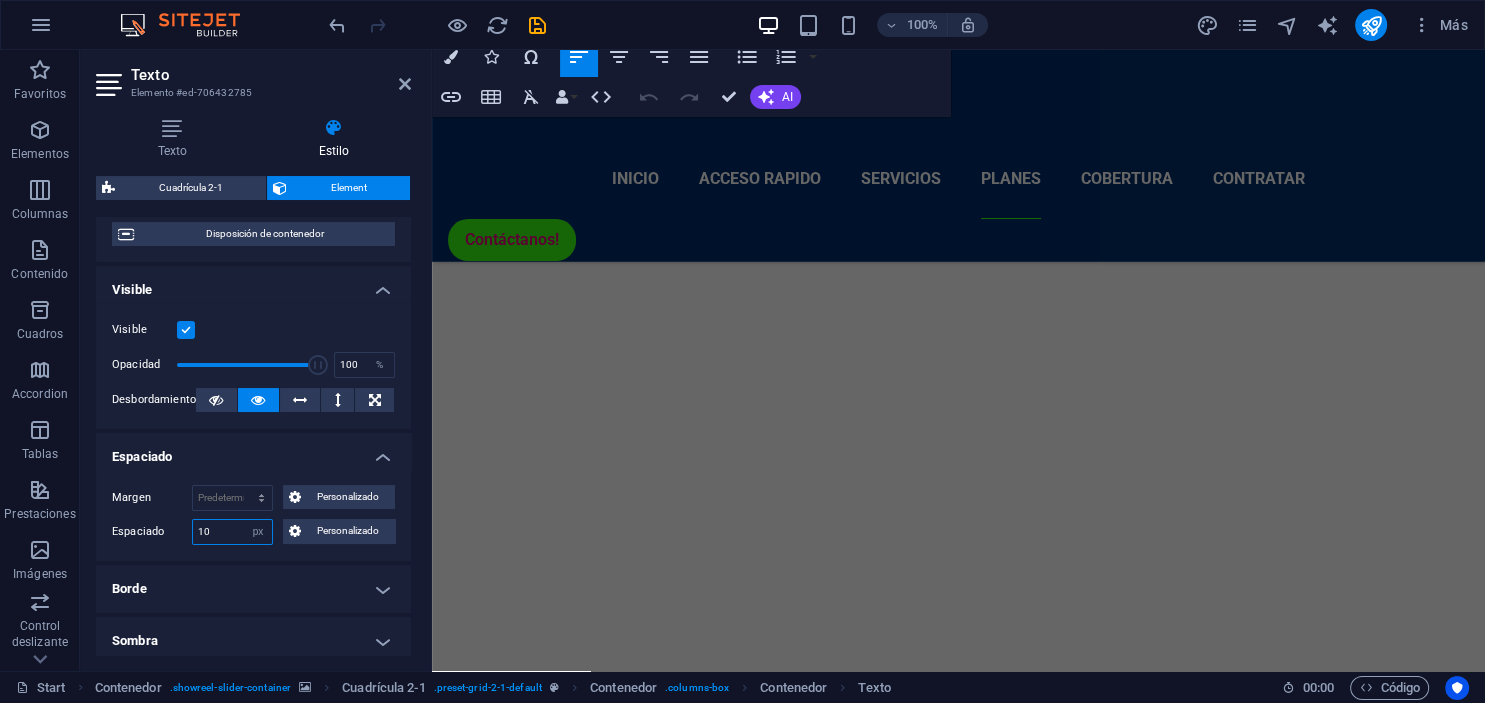 click on "10" at bounding box center [232, 532] 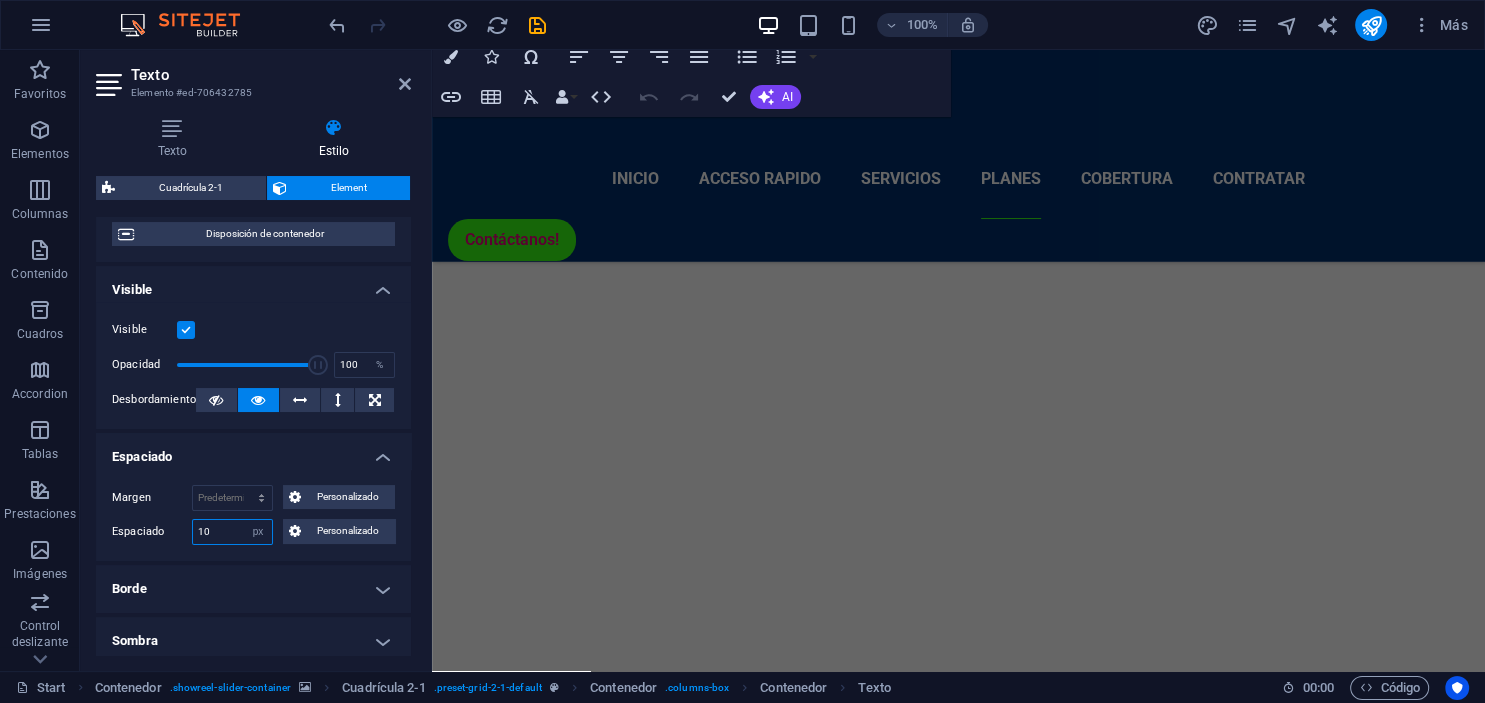click on "10" at bounding box center (232, 532) 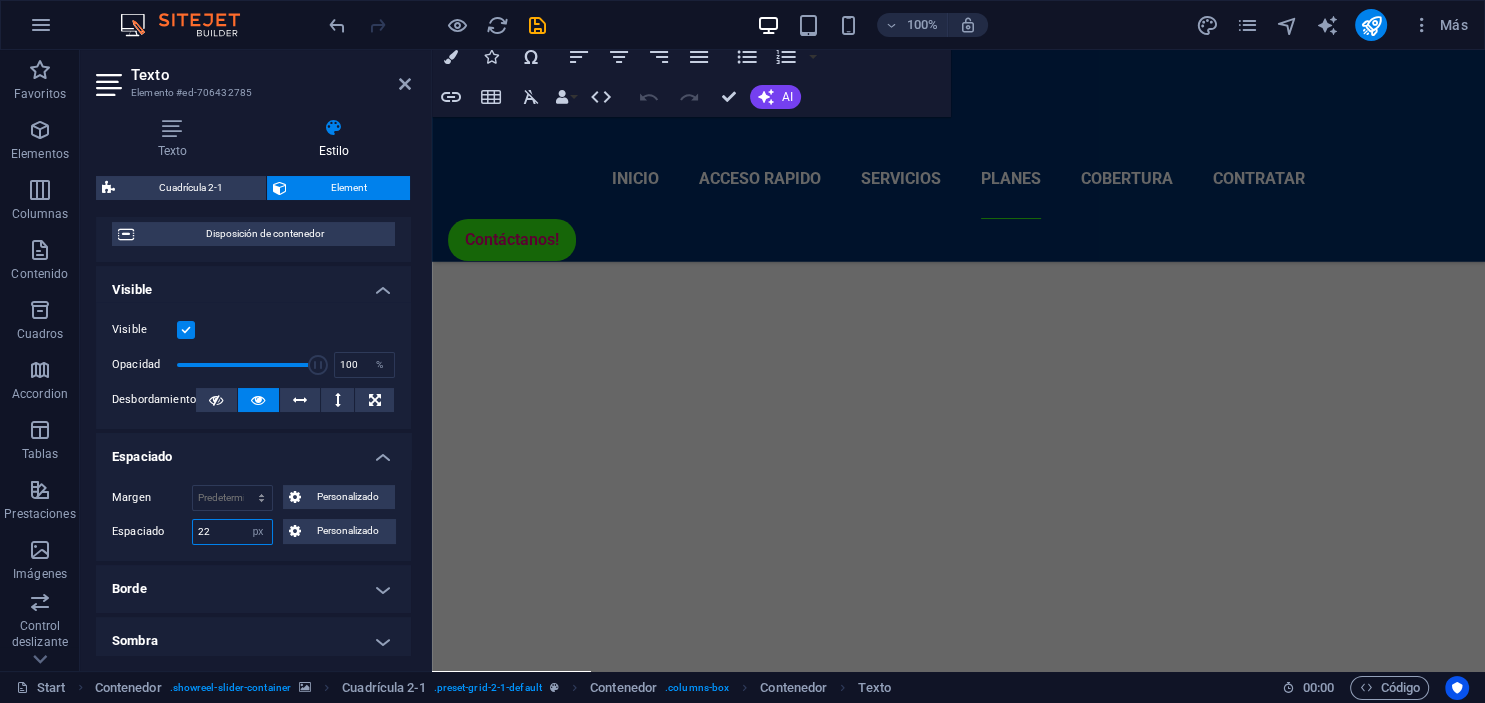 type on "22" 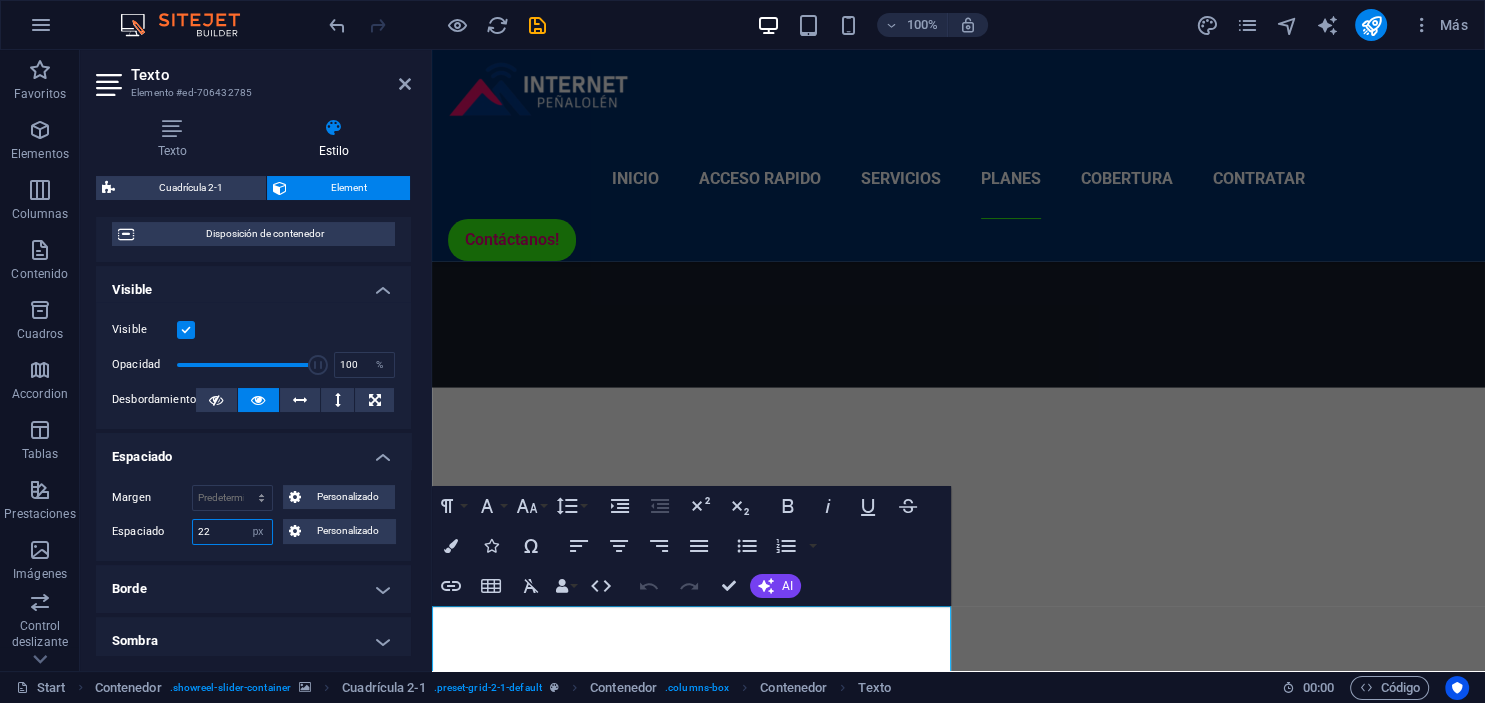 scroll, scrollTop: 3529, scrollLeft: 0, axis: vertical 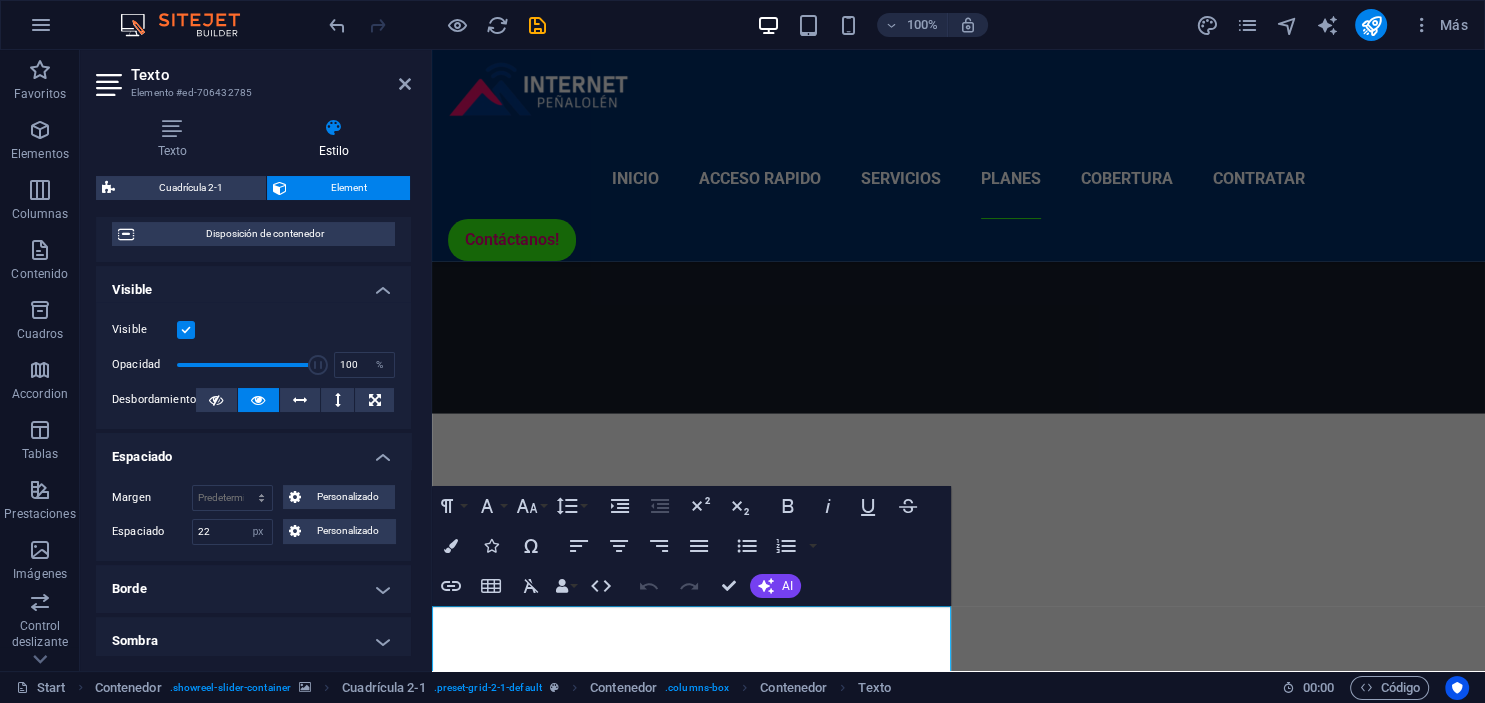 click on "Visible" at bounding box center [253, 284] 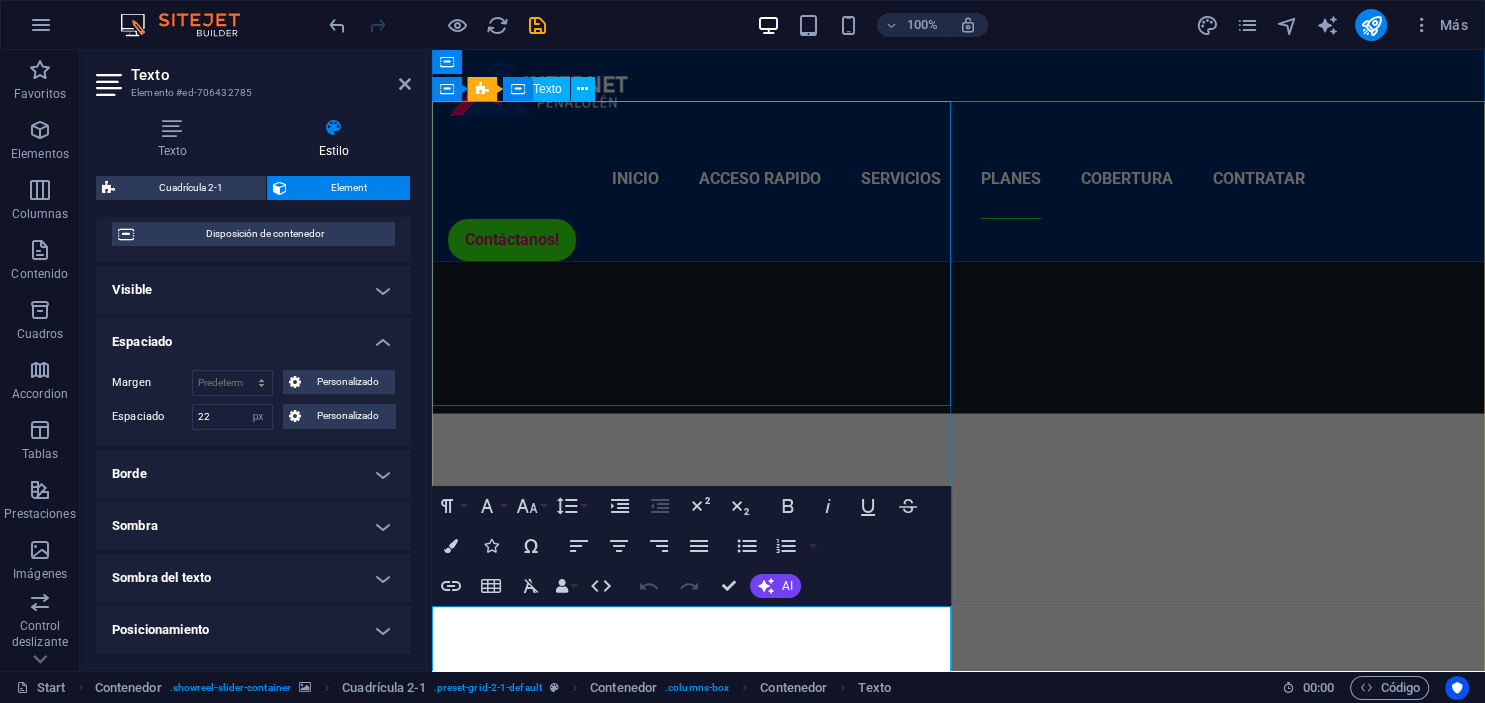 click on "Enlaces de Fibra Óptica El servicio de  Enlaces de Fibra Óptica  consiste en el tendido, empalme y mantención profesional de redes de fibra óptica, con el objetivo de proporcionar una infraestructura de comunicación de alta velocidad, alta capacidad y máxima confiabilidad. Está diseñado para empresas, industrias y organizaciones que requieren enlaces robustos para transmitir grandes volúmenes de datos a largas distancias sin interferencias." at bounding box center [534, 9118] 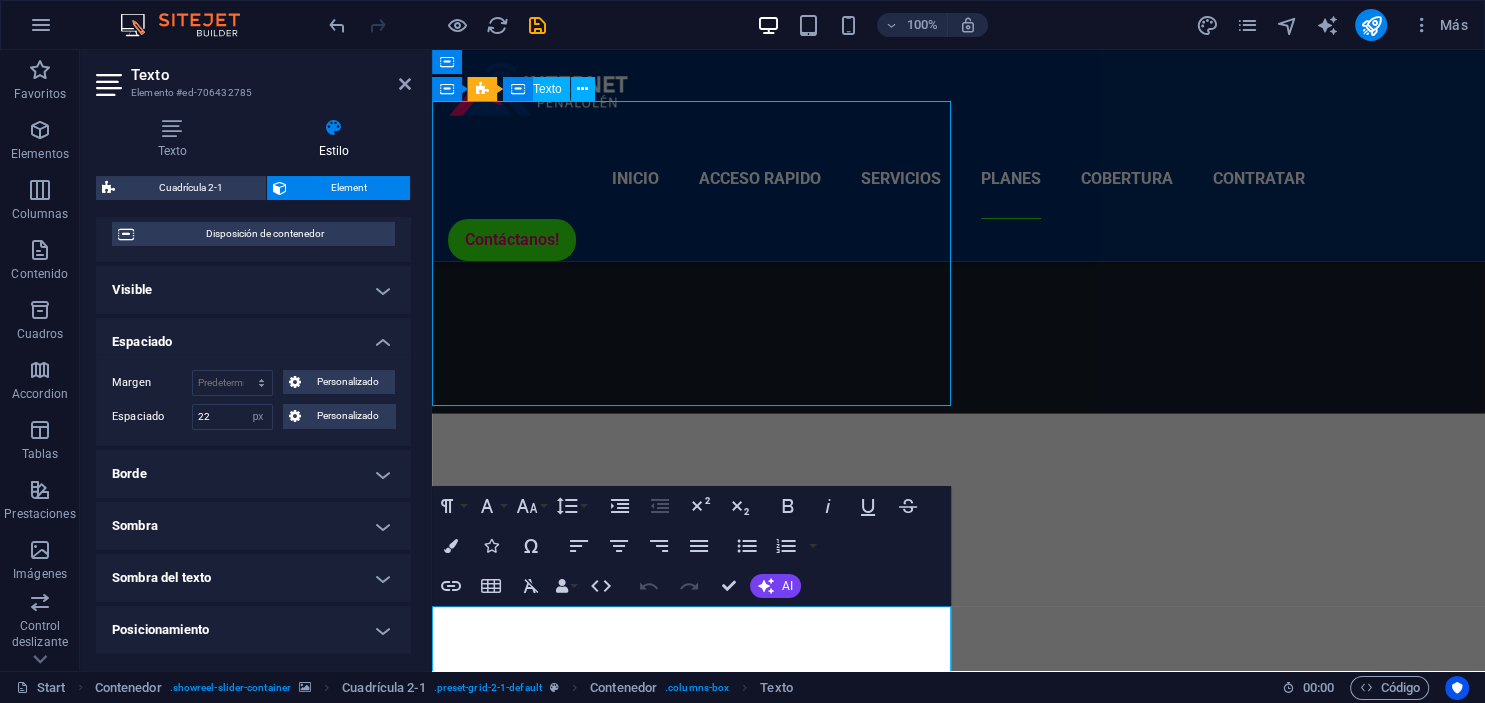 click on "Enlaces de Fibra Óptica El servicio de  Enlaces de Fibra Óptica  consiste en el tendido, empalme y mantención profesional de redes de fibra óptica, con el objetivo de proporcionar una infraestructura de comunicación de alta velocidad, alta capacidad y máxima confiabilidad. Está diseñado para empresas, industrias y organizaciones que requieren enlaces robustos para transmitir grandes volúmenes de datos a largas distancias sin interferencias." at bounding box center (534, 9118) 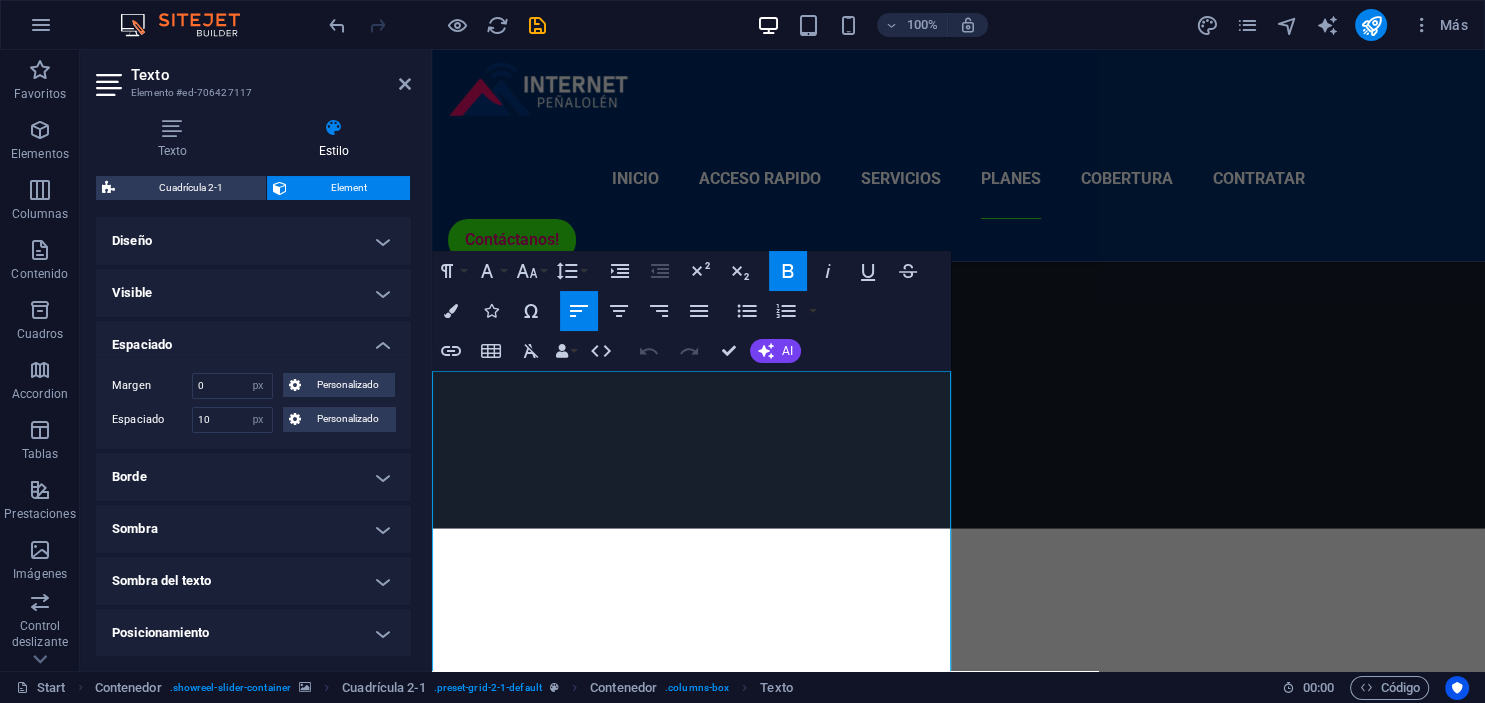 scroll, scrollTop: 3423, scrollLeft: 0, axis: vertical 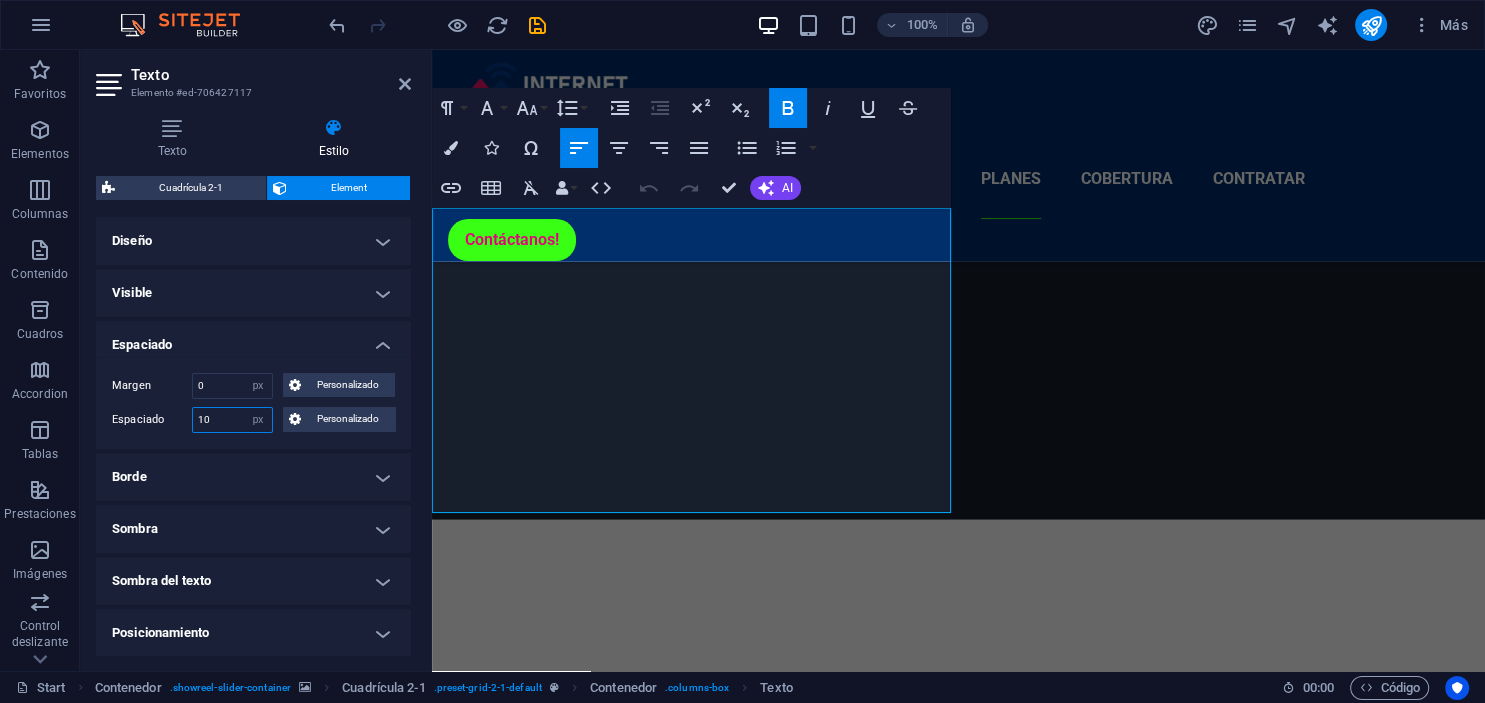 click on "10" at bounding box center [232, 420] 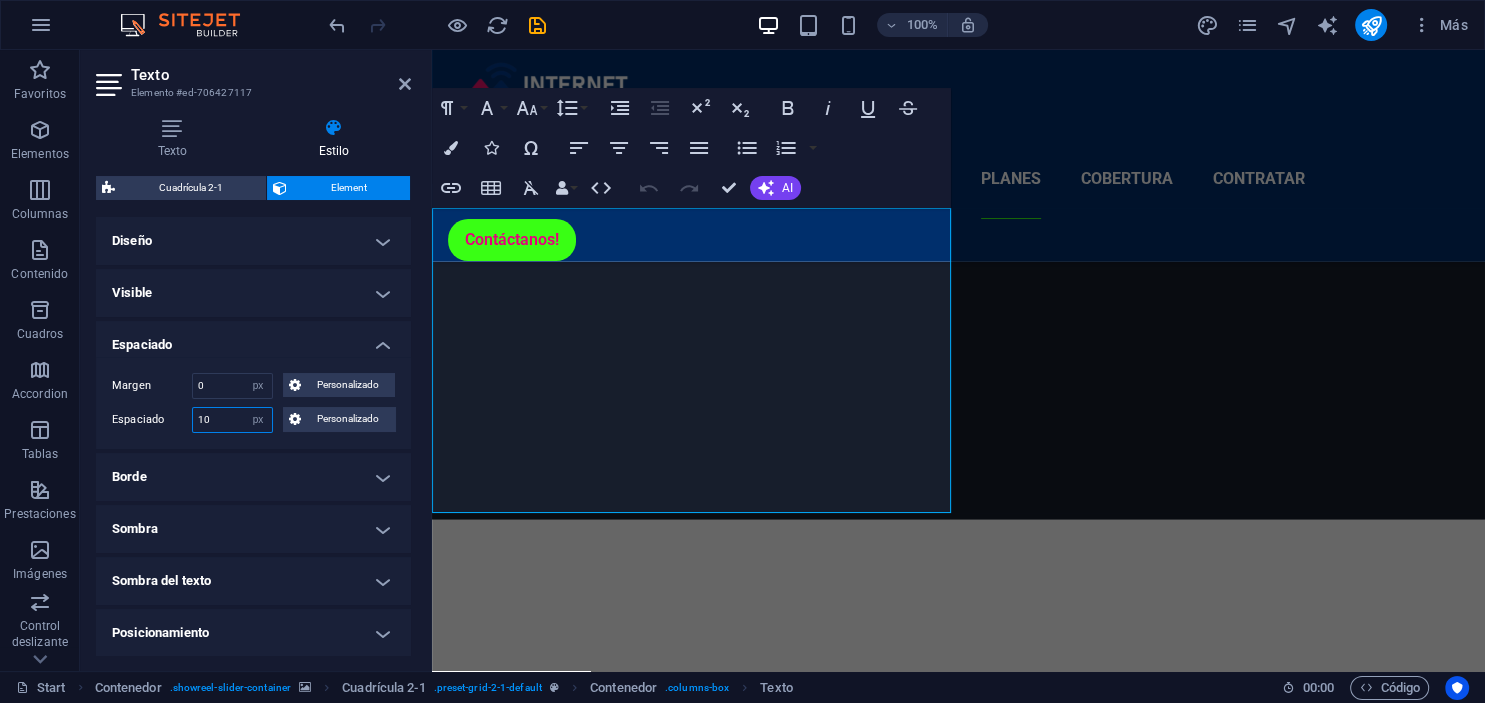 click on "10" at bounding box center (232, 420) 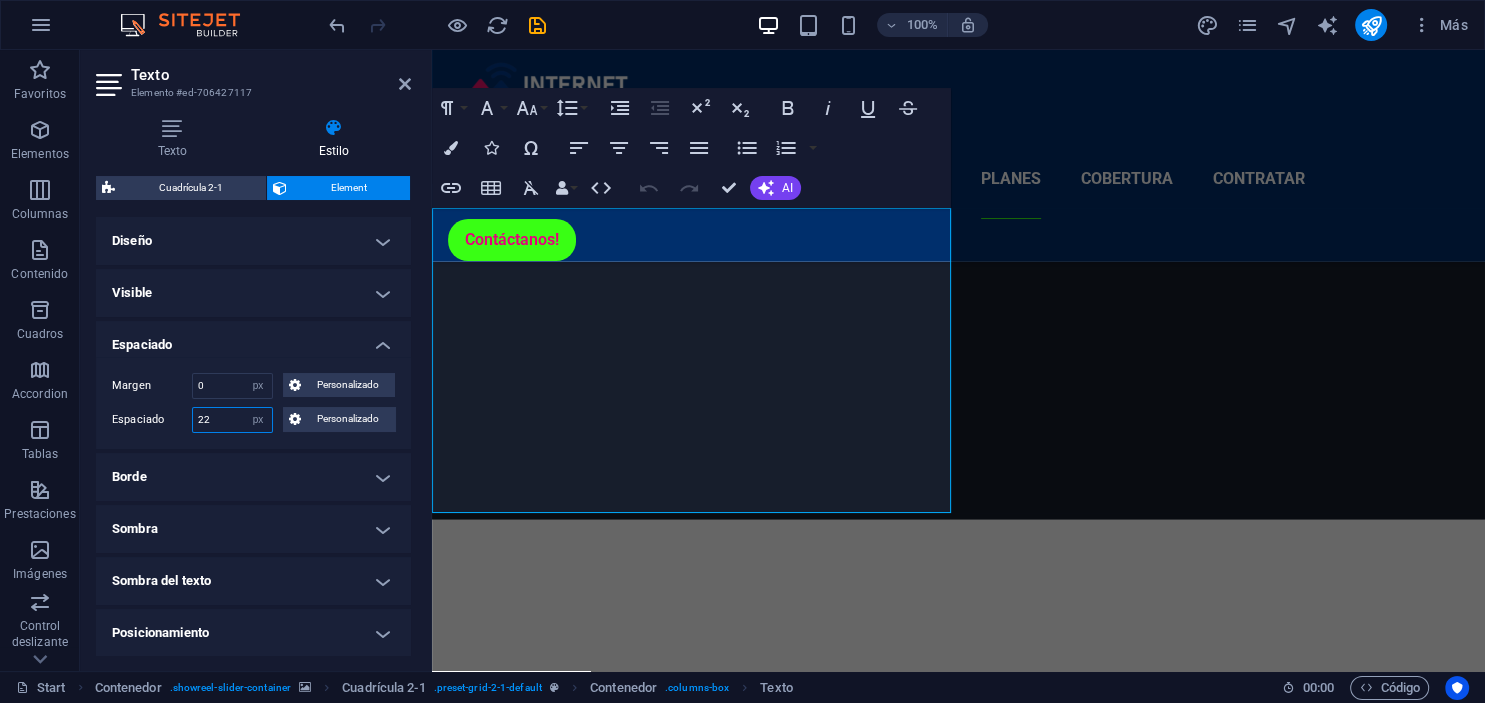 type on "22" 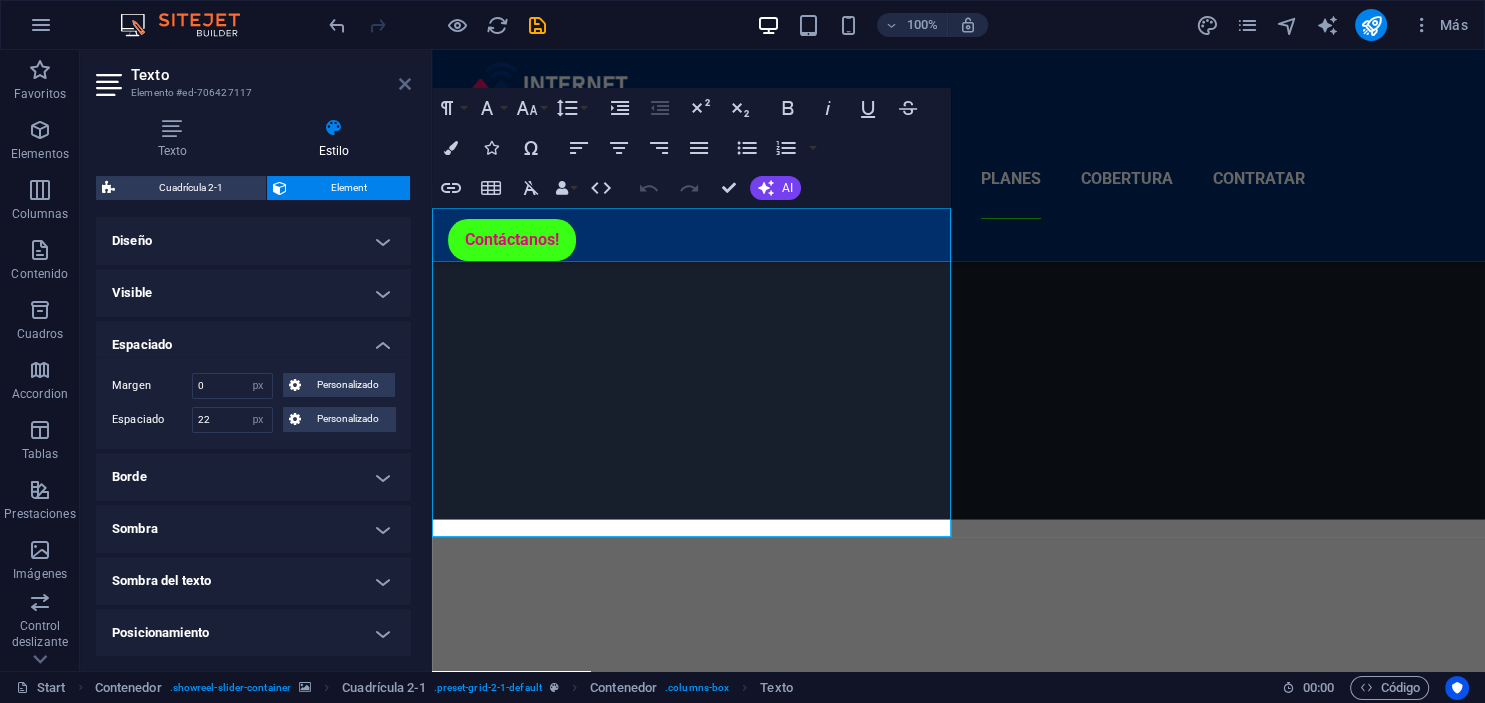 click at bounding box center (405, 84) 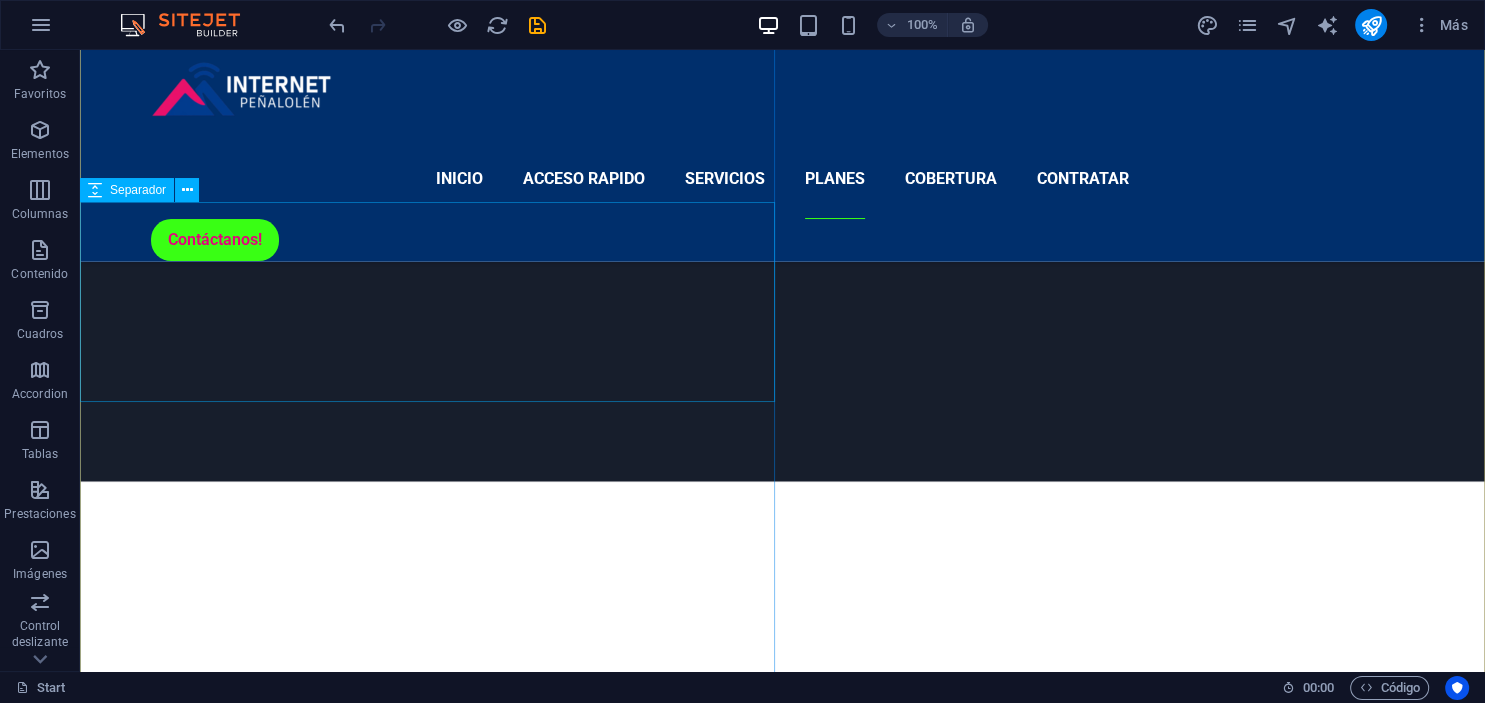 scroll, scrollTop: 3276, scrollLeft: 0, axis: vertical 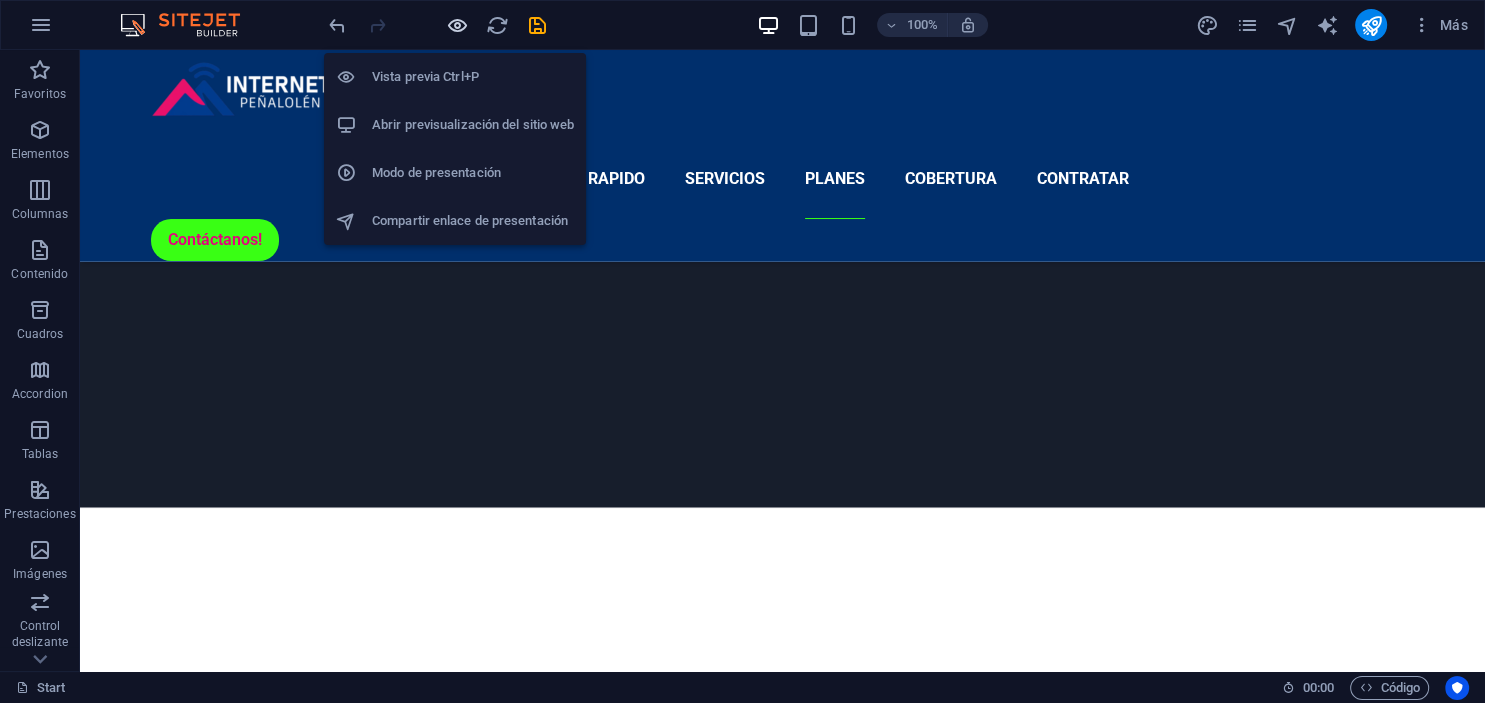 click at bounding box center (457, 25) 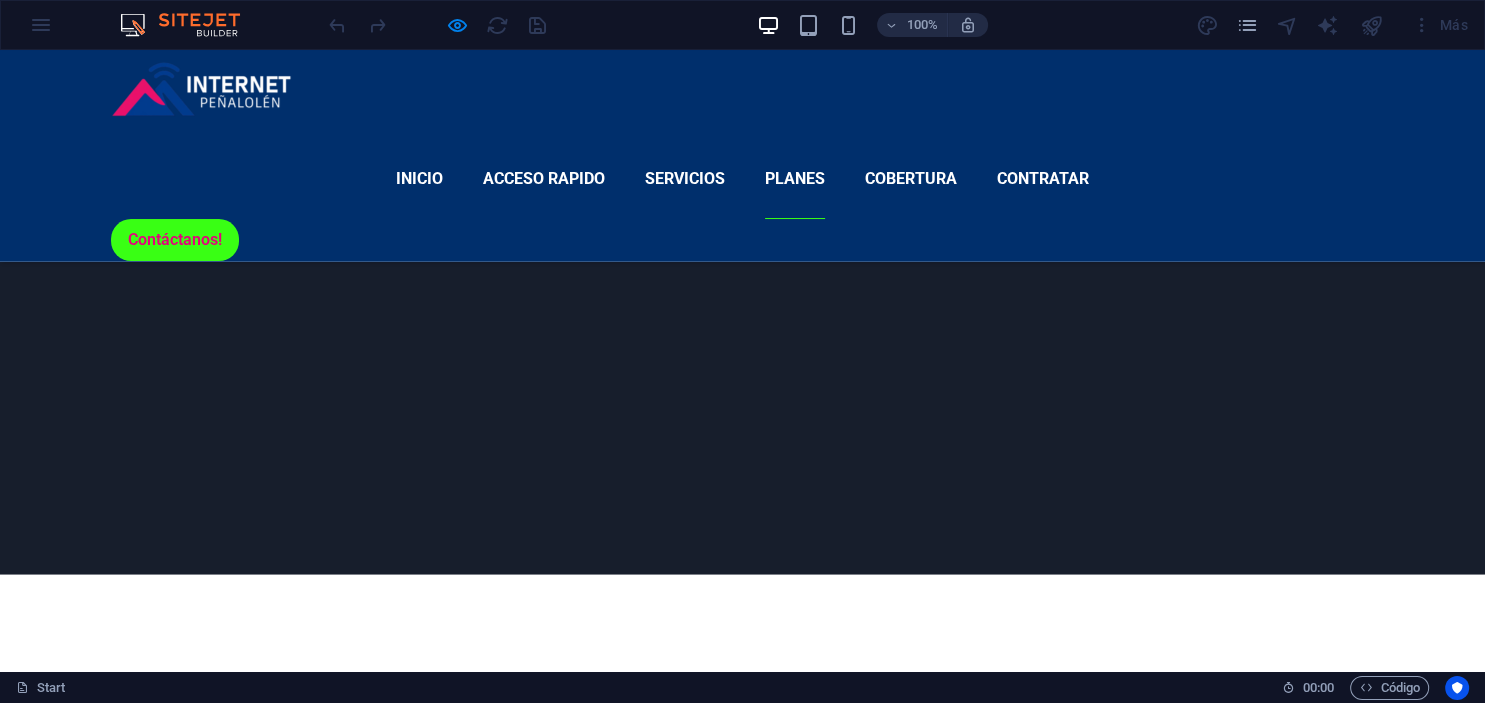 scroll, scrollTop: 3089, scrollLeft: 0, axis: vertical 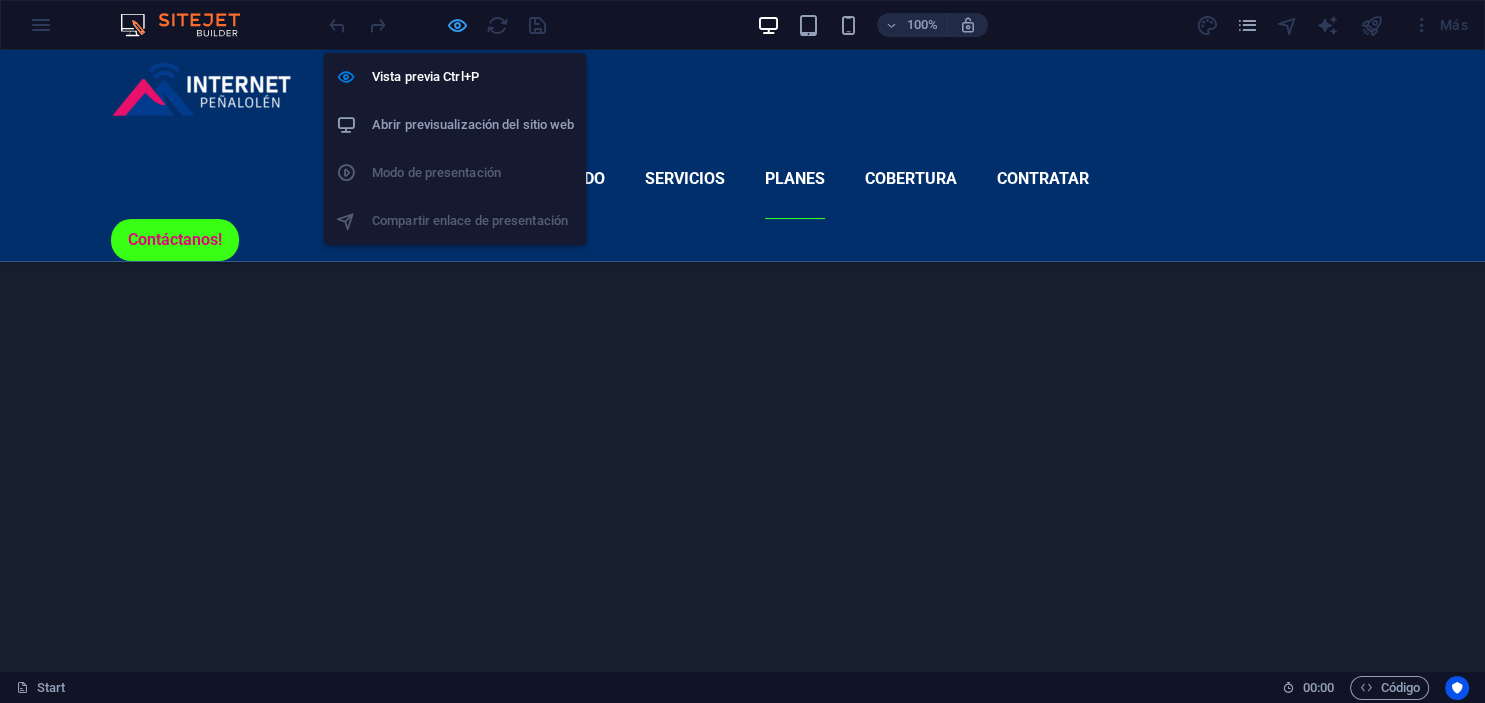 click at bounding box center [457, 25] 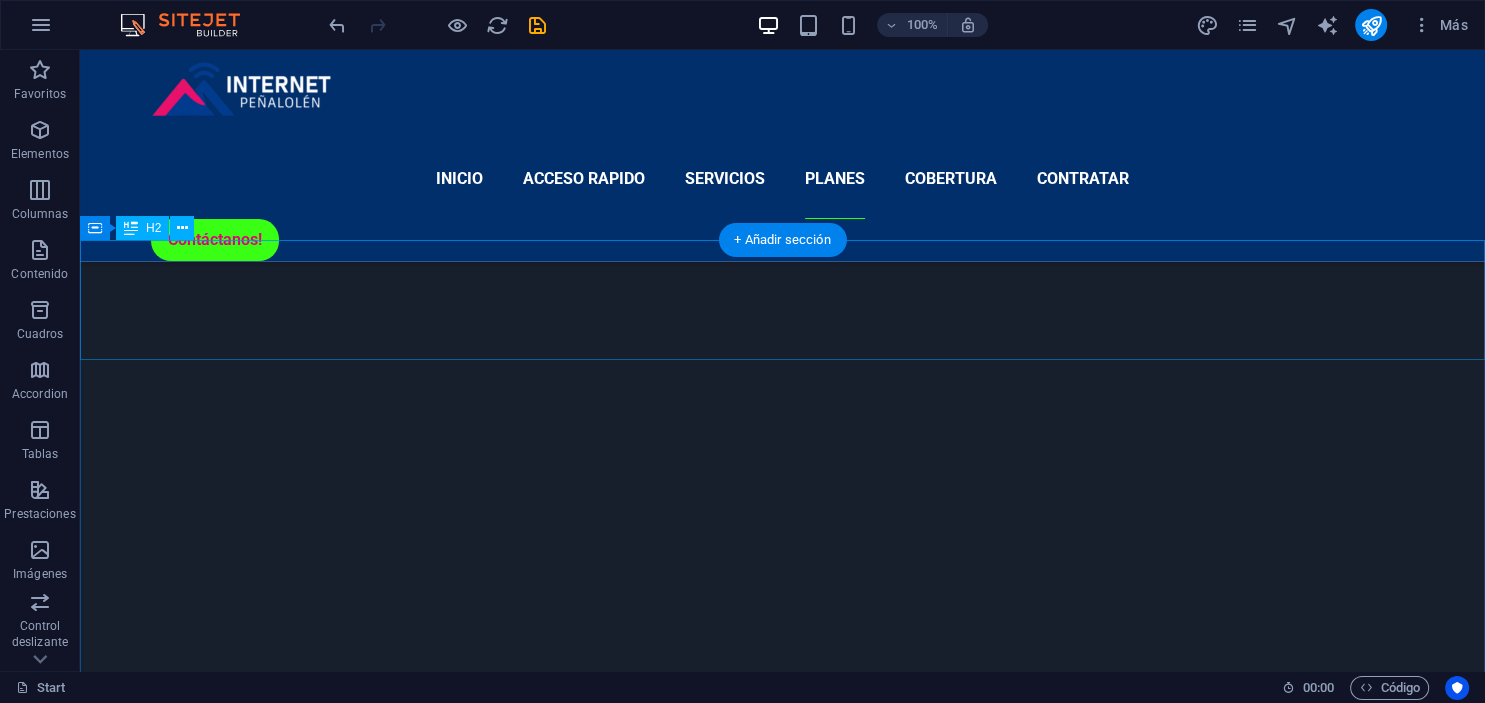 scroll, scrollTop: 3195, scrollLeft: 0, axis: vertical 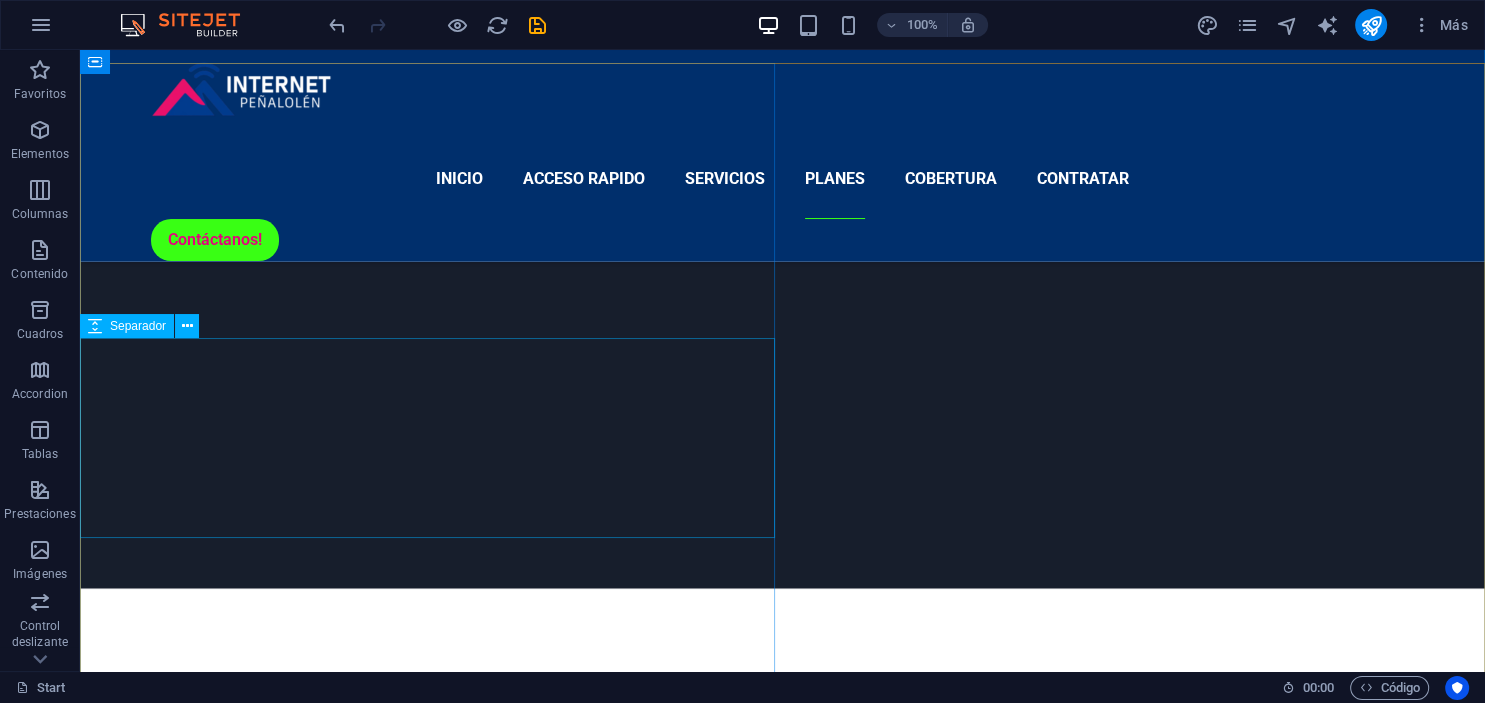 click at bounding box center [182, 10669] 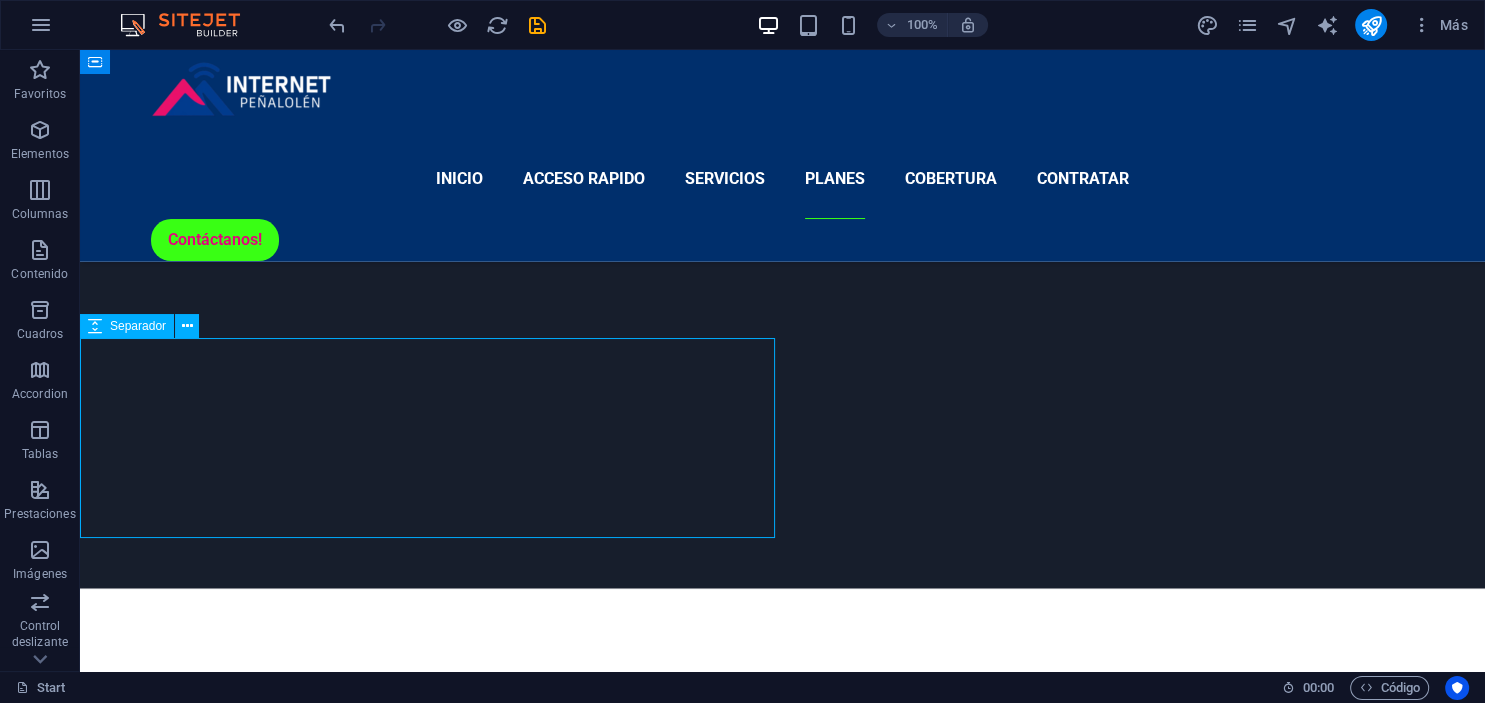 click at bounding box center [182, 10669] 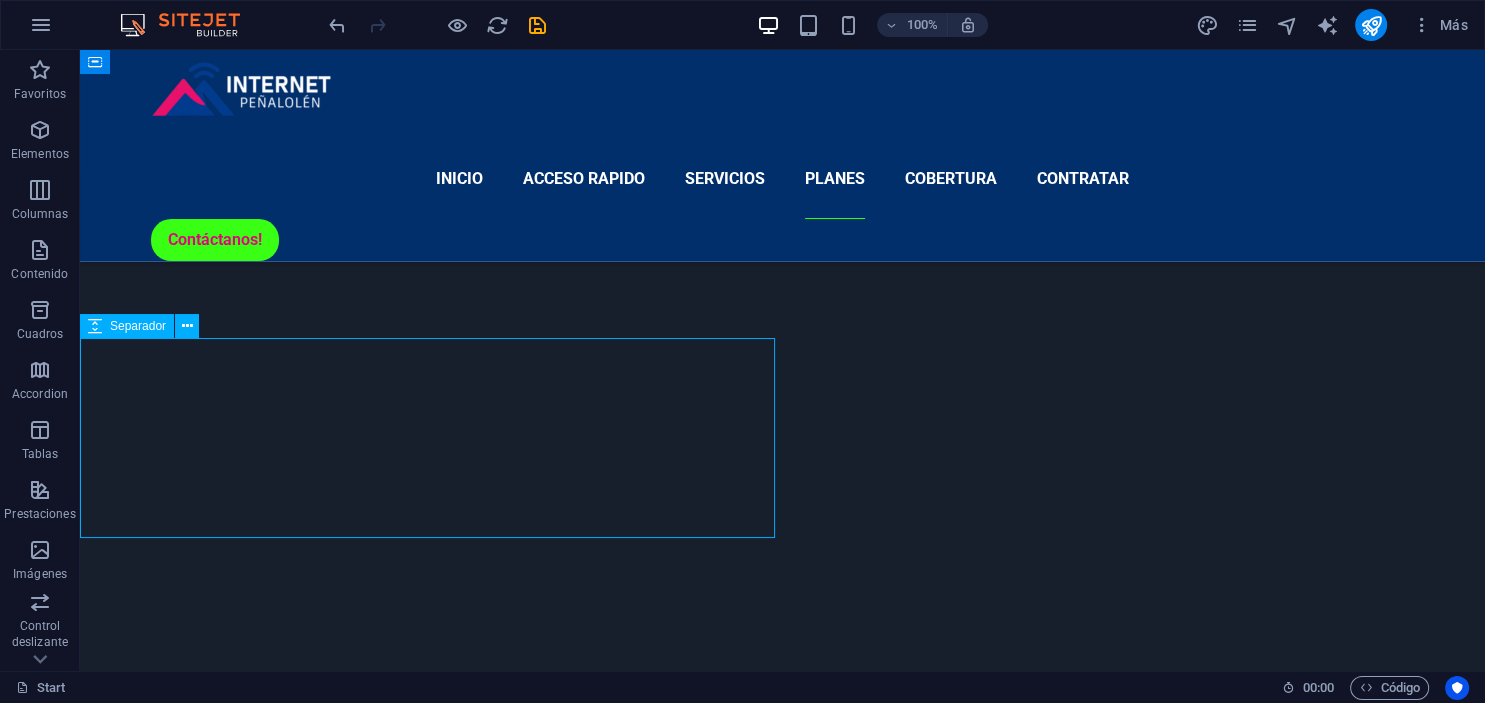select on "px" 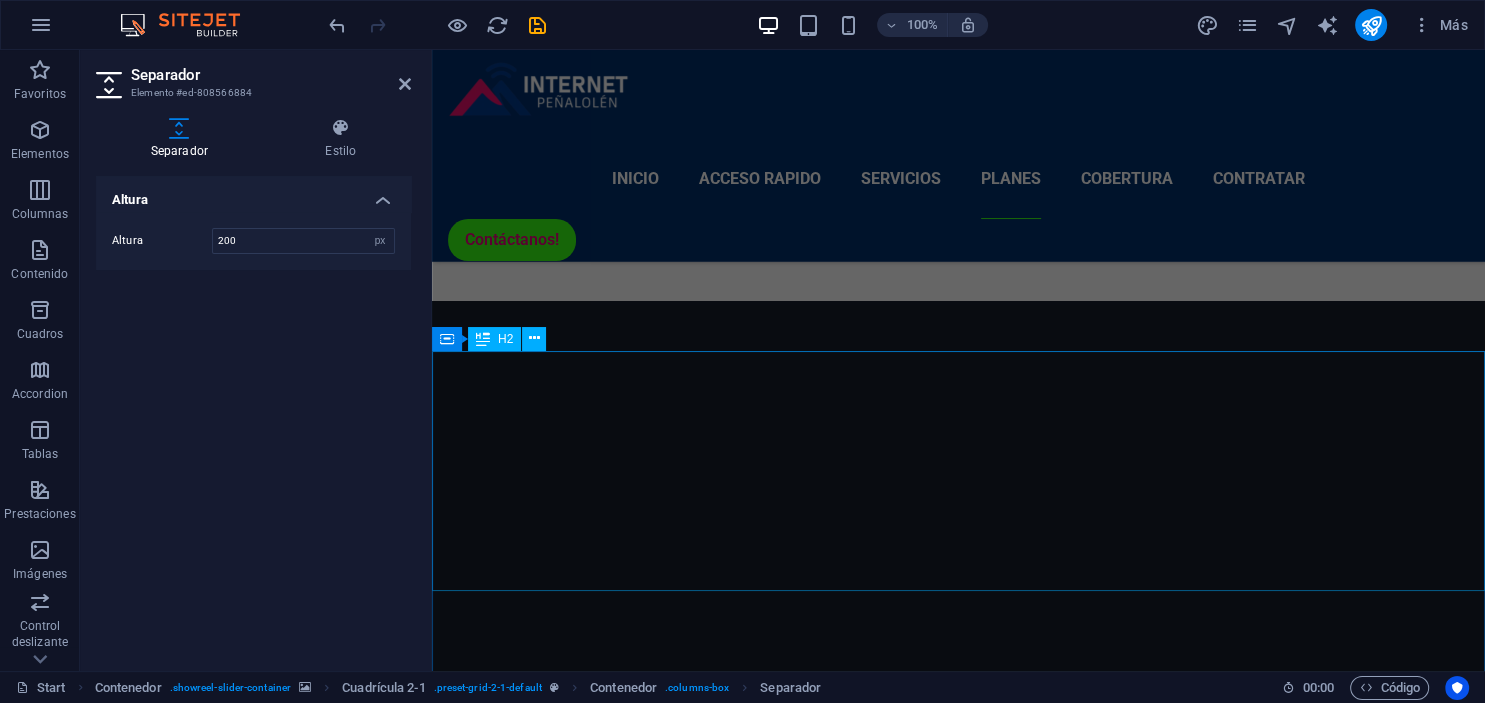 scroll, scrollTop: 3699, scrollLeft: 0, axis: vertical 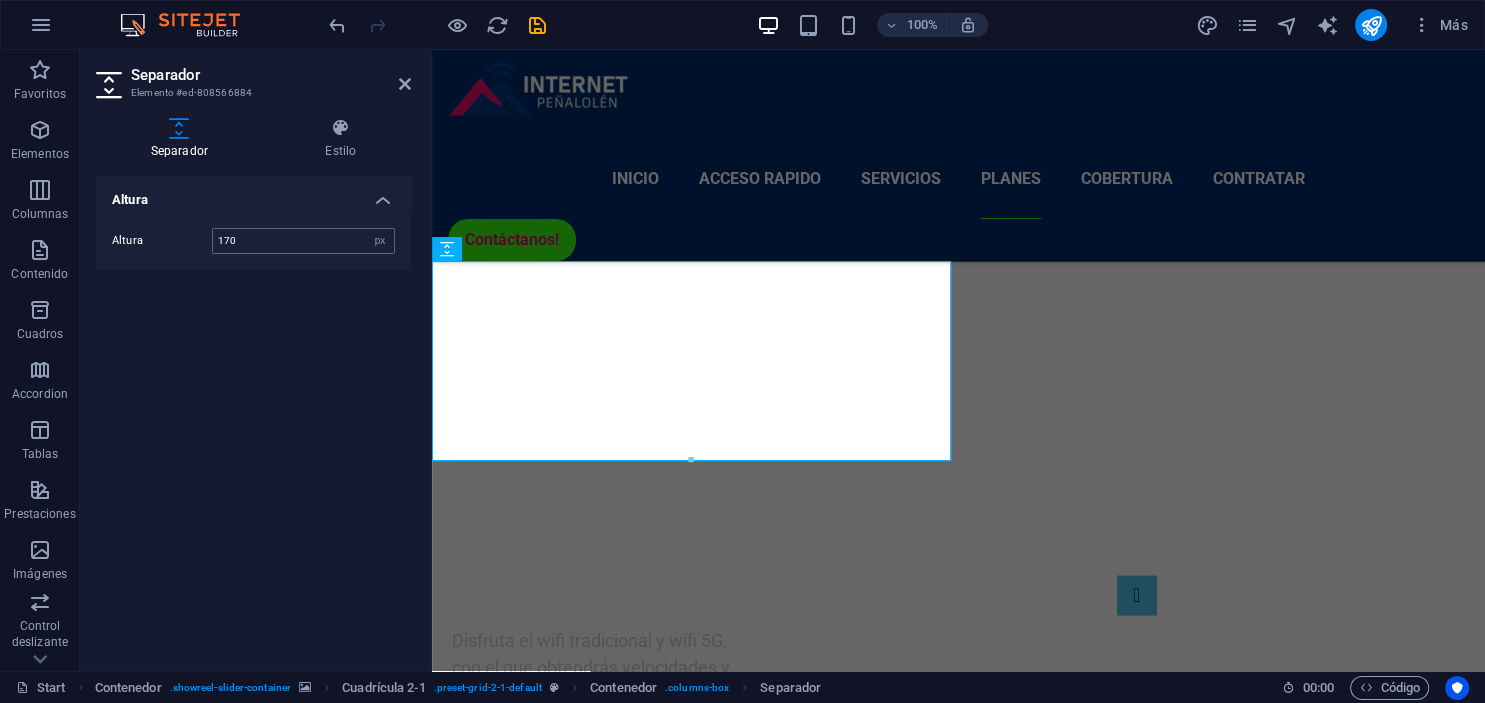 type on "170" 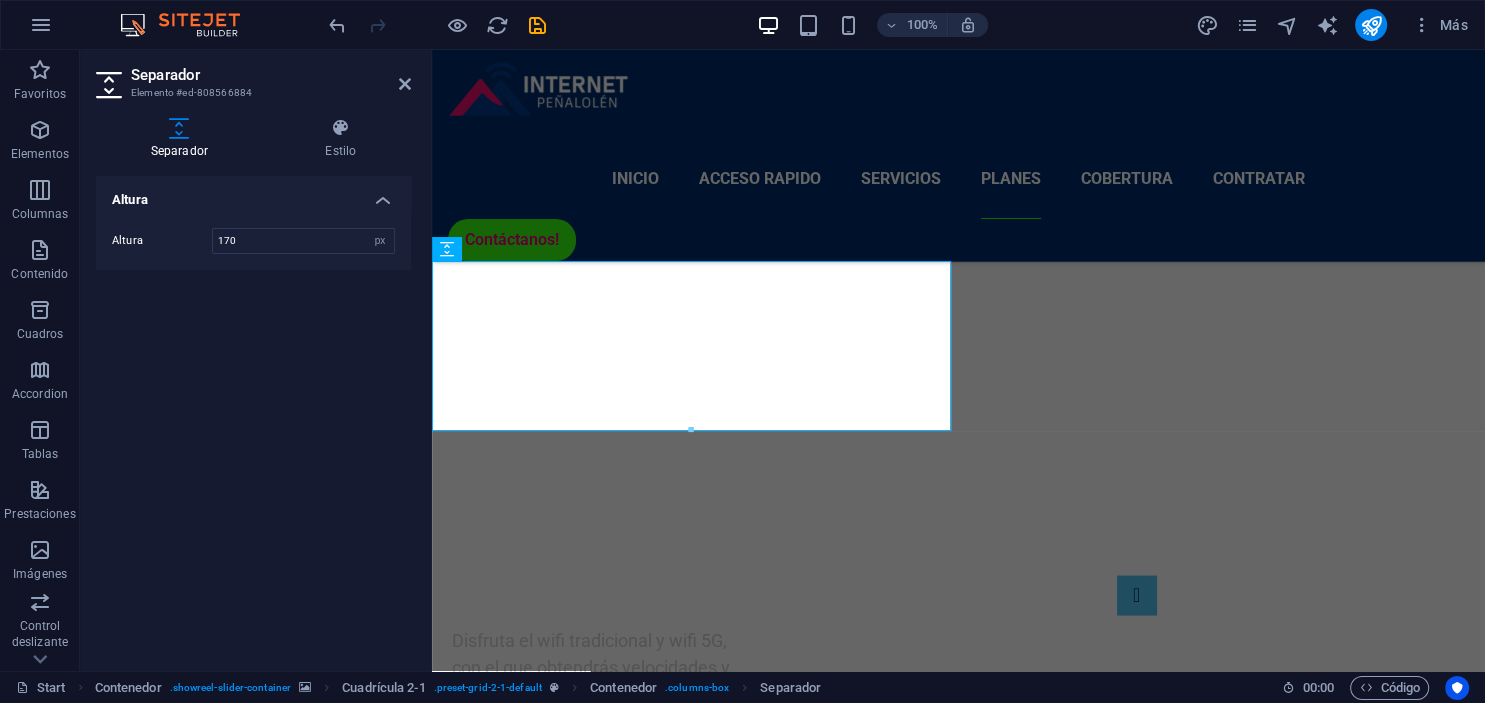 click on "Separador Elemento #ed-808566884" at bounding box center [253, 76] 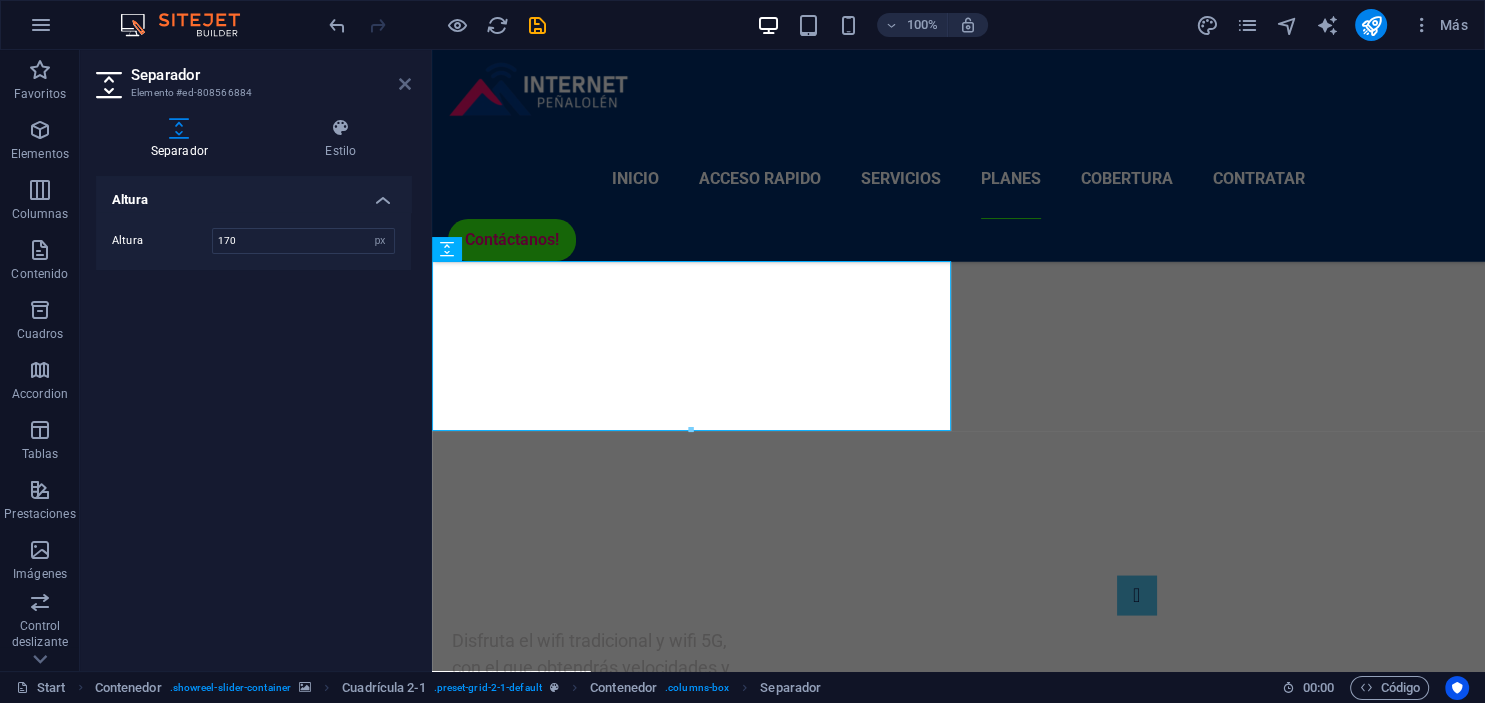 click at bounding box center [405, 84] 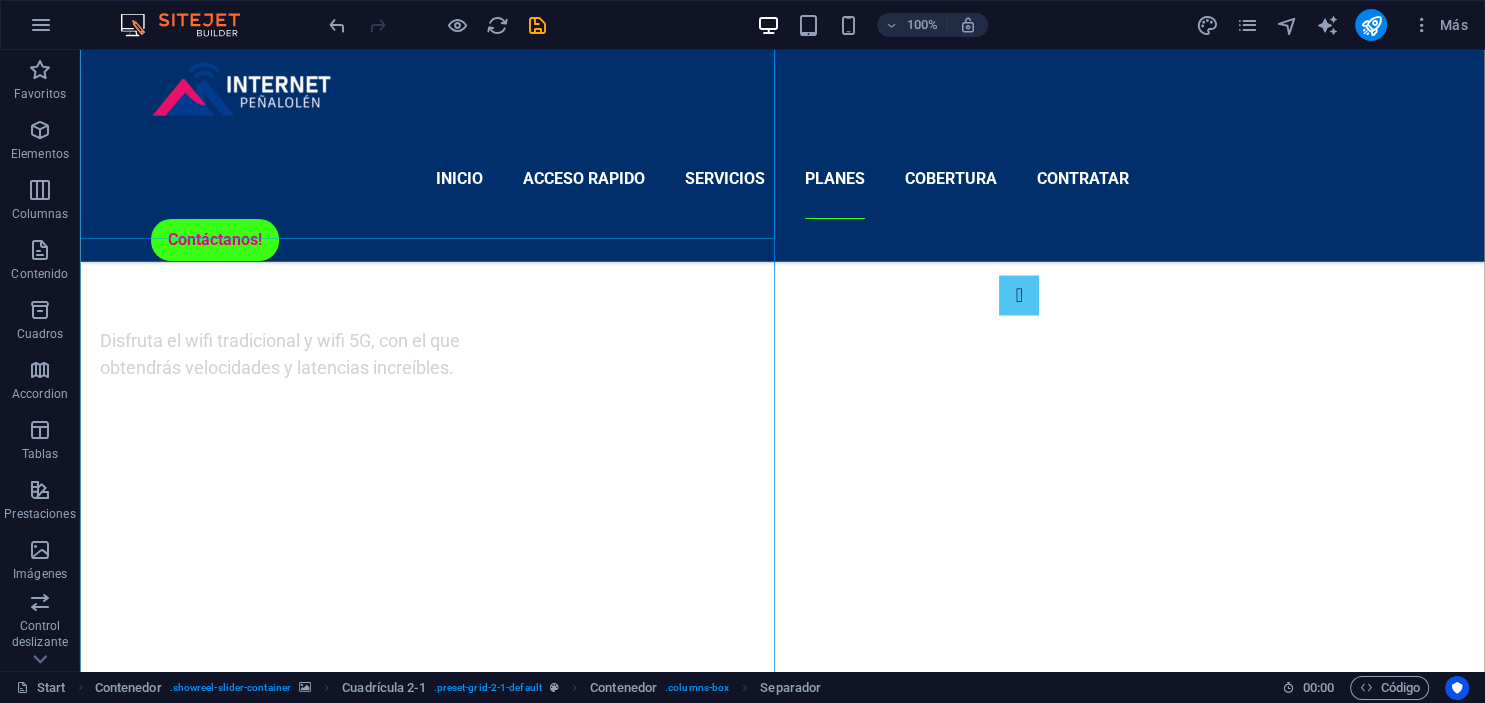 scroll, scrollTop: 3763, scrollLeft: 0, axis: vertical 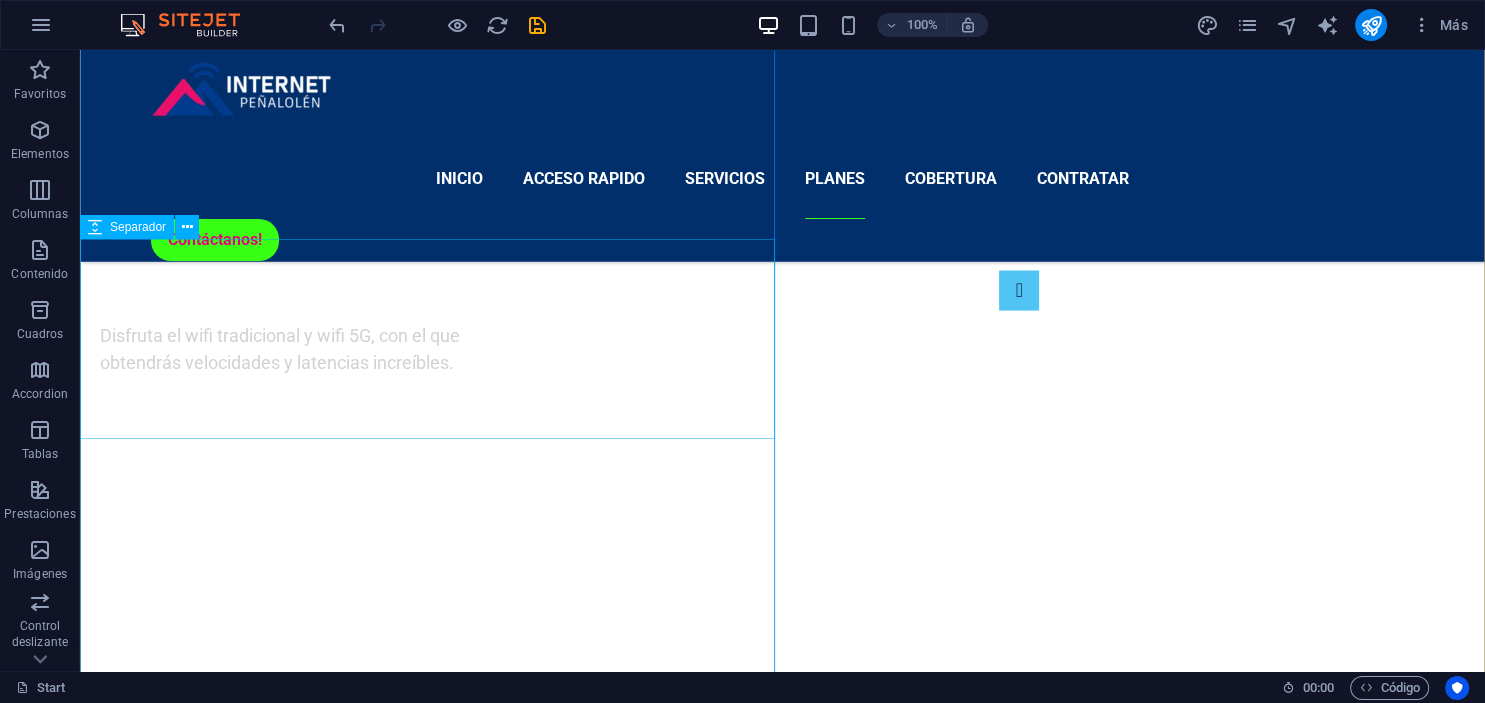 click at bounding box center (182, 11271) 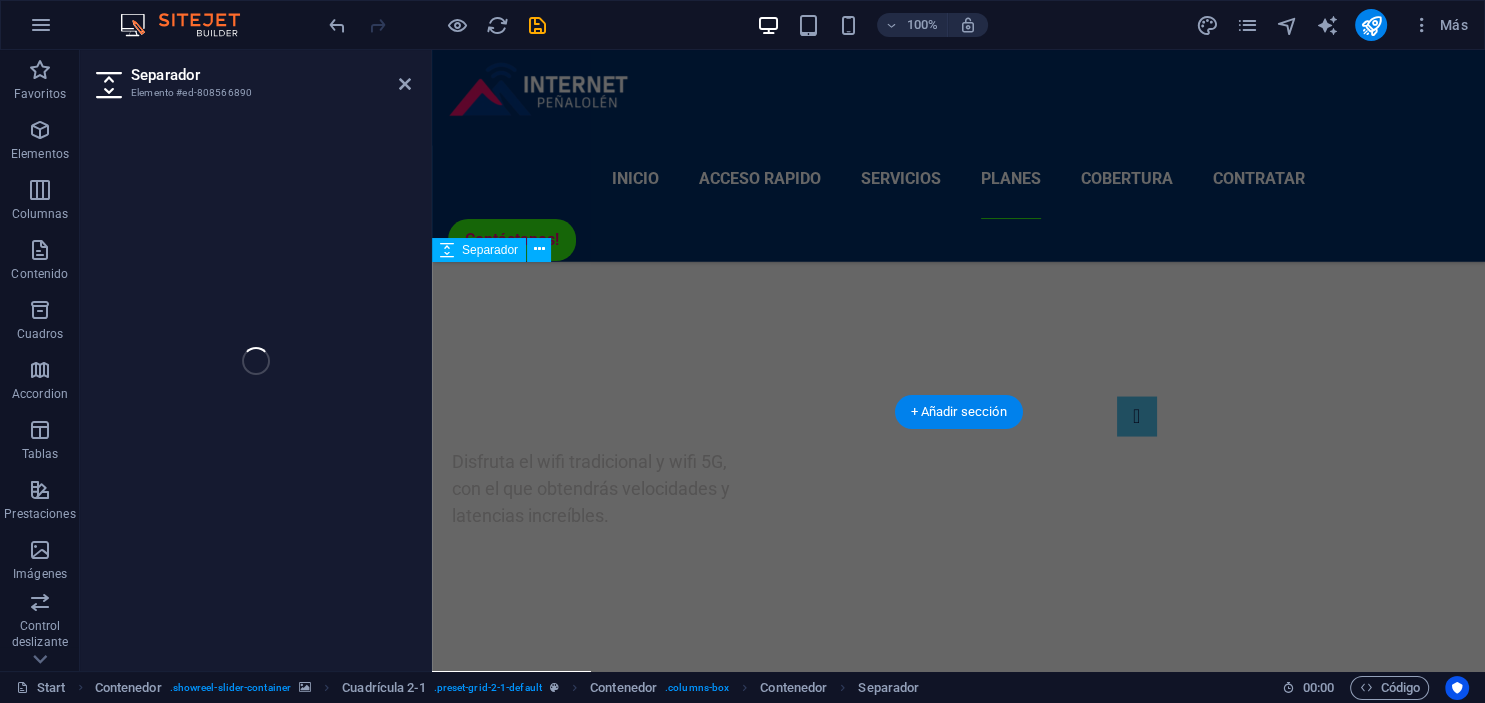 scroll, scrollTop: 4221, scrollLeft: 0, axis: vertical 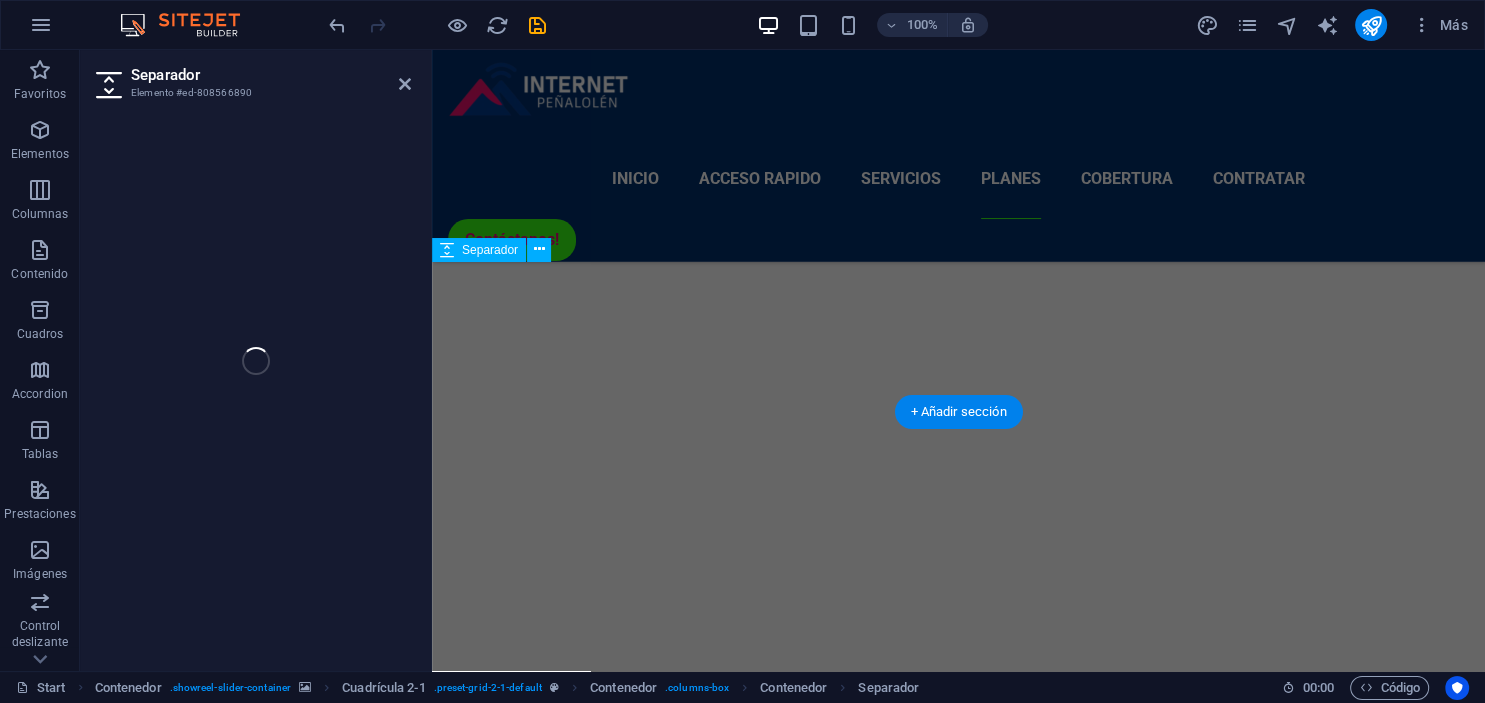 select on "px" 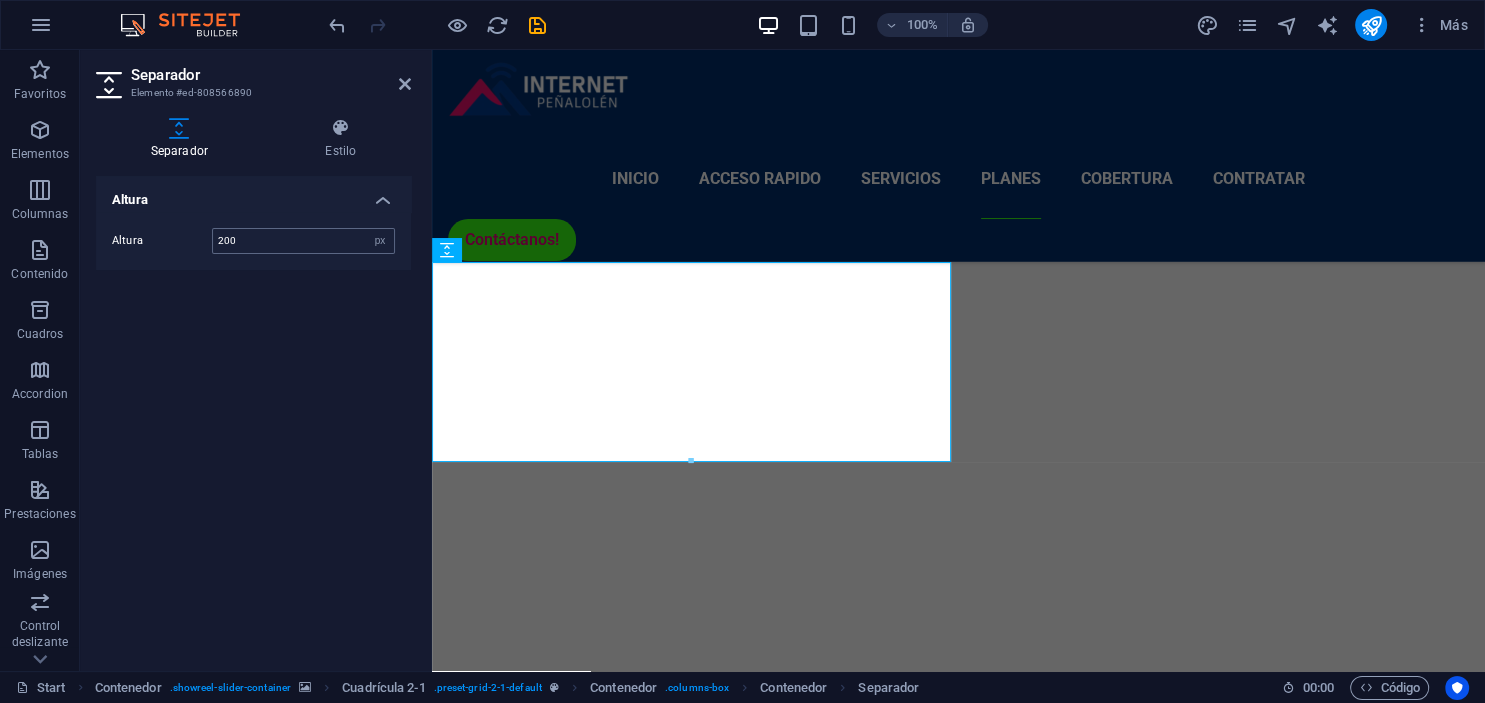click on "200" at bounding box center [303, 241] 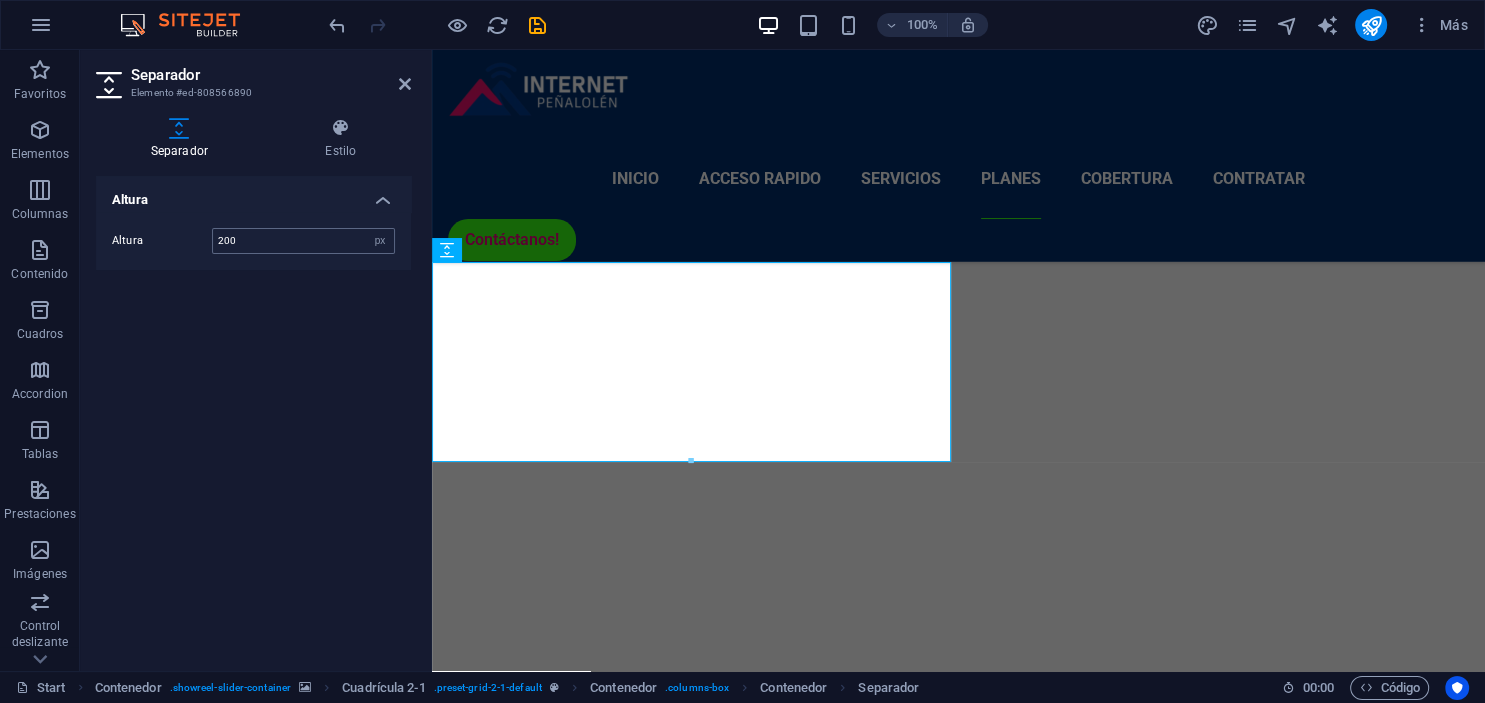 click on "200" at bounding box center [303, 241] 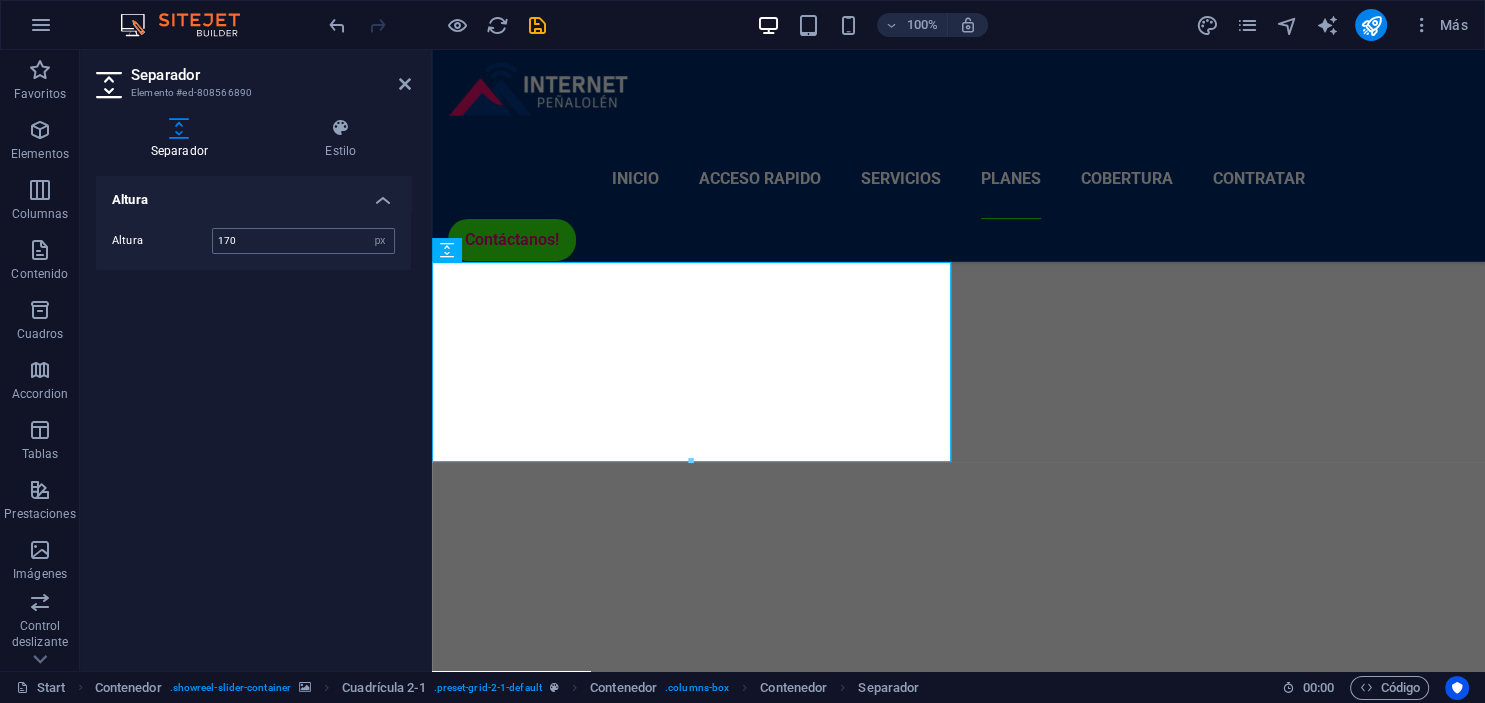 type on "170" 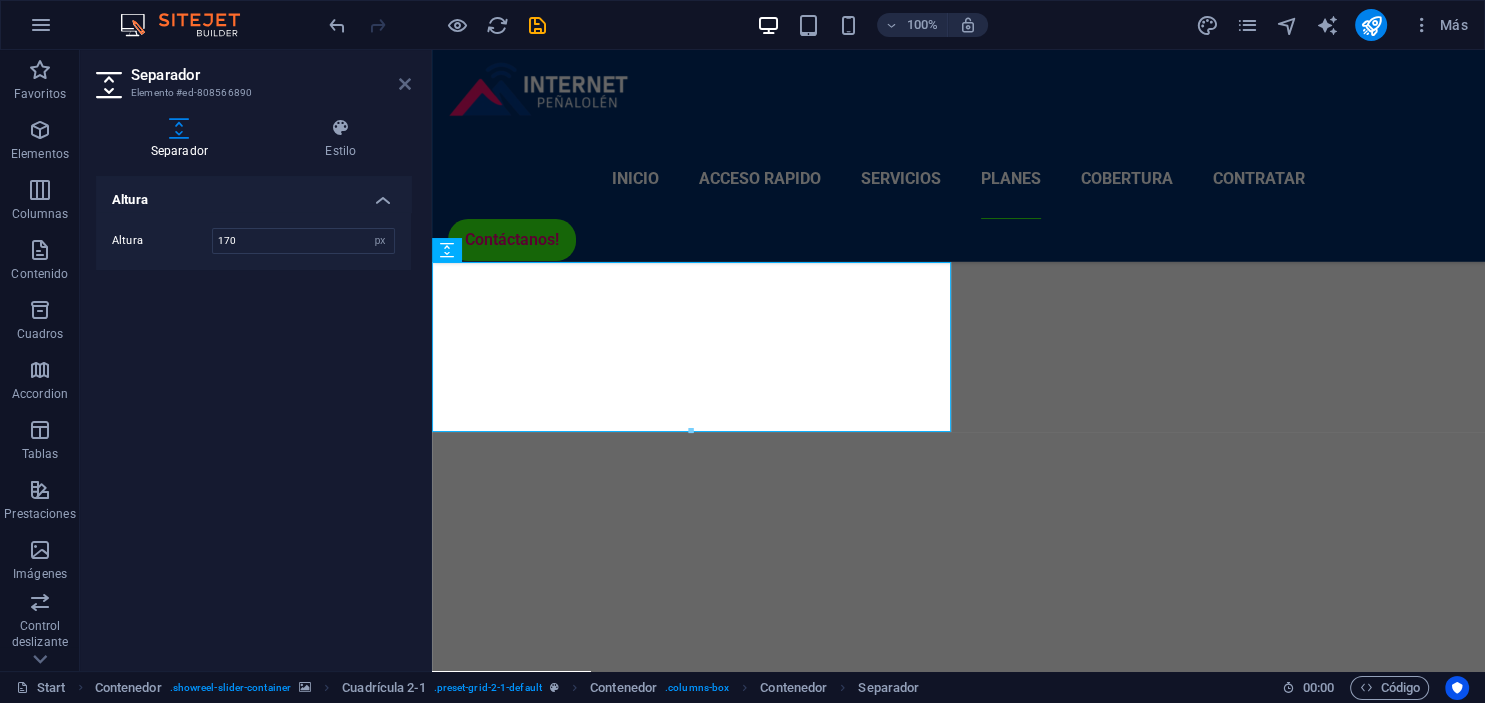 click at bounding box center [405, 84] 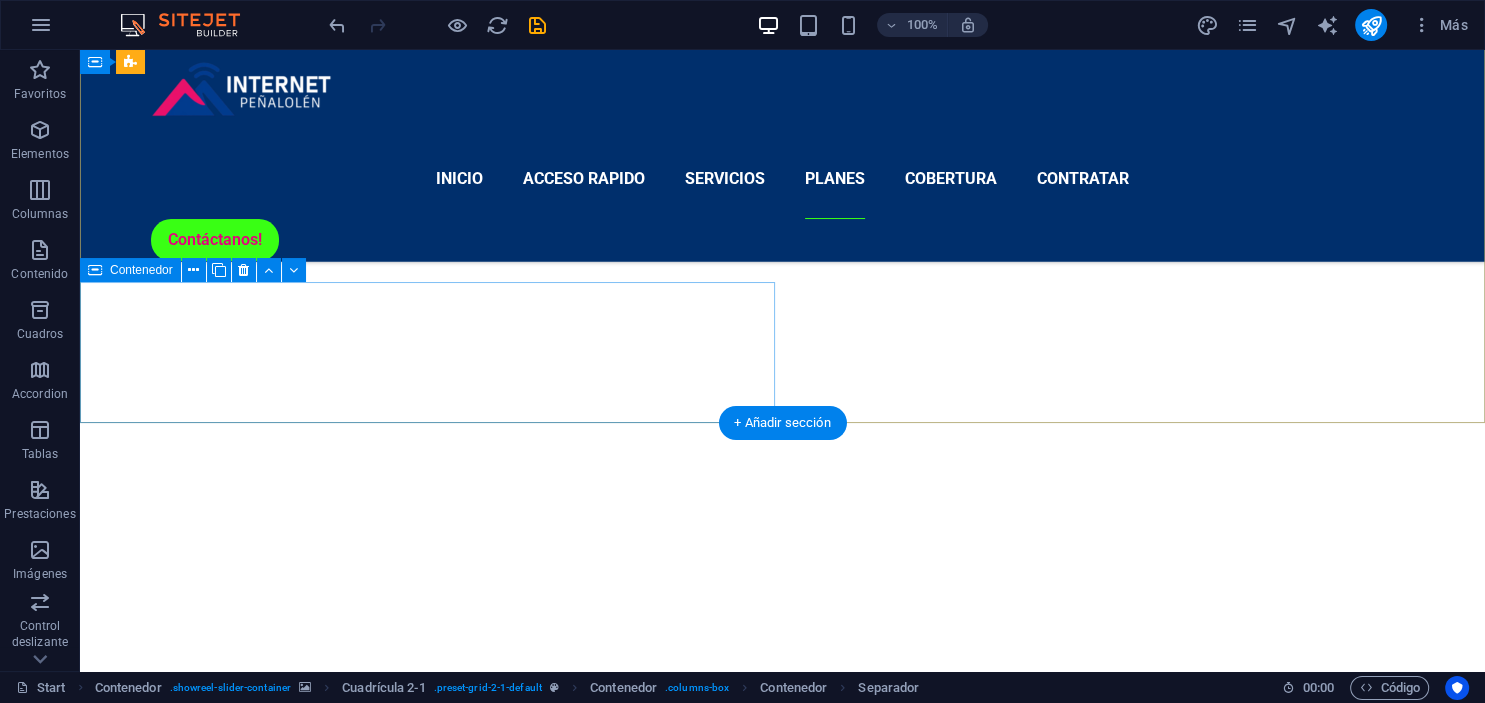 scroll, scrollTop: 3758, scrollLeft: 0, axis: vertical 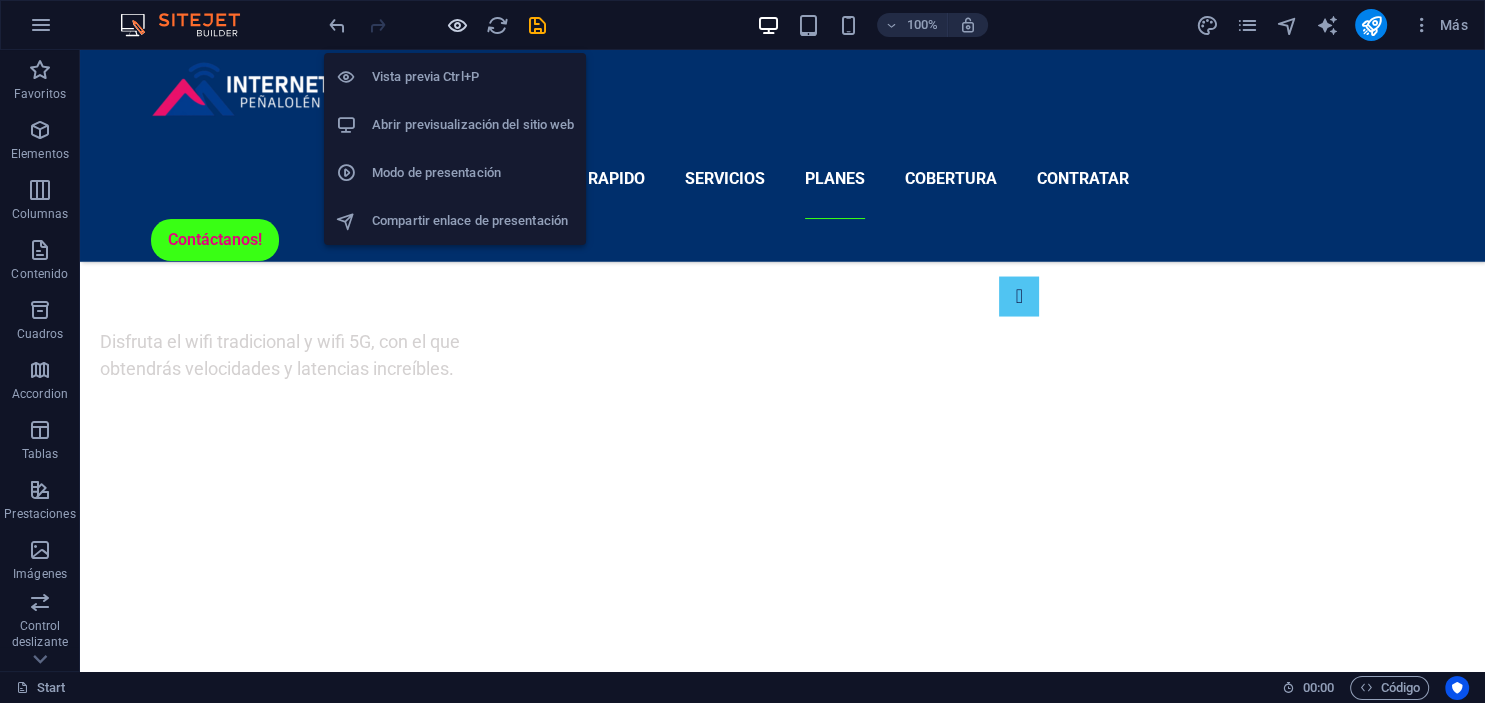 click at bounding box center [457, 25] 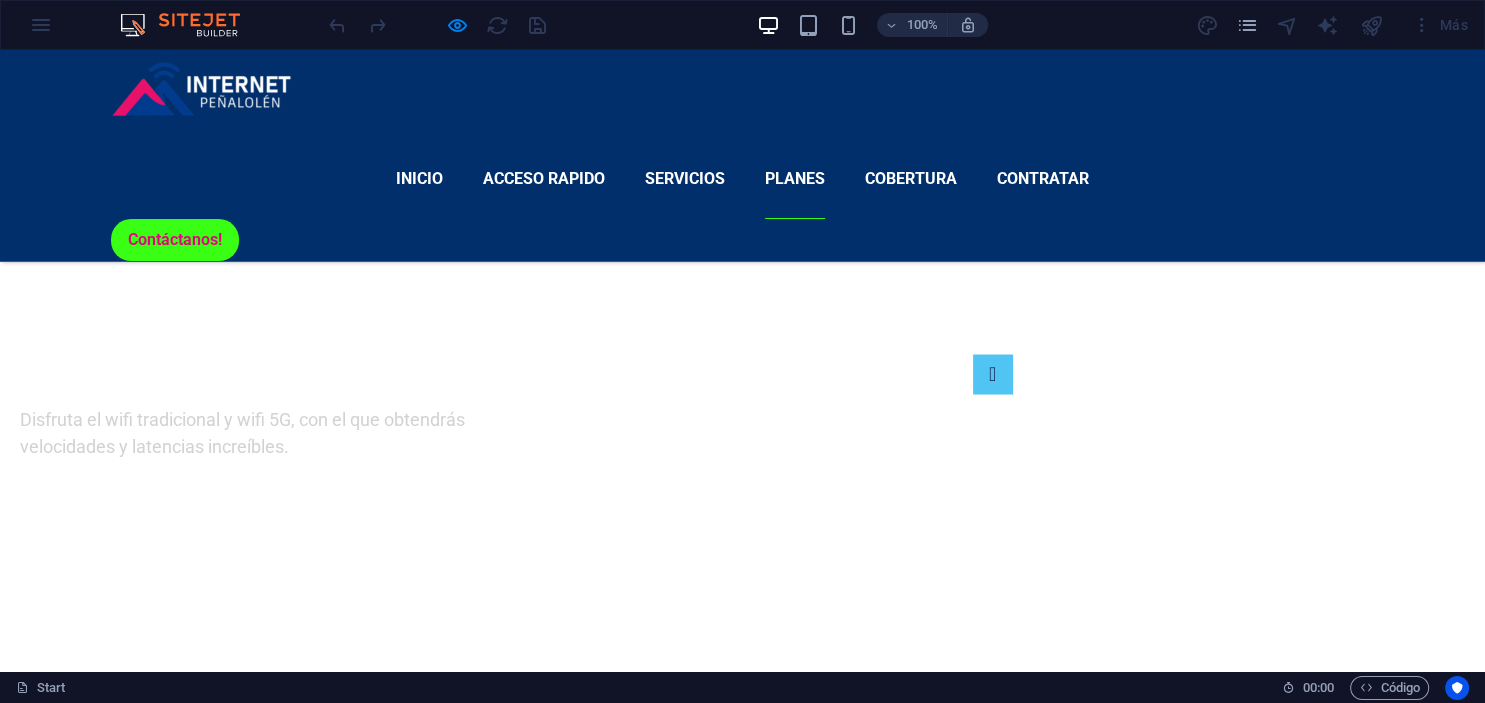 scroll, scrollTop: 3677, scrollLeft: 0, axis: vertical 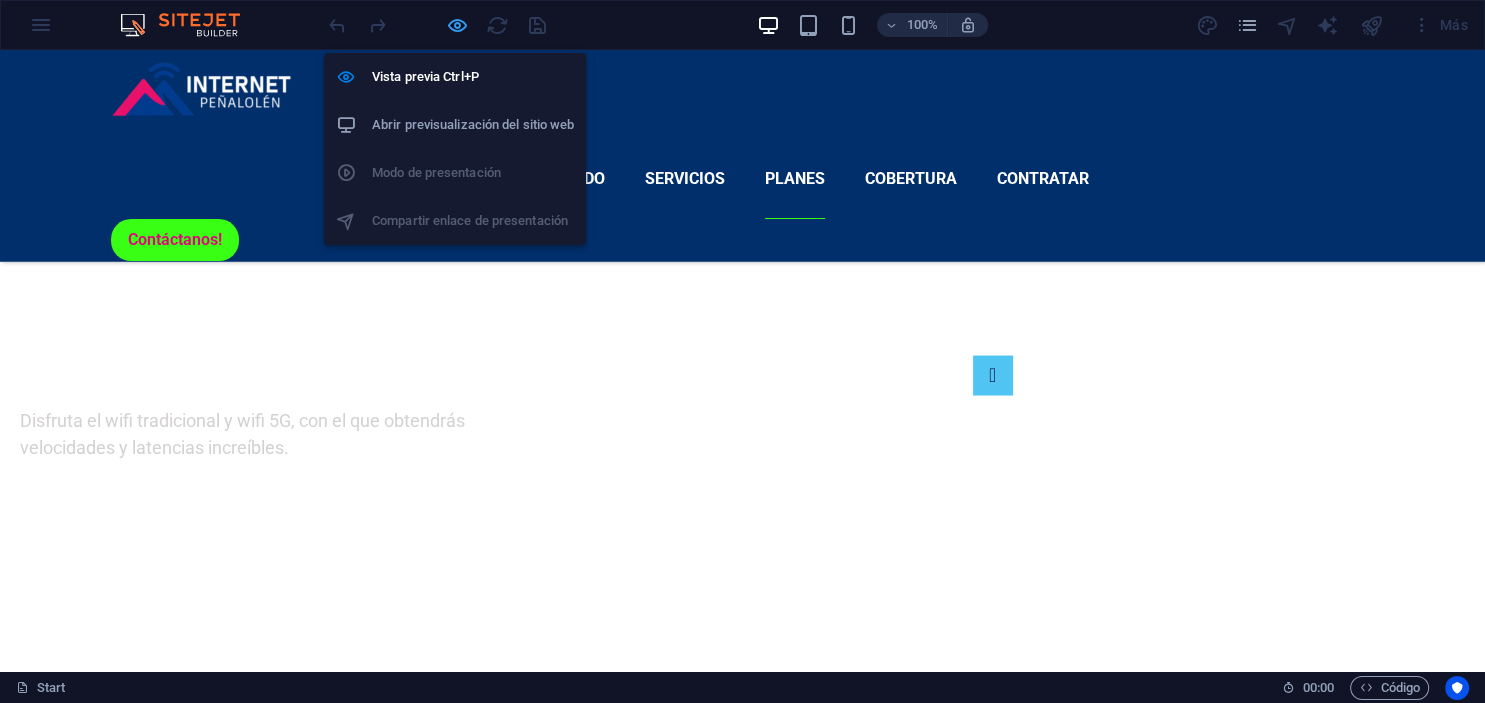 drag, startPoint x: 461, startPoint y: 22, endPoint x: 397, endPoint y: 330, distance: 314.57907 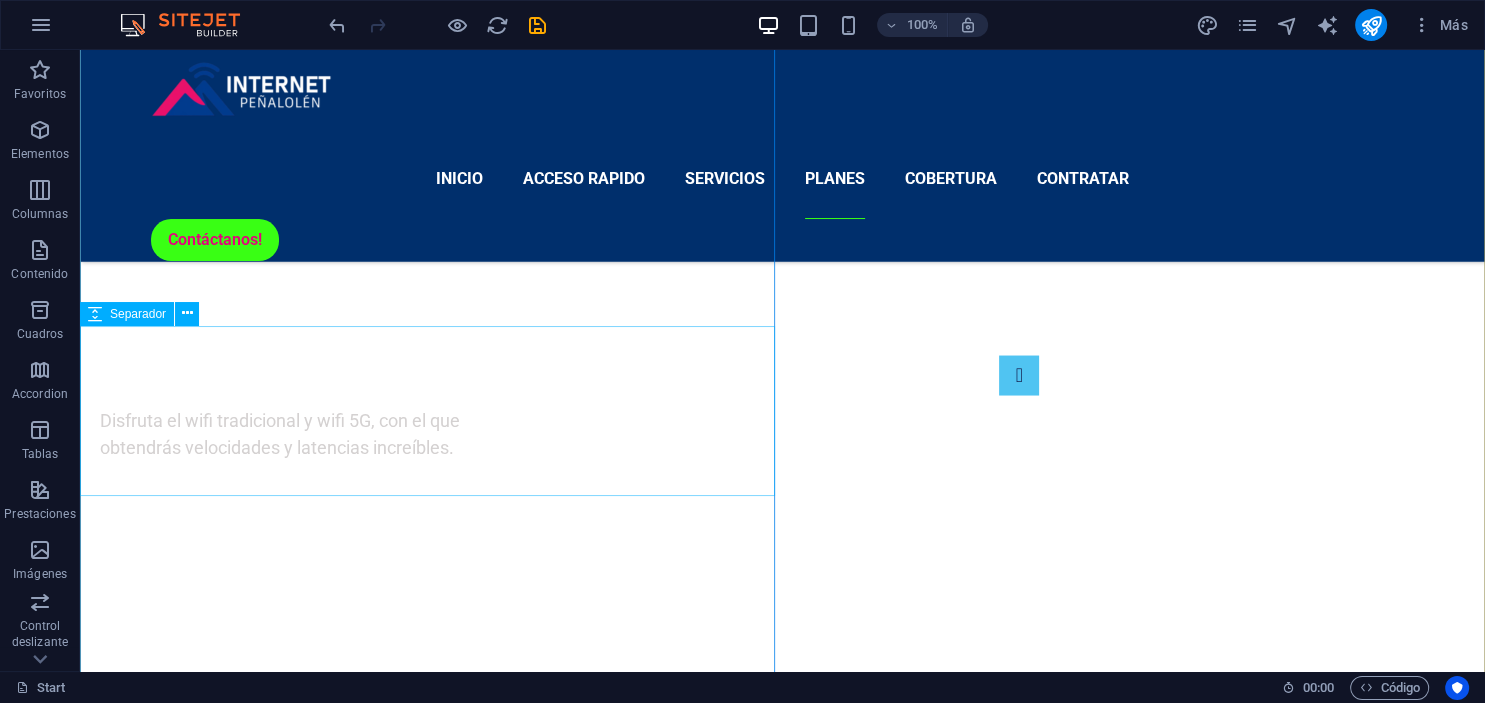 click at bounding box center [182, 11256] 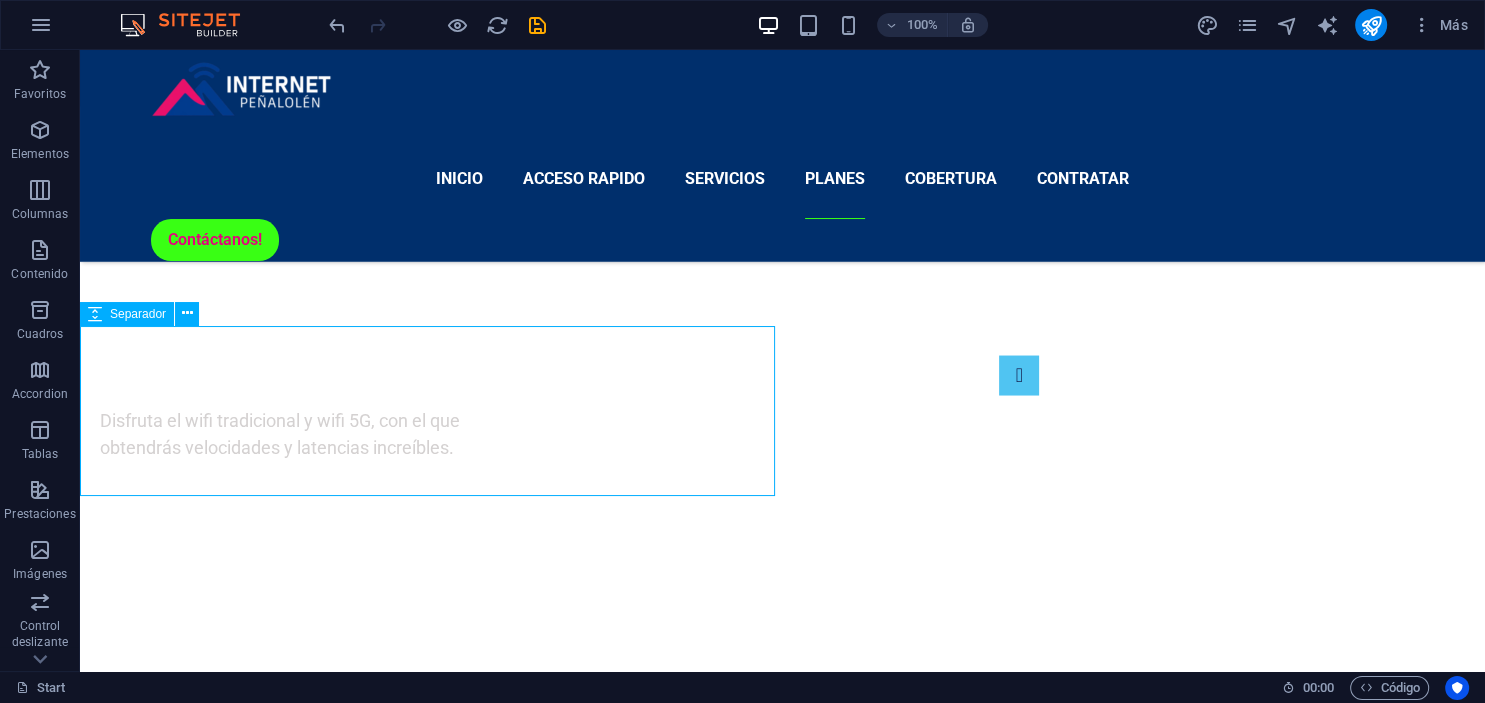 click at bounding box center (182, 11256) 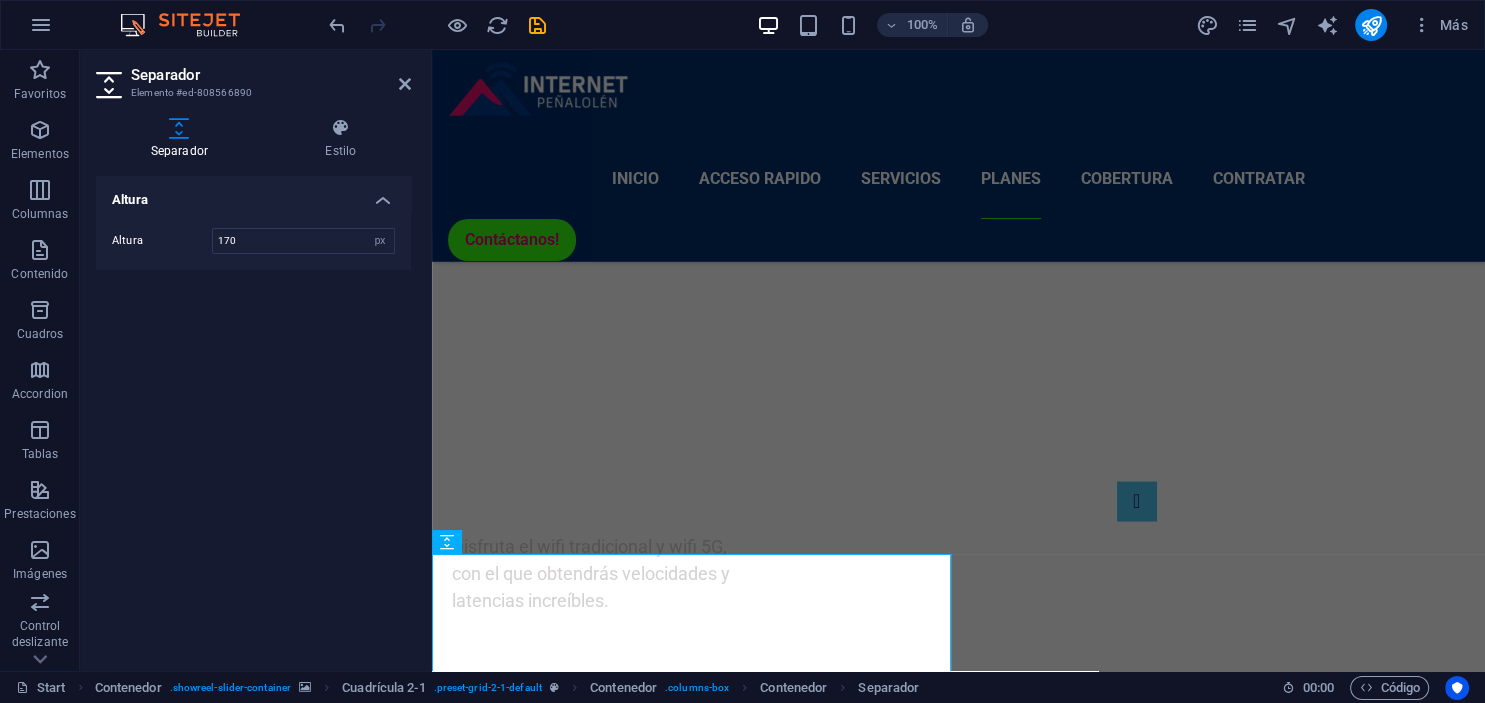 scroll, scrollTop: 3929, scrollLeft: 0, axis: vertical 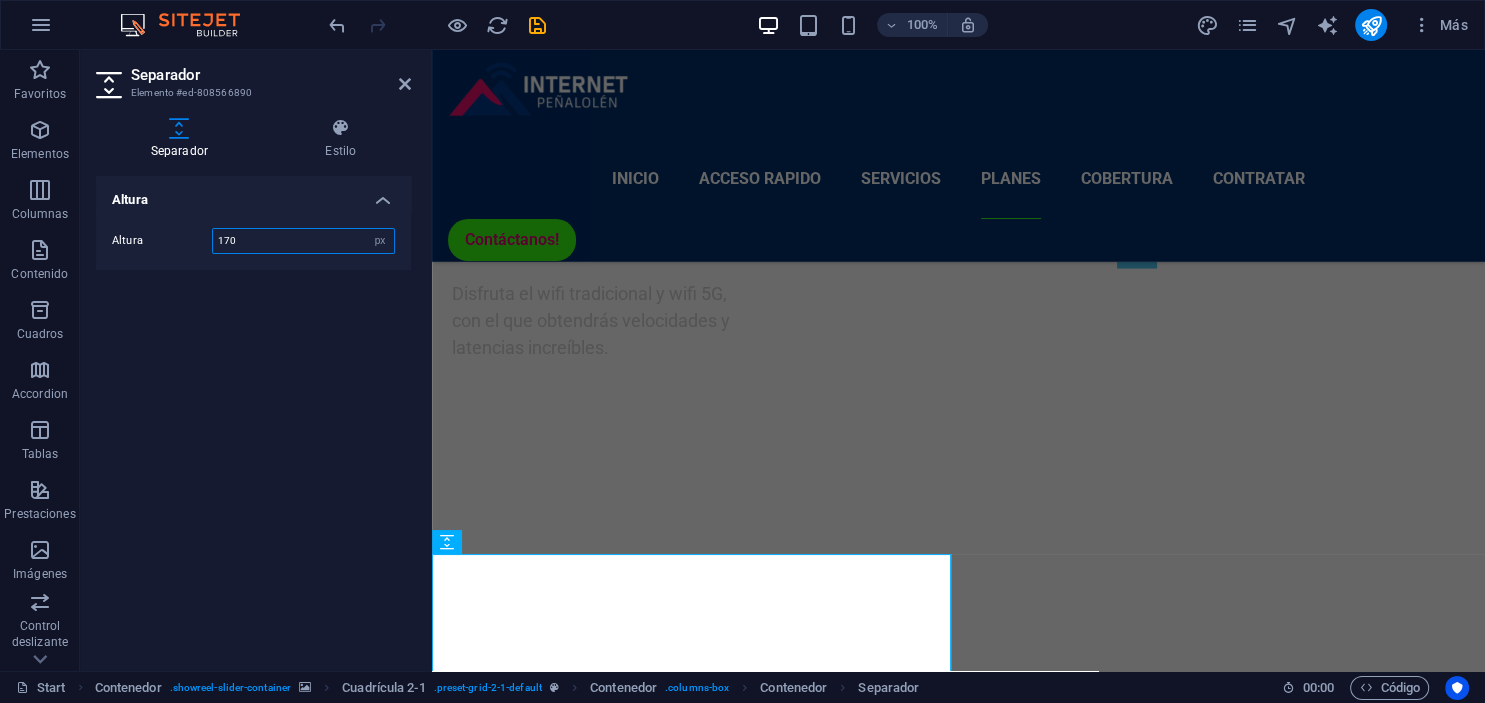 click on "170" at bounding box center [303, 241] 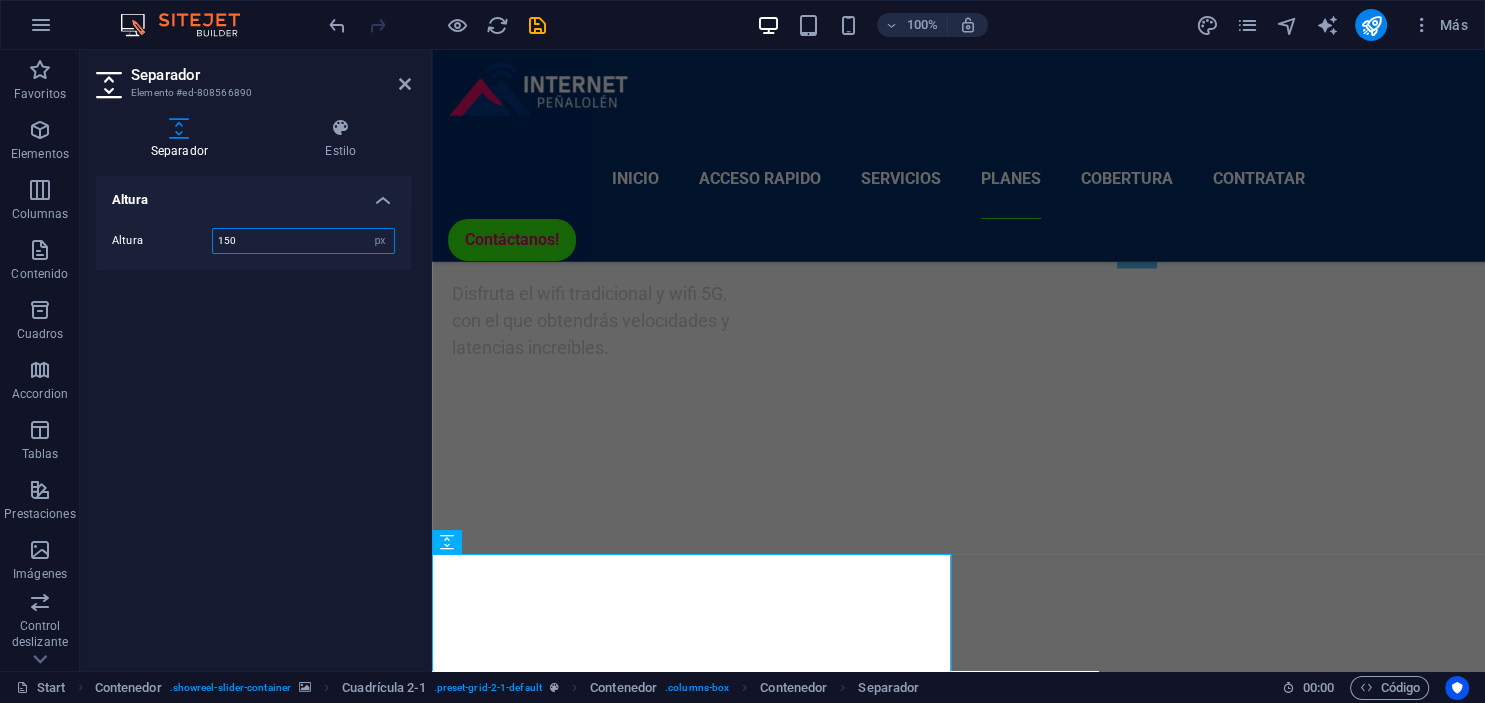 type on "150" 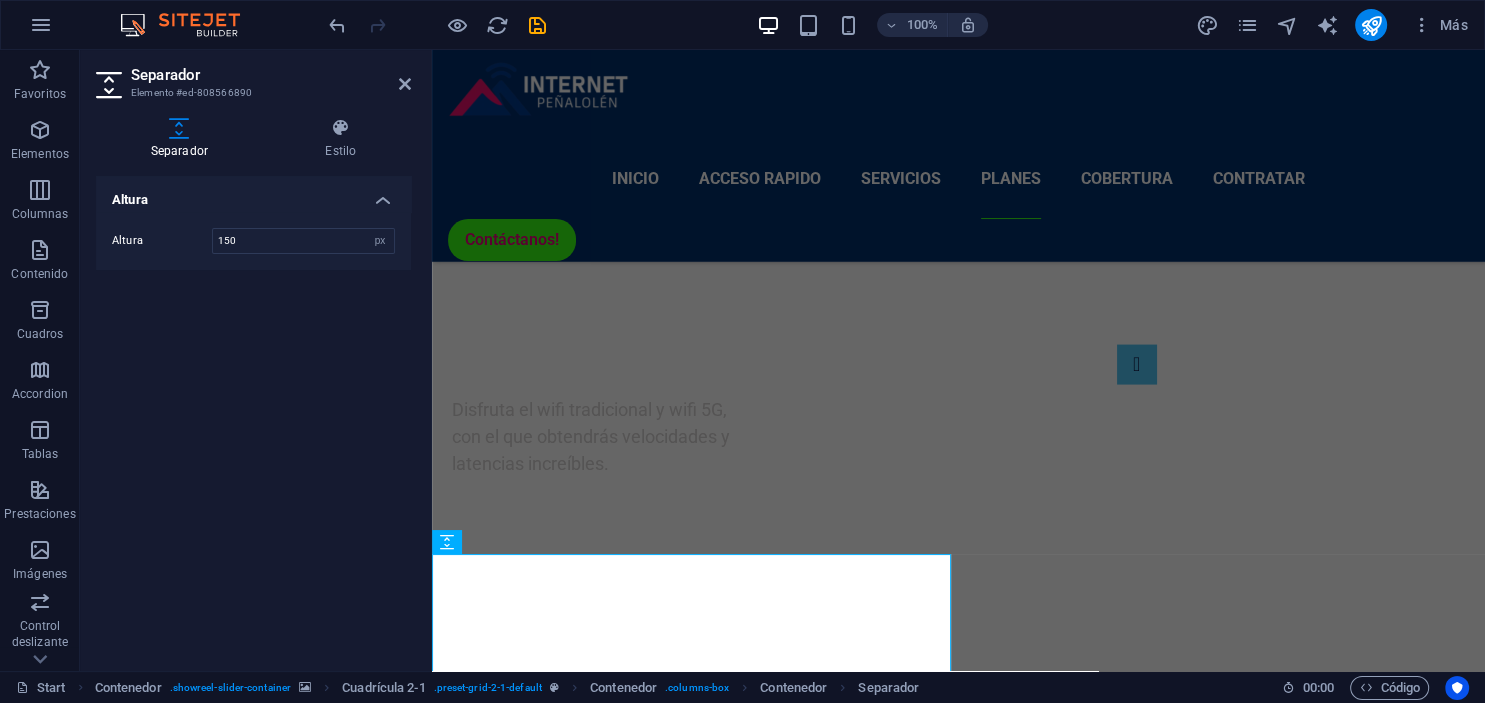 click on "Altura Altura 150 px rem vh vw" at bounding box center [253, 415] 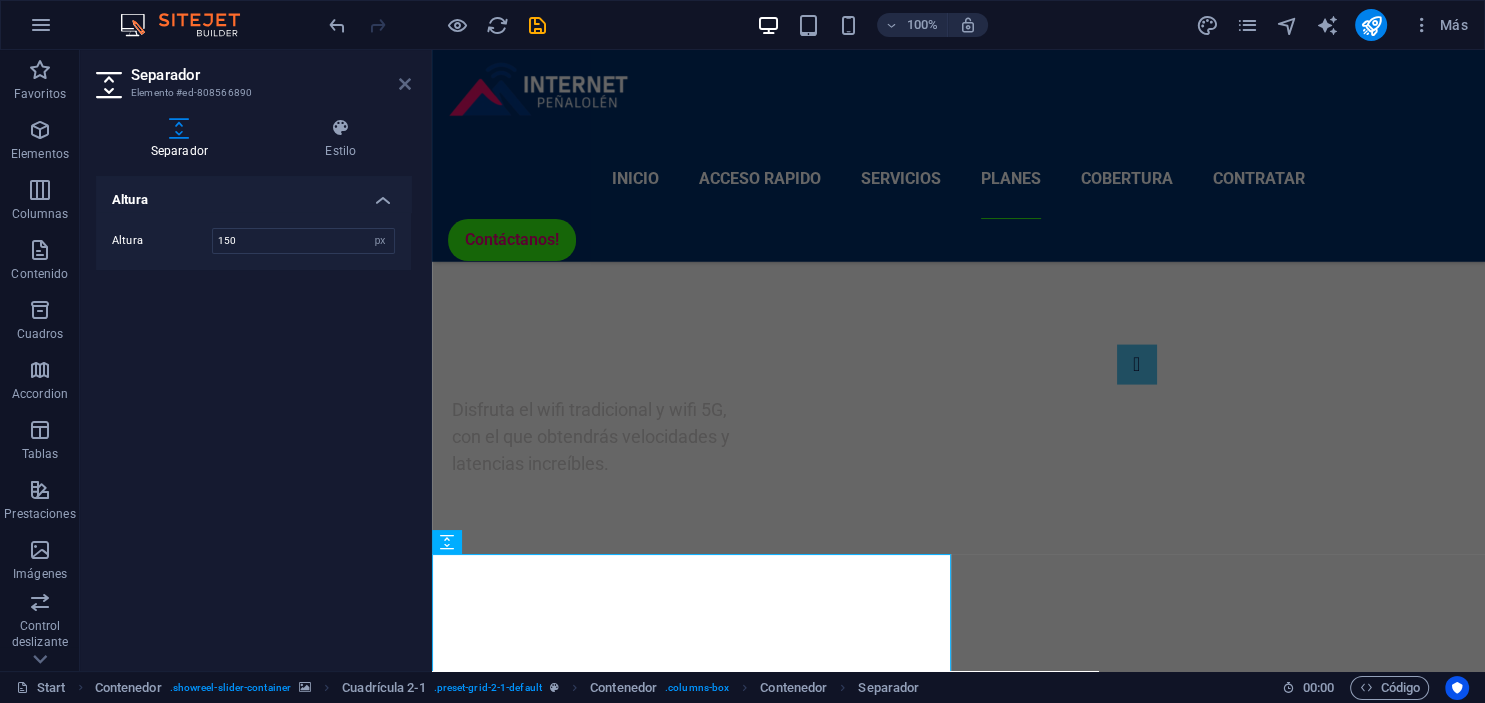 drag, startPoint x: 403, startPoint y: 77, endPoint x: 424, endPoint y: 211, distance: 135.63554 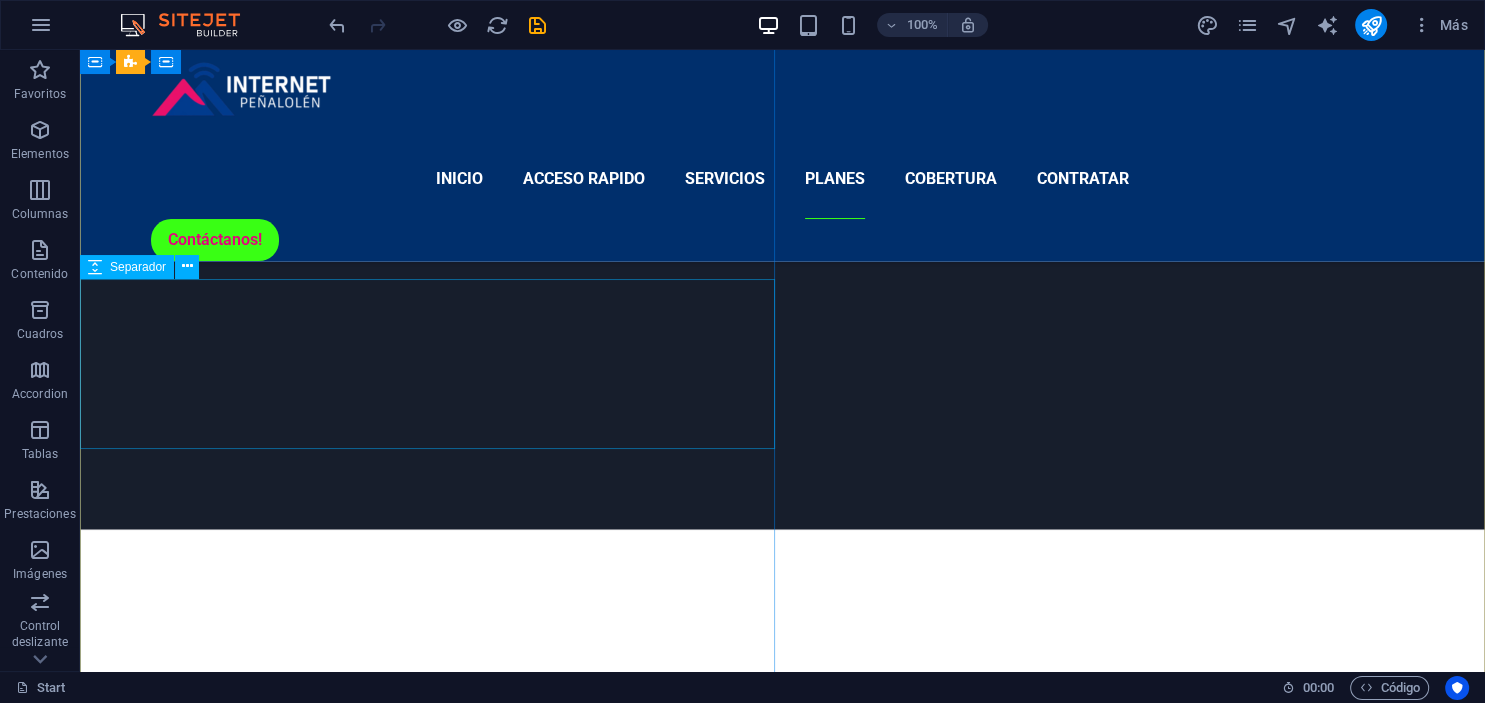 click at bounding box center (182, 10571) 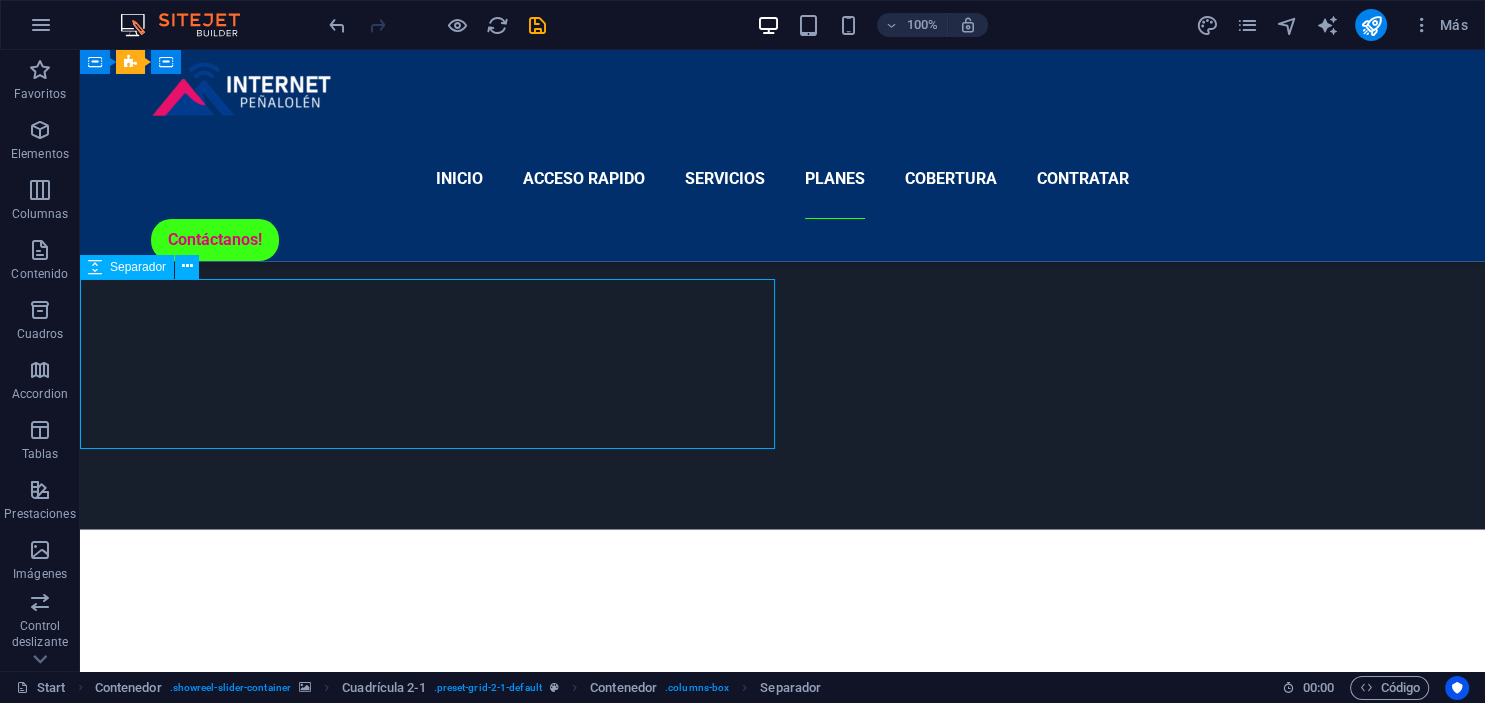 click at bounding box center (182, 10571) 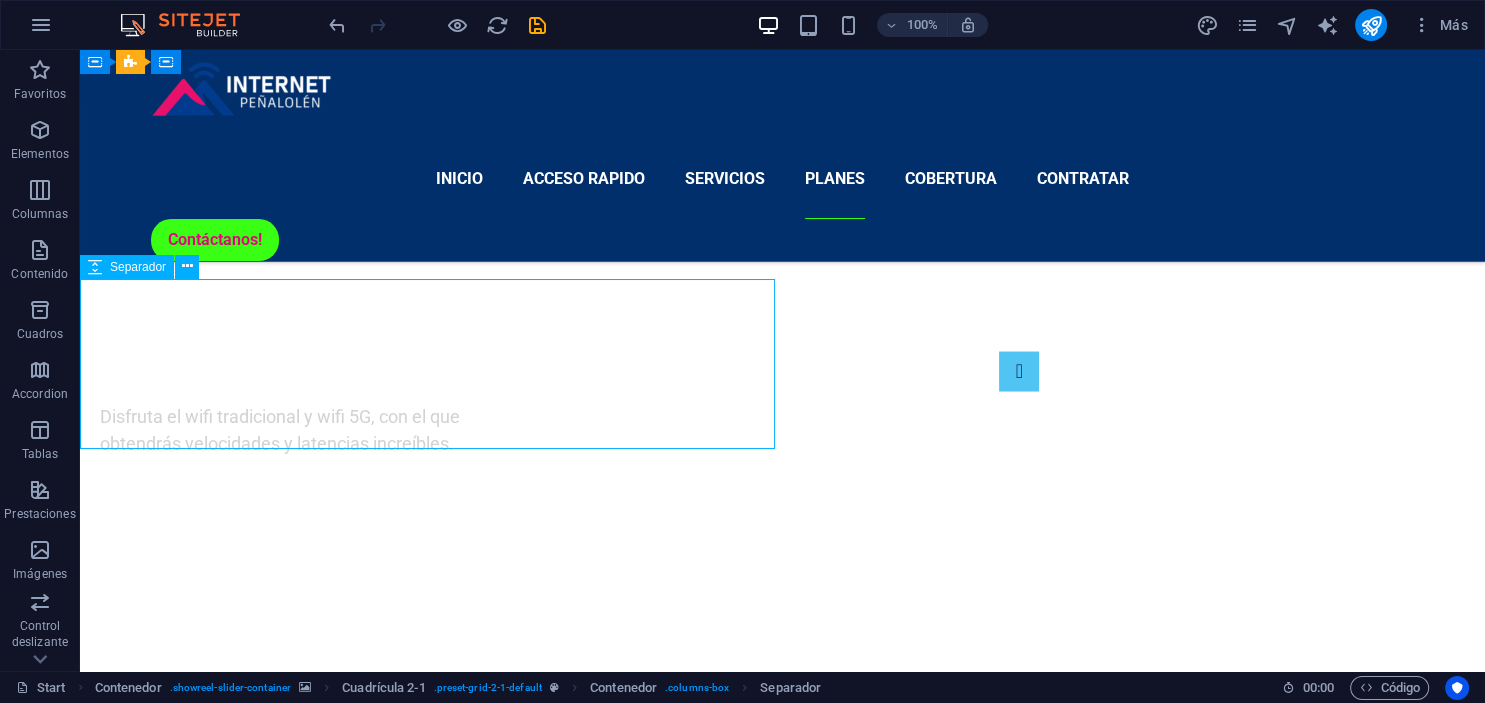 select on "px" 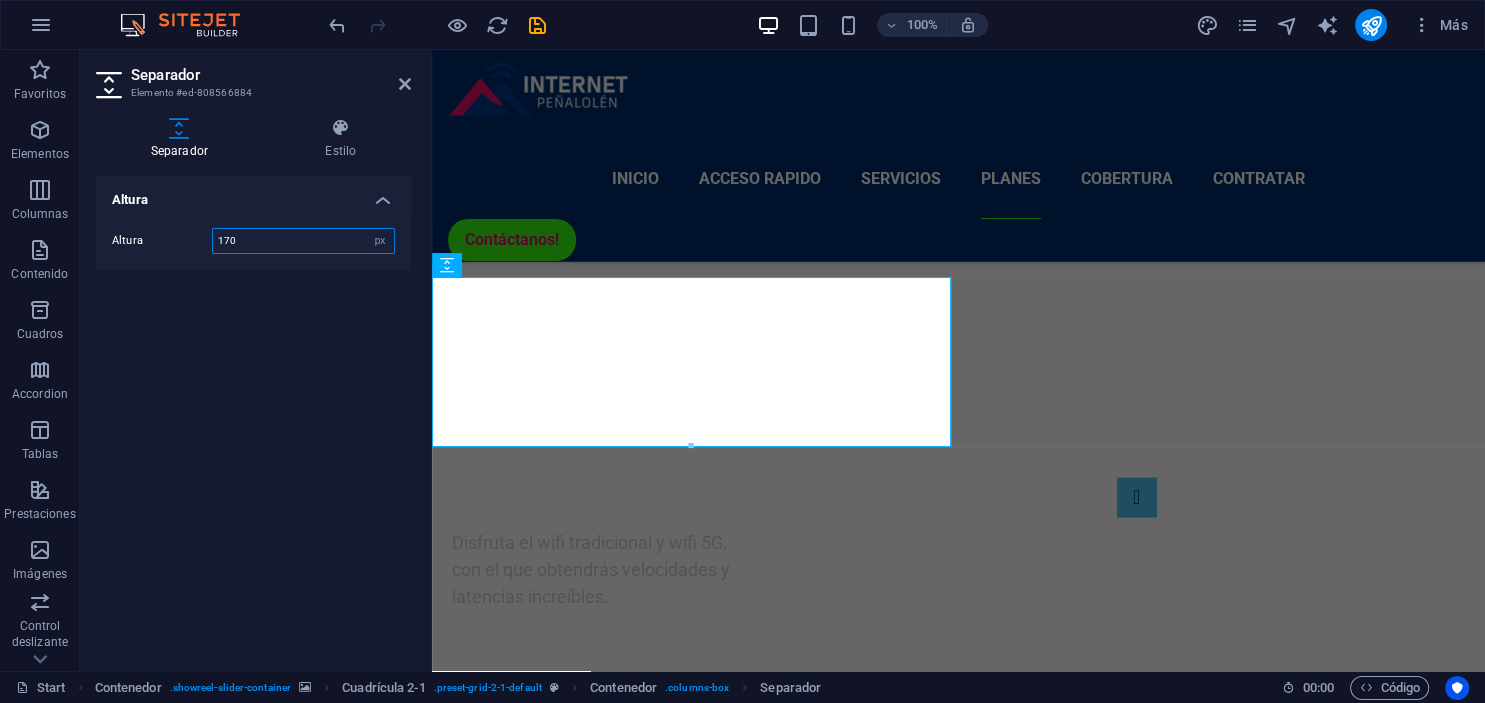 click on "170" at bounding box center (303, 241) 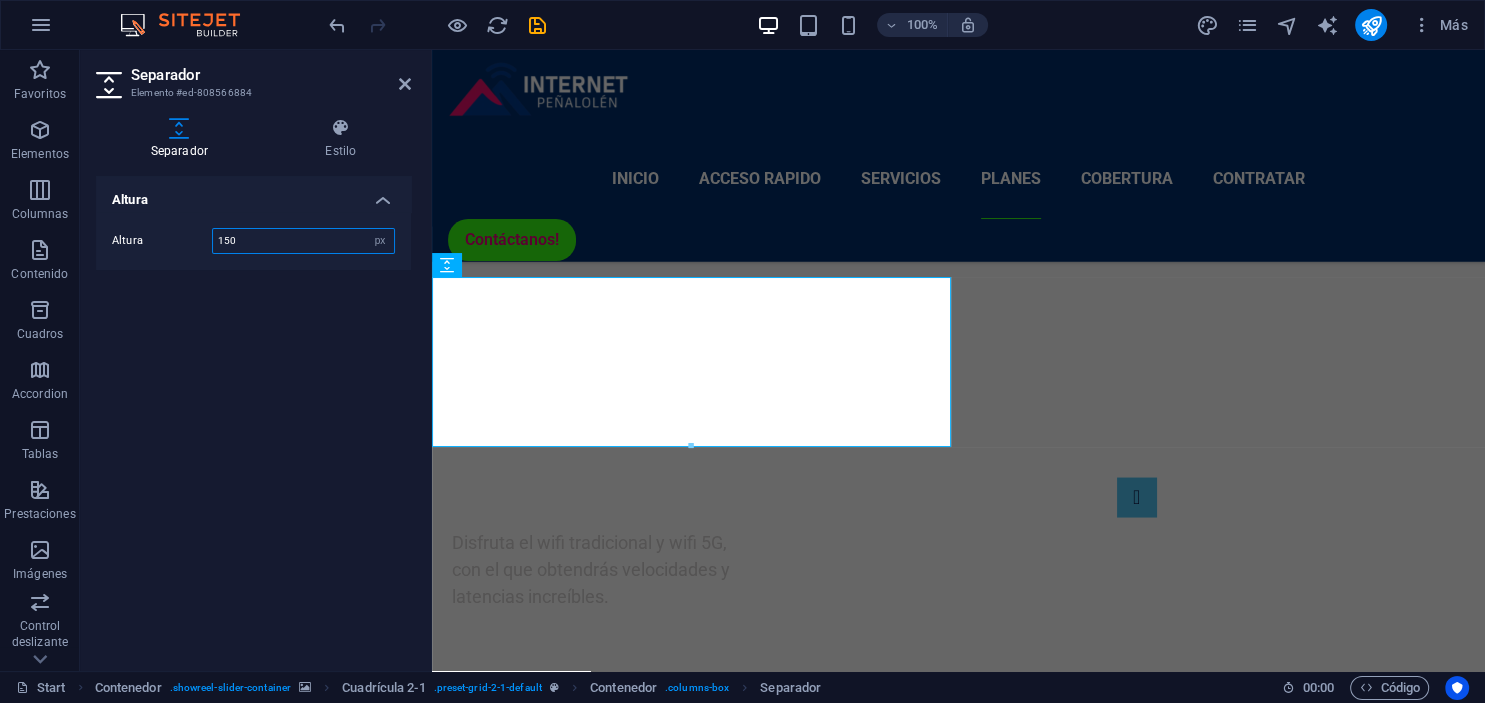 type on "150" 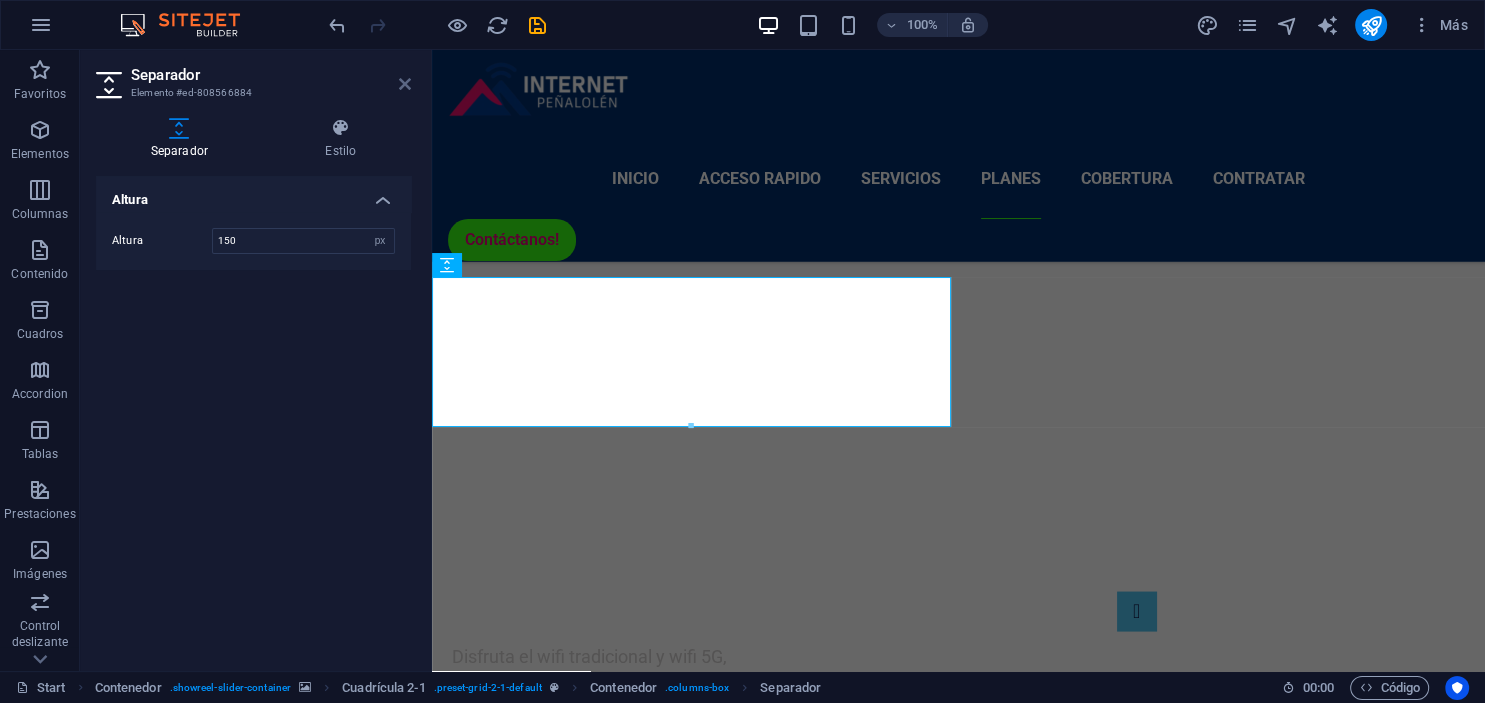 click at bounding box center [405, 84] 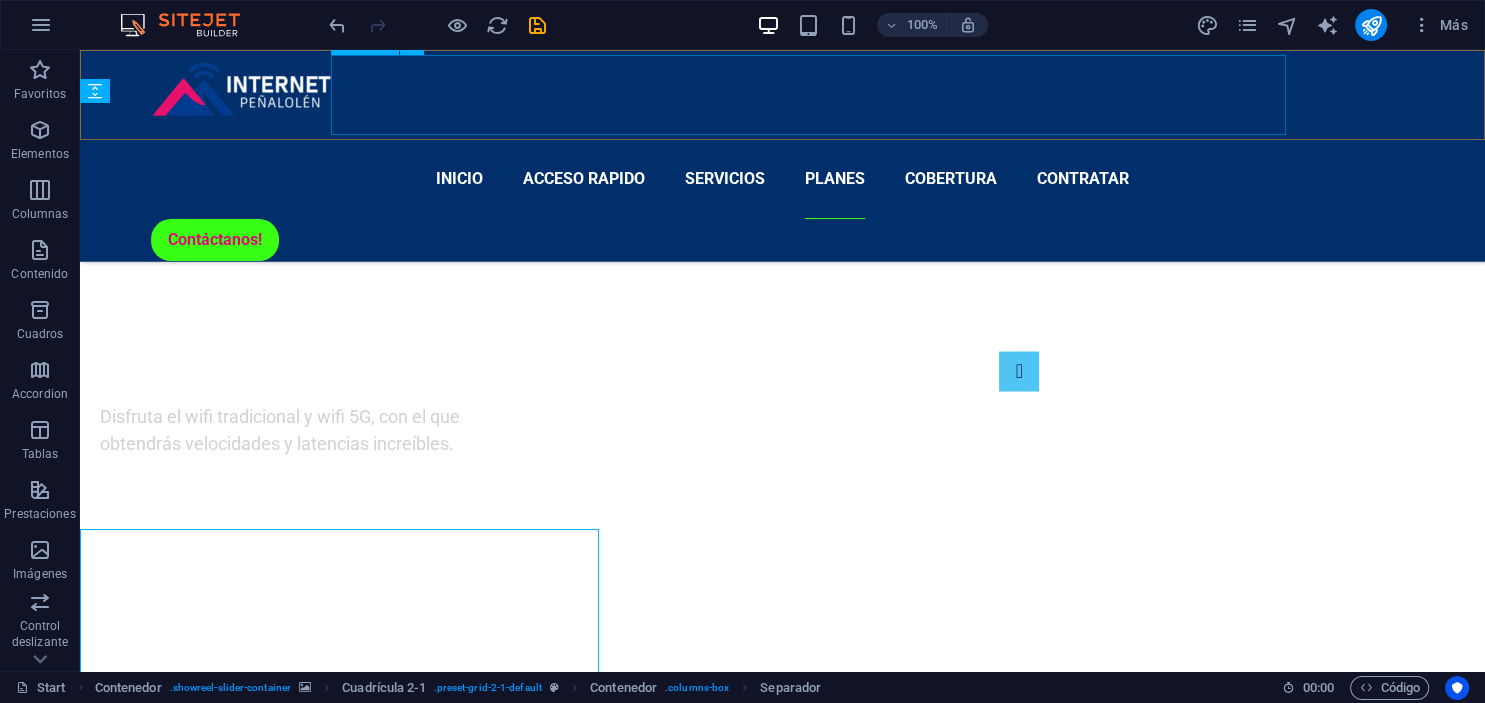 scroll, scrollTop: 3431, scrollLeft: 0, axis: vertical 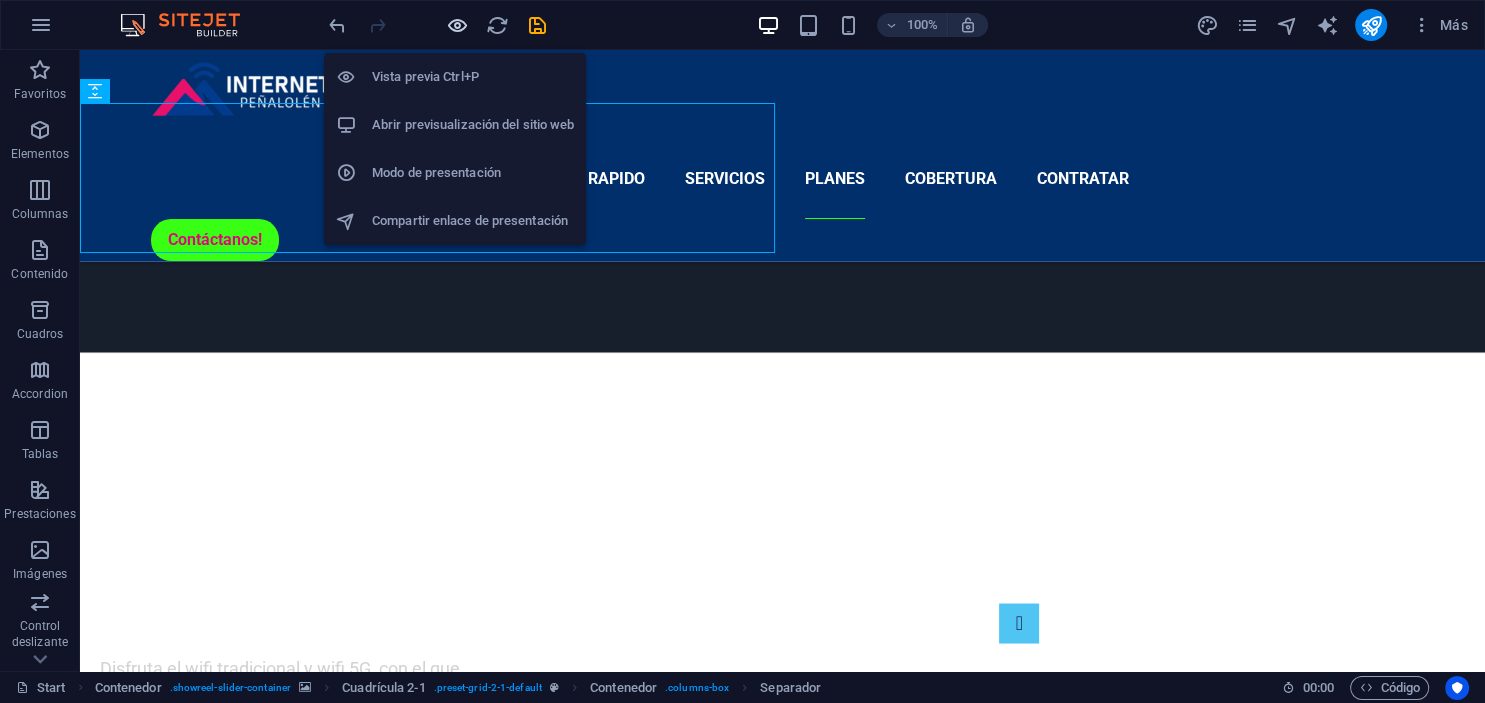 click at bounding box center [457, 25] 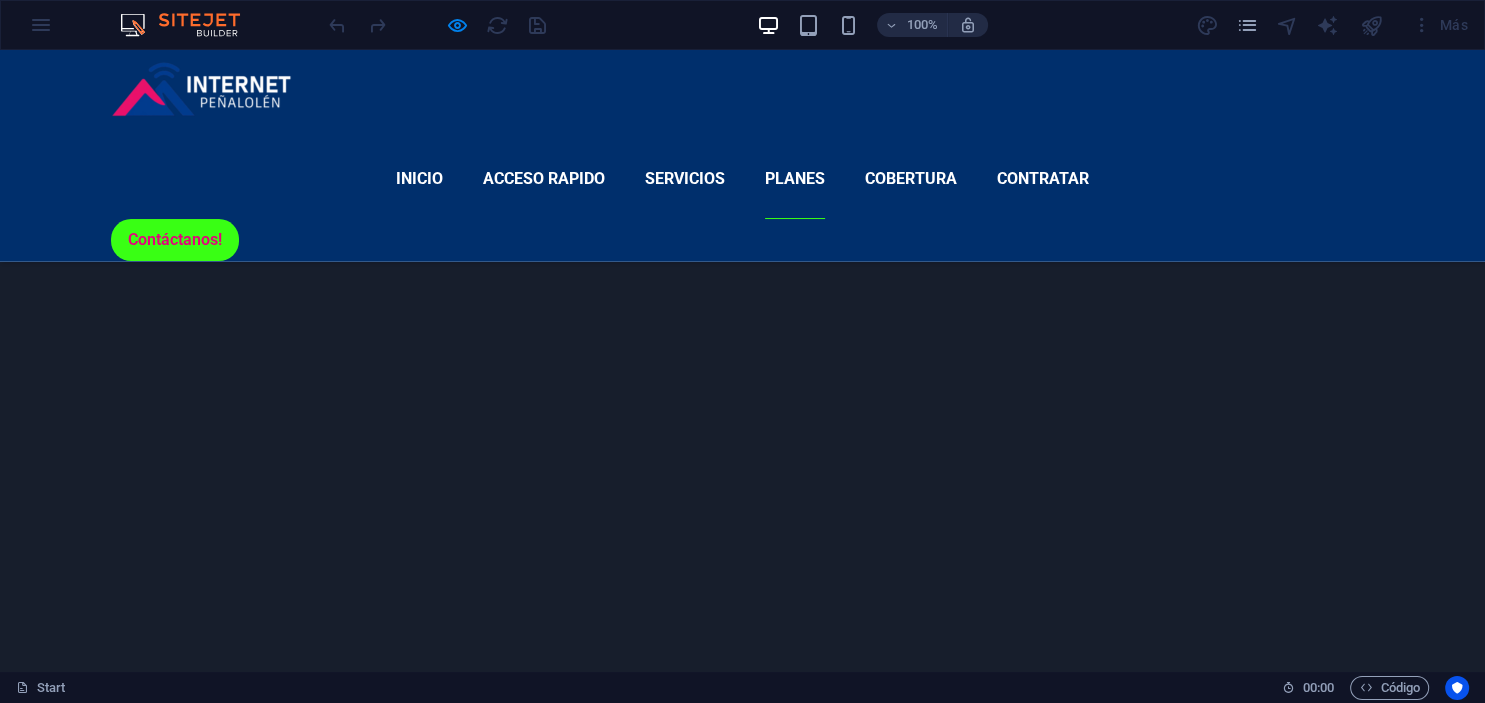 scroll, scrollTop: 3033, scrollLeft: 0, axis: vertical 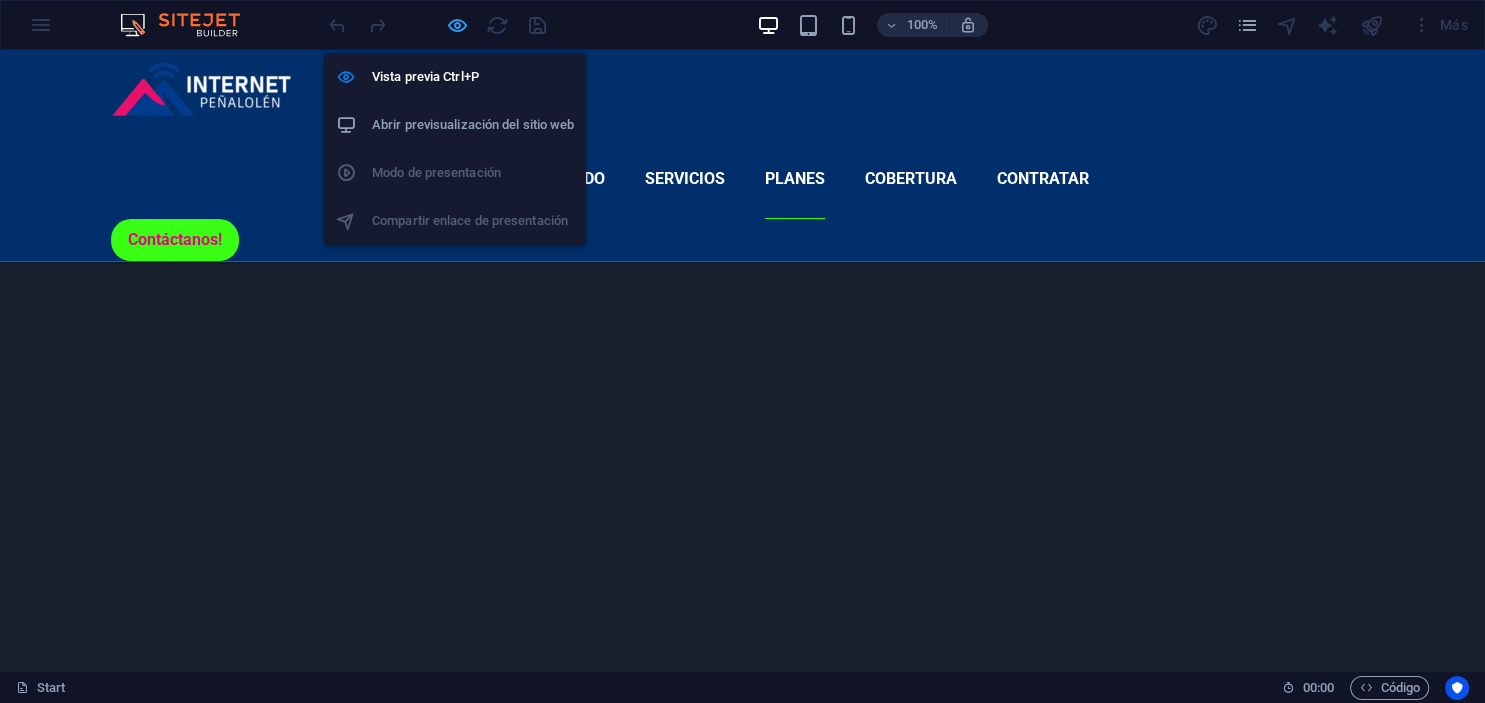 click at bounding box center (457, 25) 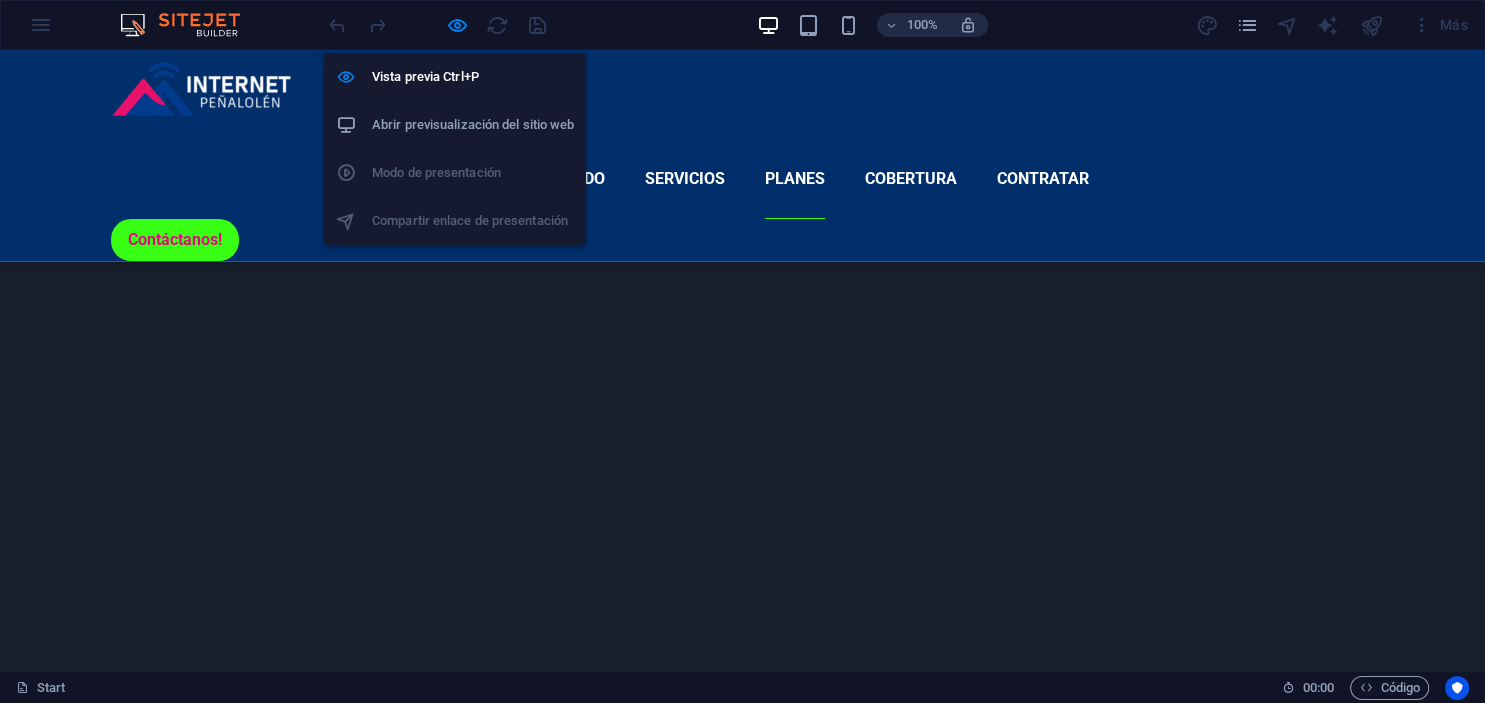 scroll, scrollTop: 3035, scrollLeft: 0, axis: vertical 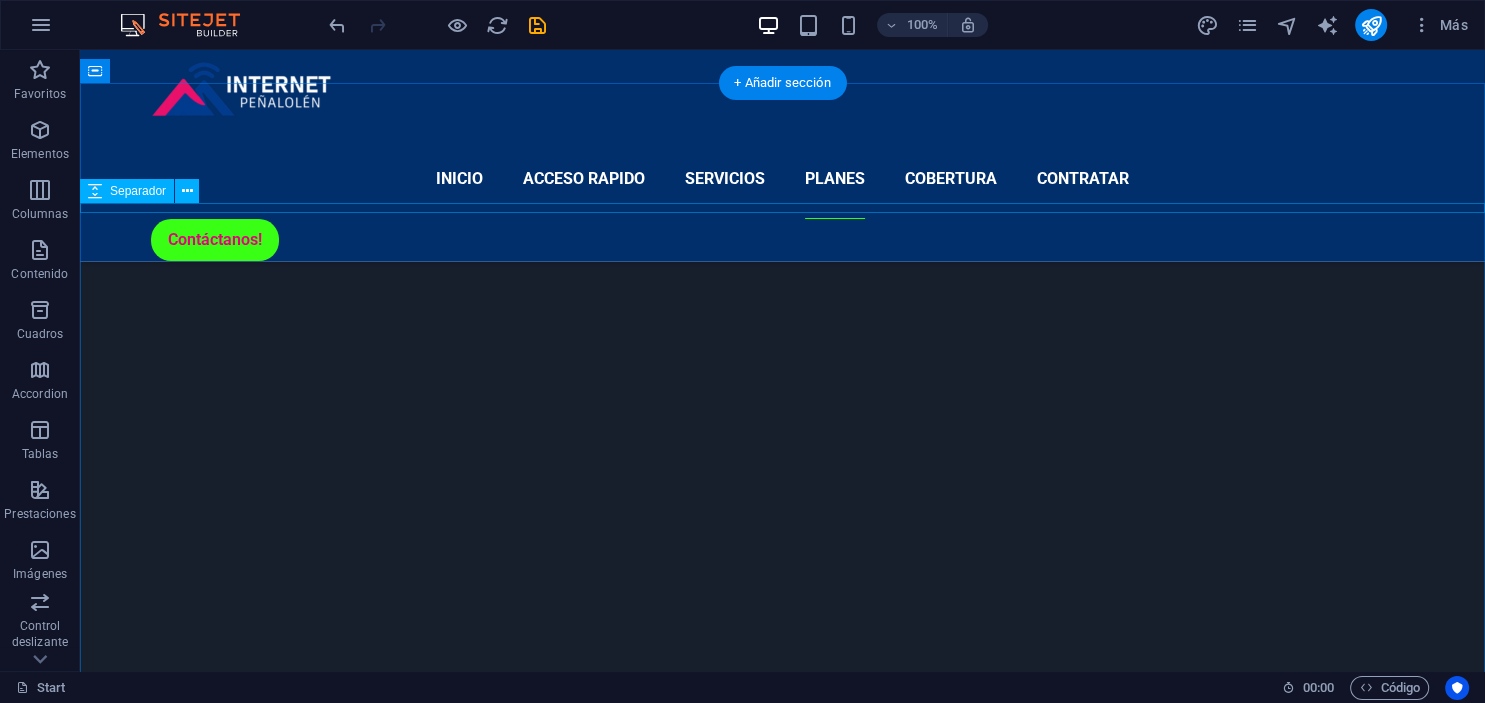 click at bounding box center [782, 9765] 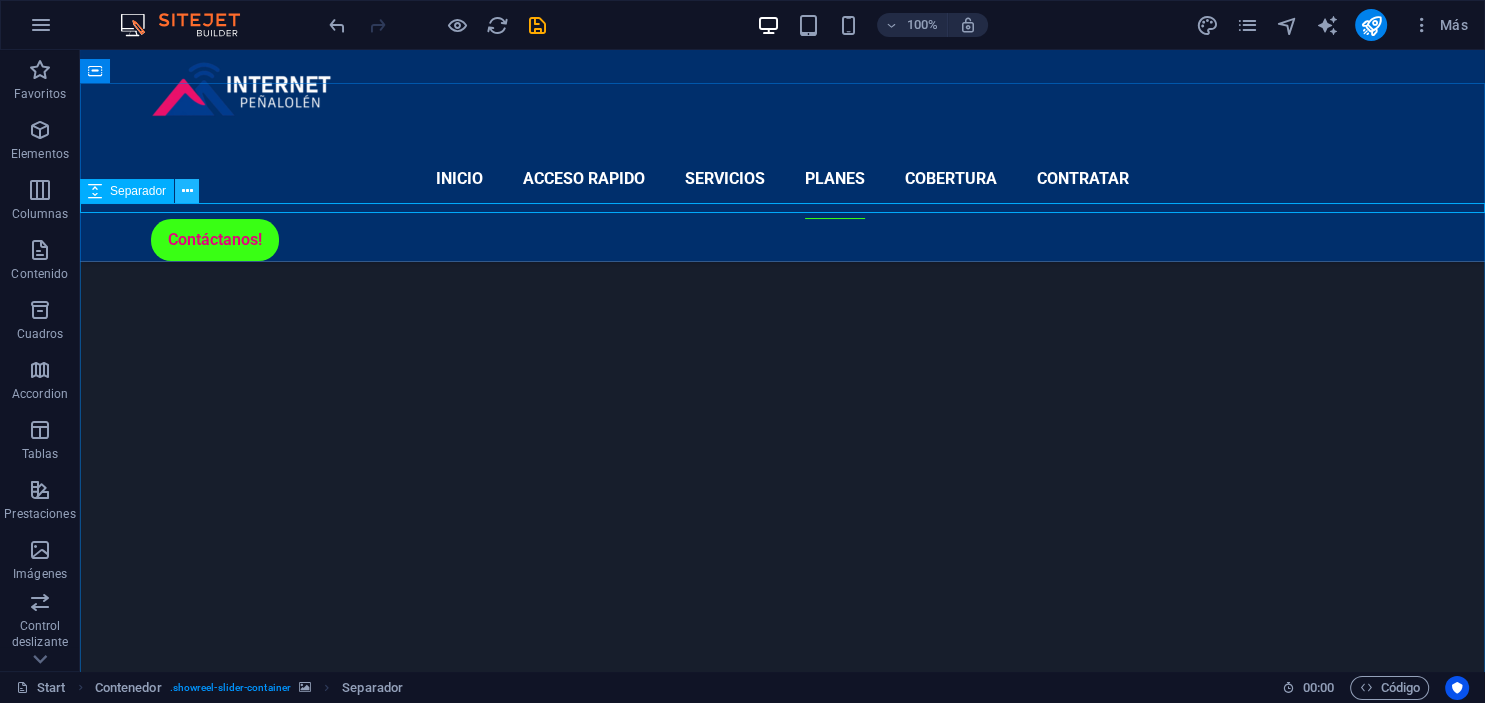 click at bounding box center [187, 191] 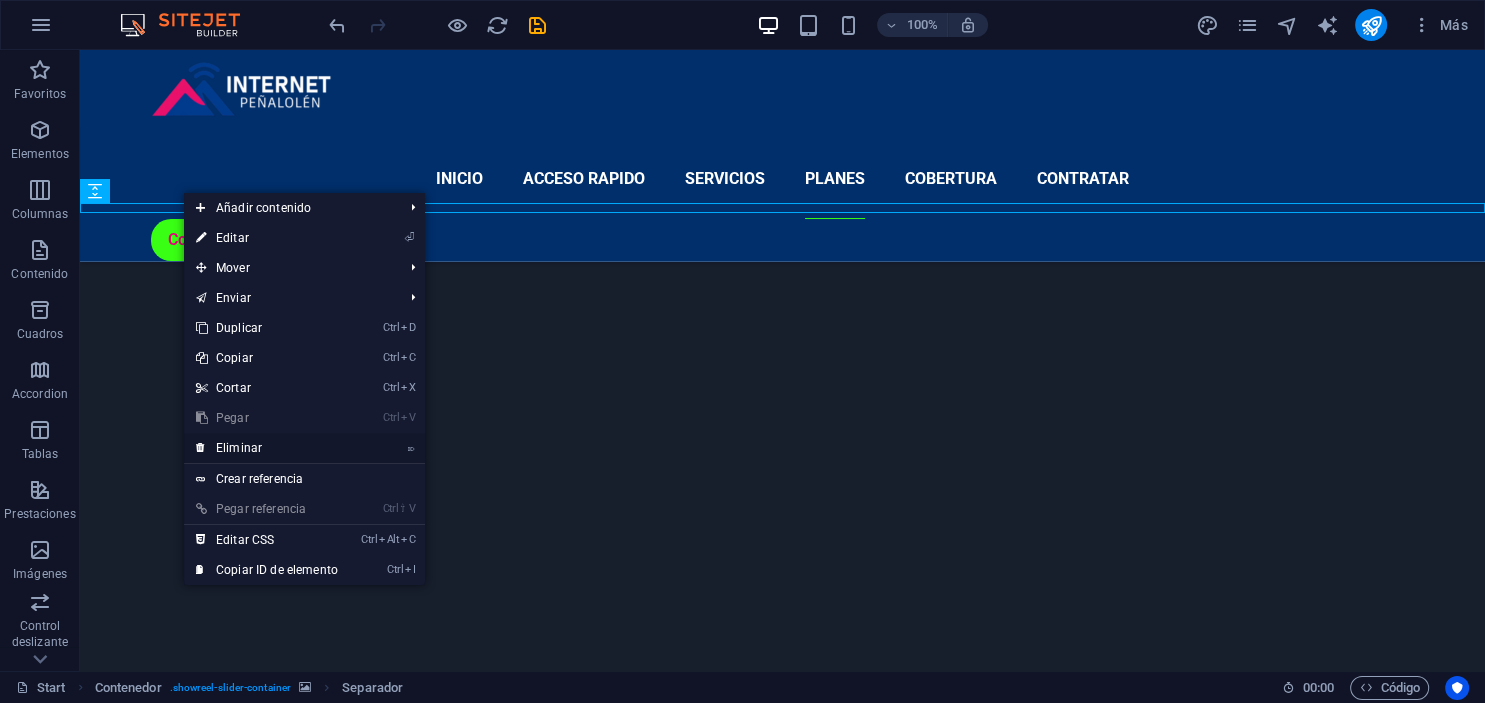 click on "⌦  Eliminar" at bounding box center (267, 448) 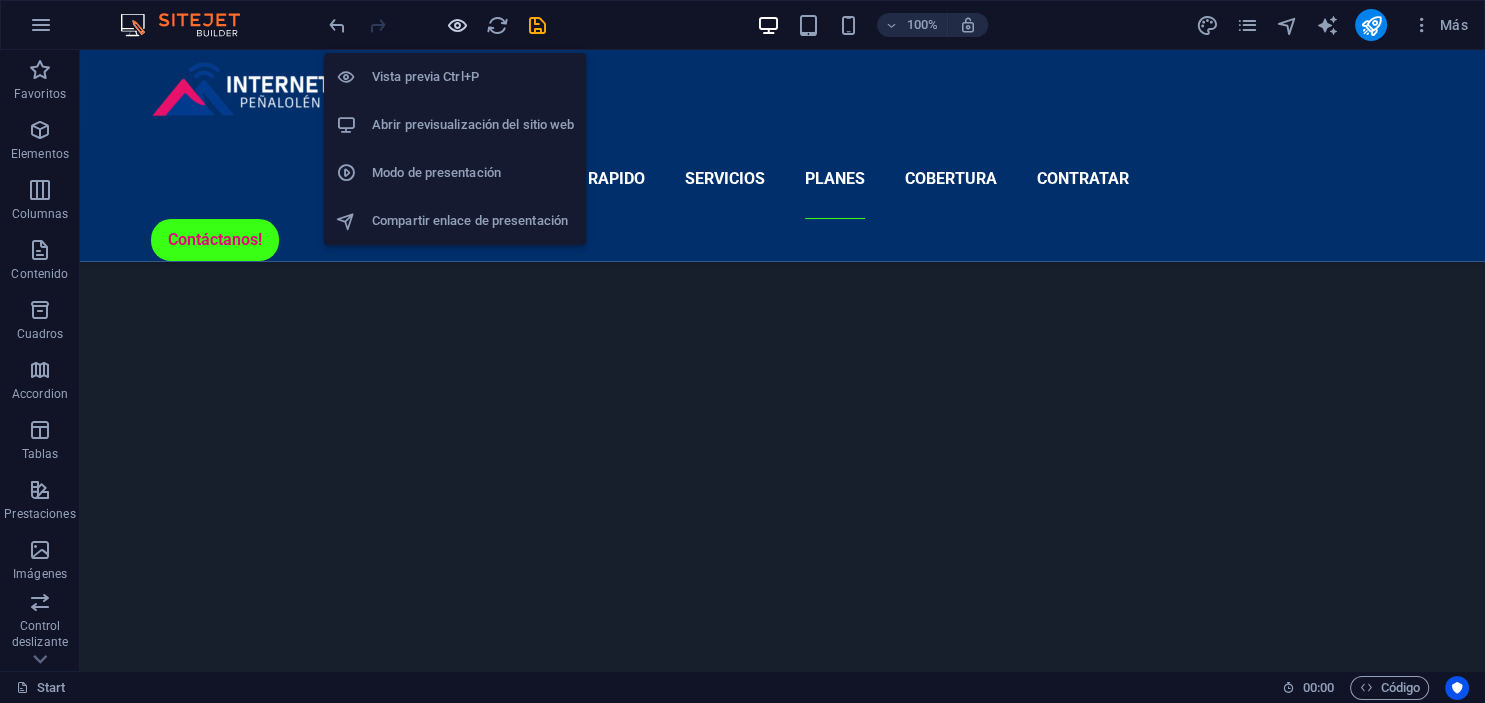 click at bounding box center [457, 25] 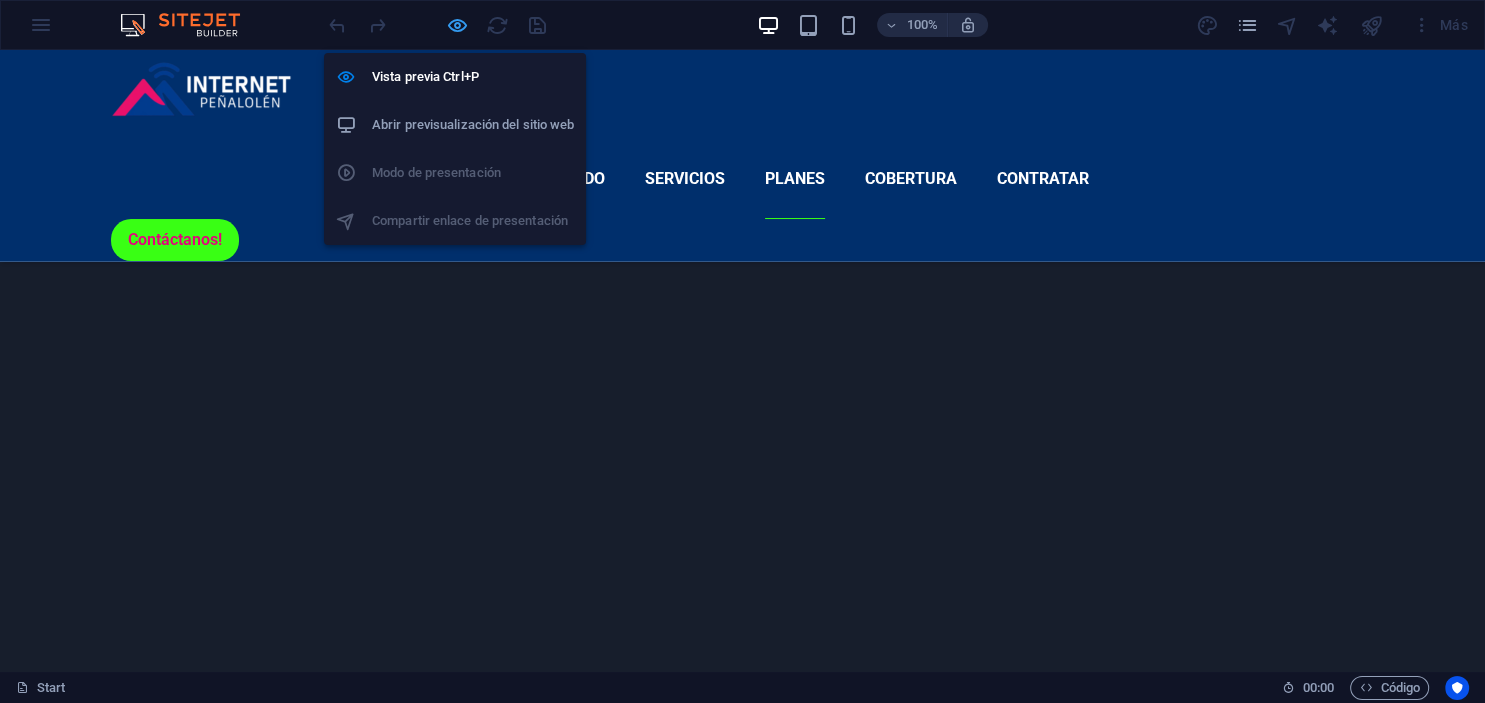 click at bounding box center [457, 25] 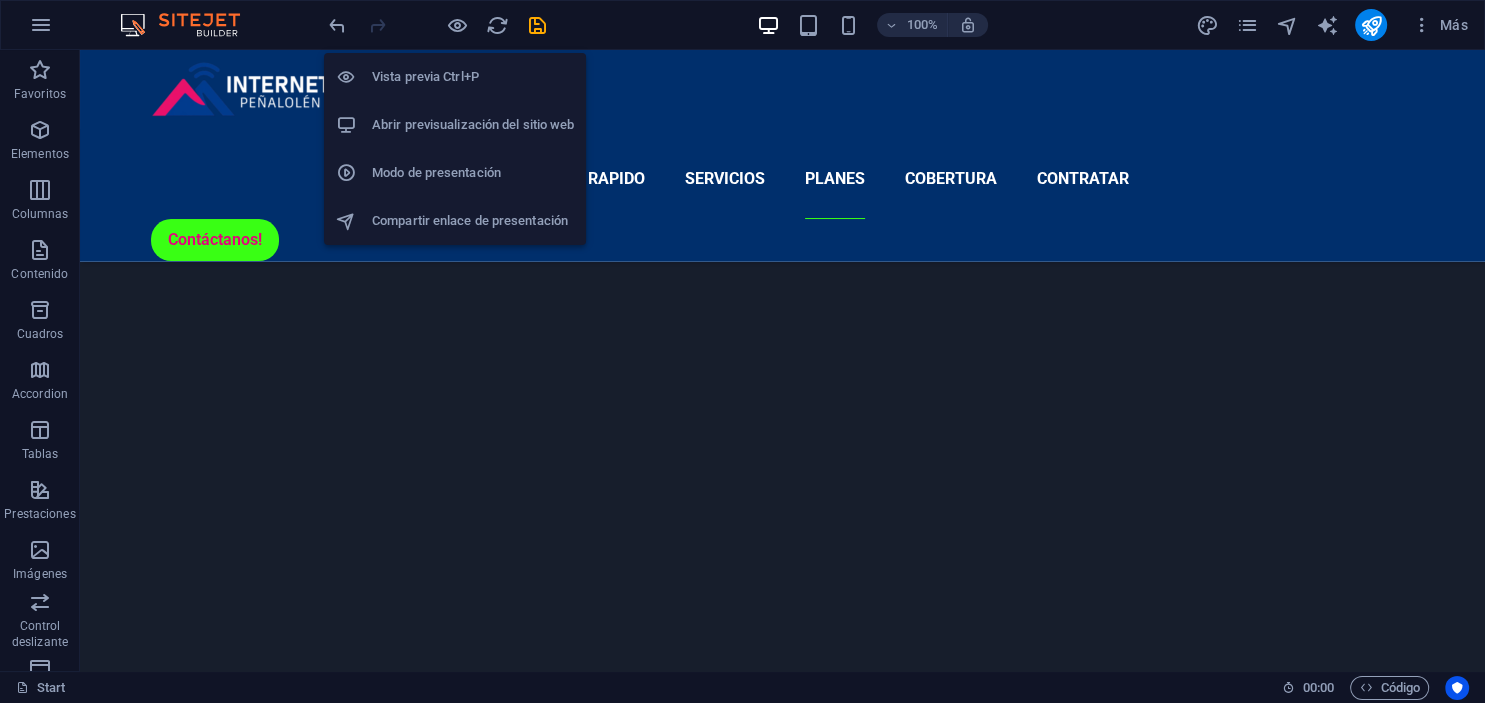 scroll, scrollTop: 3035, scrollLeft: 0, axis: vertical 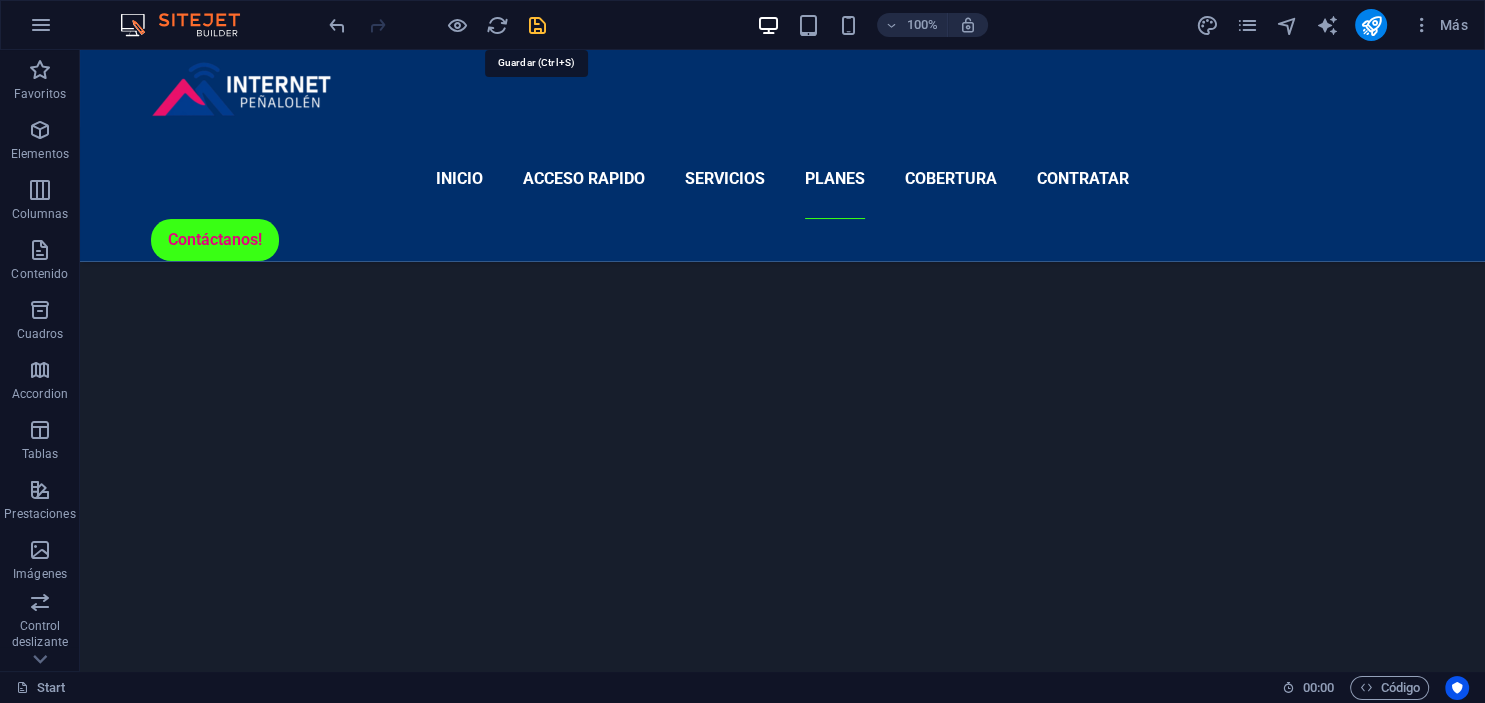 click at bounding box center (537, 25) 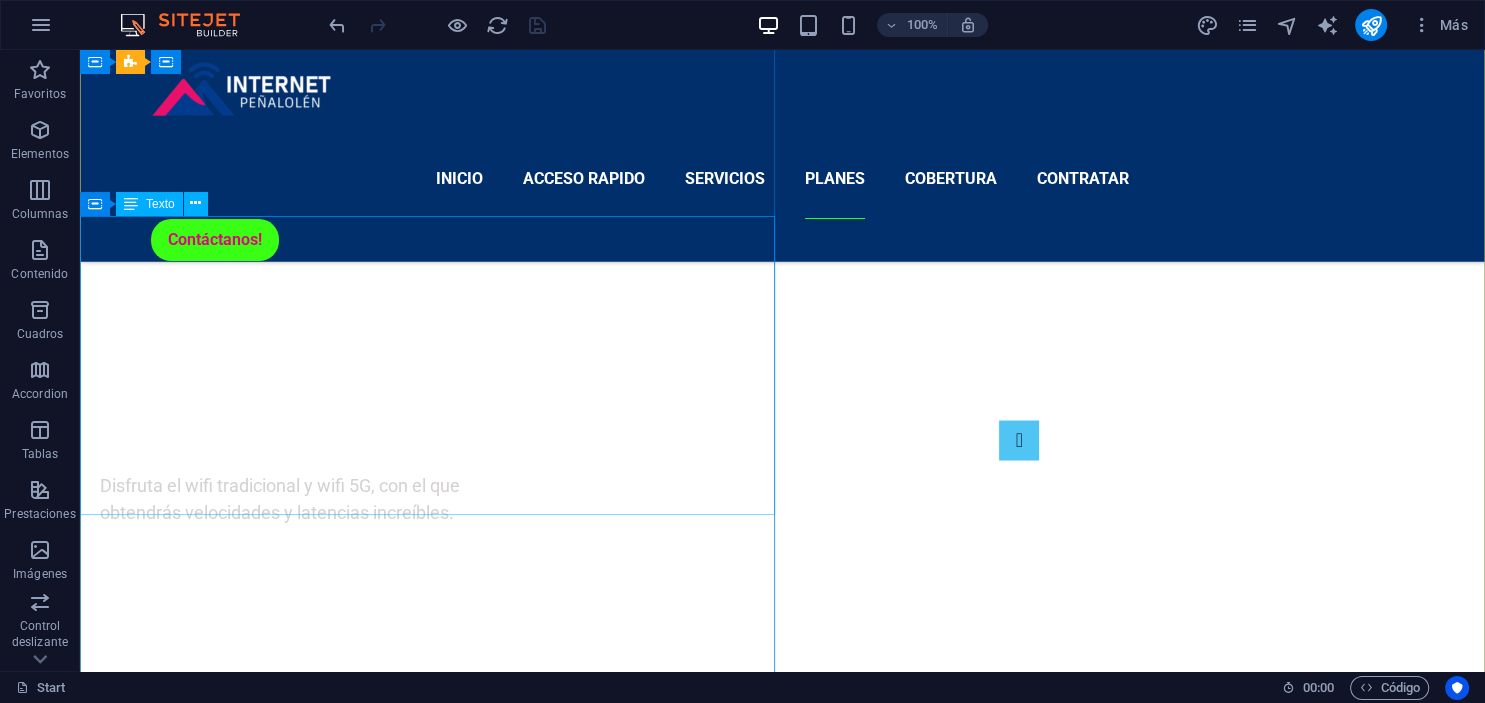 scroll, scrollTop: 3774, scrollLeft: 0, axis: vertical 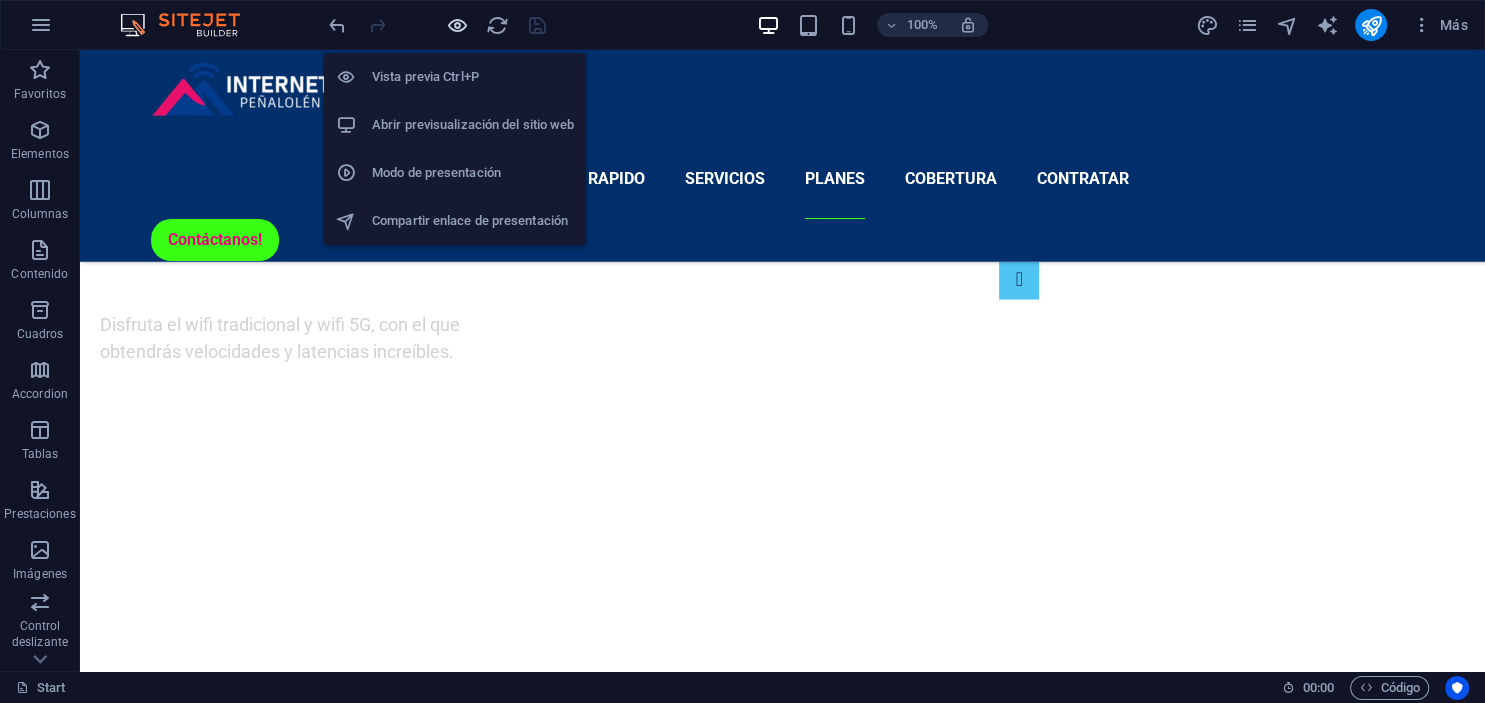 click at bounding box center [457, 25] 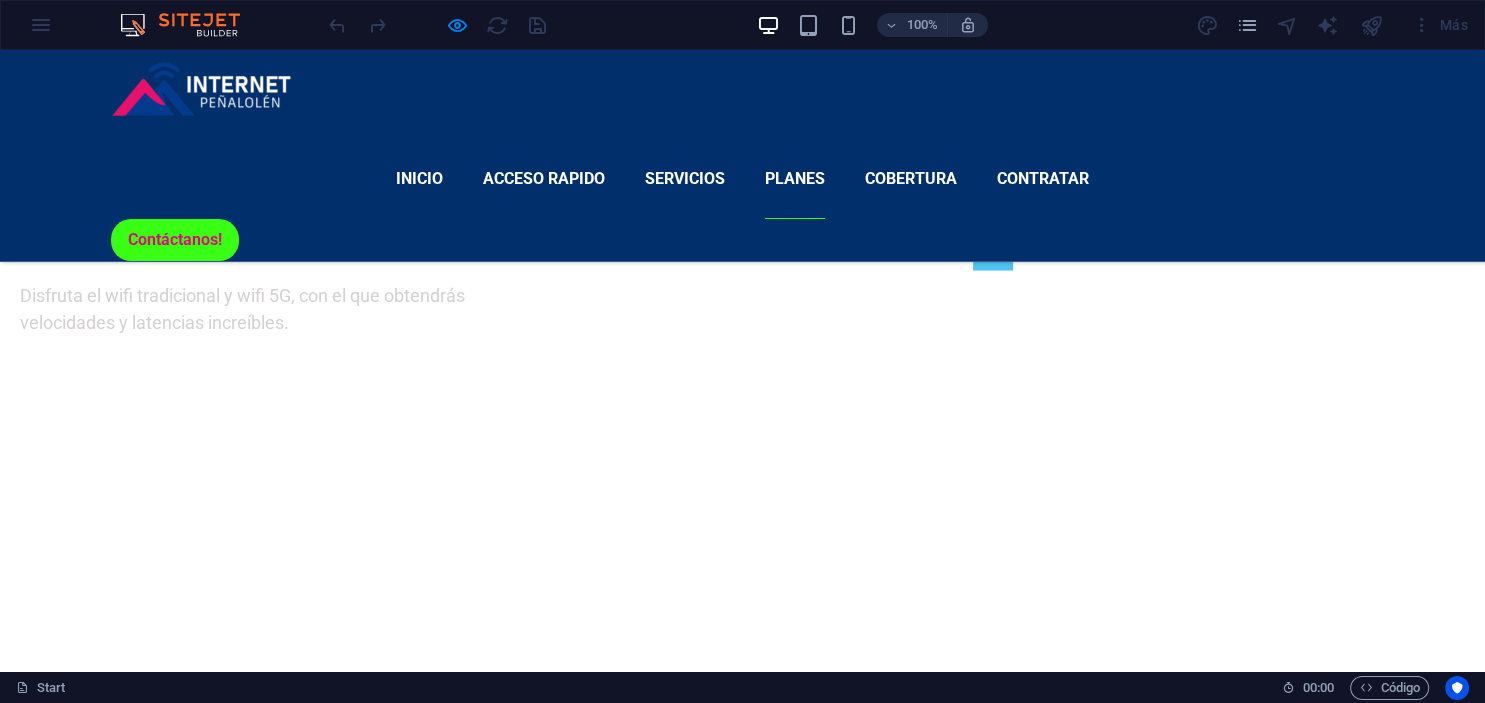 scroll, scrollTop: 3772, scrollLeft: 0, axis: vertical 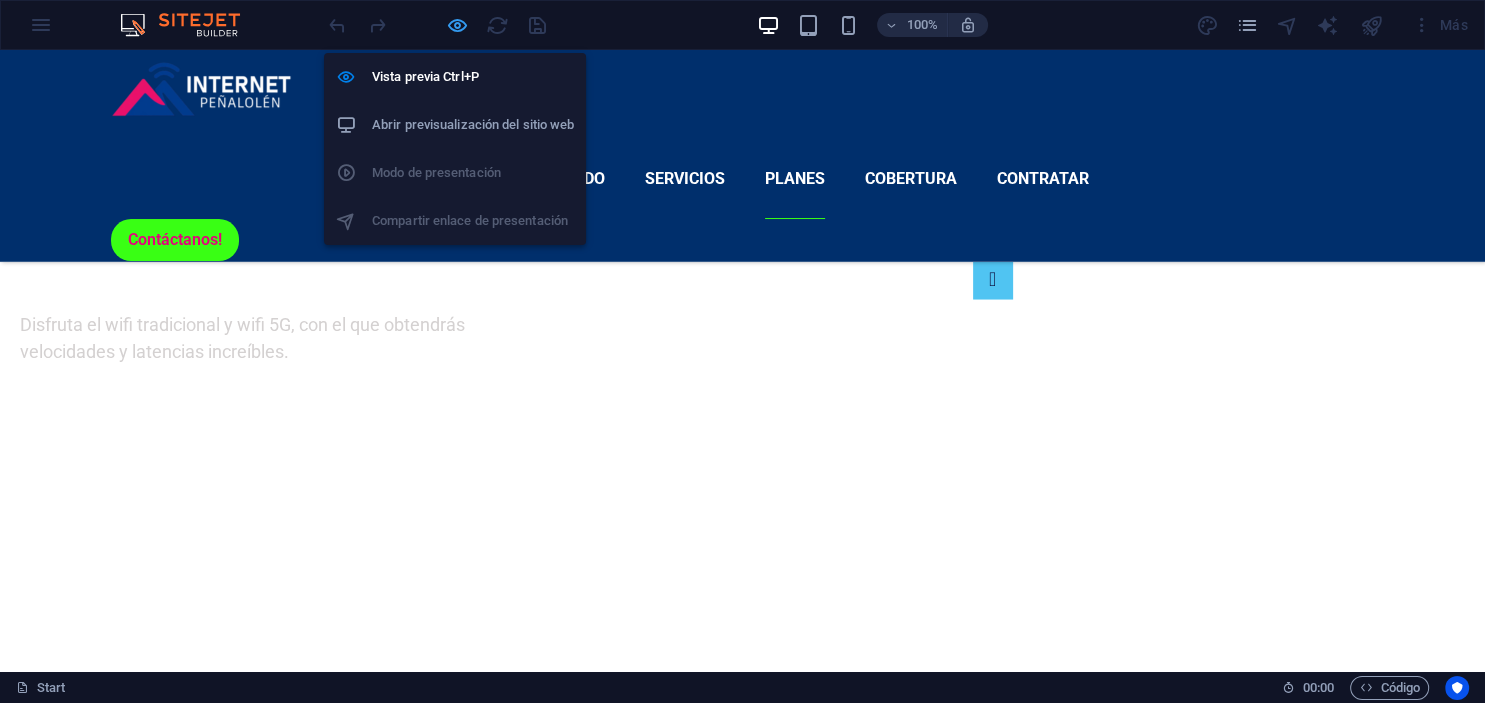 click at bounding box center (457, 25) 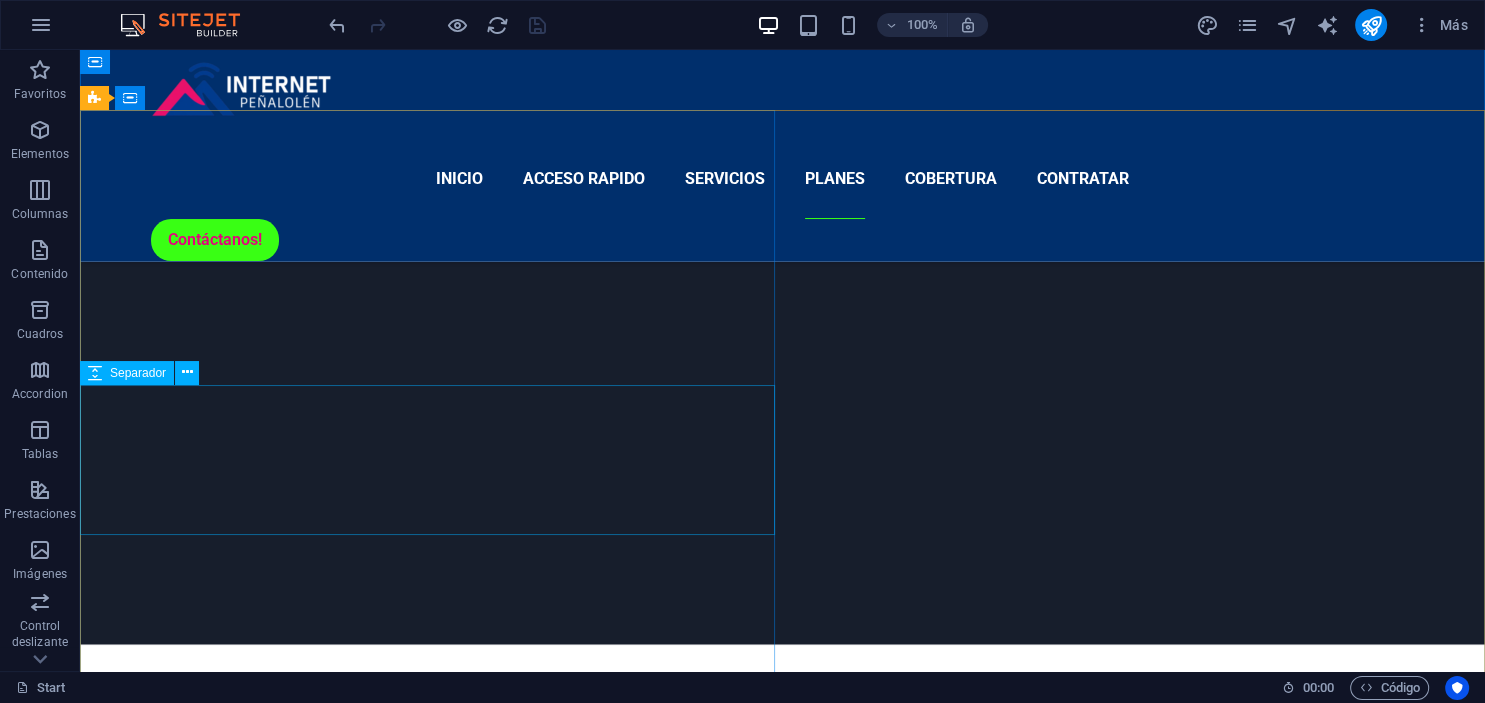 click at bounding box center [182, 10636] 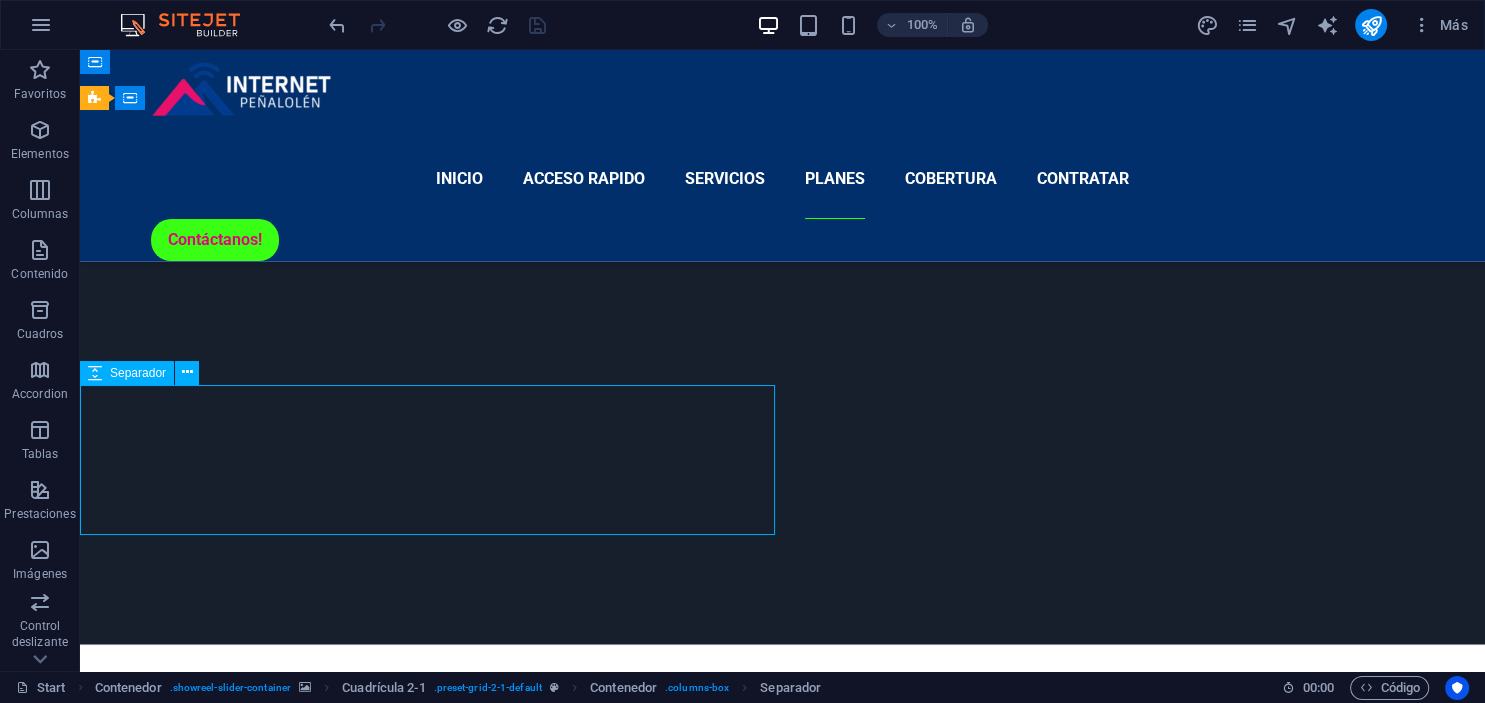 click at bounding box center [182, 10636] 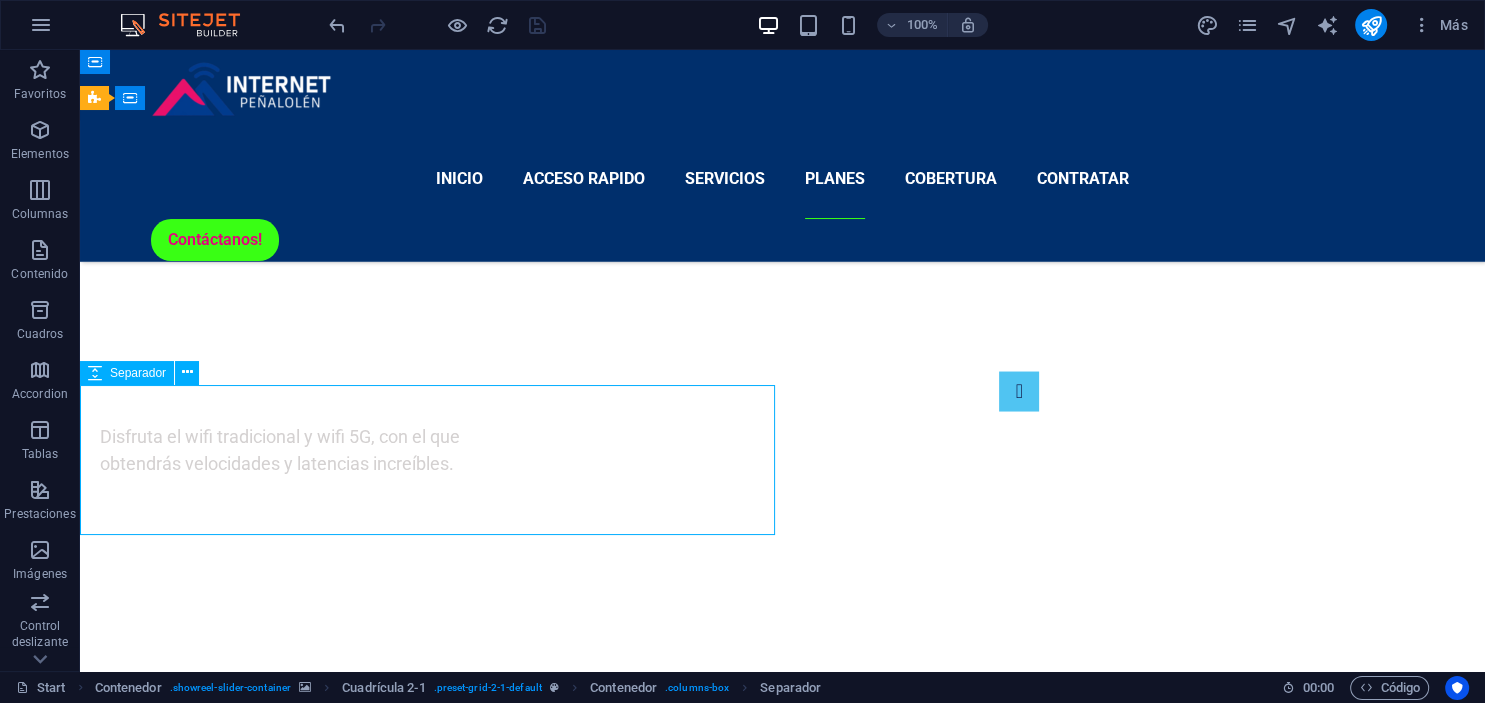 select on "px" 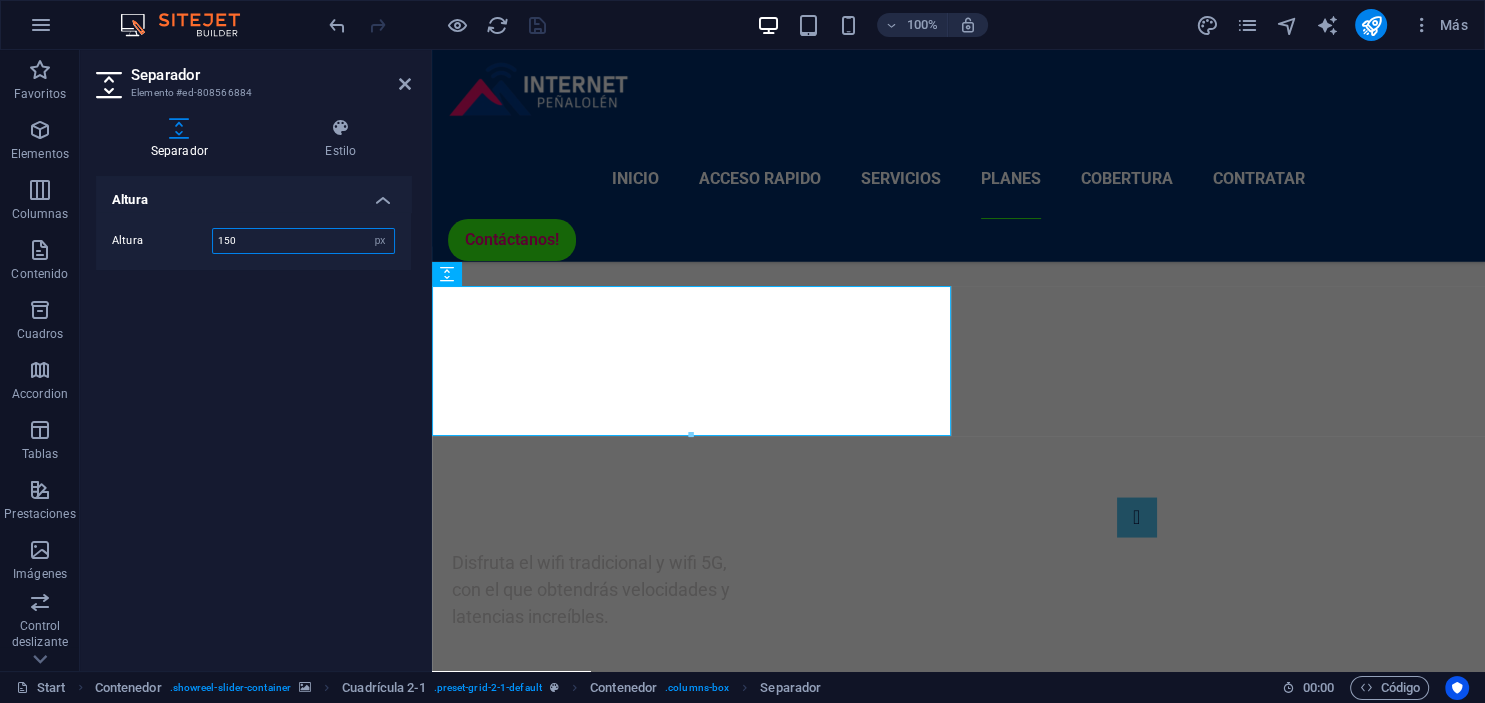 click on "150" at bounding box center [303, 241] 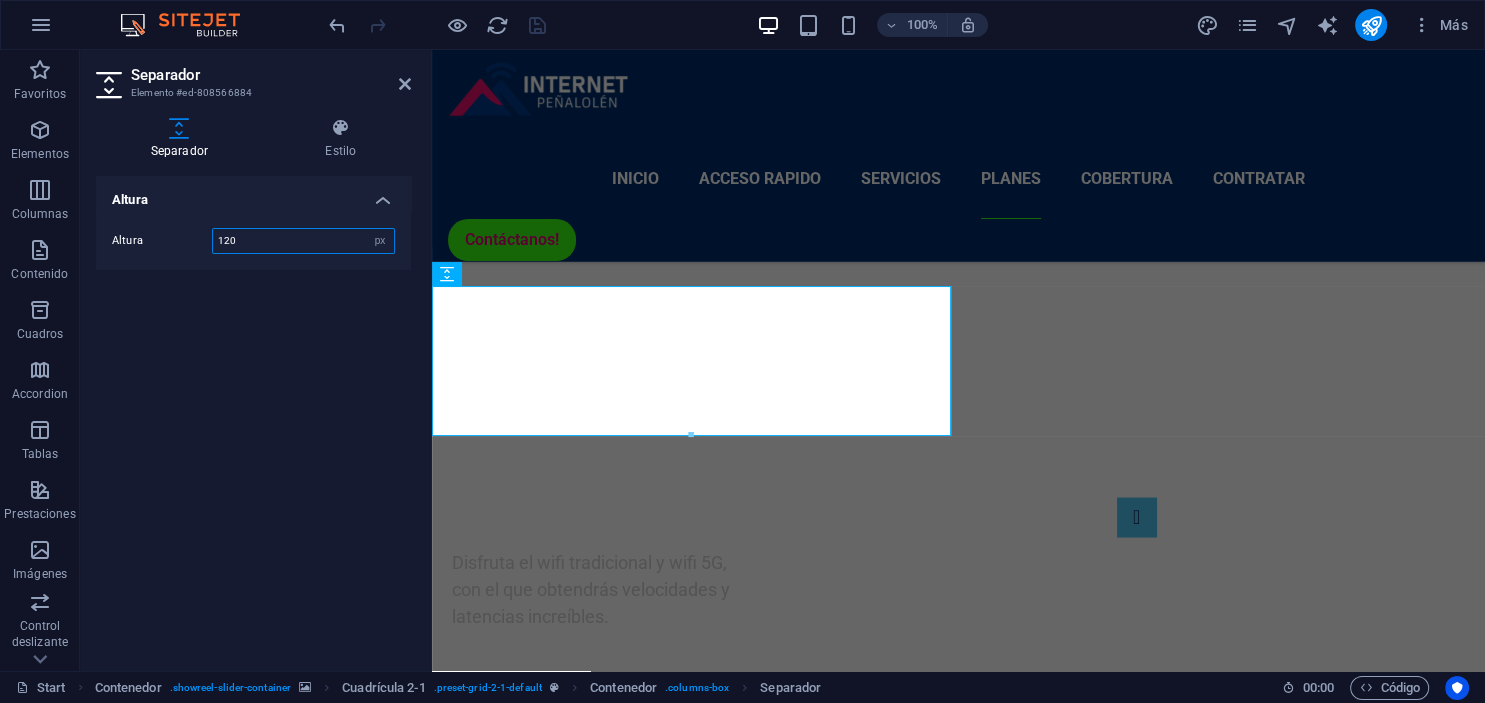 type on "120" 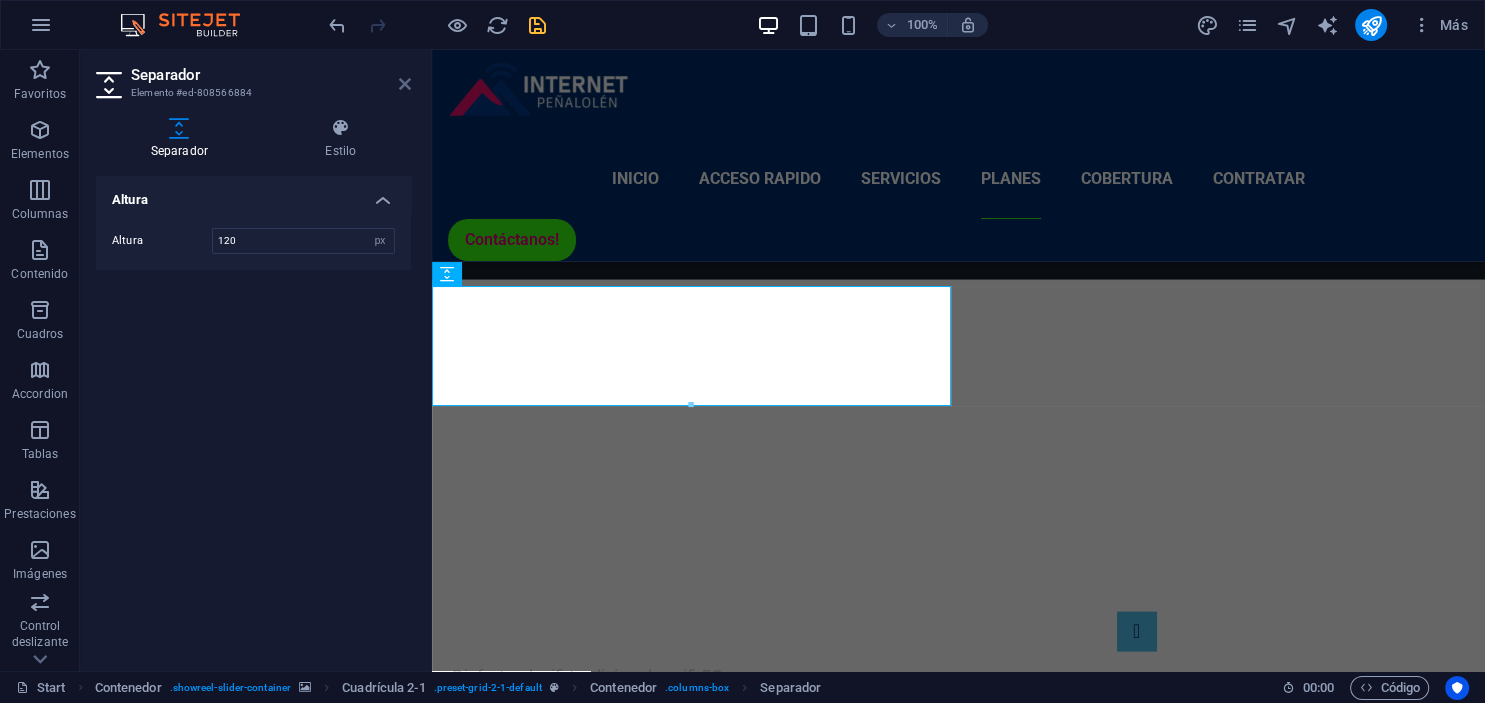 click at bounding box center (405, 84) 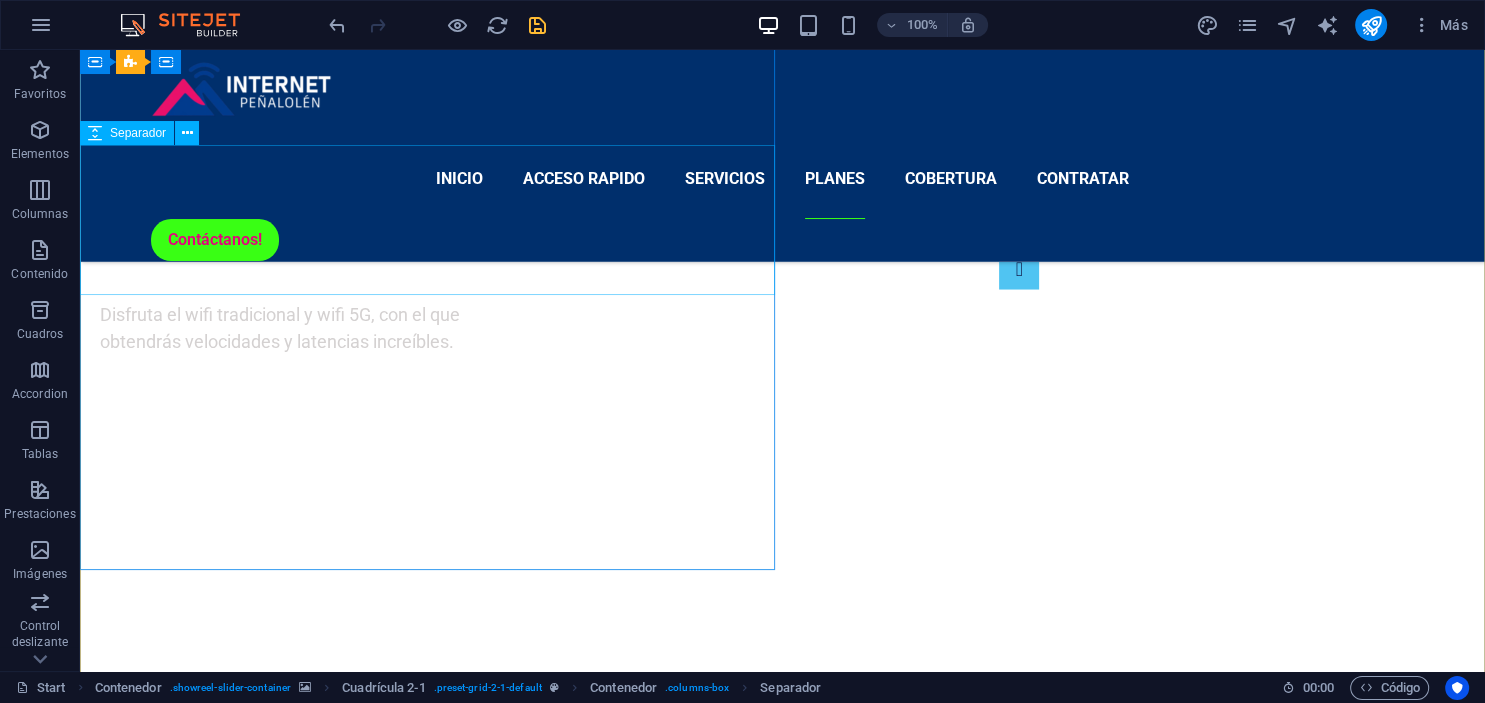 scroll, scrollTop: 3833, scrollLeft: 0, axis: vertical 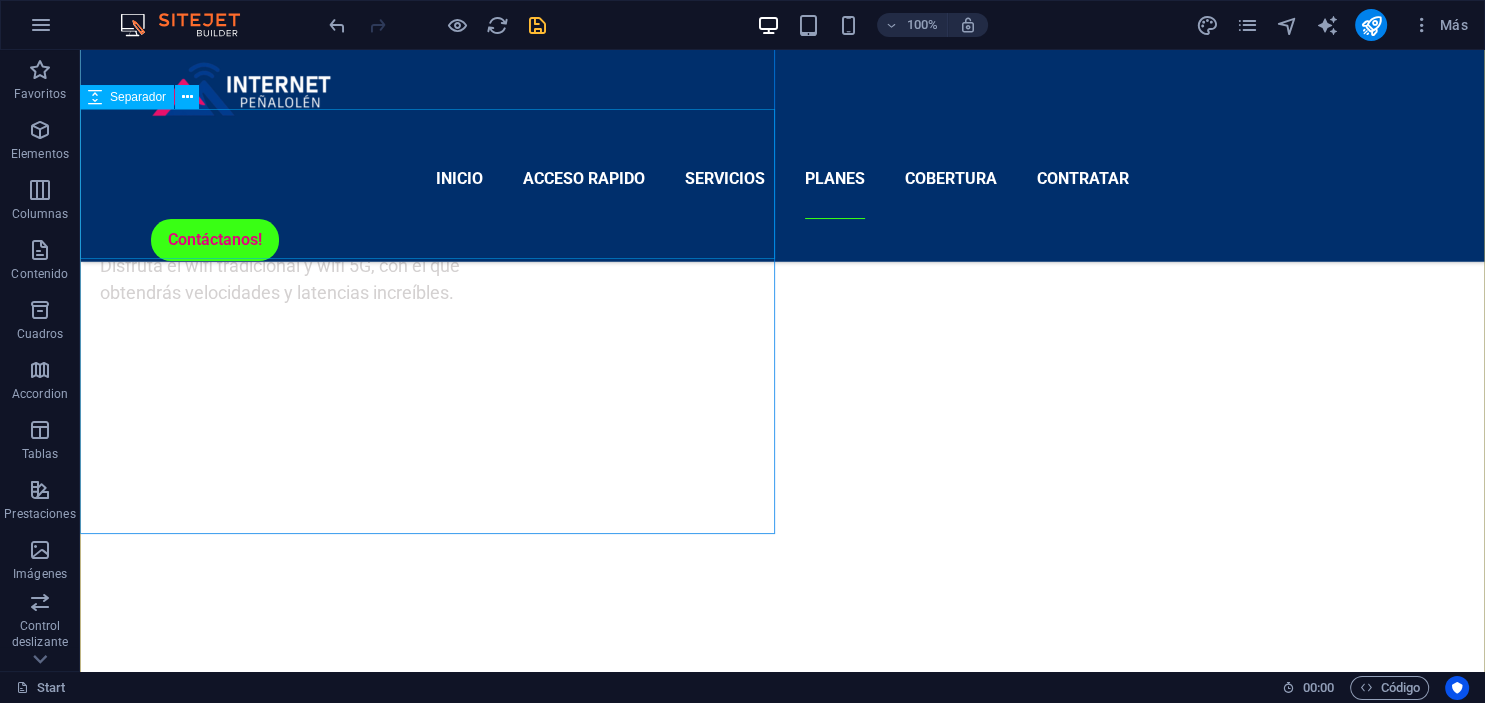click at bounding box center (182, 11006) 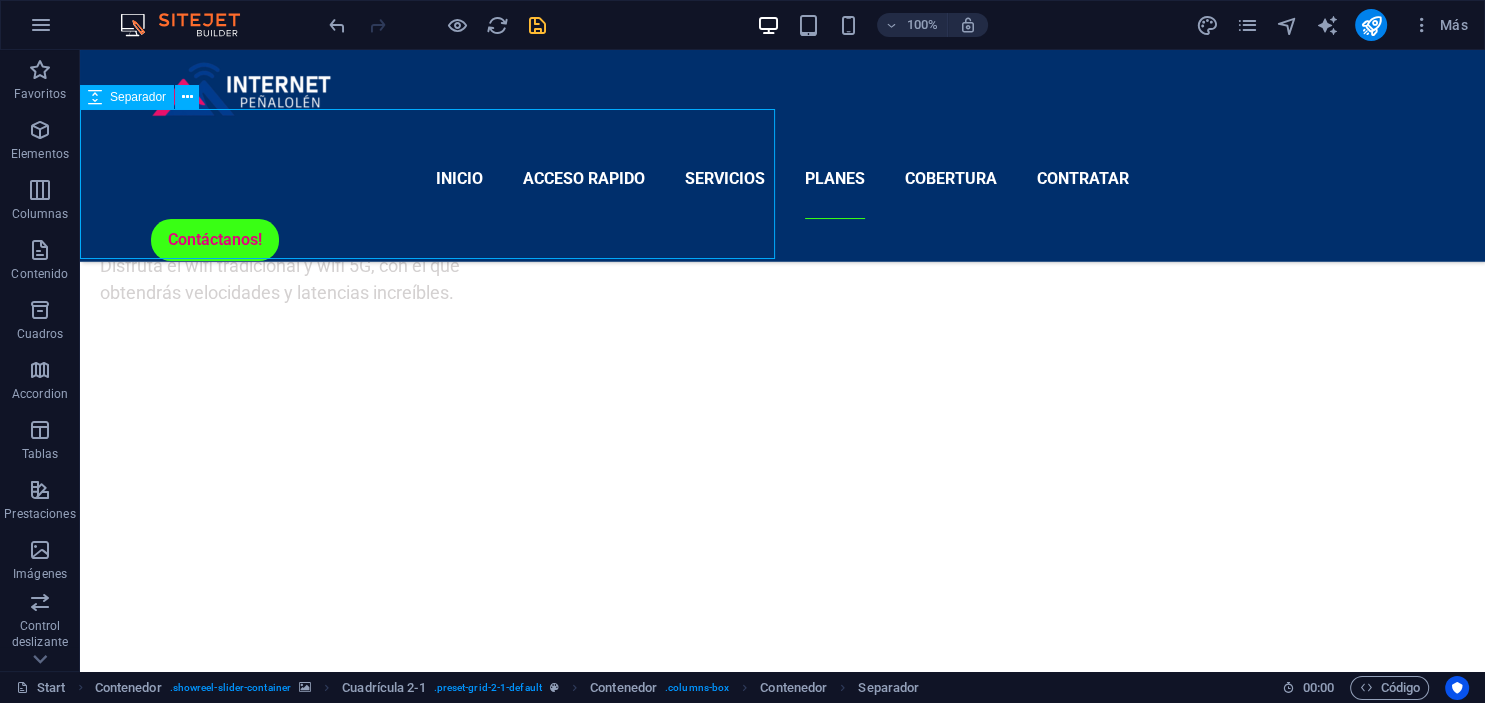 click at bounding box center (182, 11006) 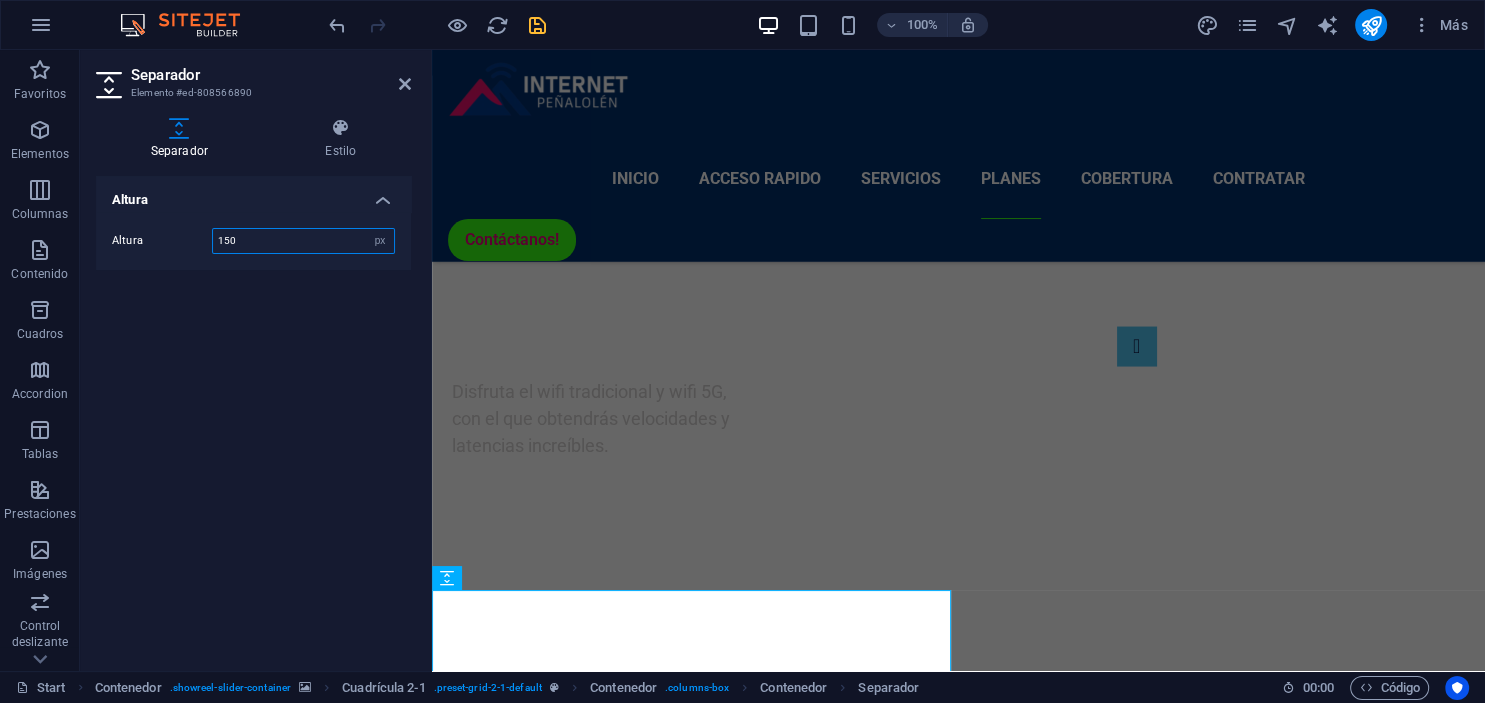click on "150" at bounding box center [303, 241] 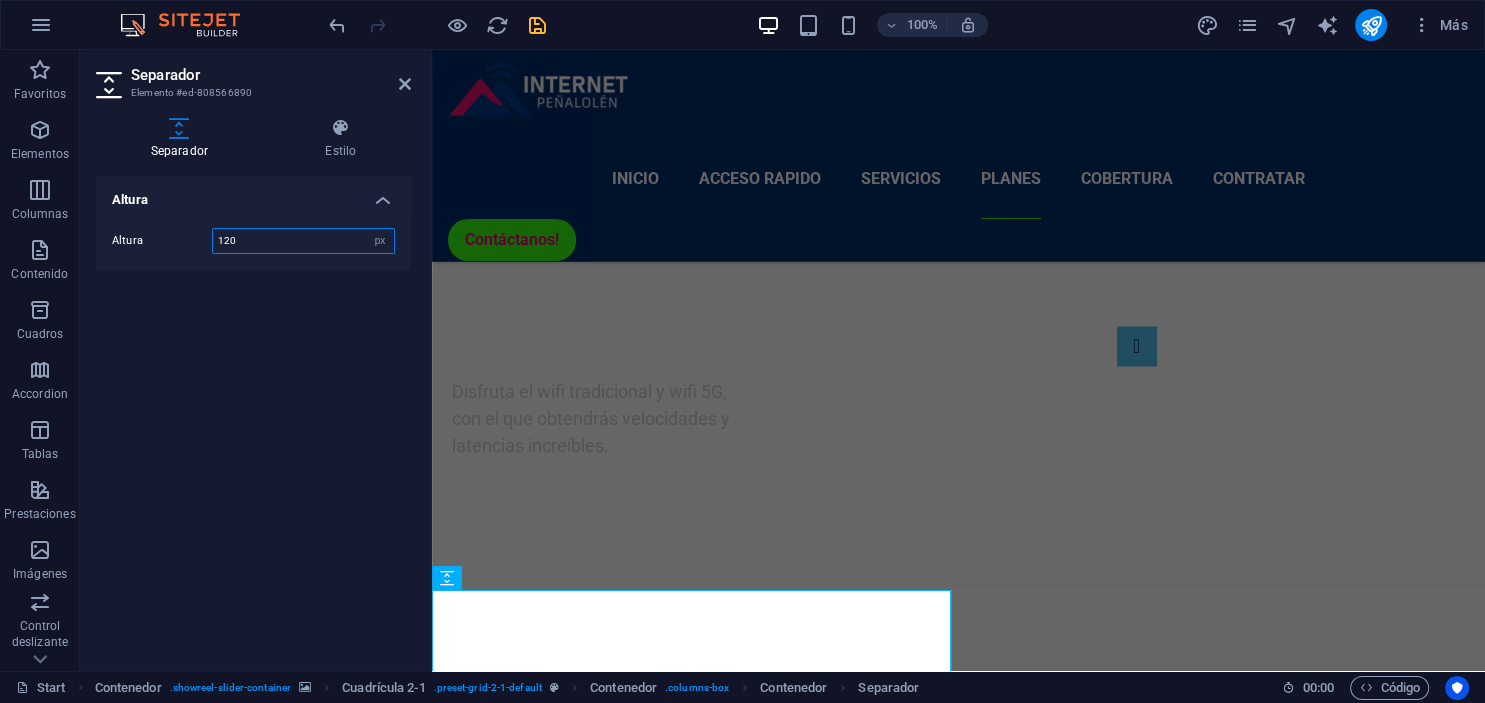 type on "120" 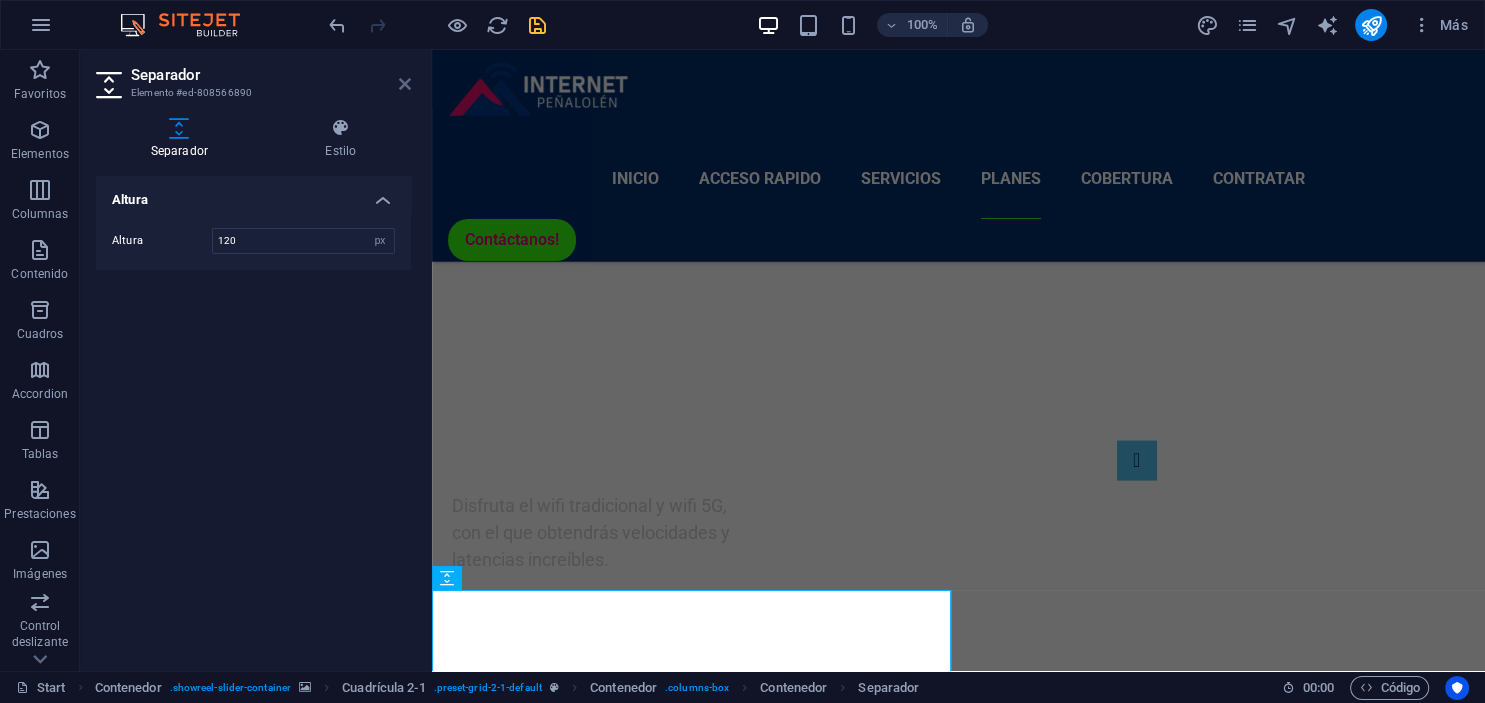 click at bounding box center [405, 84] 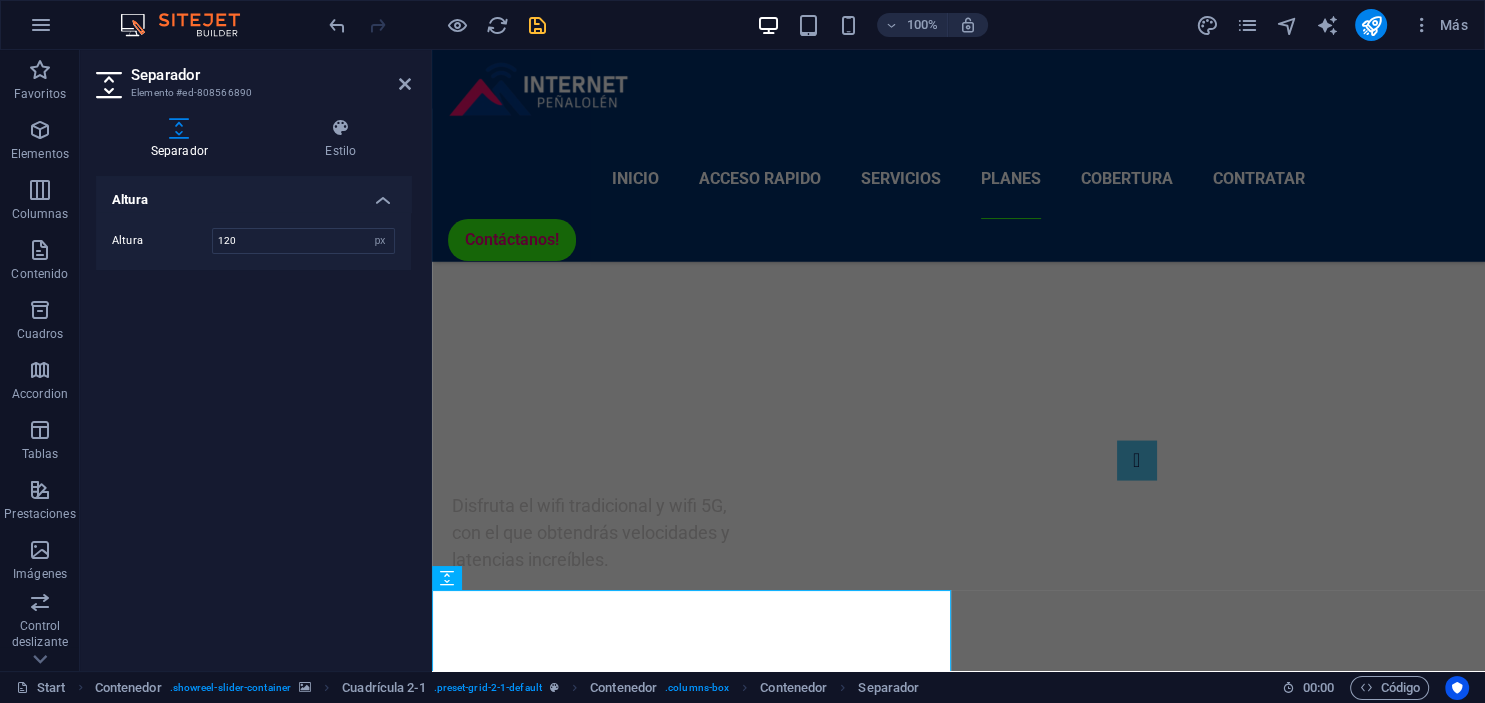 scroll, scrollTop: 3581, scrollLeft: 0, axis: vertical 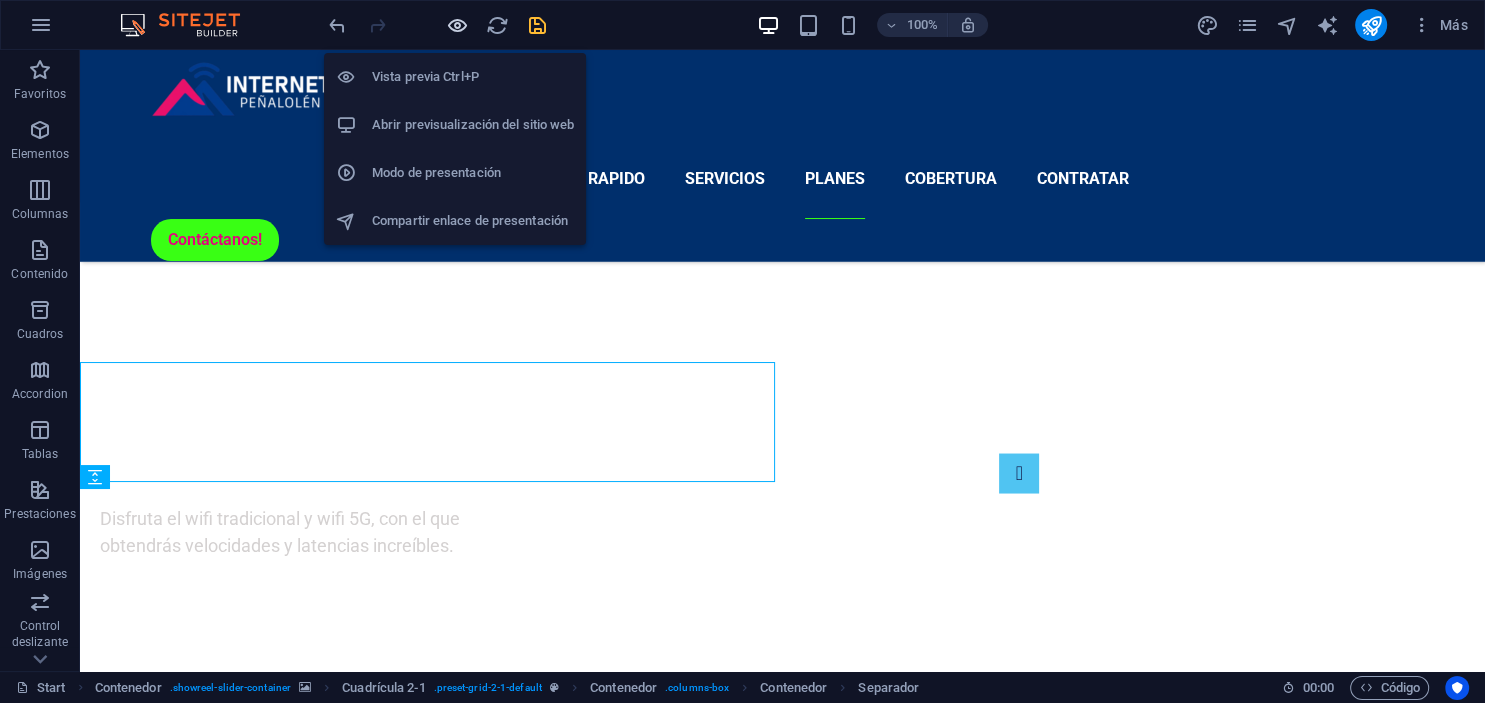 click at bounding box center [457, 25] 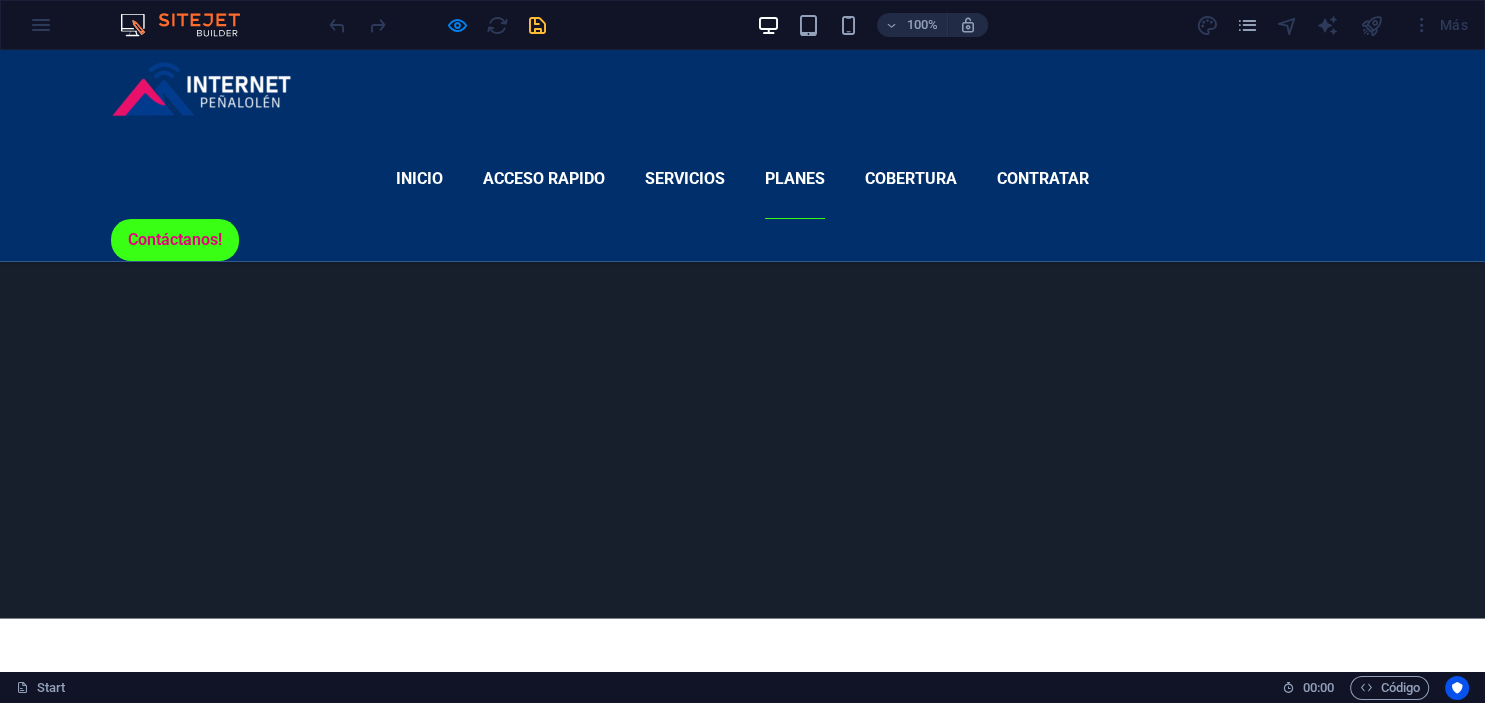 scroll, scrollTop: 2866, scrollLeft: 0, axis: vertical 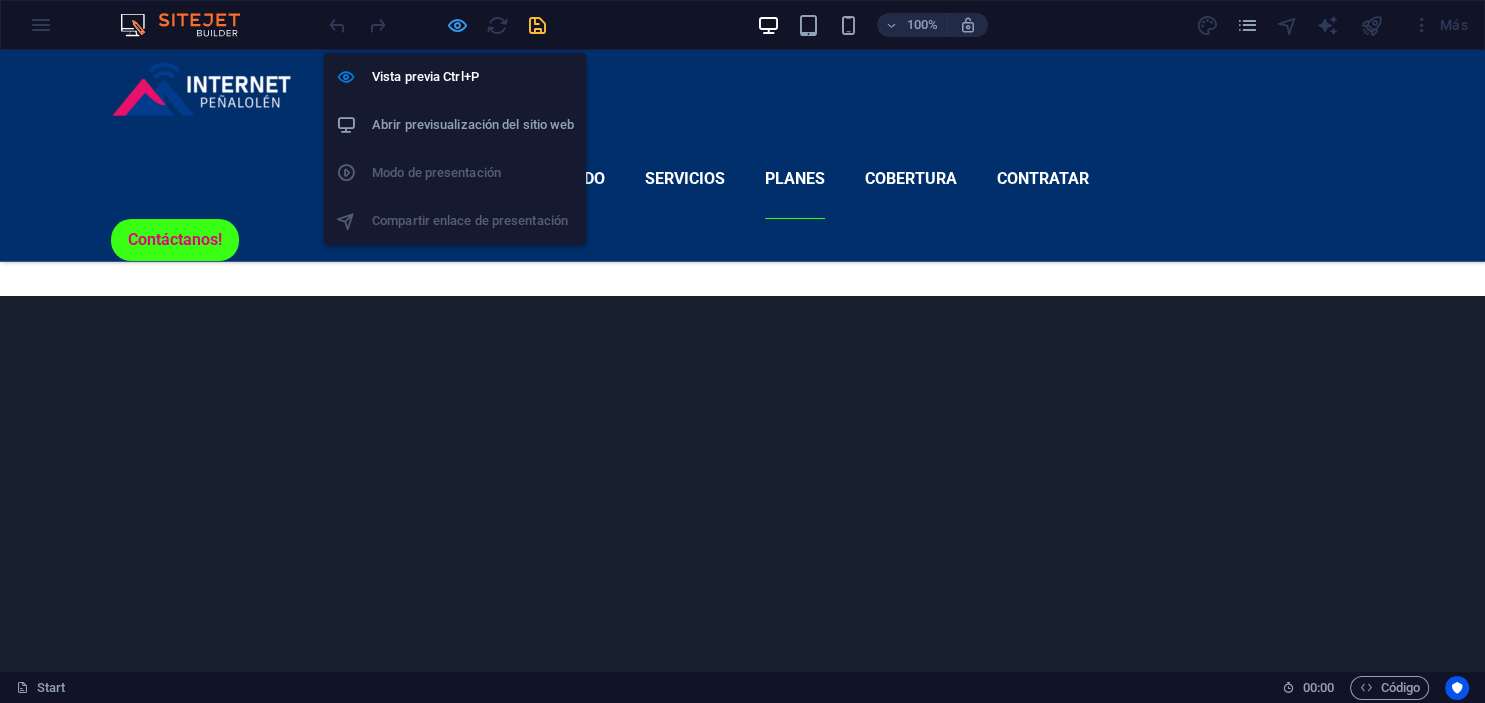 click at bounding box center (457, 25) 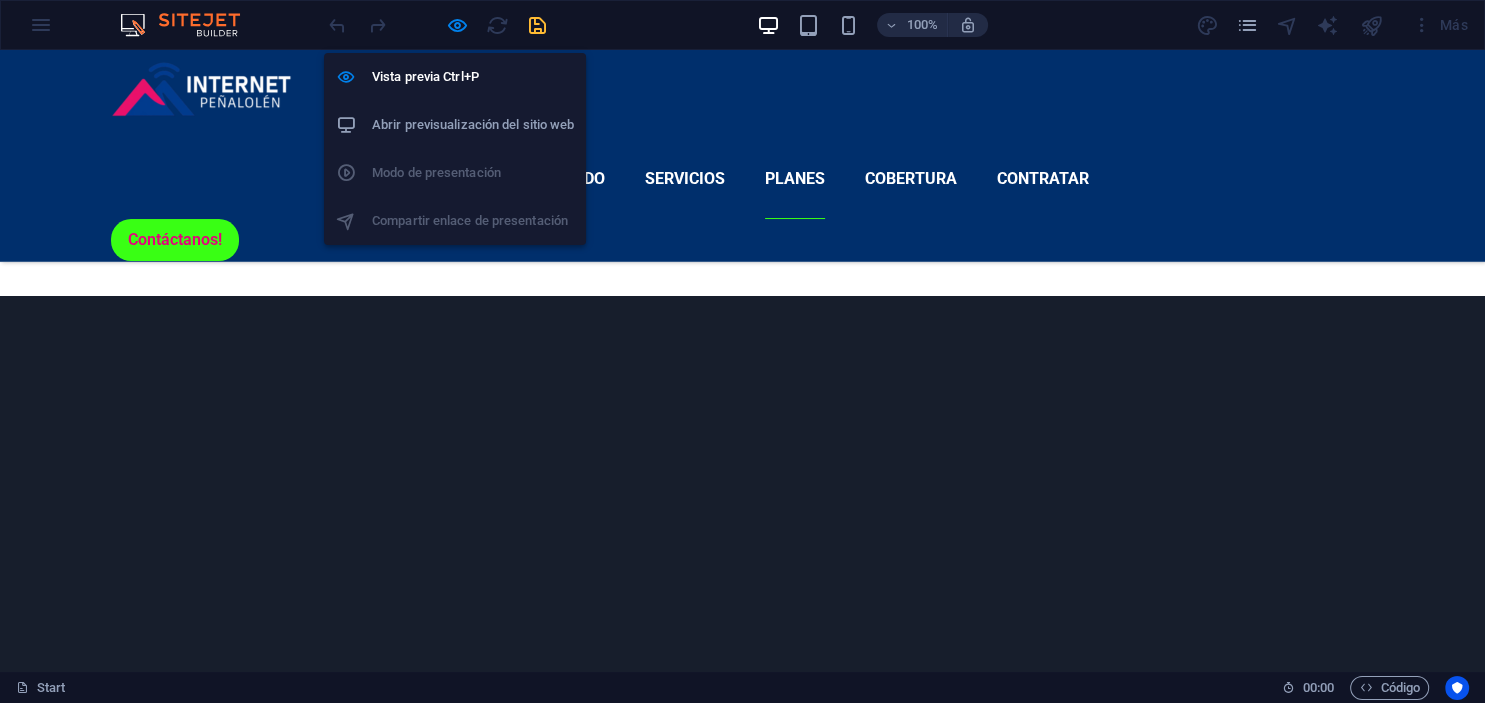 scroll, scrollTop: 2868, scrollLeft: 0, axis: vertical 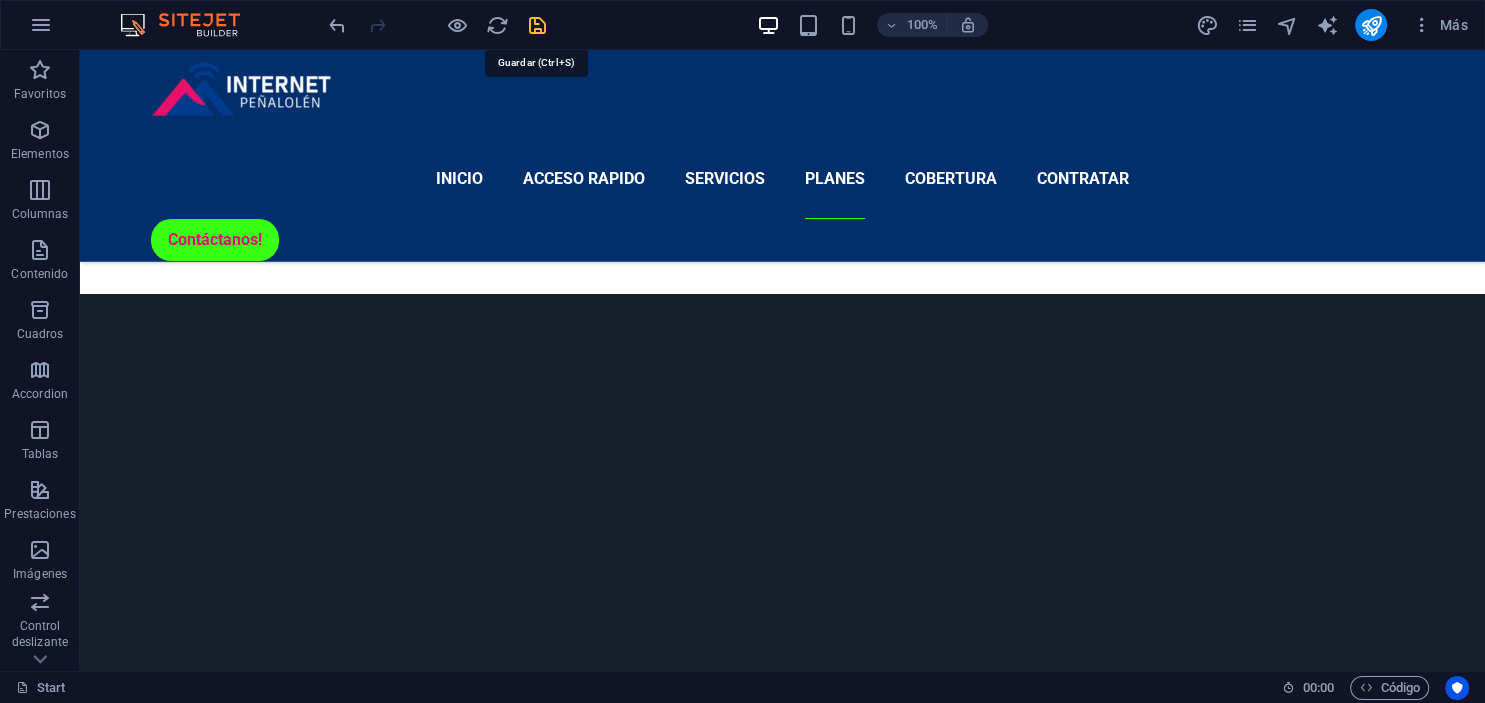 click at bounding box center [537, 25] 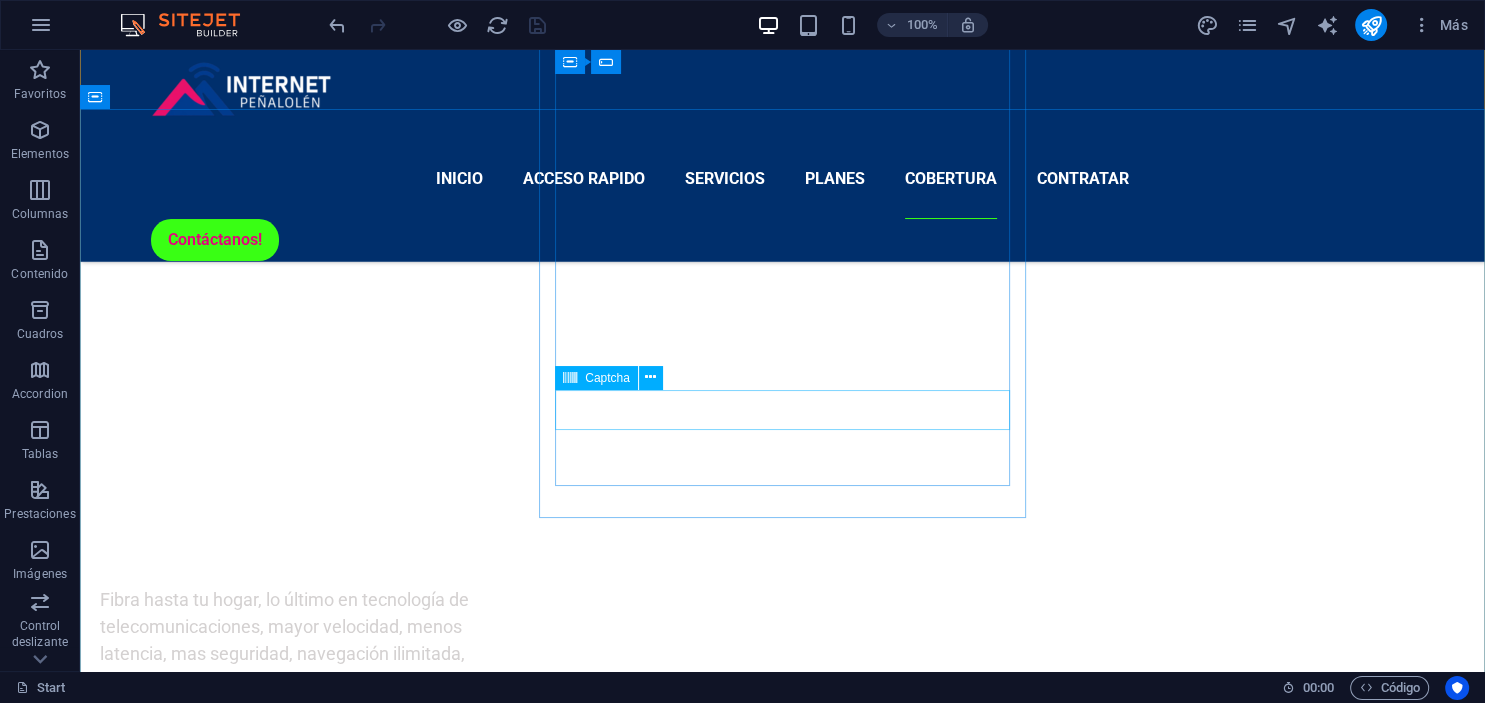 scroll, scrollTop: 5142, scrollLeft: 0, axis: vertical 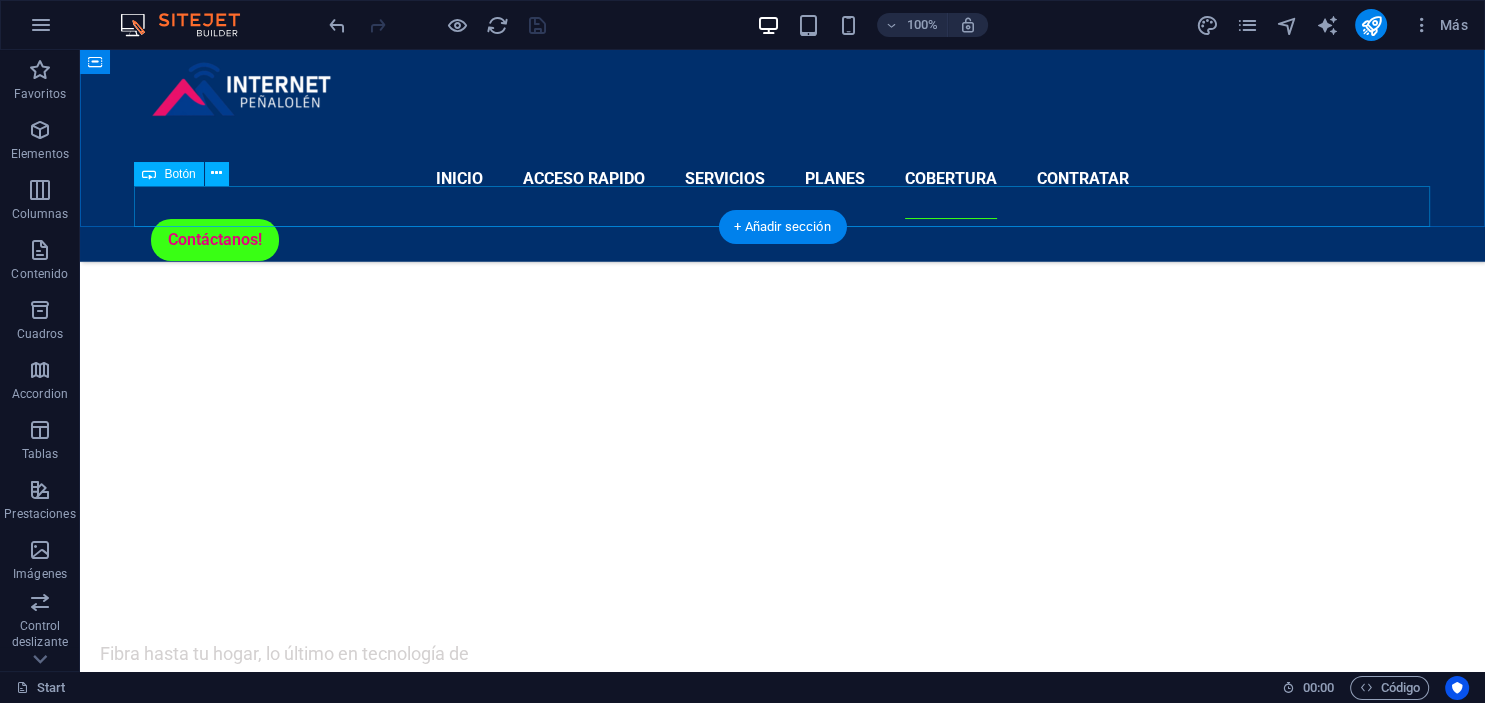 click on "Estamos en tu comuna? Consulta aquí!" at bounding box center [783, 11712] 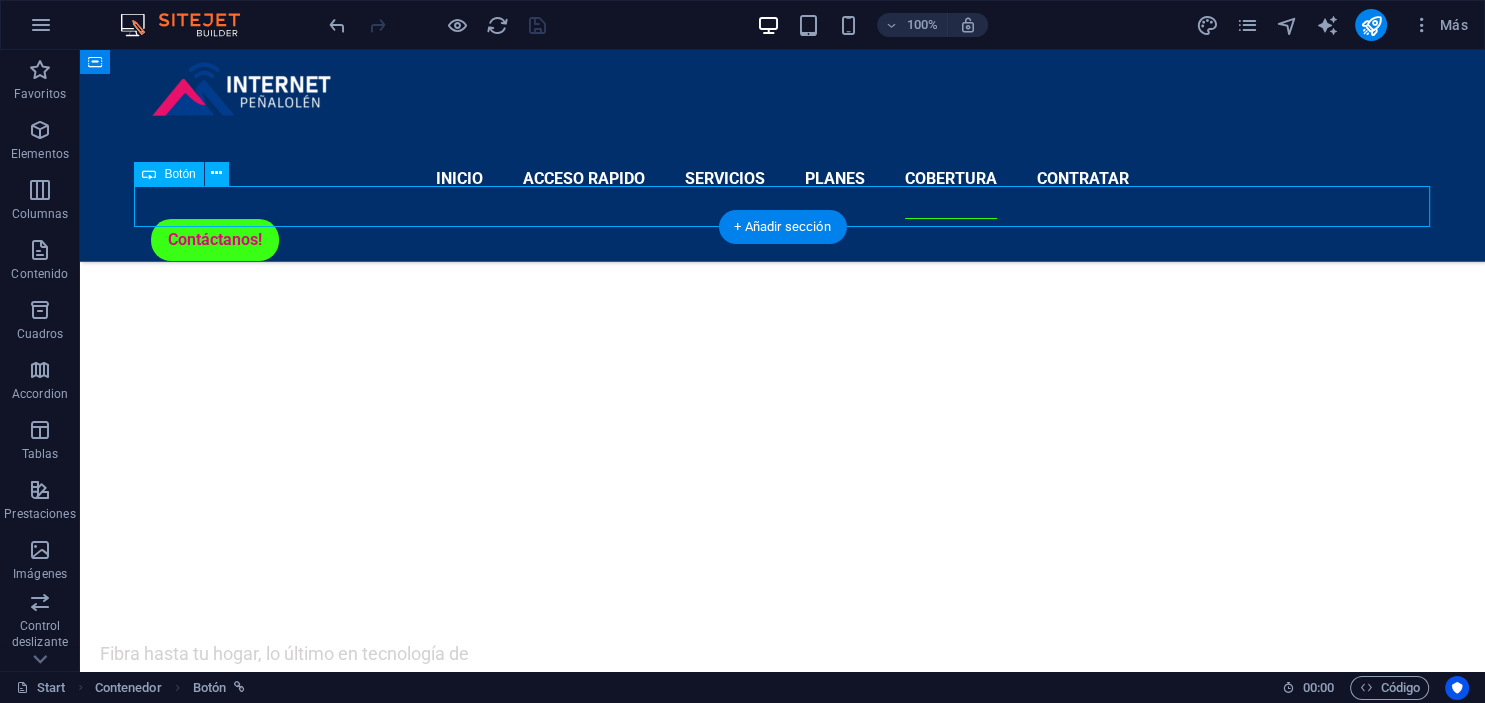 click on "Estamos en tu comuna? Consulta aquí!" at bounding box center [783, 11712] 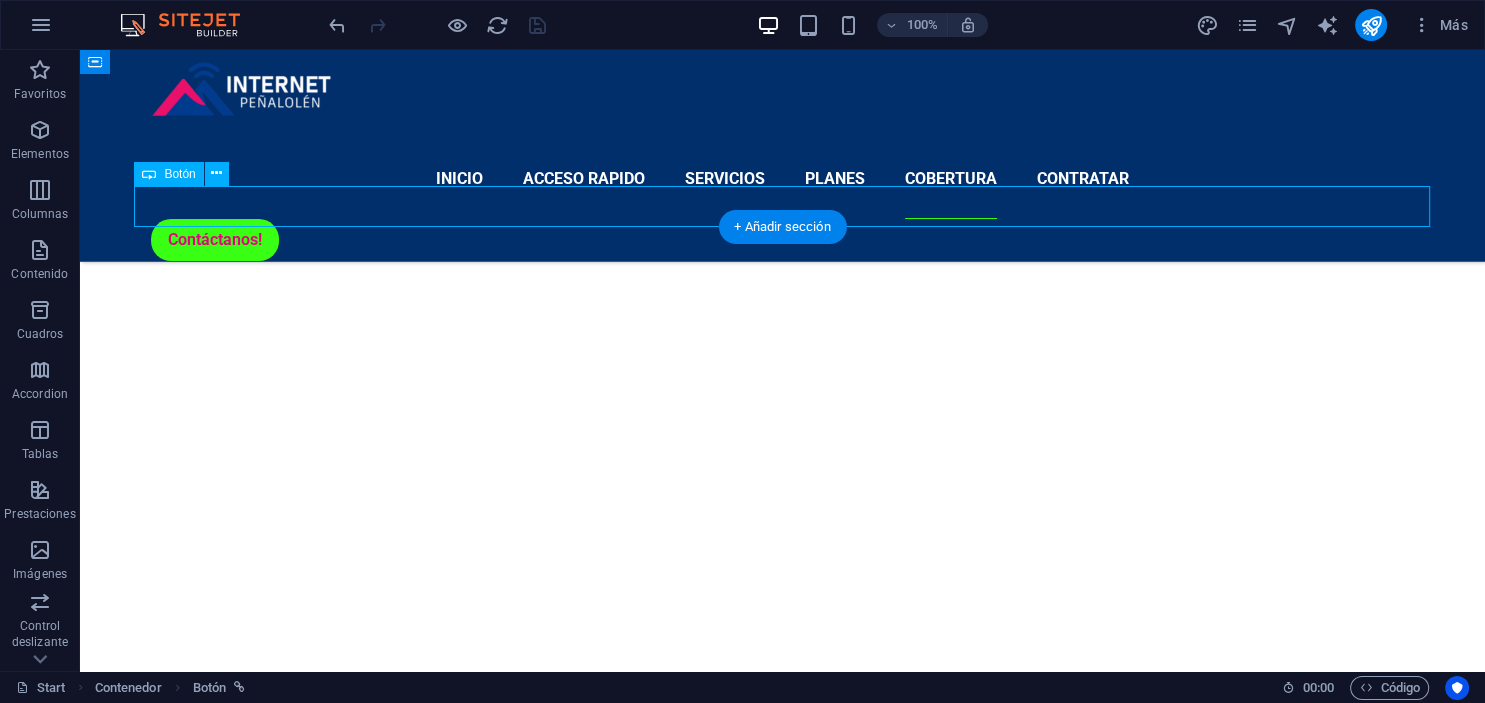 scroll, scrollTop: 5686, scrollLeft: 0, axis: vertical 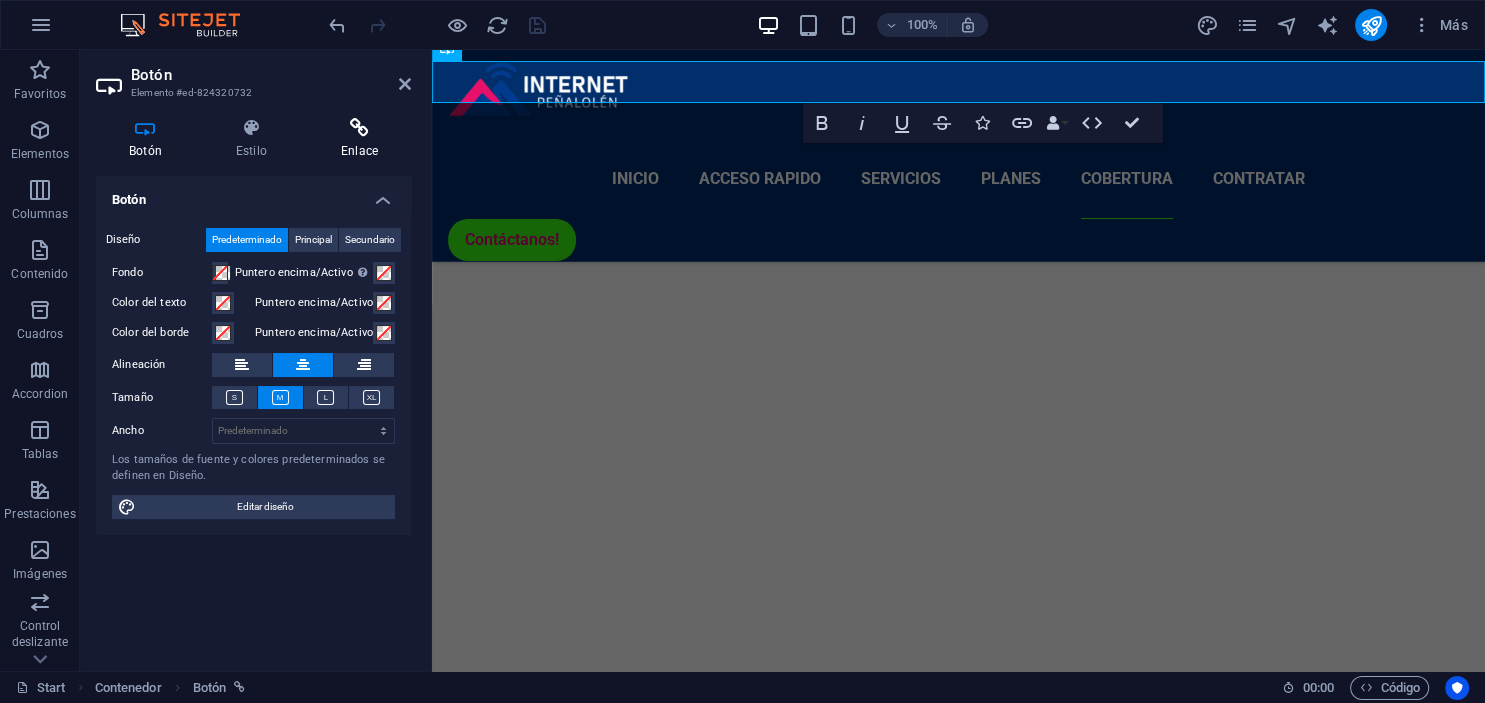 click at bounding box center (359, 128) 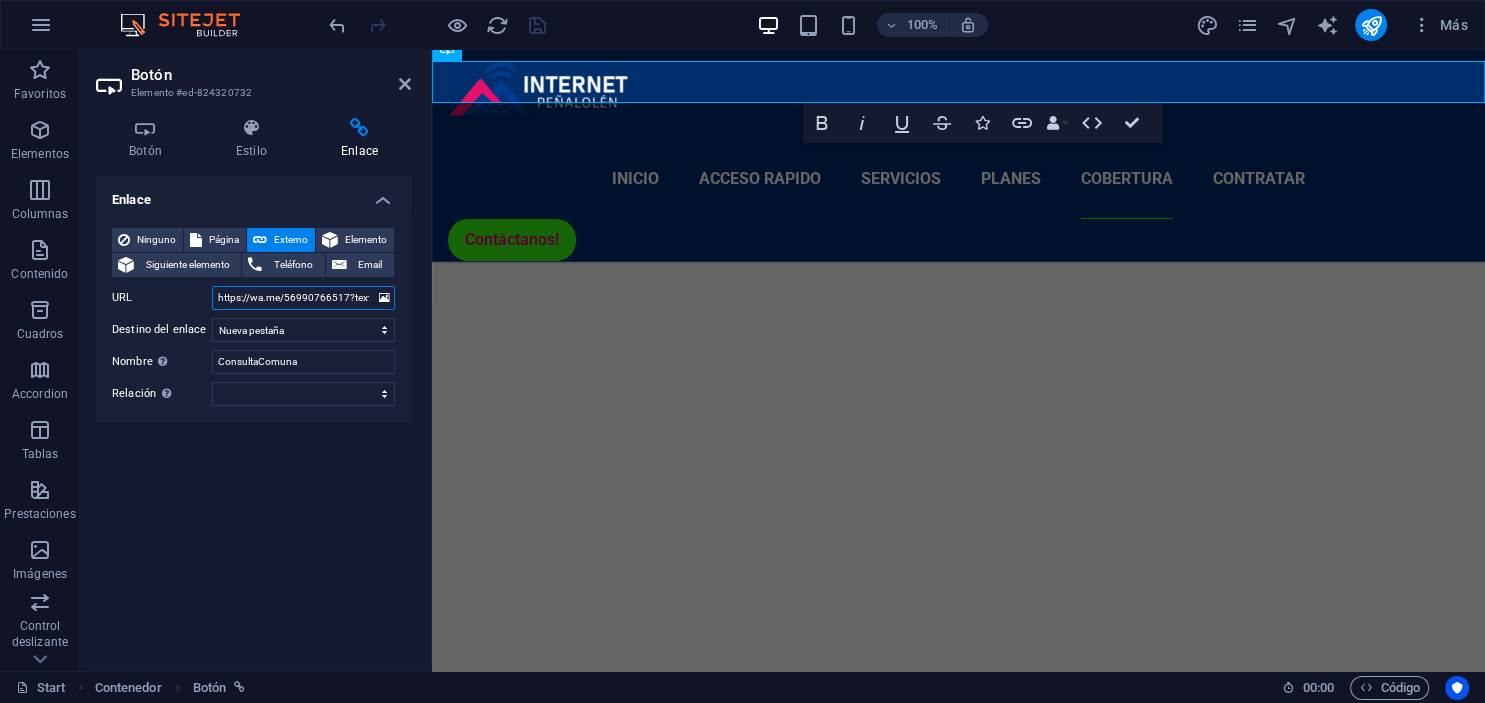 click on "https://wa.me/56990766517?text=Hola%20me%20gustaria%20contratar%20un%20plan" at bounding box center [303, 298] 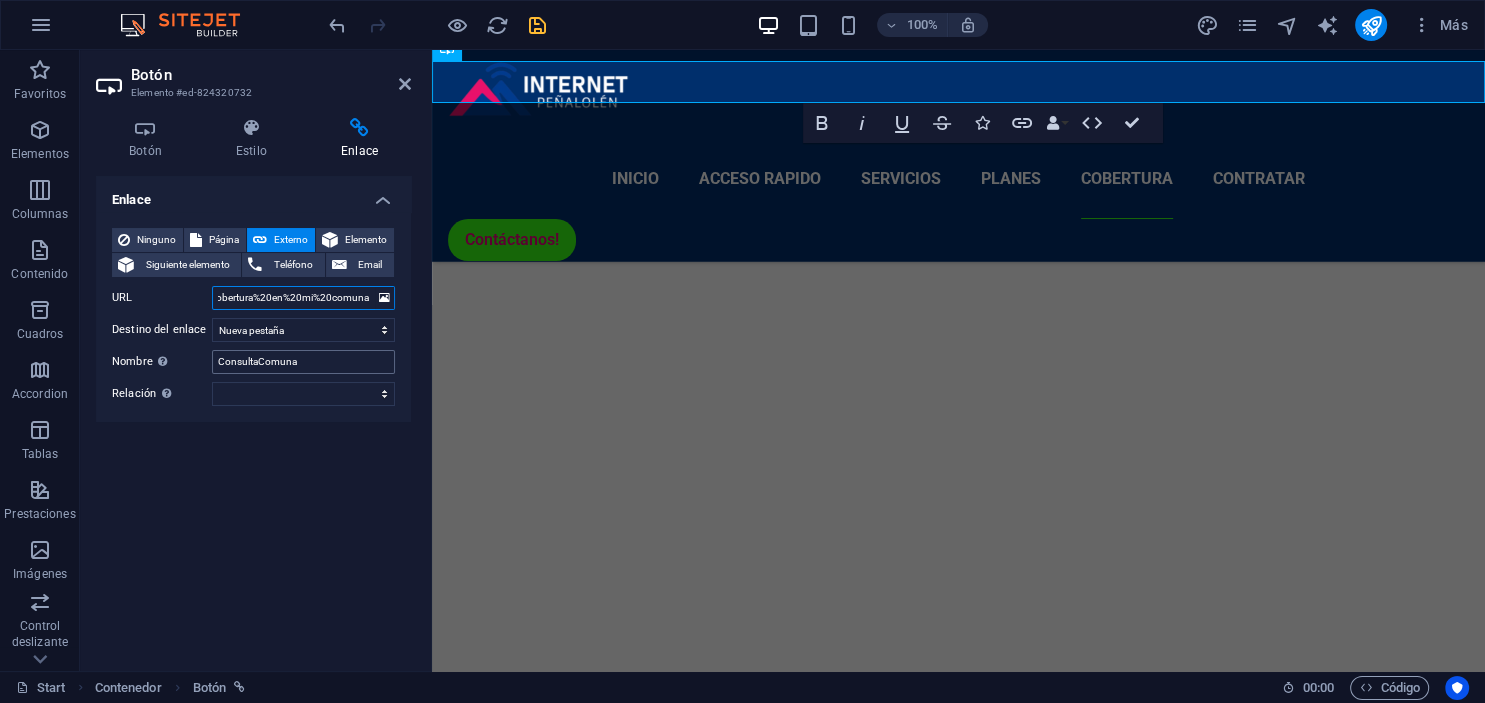scroll, scrollTop: 0, scrollLeft: 407, axis: horizontal 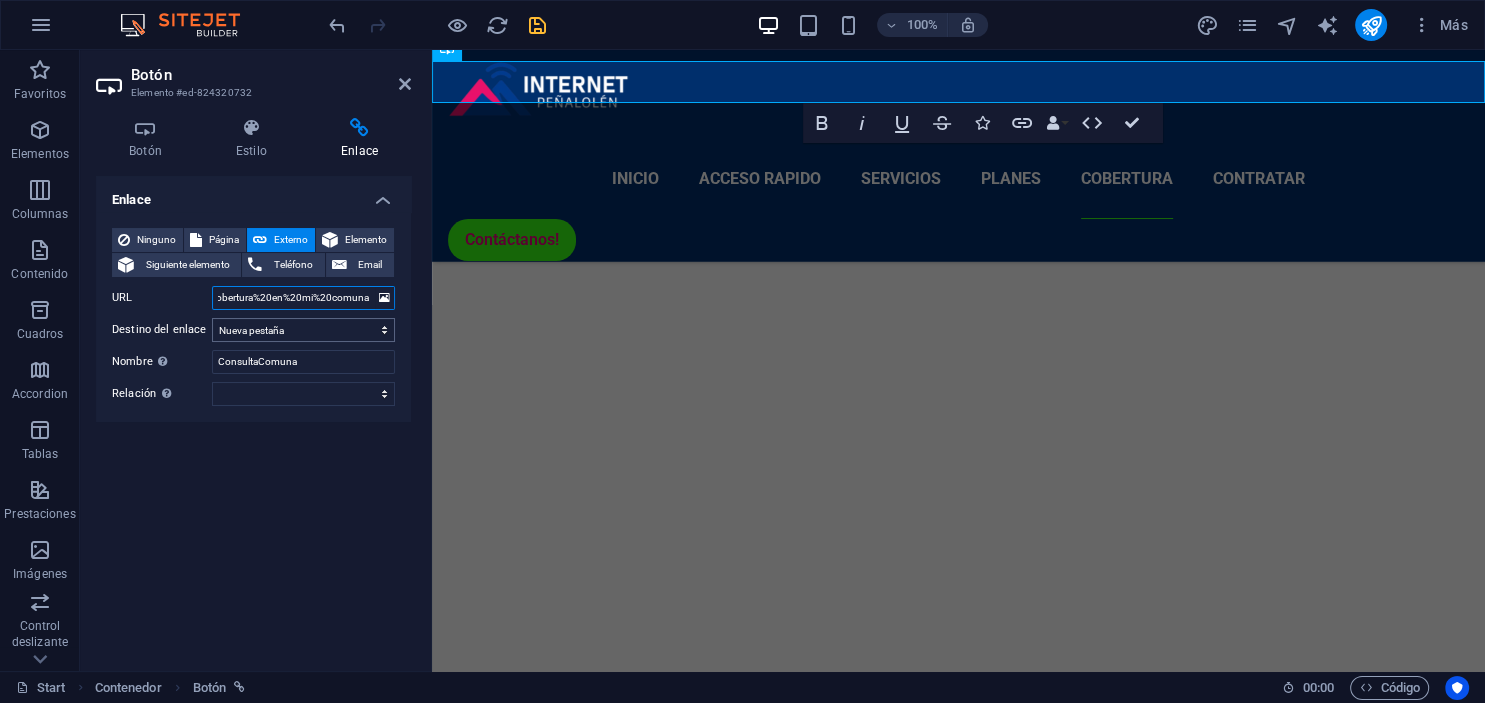 type on "https://wa.me/[PHONE]?text=Hola%20me%20gustaria%20consultar%20si%20hay%20cobertura%20en%20mi%20comuna" 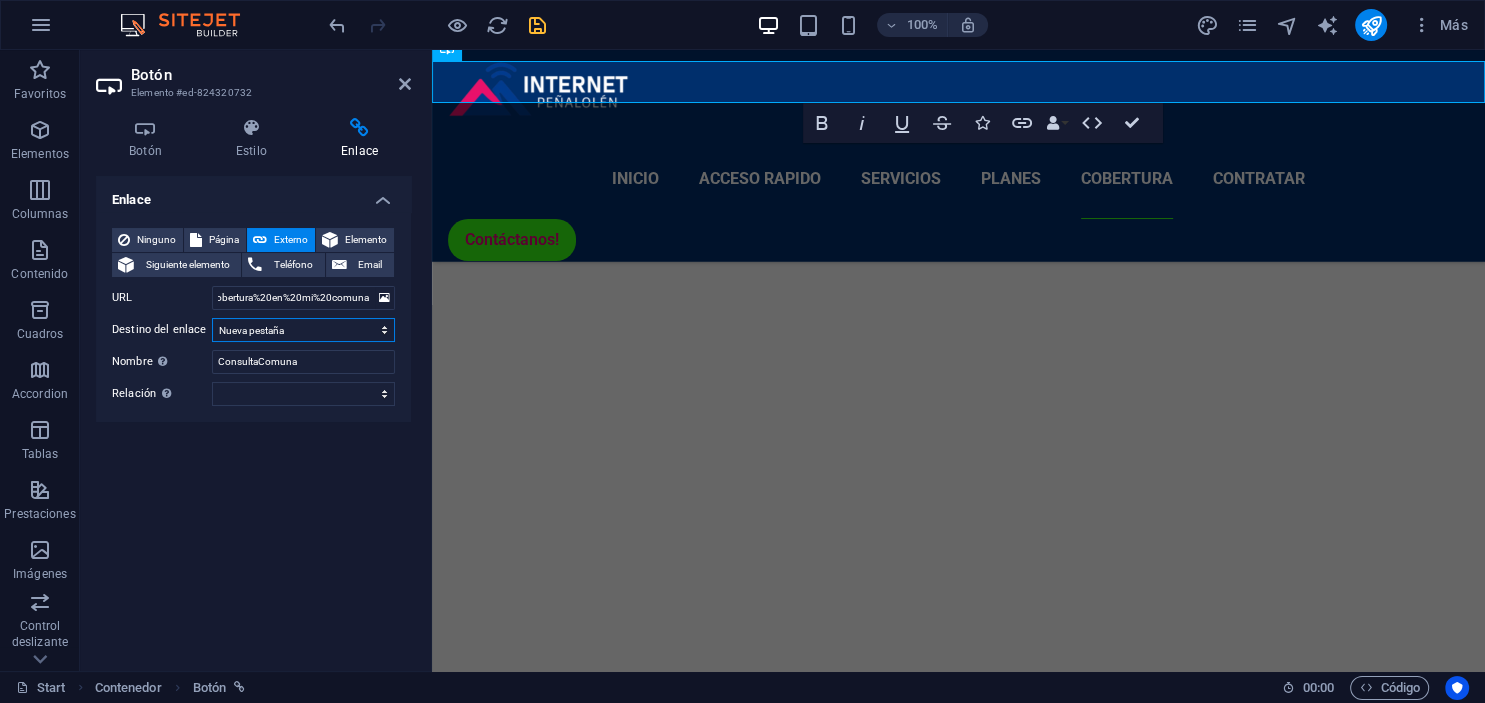 click on "Nueva pestaña Misma pestaña Superposición" at bounding box center (303, 330) 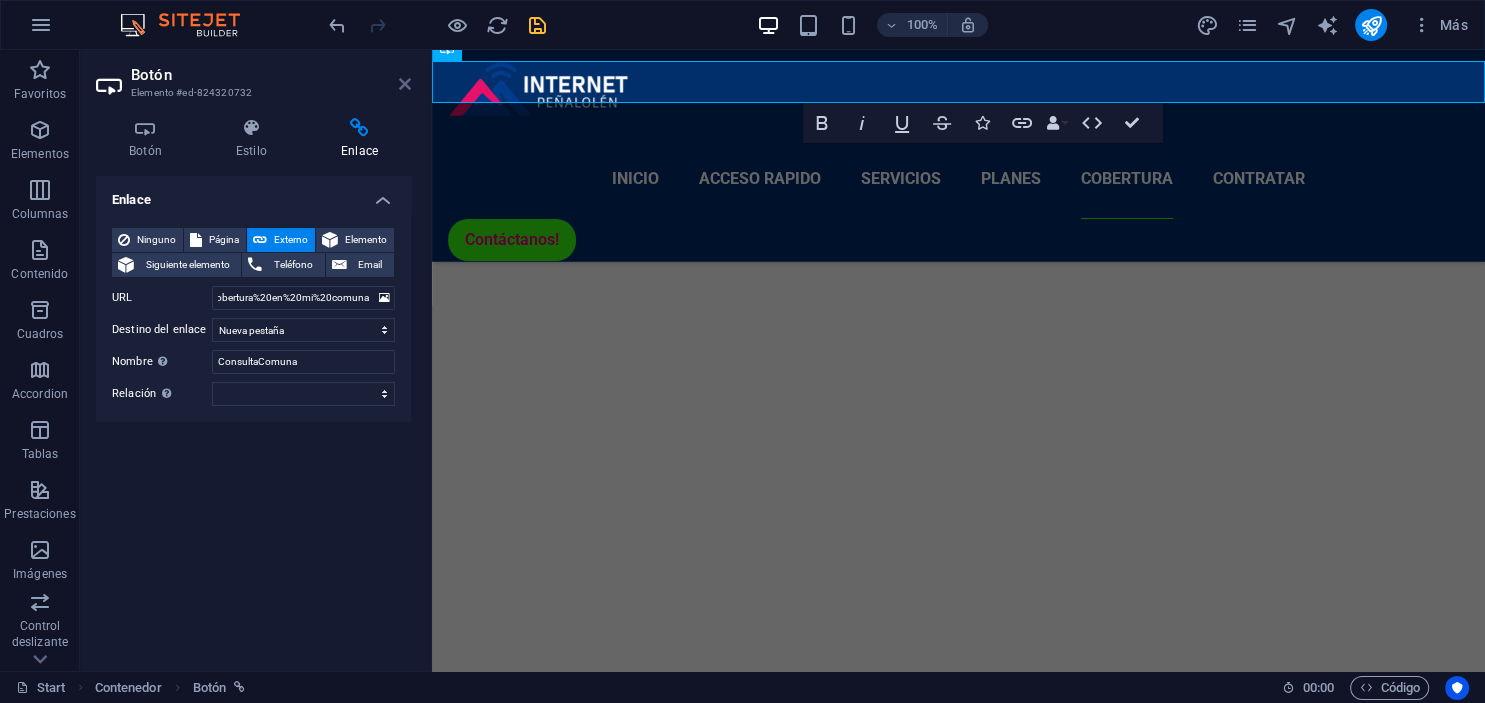 click at bounding box center [405, 84] 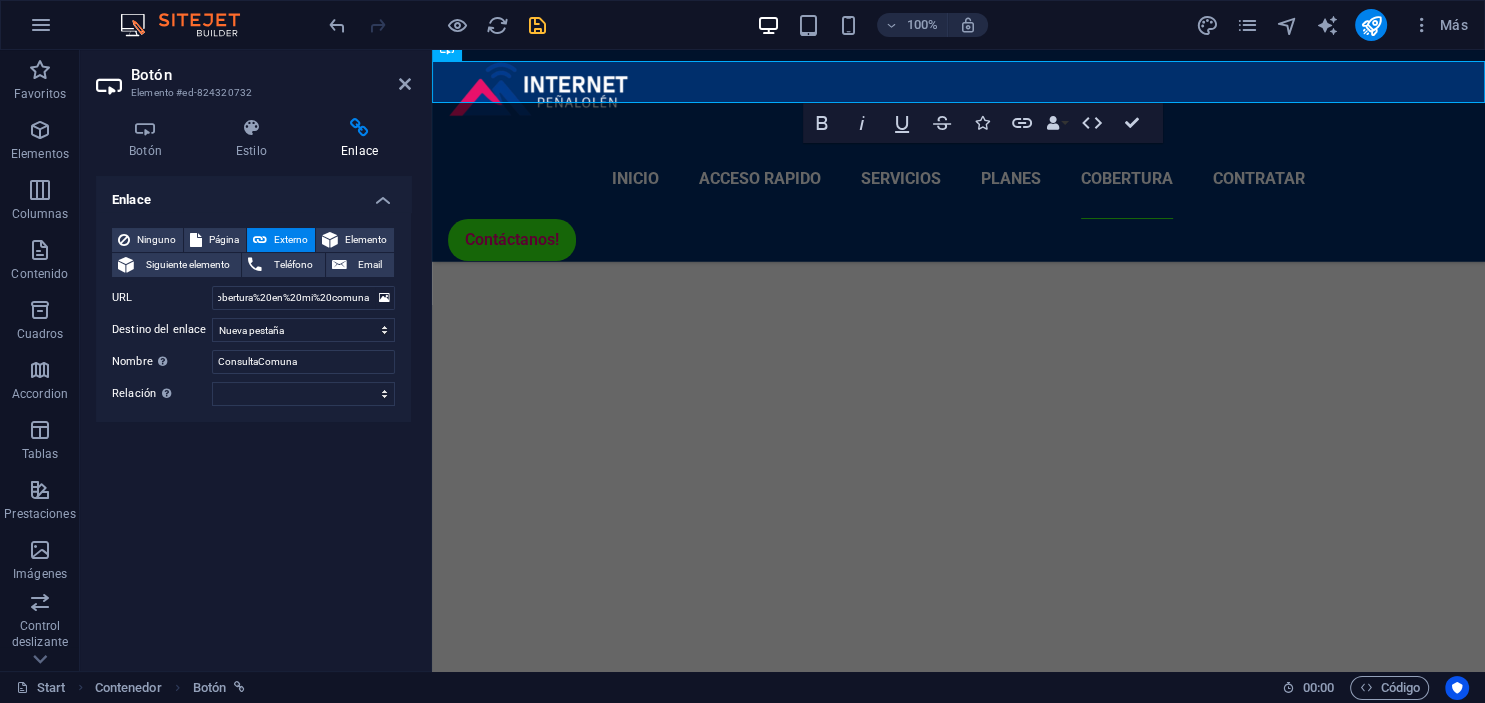 scroll, scrollTop: 5142, scrollLeft: 0, axis: vertical 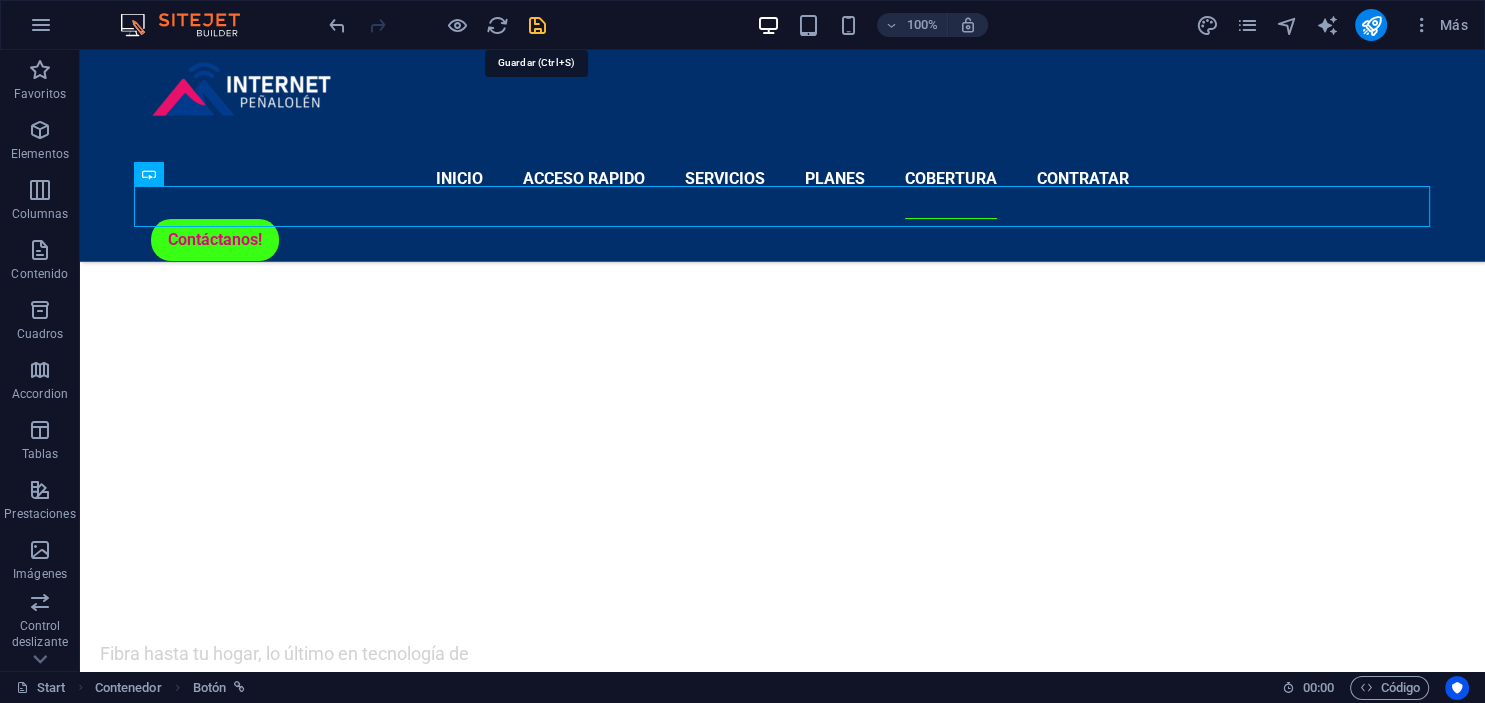 click at bounding box center [537, 25] 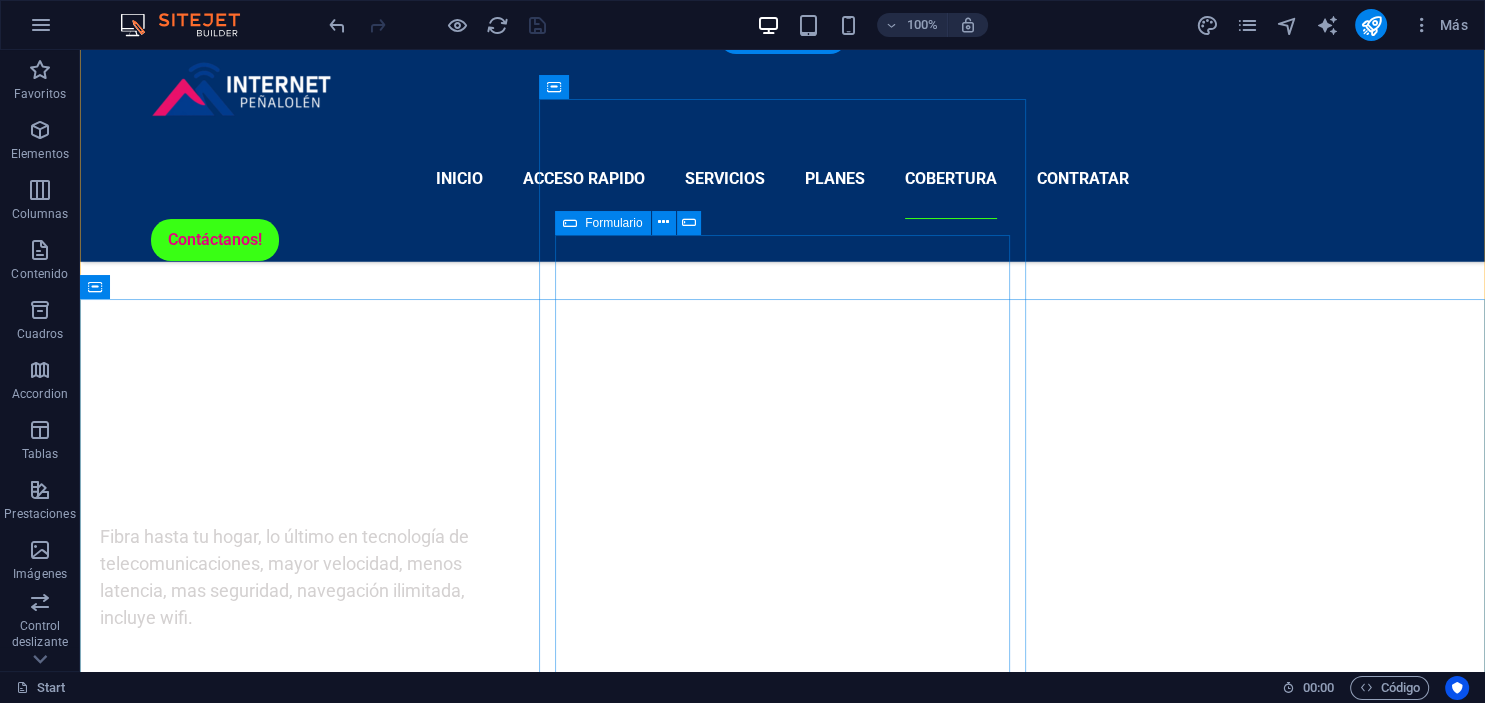scroll, scrollTop: 5248, scrollLeft: 0, axis: vertical 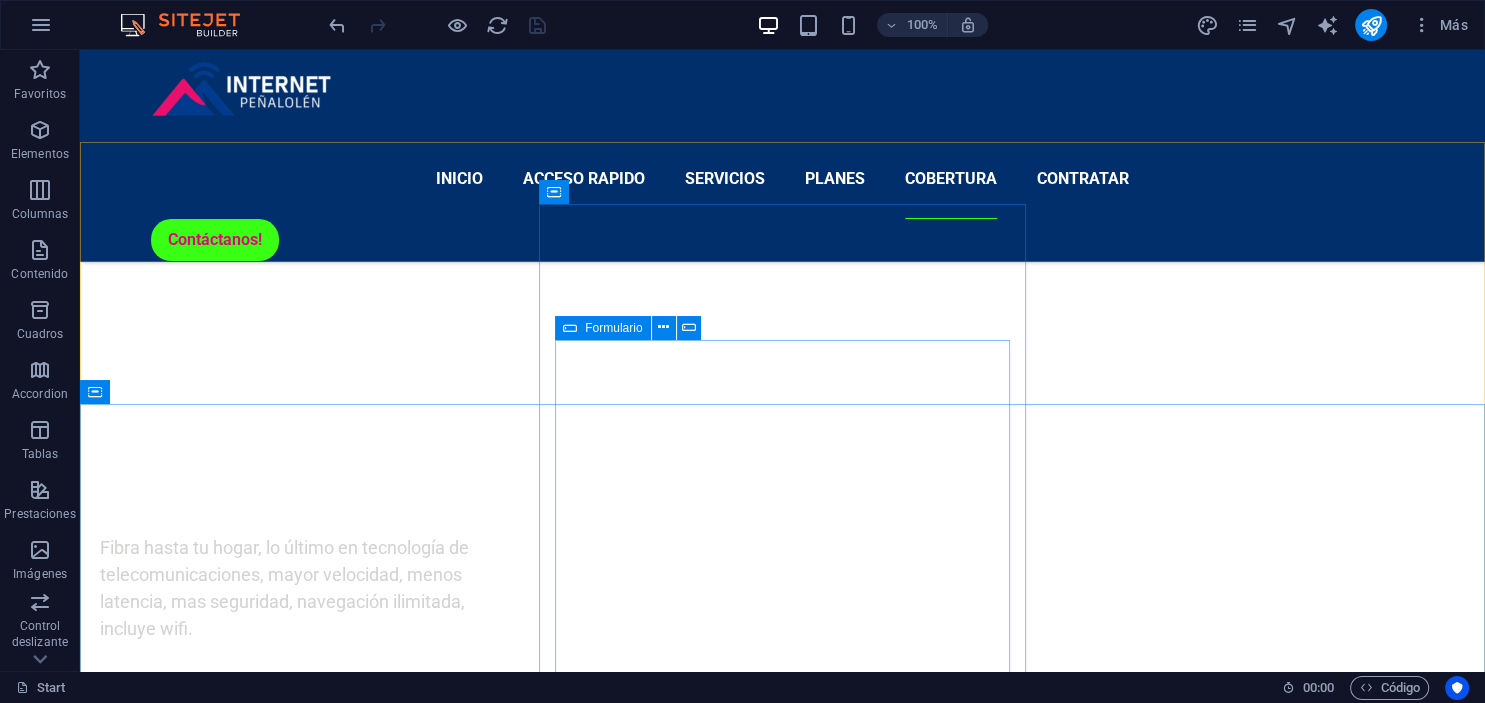 click on "Formulario" at bounding box center [602, 328] 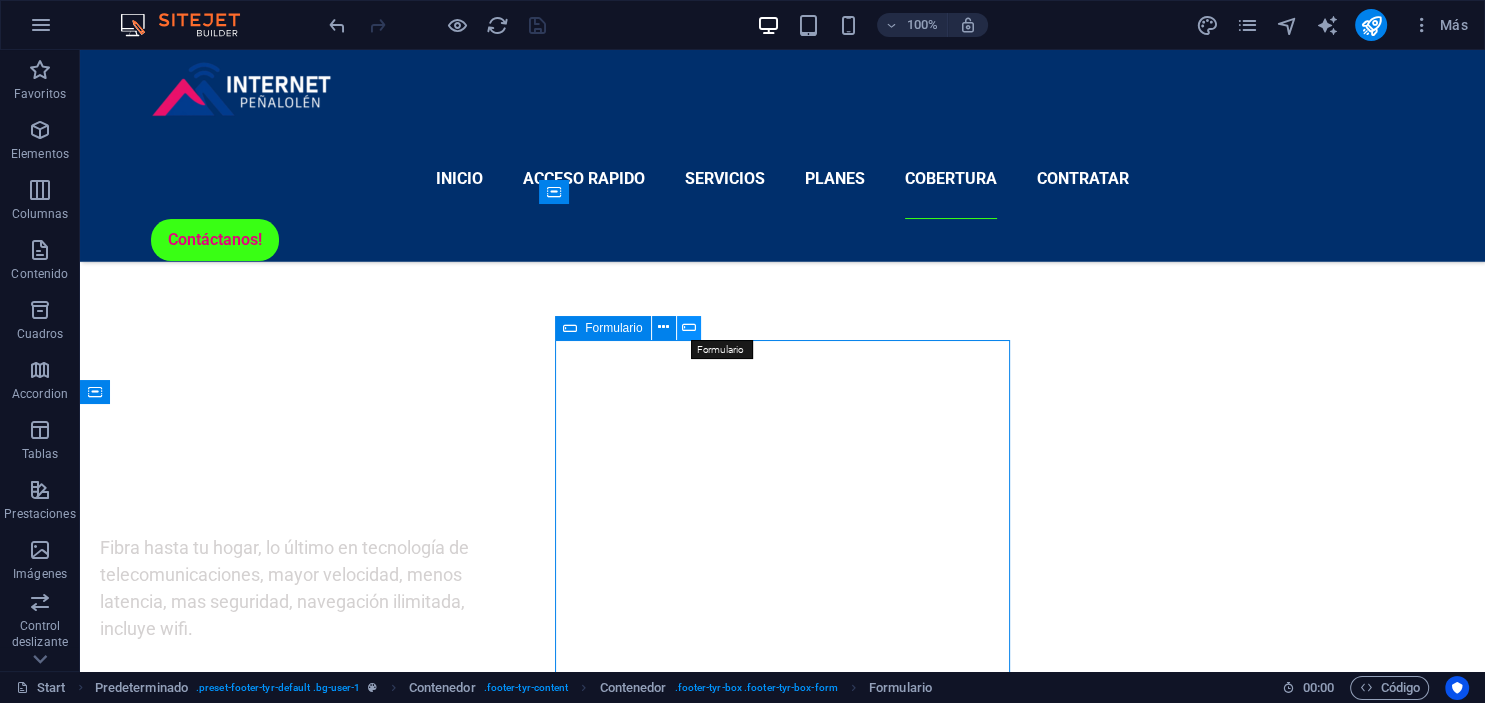 click at bounding box center [689, 327] 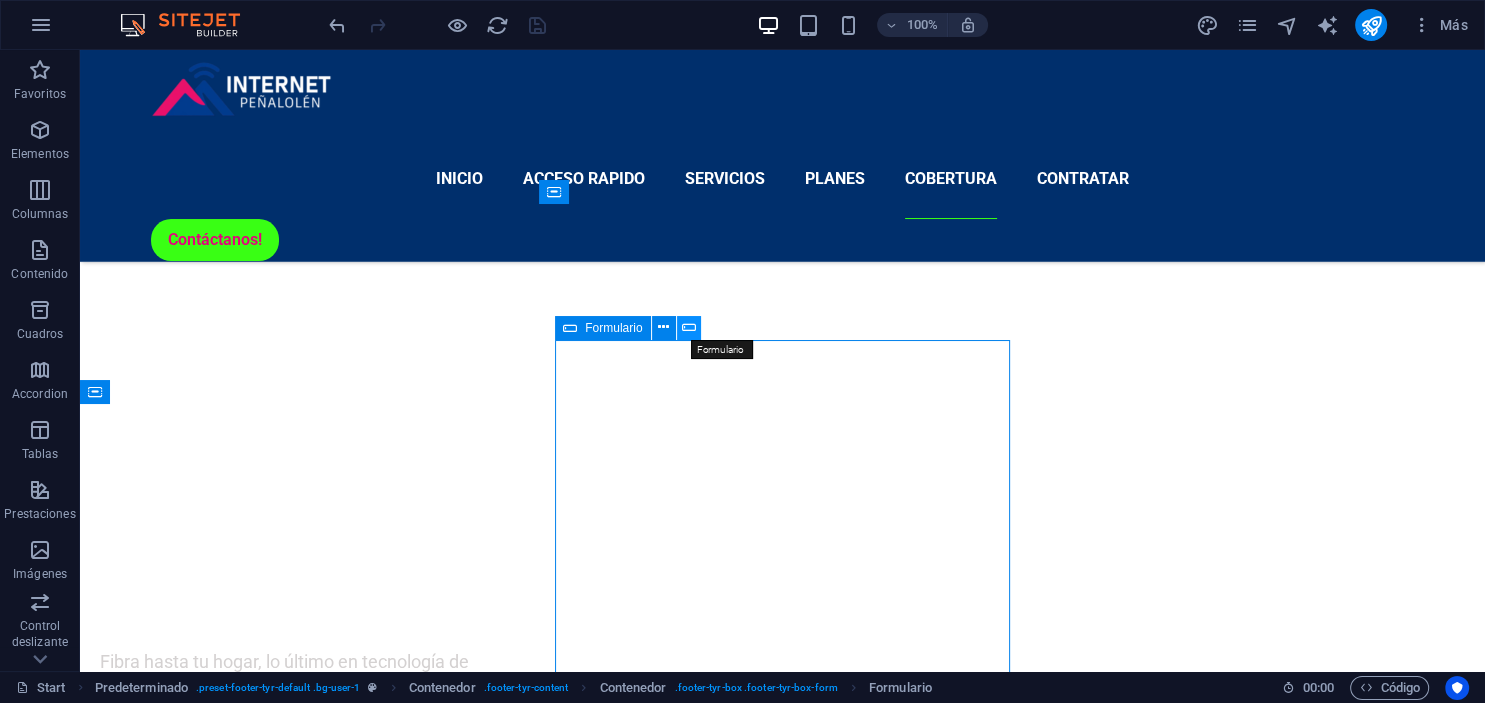 scroll, scrollTop: 5791, scrollLeft: 0, axis: vertical 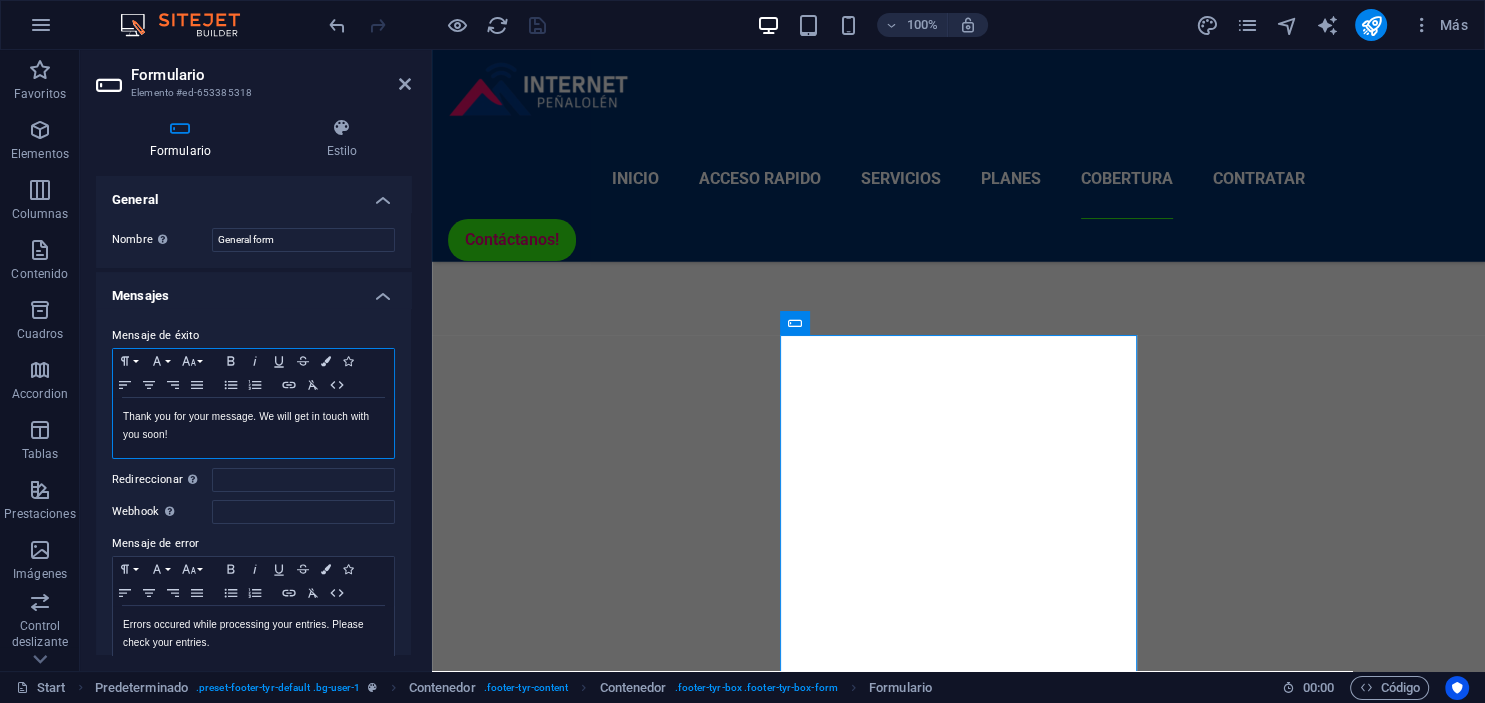 click on "Thank you for your message. We will get in touch with you soon!" at bounding box center (253, 426) 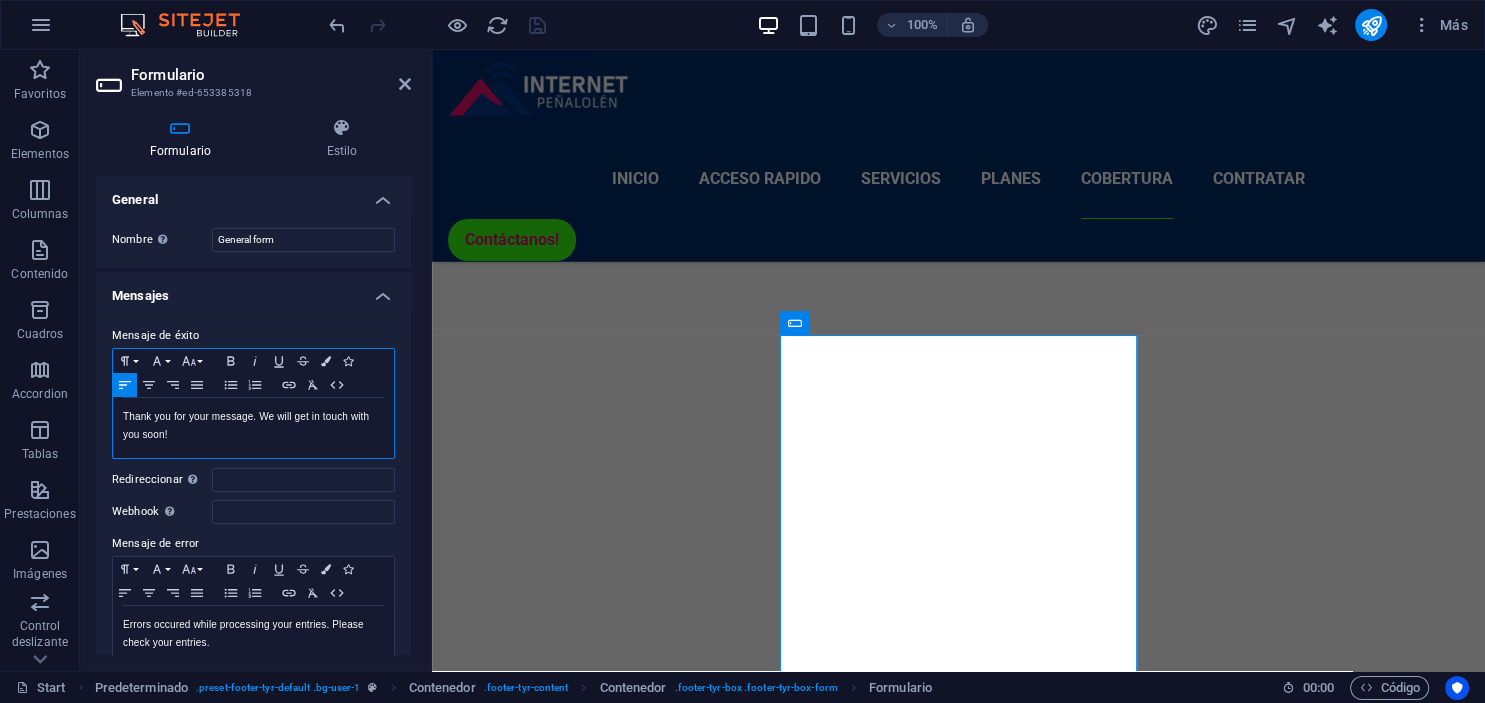 click on "Thank you for your message. We will get in touch with you soon!" at bounding box center (253, 426) 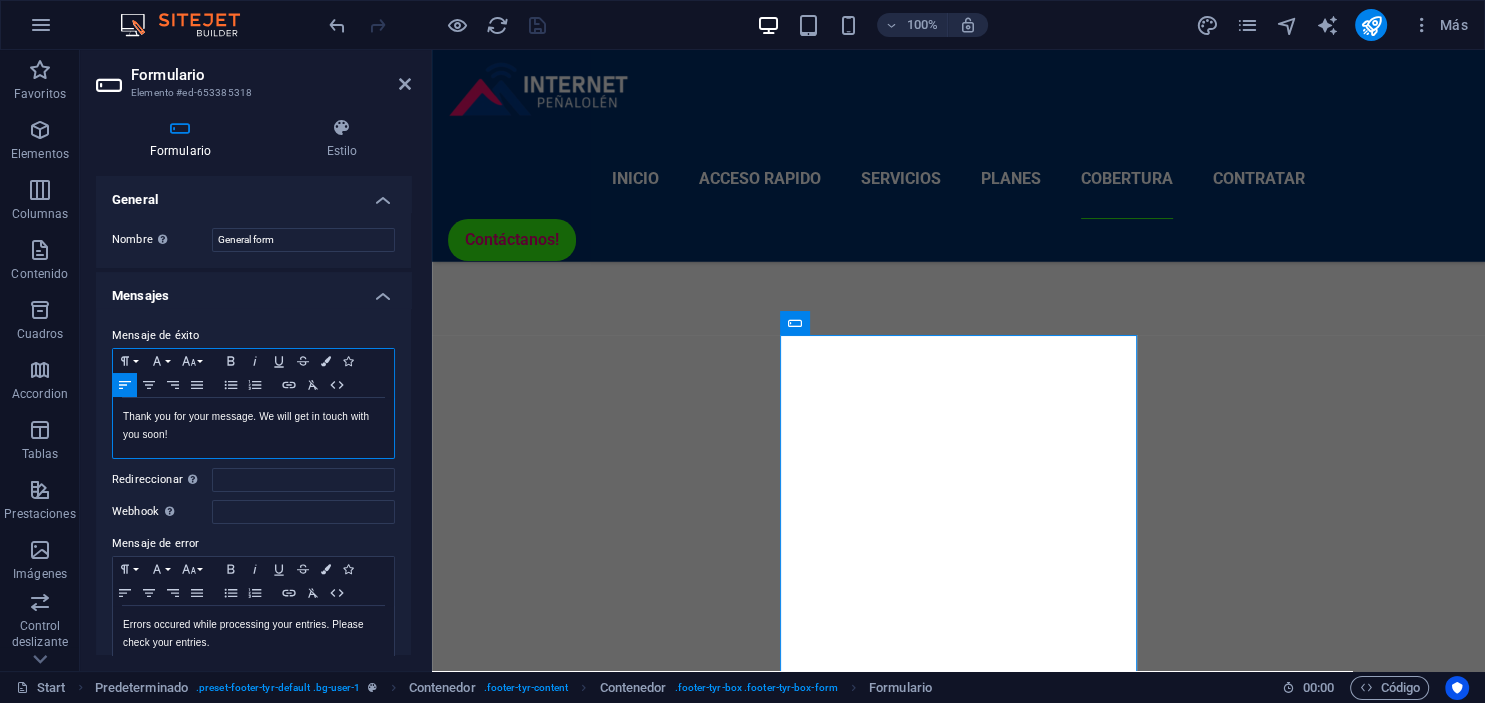click on "Thank you for your message. We will get in touch with you soon!" at bounding box center [253, 426] 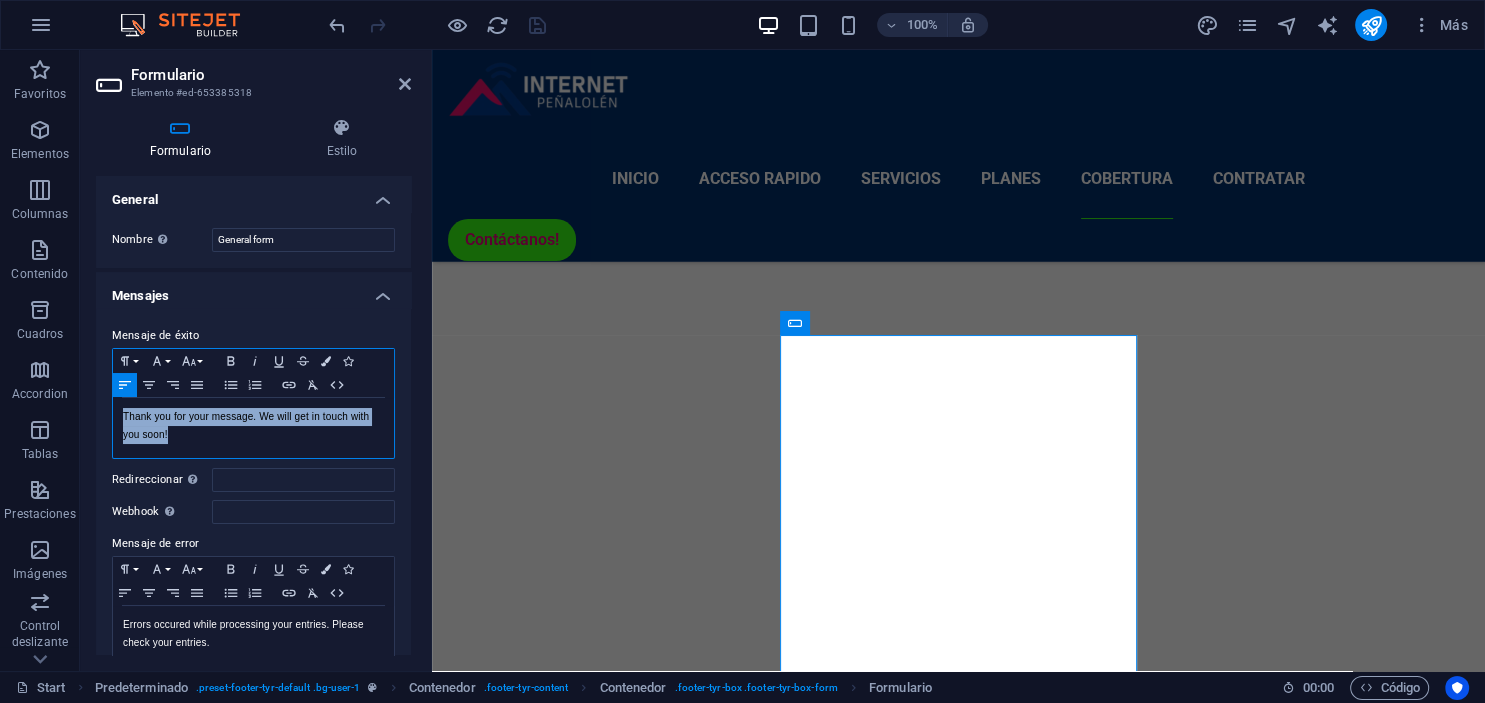 drag, startPoint x: 187, startPoint y: 437, endPoint x: 85, endPoint y: 419, distance: 103.57606 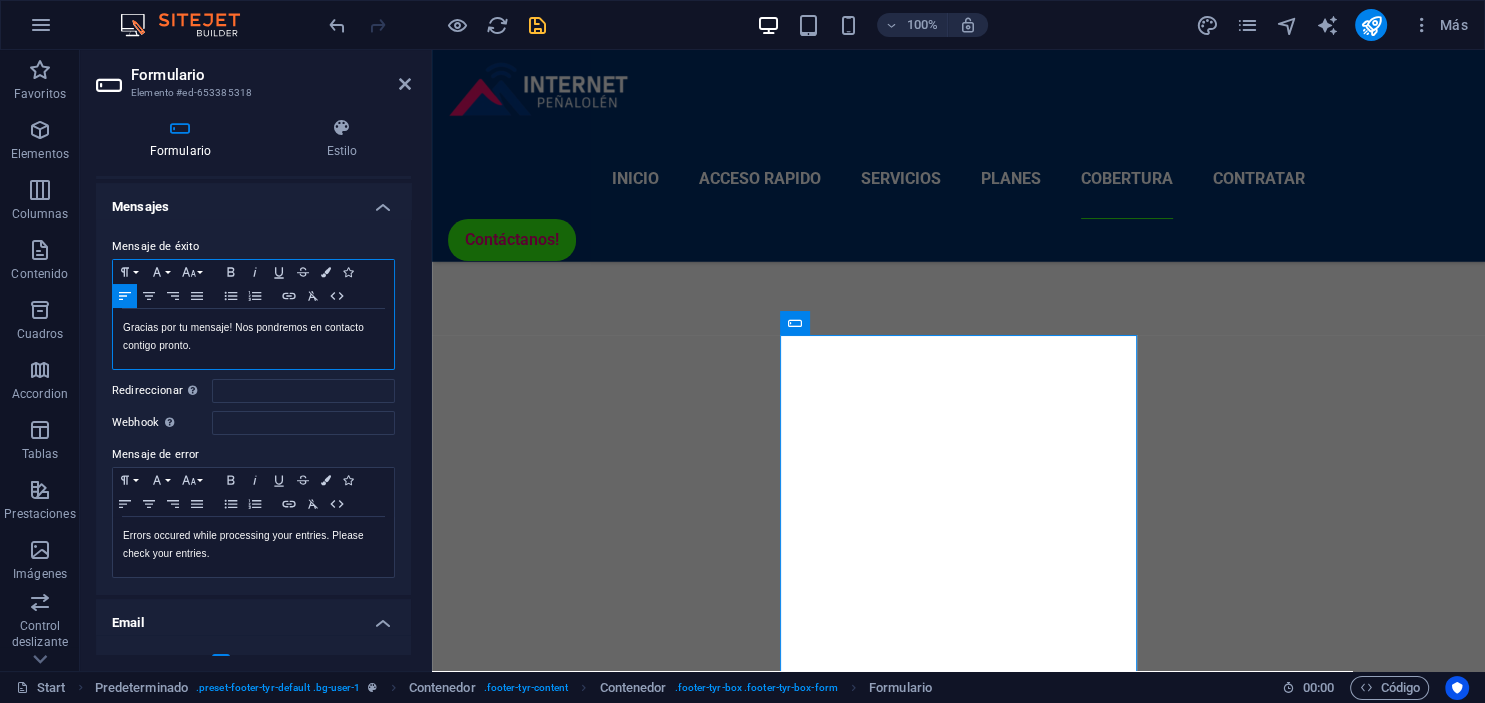 scroll, scrollTop: 91, scrollLeft: 0, axis: vertical 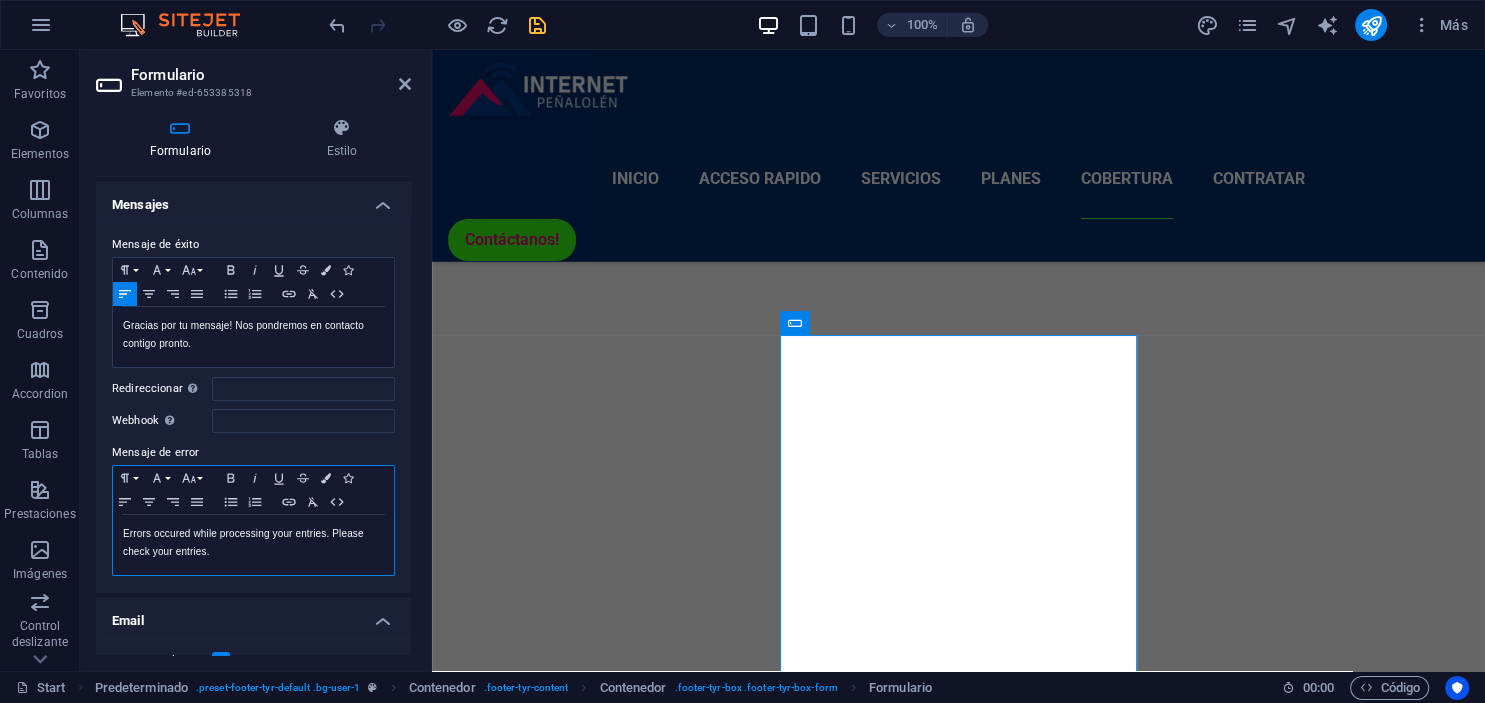 click on "Errors occured while processing your entries. Please check your entries." at bounding box center (253, 543) 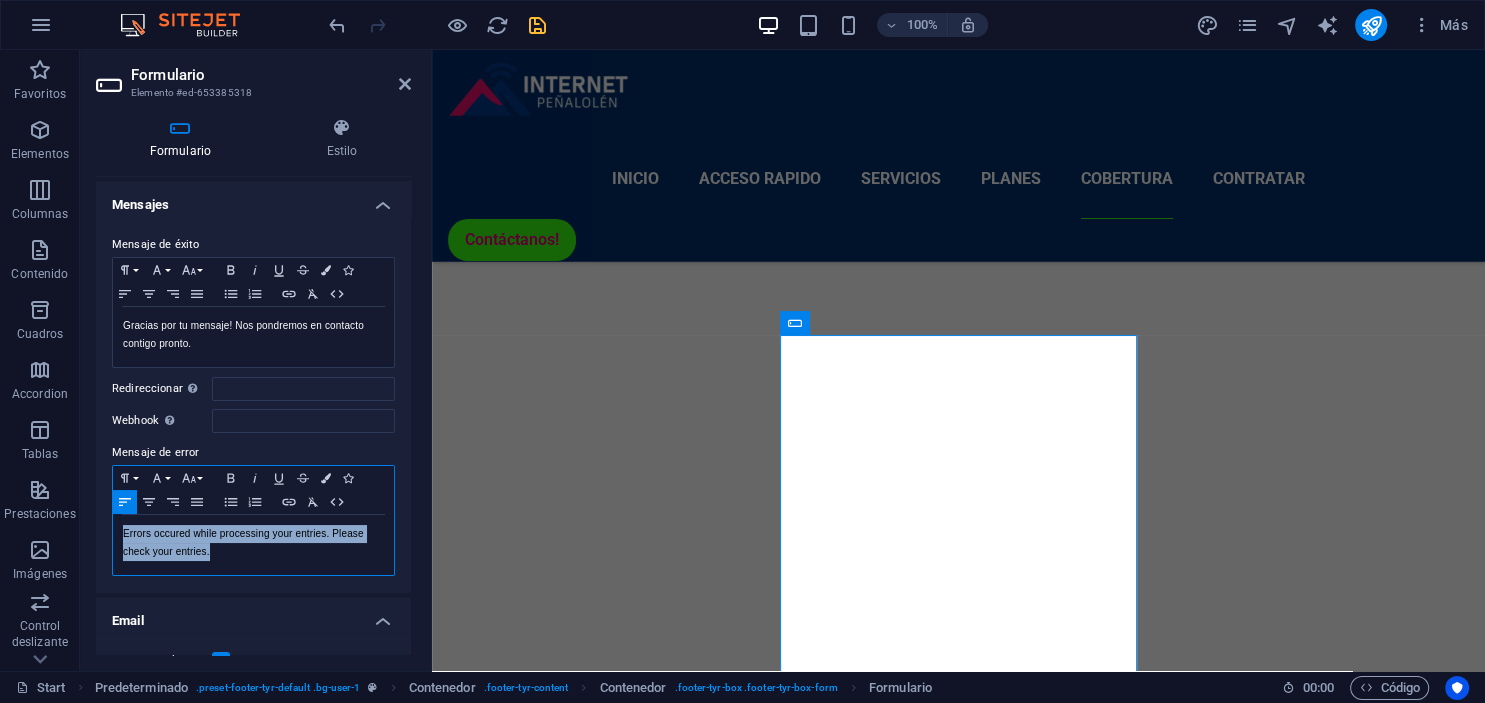 drag, startPoint x: 249, startPoint y: 554, endPoint x: 80, endPoint y: 517, distance: 173.00288 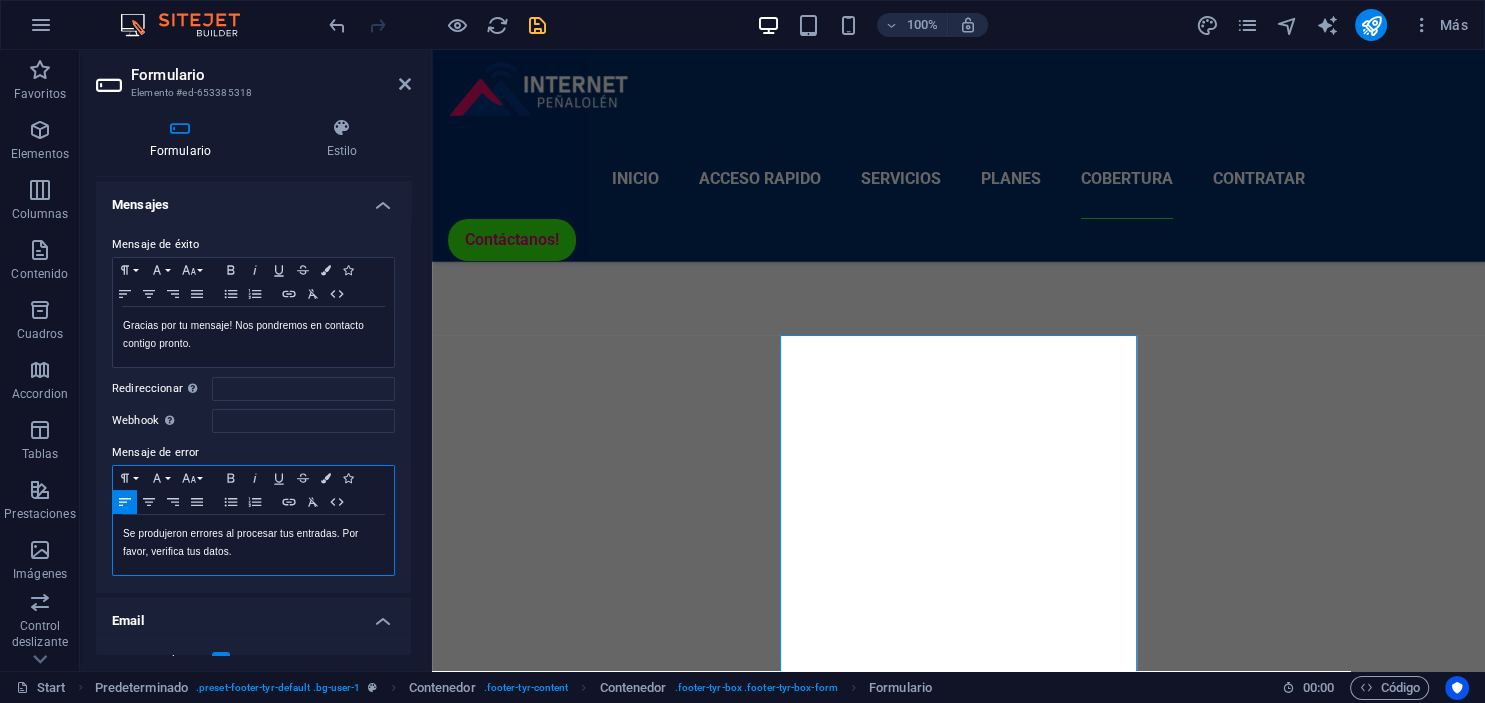 click on "Se produjeron errores al procesar tus entradas. Por favor, verifica tus datos." at bounding box center (253, 543) 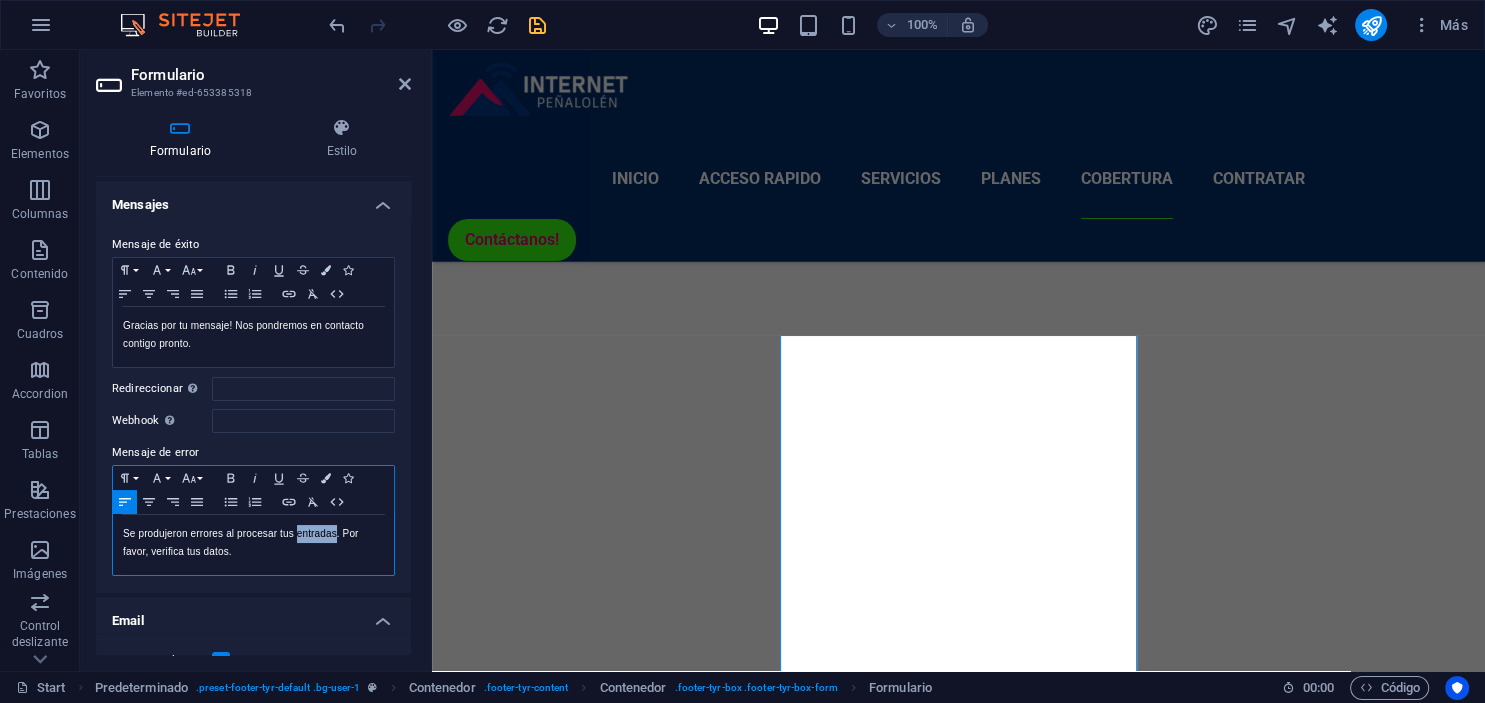 click on "Se produjeron errores al procesar tus entradas. Por favor, verifica tus datos." at bounding box center (253, 543) 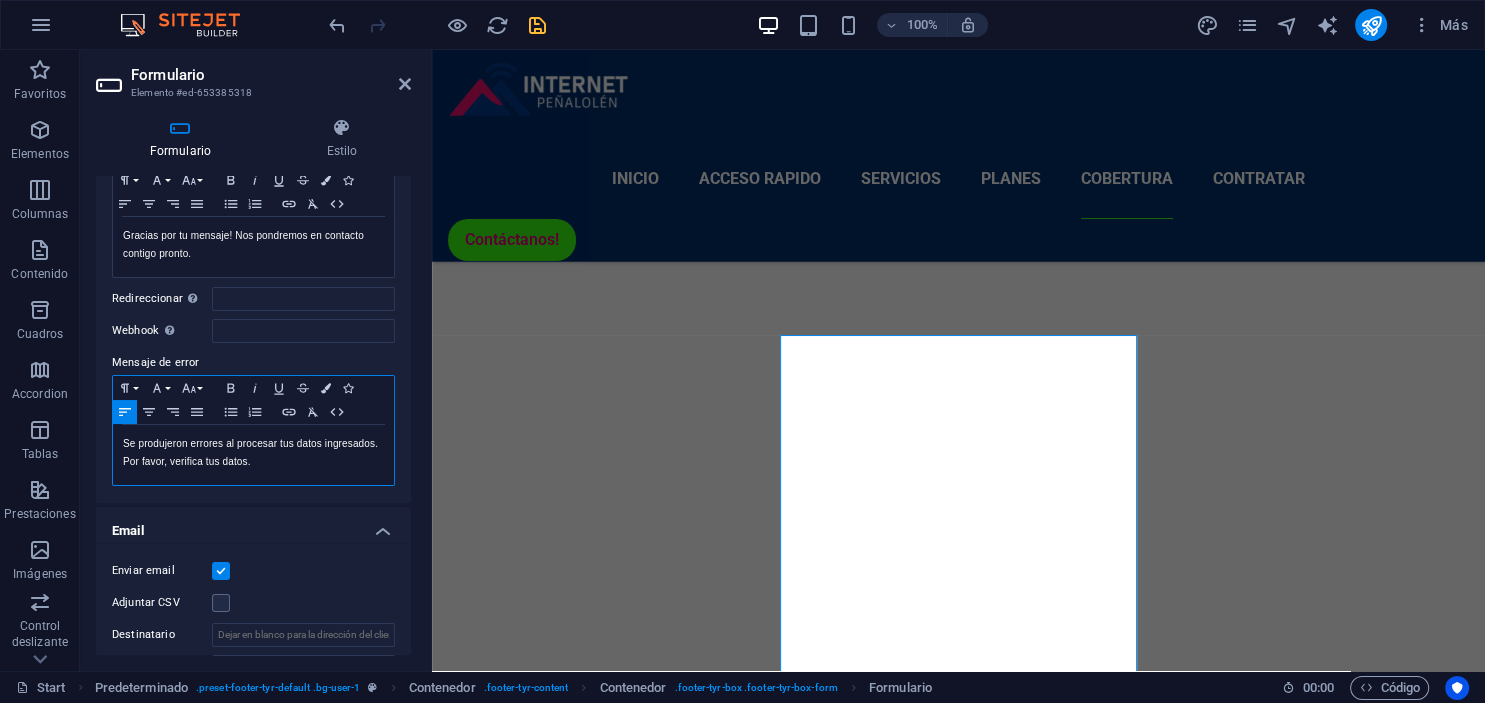 scroll, scrollTop: 182, scrollLeft: 0, axis: vertical 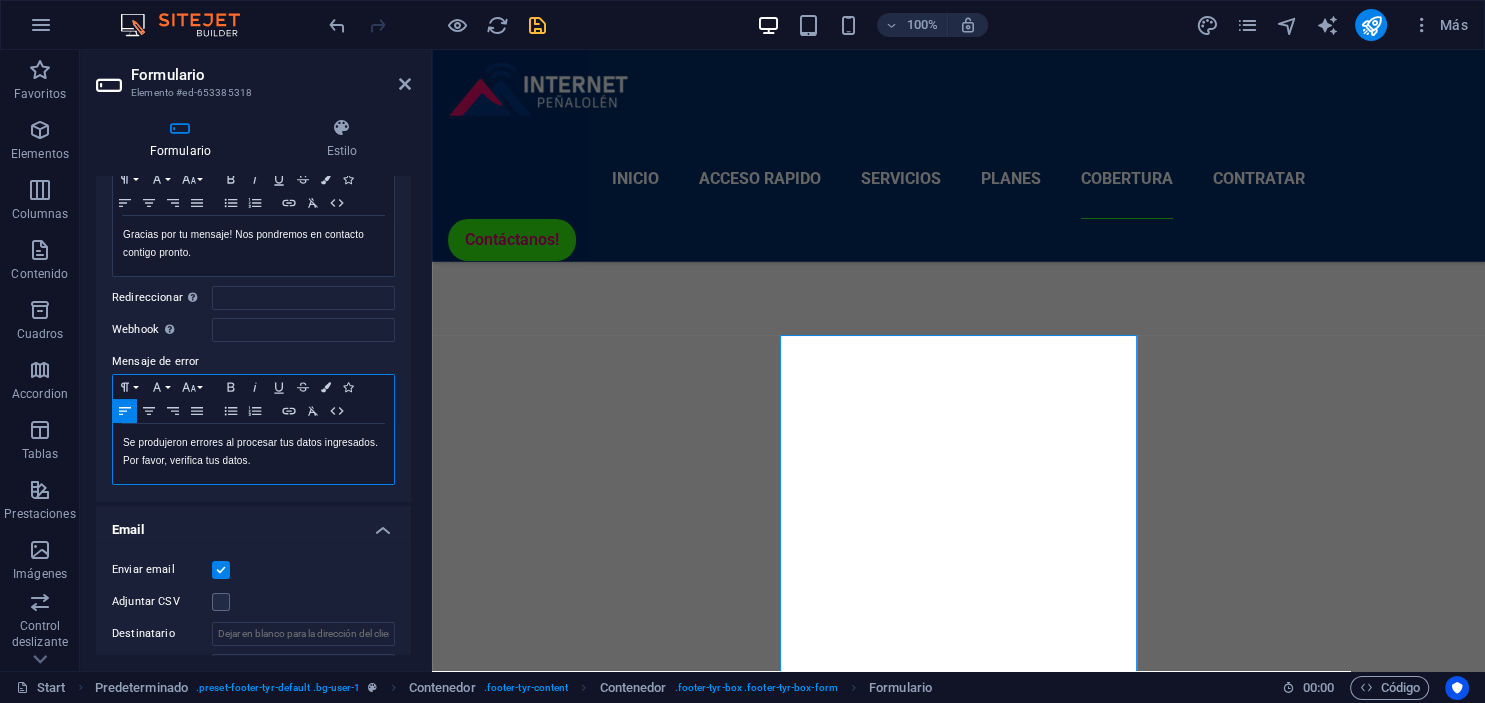 click on "Se produjeron errores al procesar tus datos ingresados . Por favor, verifica tus datos." at bounding box center (253, 452) 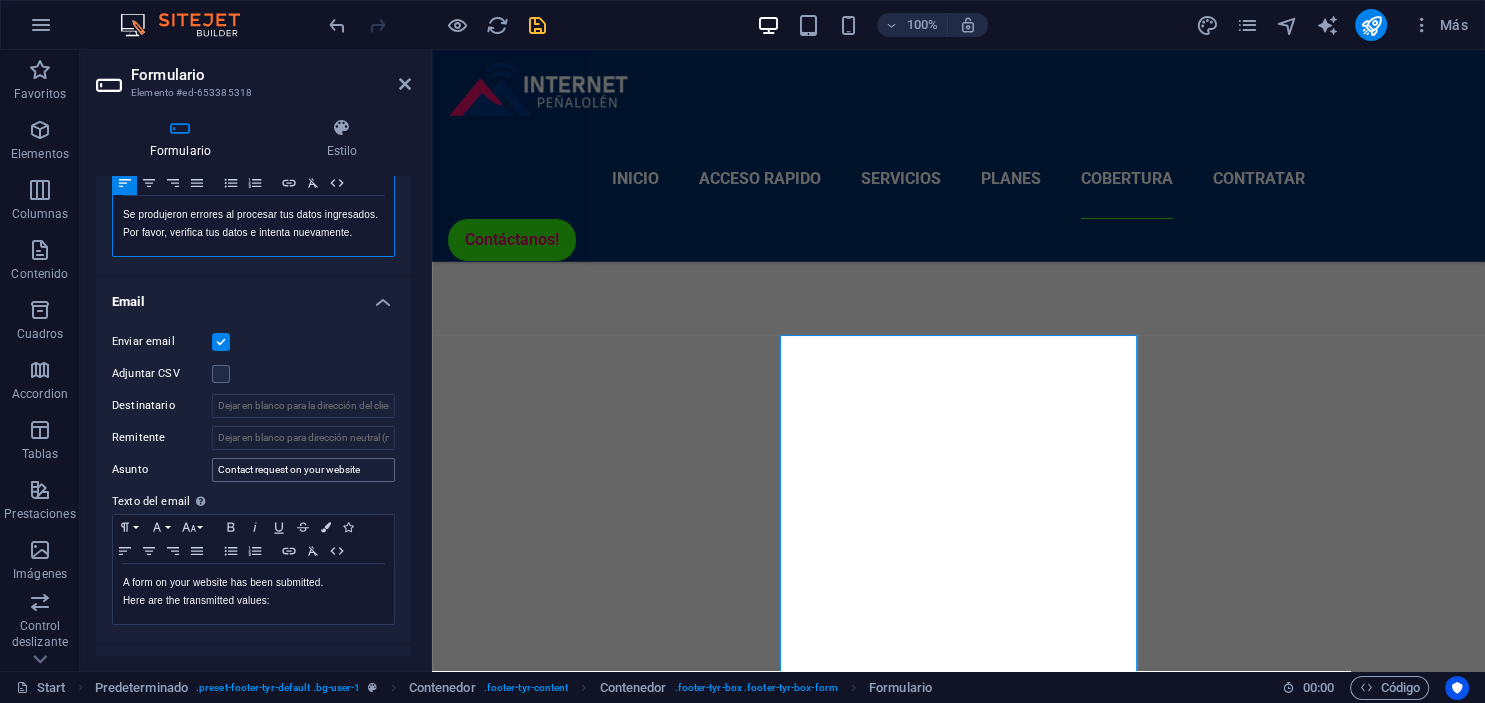 scroll, scrollTop: 456, scrollLeft: 0, axis: vertical 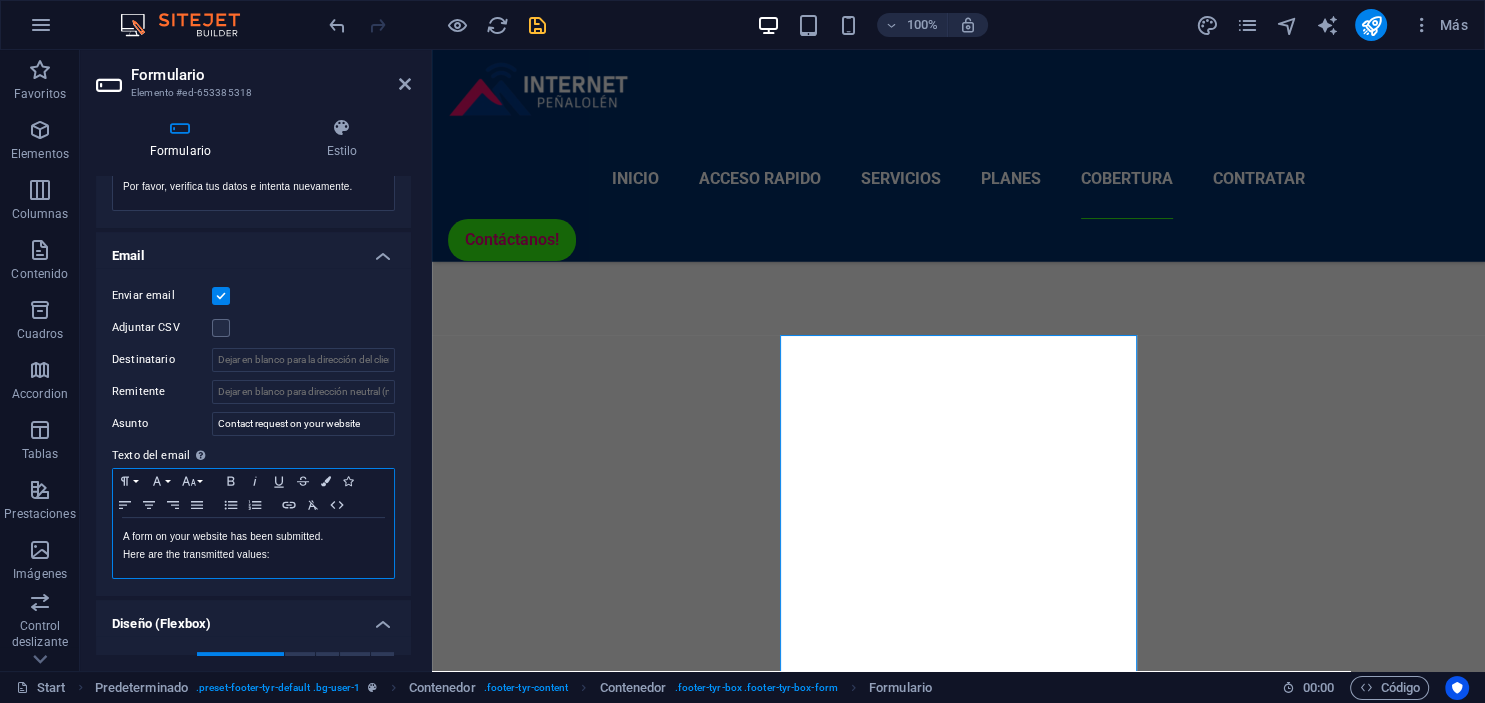 click on "Here are the transmitted values:" at bounding box center (253, 555) 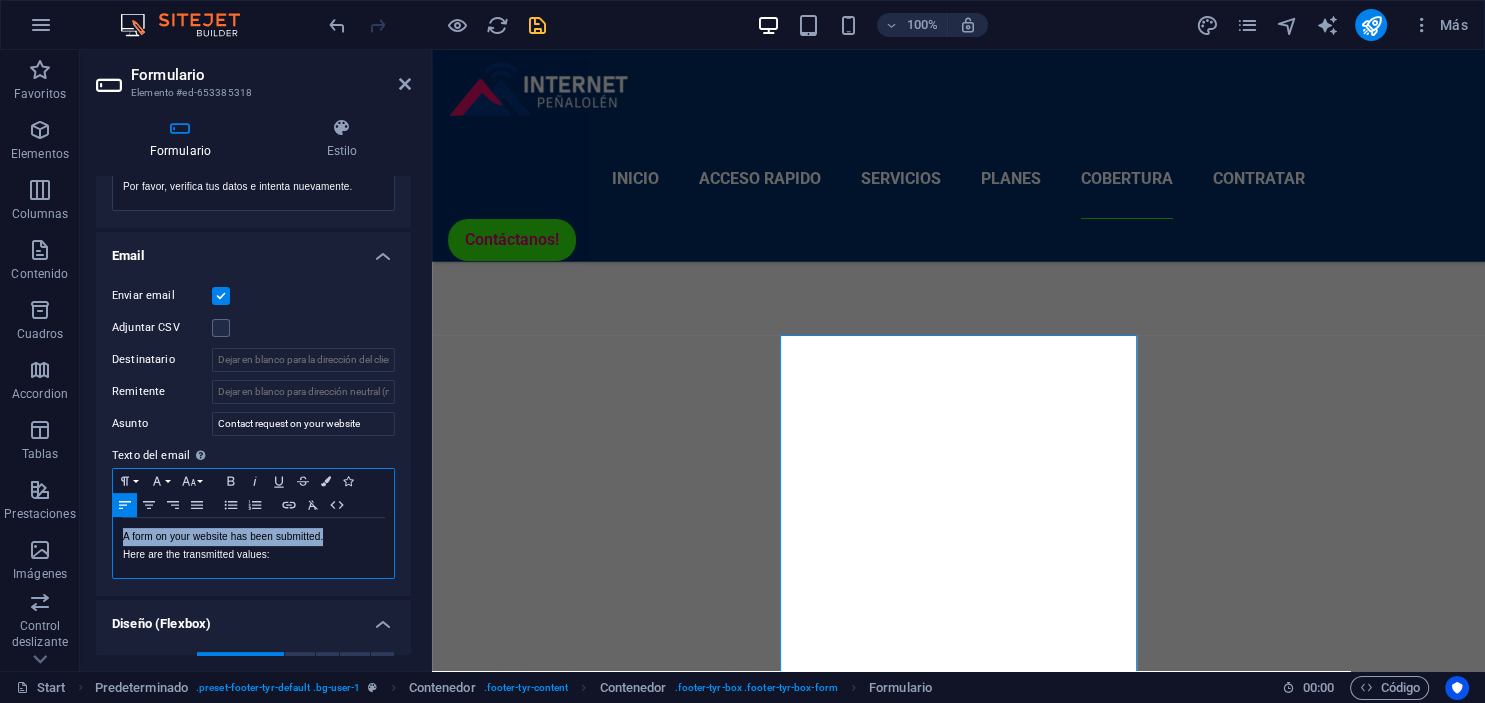 click on "Here are the transmitted values:" at bounding box center [253, 555] 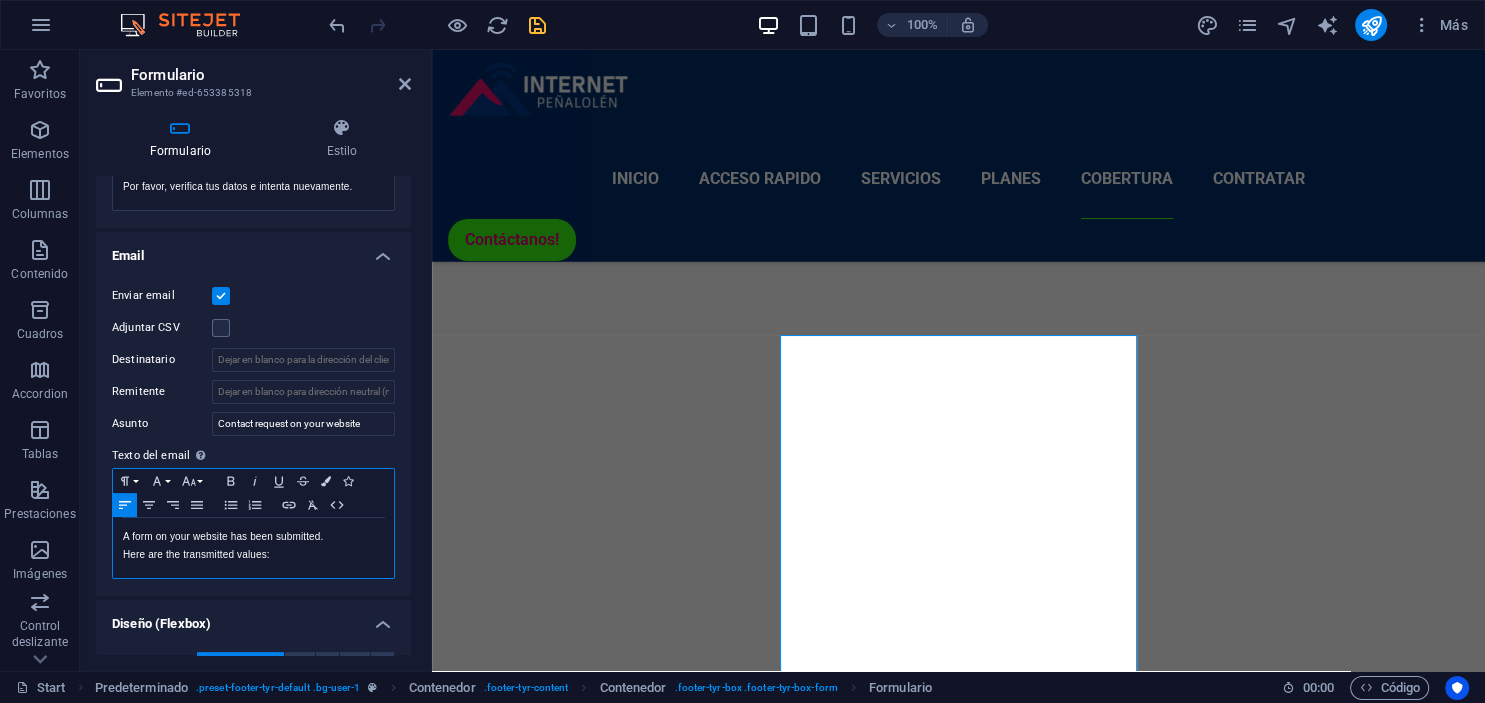 click on "Here are the transmitted values:" at bounding box center (253, 555) 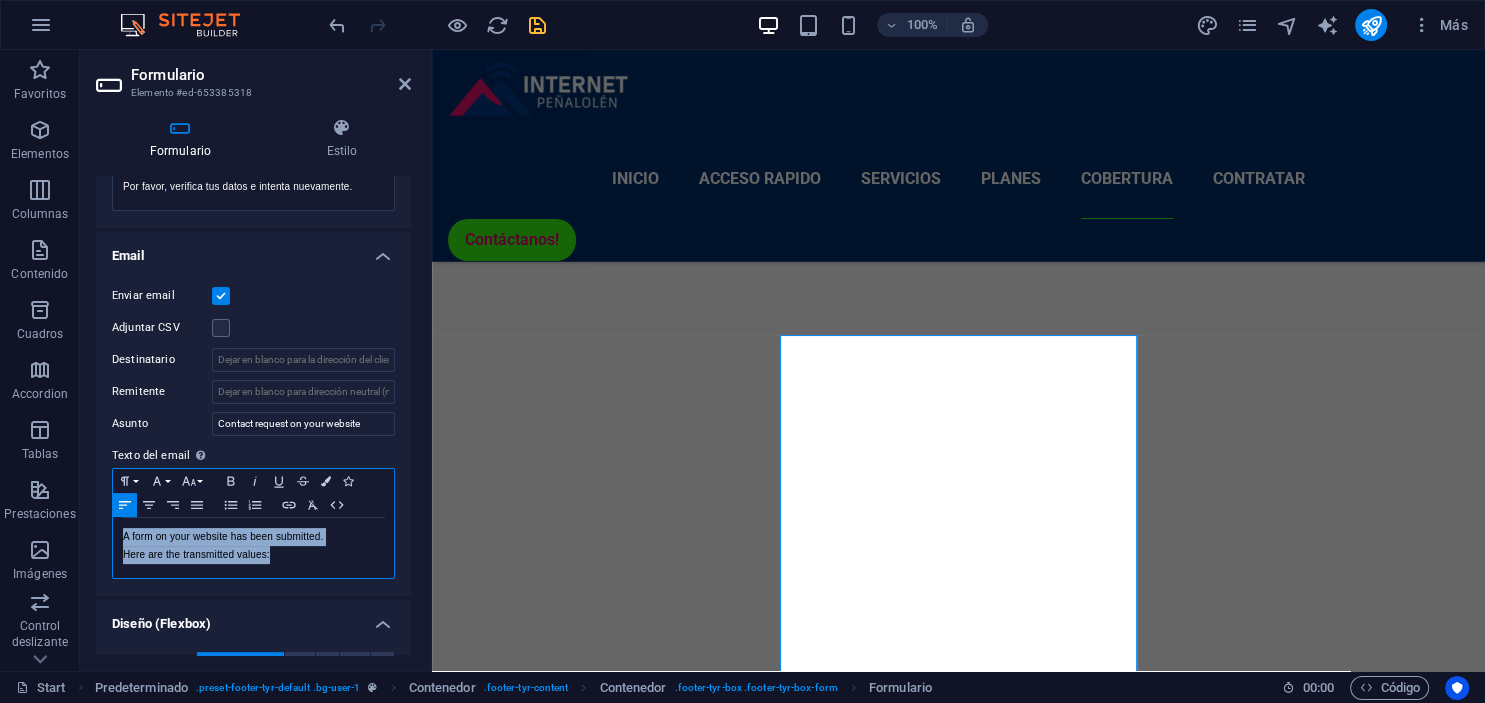 drag, startPoint x: 297, startPoint y: 557, endPoint x: 46, endPoint y: 503, distance: 256.74307 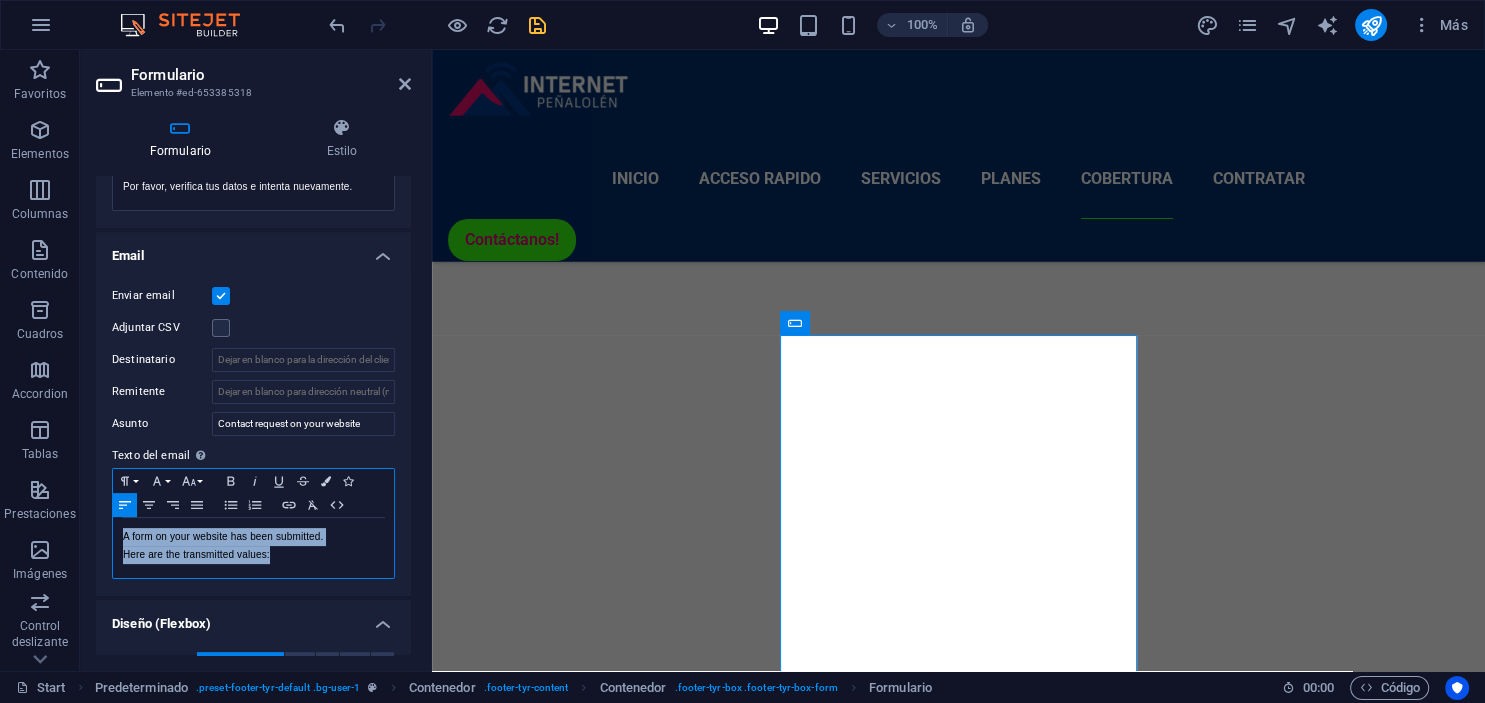 click on "A form on your website has been submitted." at bounding box center [253, 537] 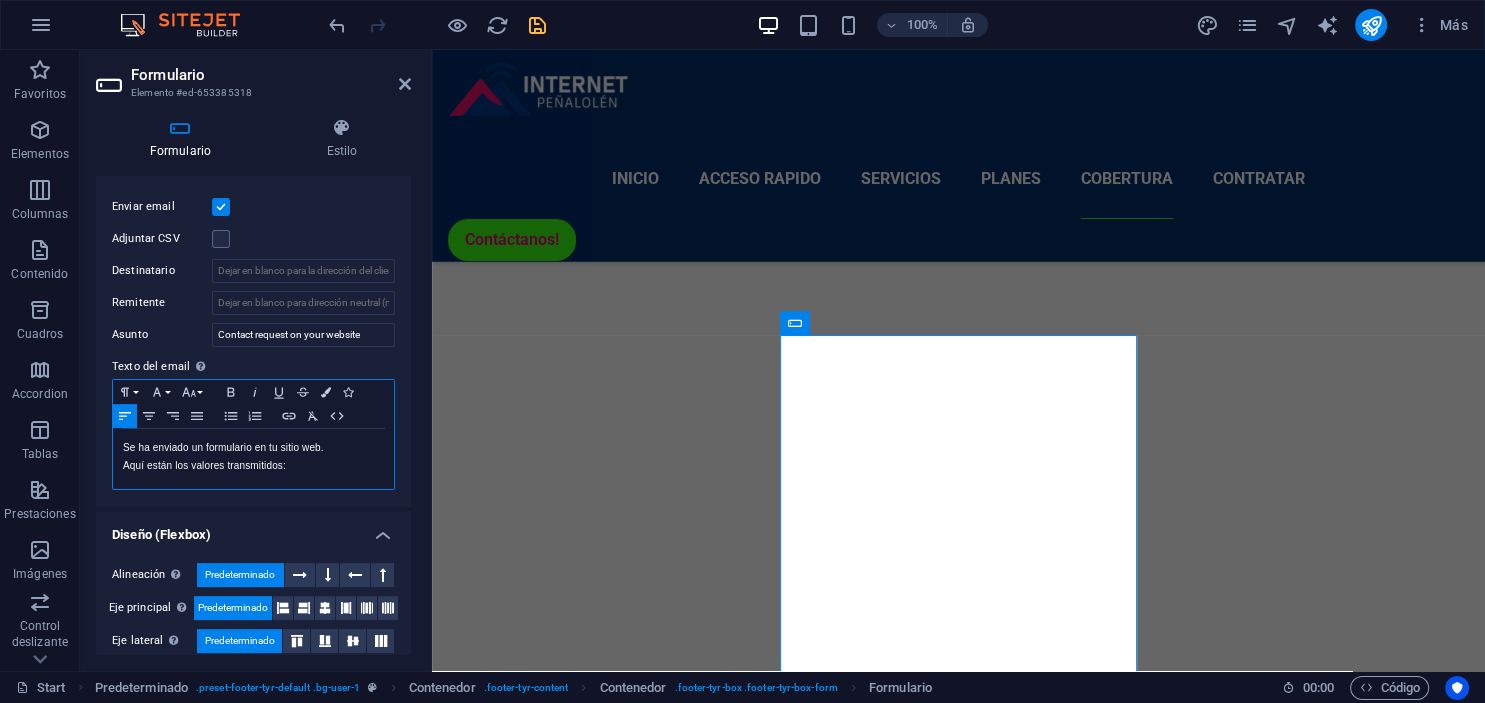scroll, scrollTop: 547, scrollLeft: 0, axis: vertical 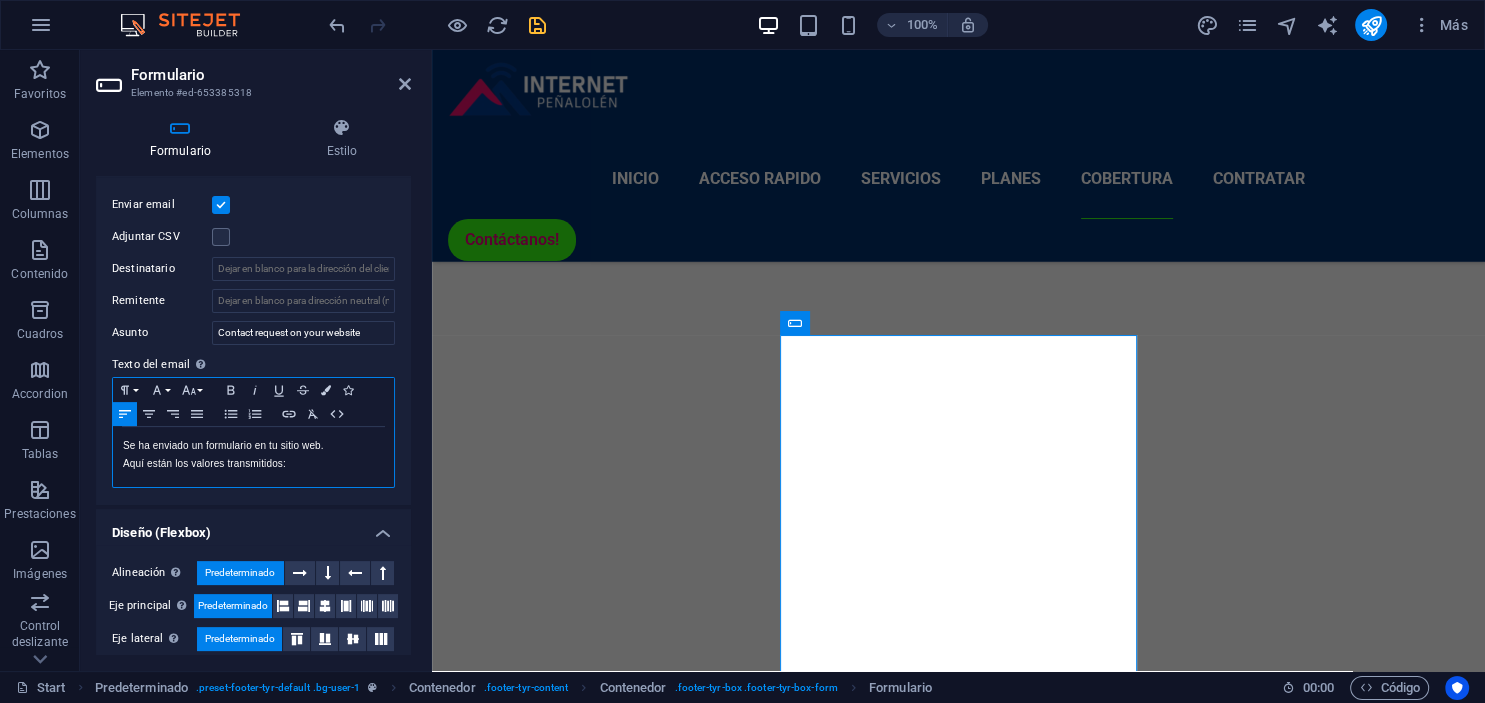click on "Se ha enviado un formulario en tu sitio web. Aquí están los valores transmitidos:" at bounding box center [253, 455] 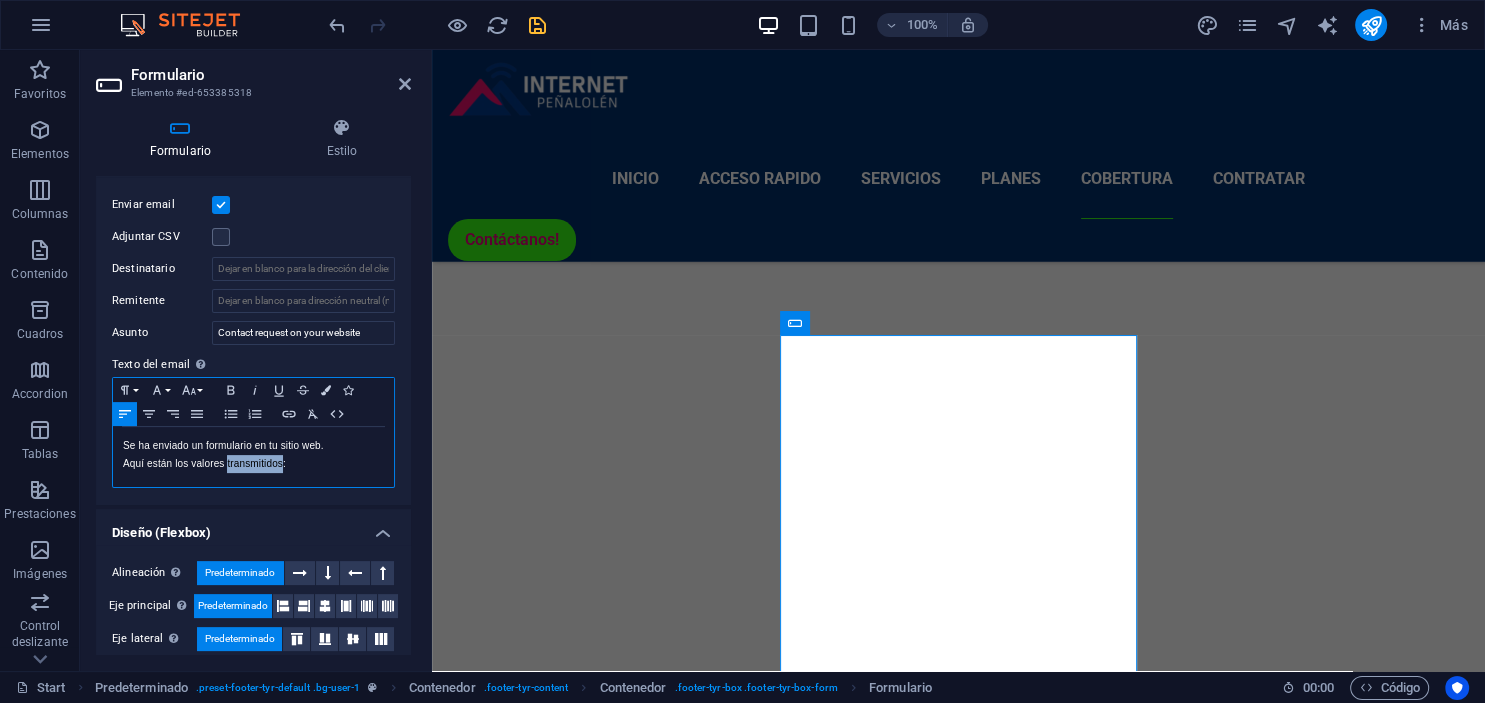click on "Se ha enviado un formulario en tu sitio web. Aquí están los valores transmitidos:" at bounding box center [253, 455] 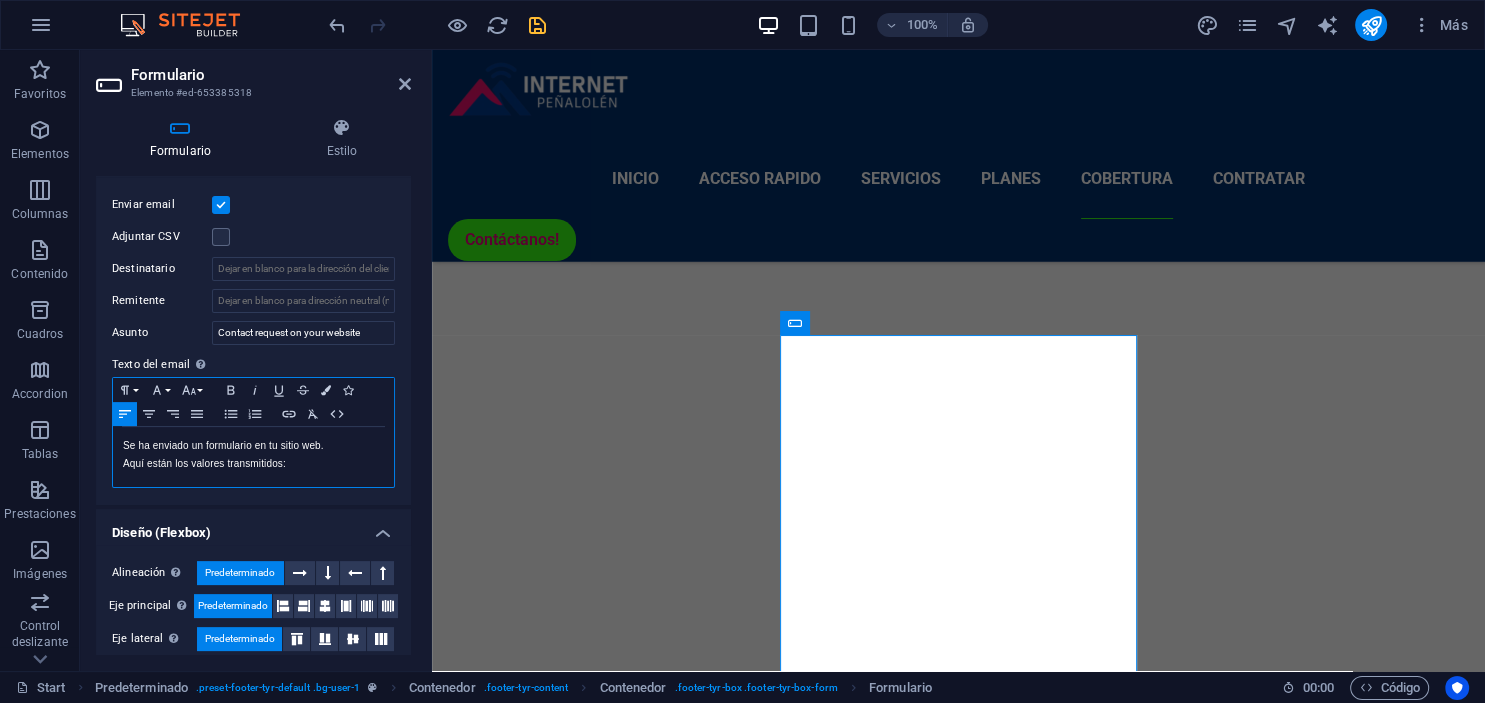 click on "Se ha enviado un formulario en tu sitio web. Aquí están los valores transmitidos:" at bounding box center [253, 455] 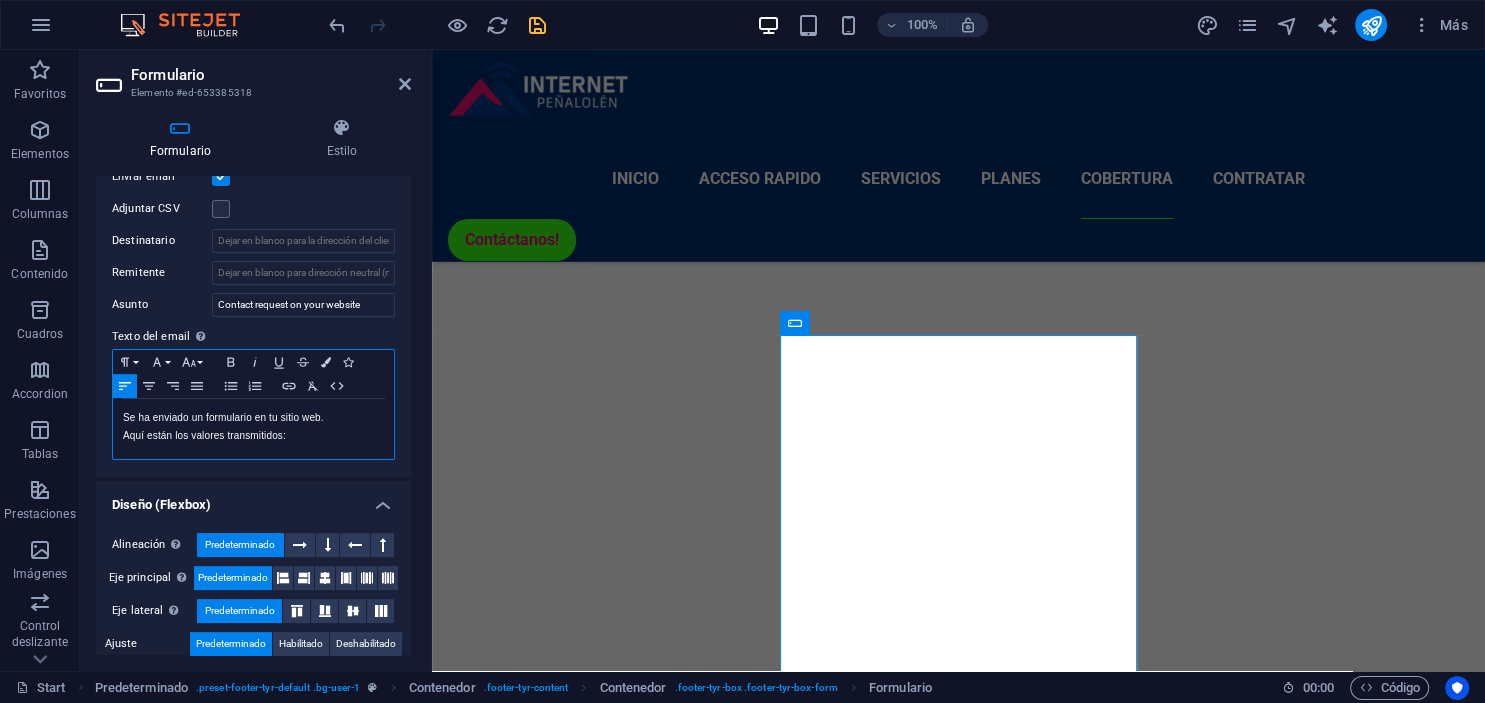 scroll, scrollTop: 442, scrollLeft: 0, axis: vertical 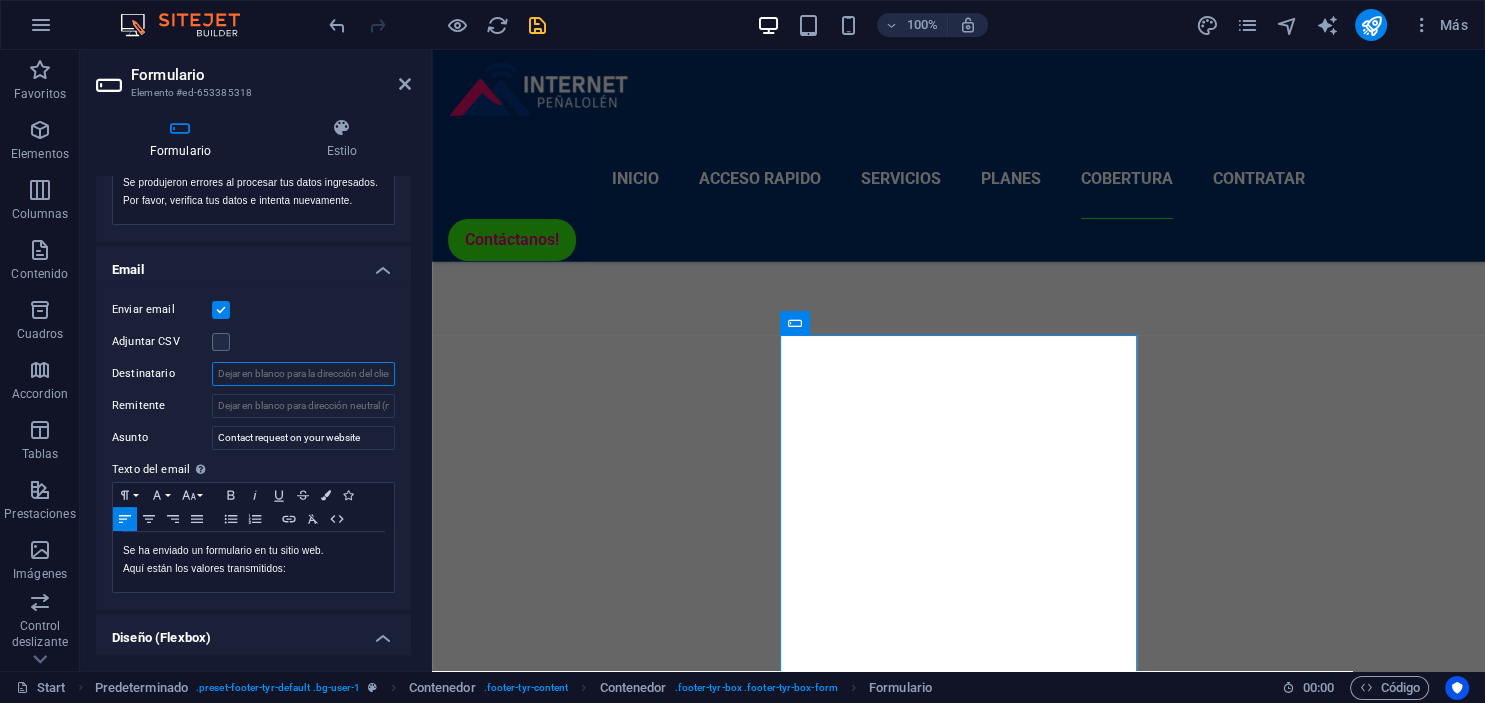 click on "Destinatario" at bounding box center (303, 374) 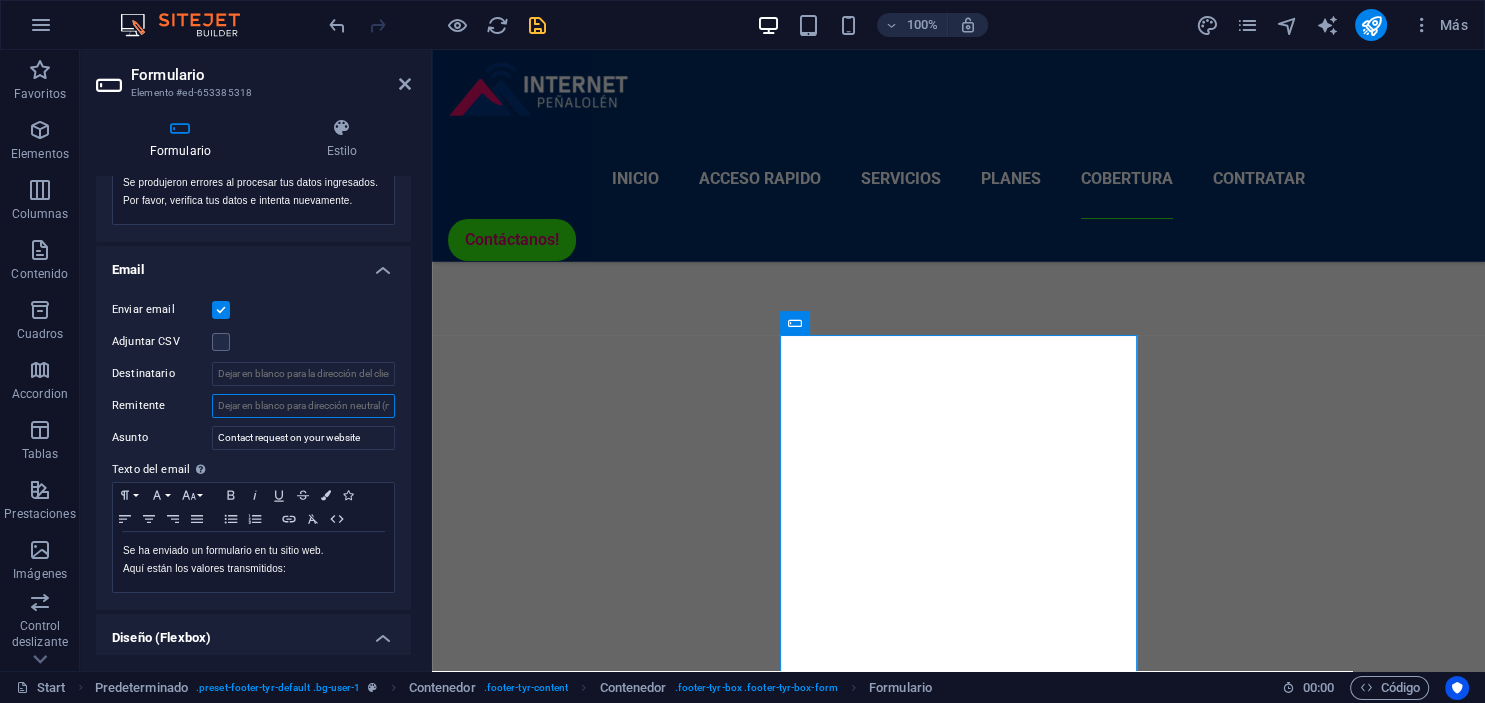 click on "Remitente" at bounding box center [303, 406] 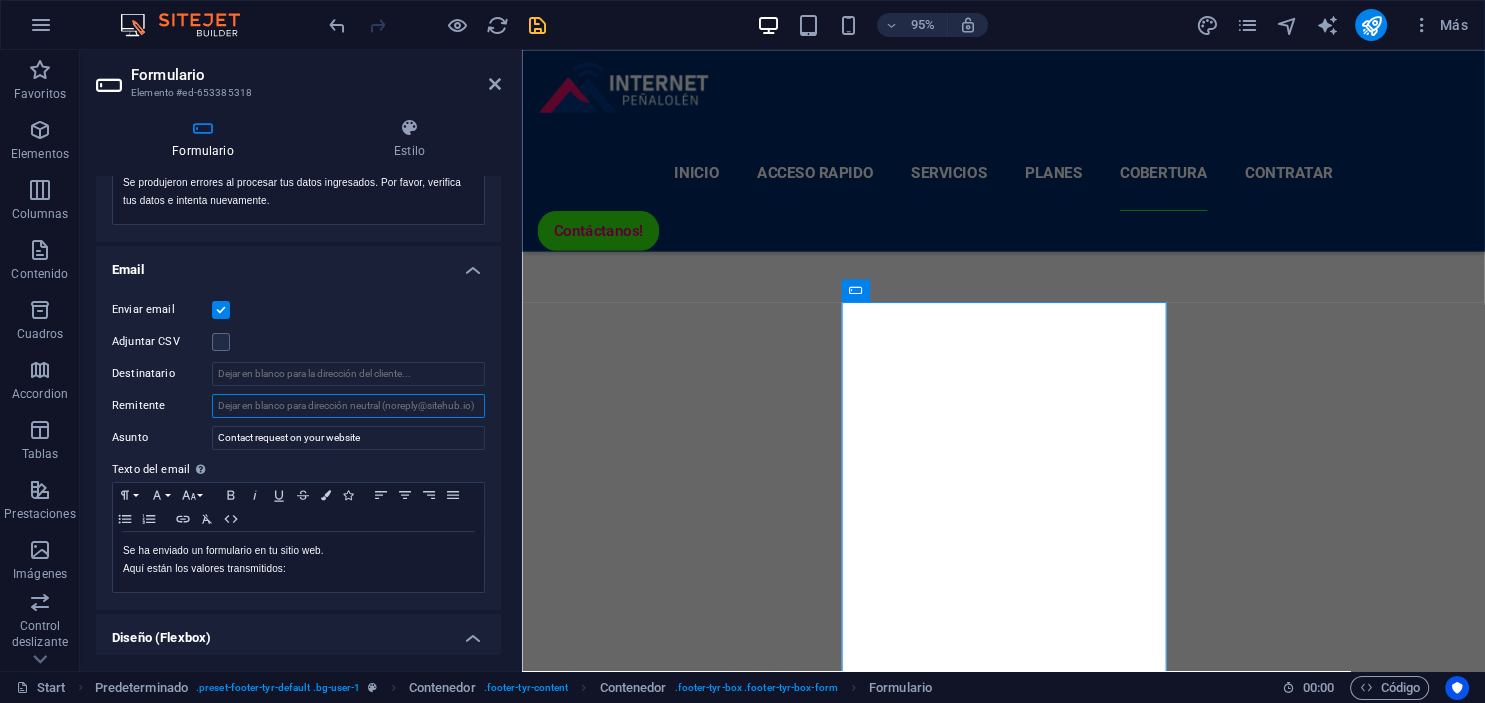 scroll, scrollTop: 6023, scrollLeft: 0, axis: vertical 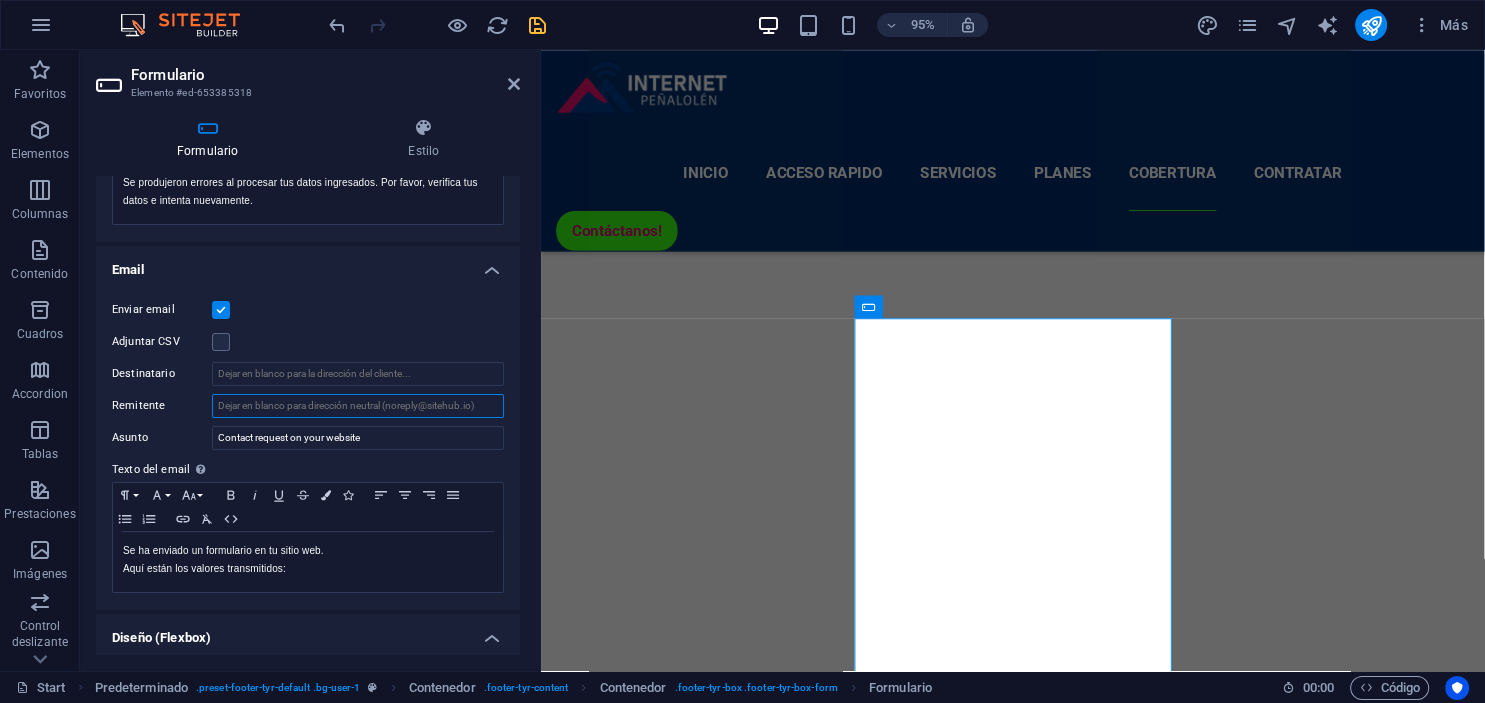 drag, startPoint x: 430, startPoint y: 422, endPoint x: 540, endPoint y: 429, distance: 110.2225 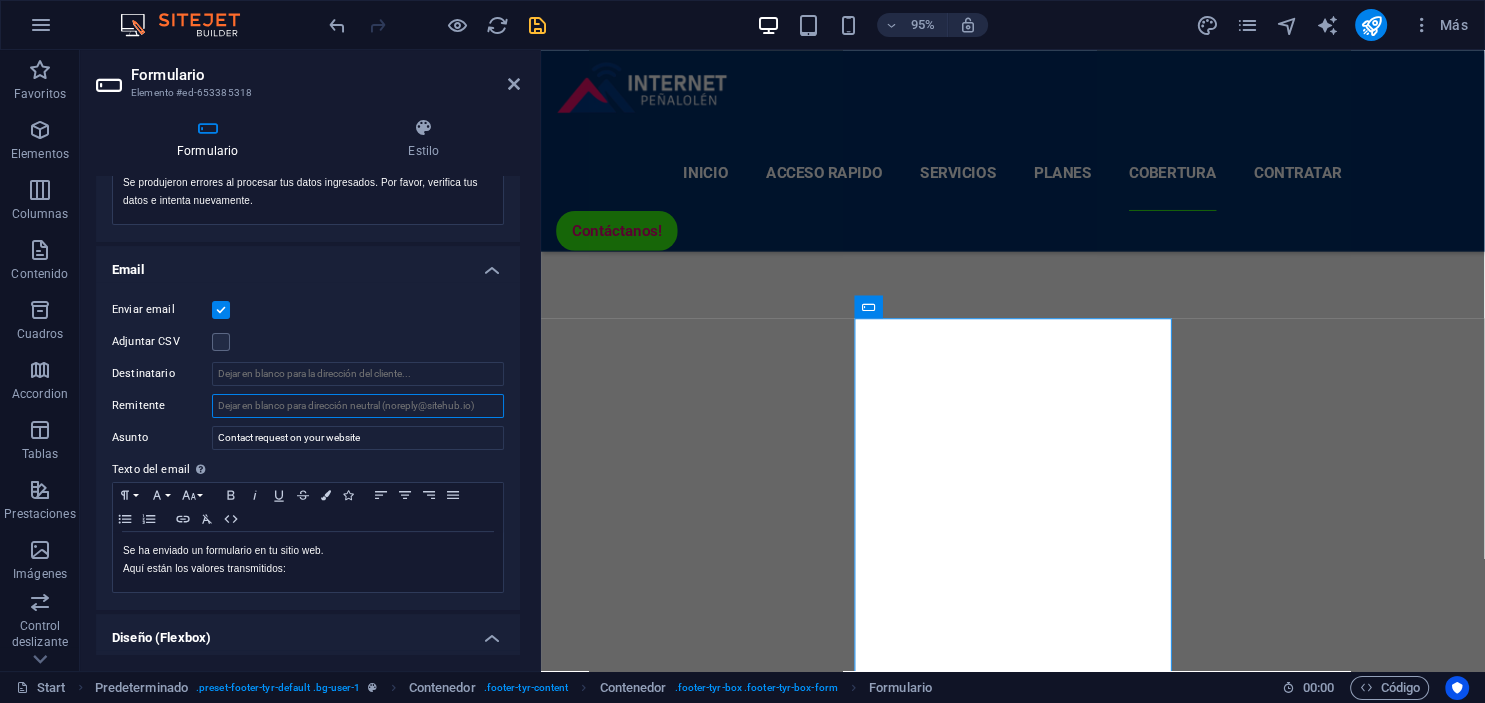 click on "Formulario Elemento #ed-653385318 Formulario Estilo General Nombre Define un nombre para el formulario. General form Mensajes Mensaje de éxito Paragraph Format Normal Heading 1 Heading 2 Heading 3 Heading 4 Heading 5 Heading 6 Code Font Family Arial Georgia Impact Tahoma Times New Roman Verdana Anta Lexend Deca Montserrat Poppins Prompt Quicksand Roboto Font Size 8 9 10 11 12 14 18 24 30 36 48 60 72 96 Bold Italic Underline Strikethrough Colors Icons Align Left Align Center Align Right Align Justify Unordered List Ordered List Insert Link Clear Formatting HTML Gracias por tu mensaje! Nos pondremos en contacto contigo pronto. Se muestra una vez el formulario se ha enviado correctamente... Redireccionar Defina un destino de redireccionamiento cuando un formulario se envíe correctamente. Por ejemplo, una página de éxito. Webhook Un webhook es una notificación push de este formulario a otro servidor. Cada vez que alguien envíe este formulario, los datos se enviarán a tu servidor.  Mensaje de error Normal 8" at bounding box center [782, 360] 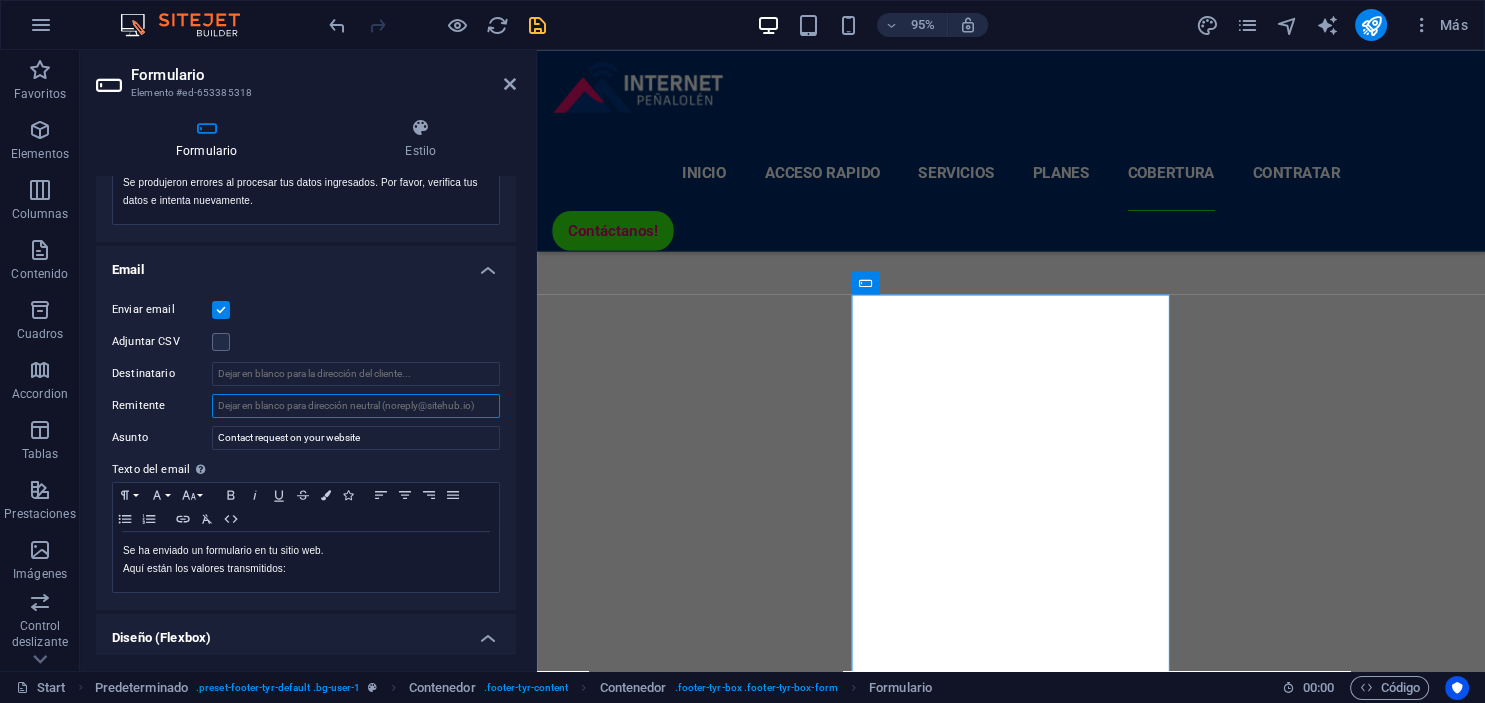 paste on "contacto@[DOMAIN].cl" 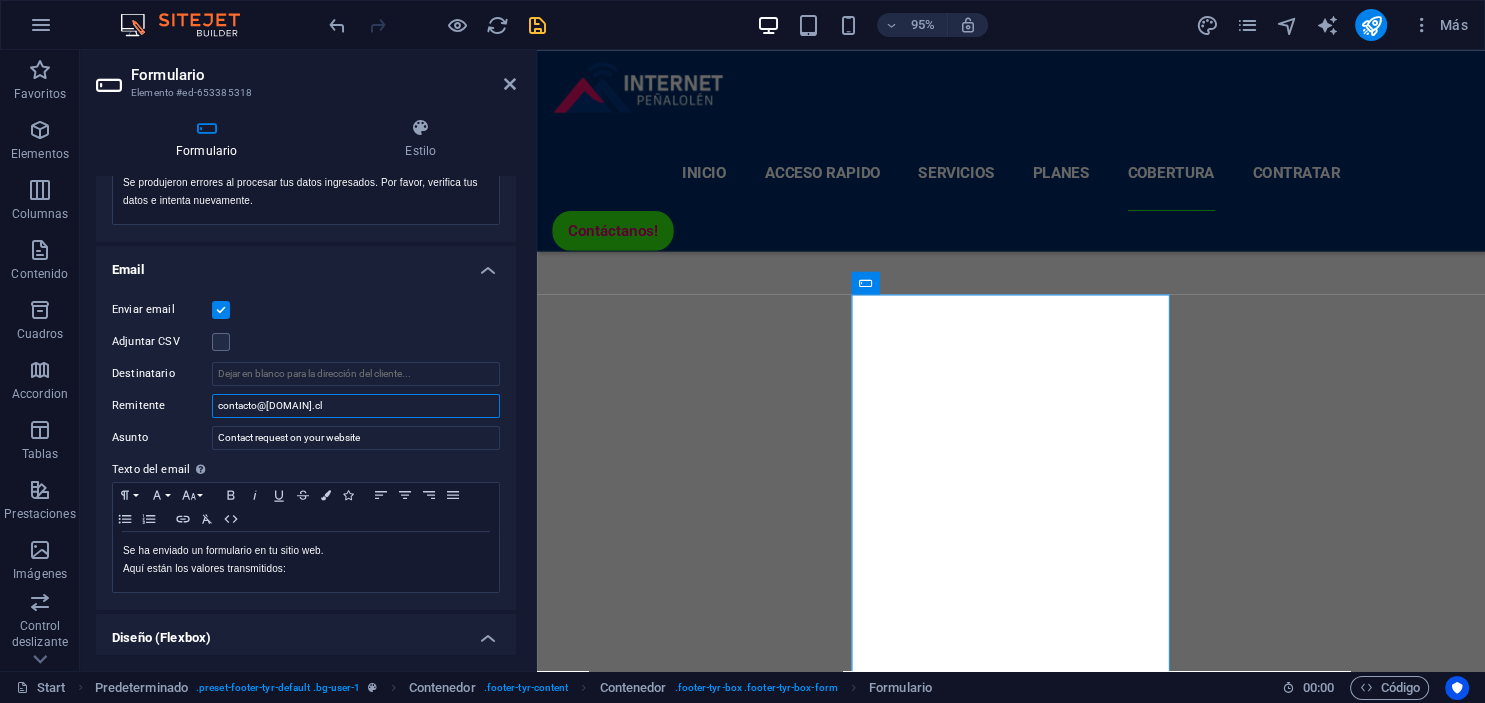 type on "contacto@[DOMAIN].cl" 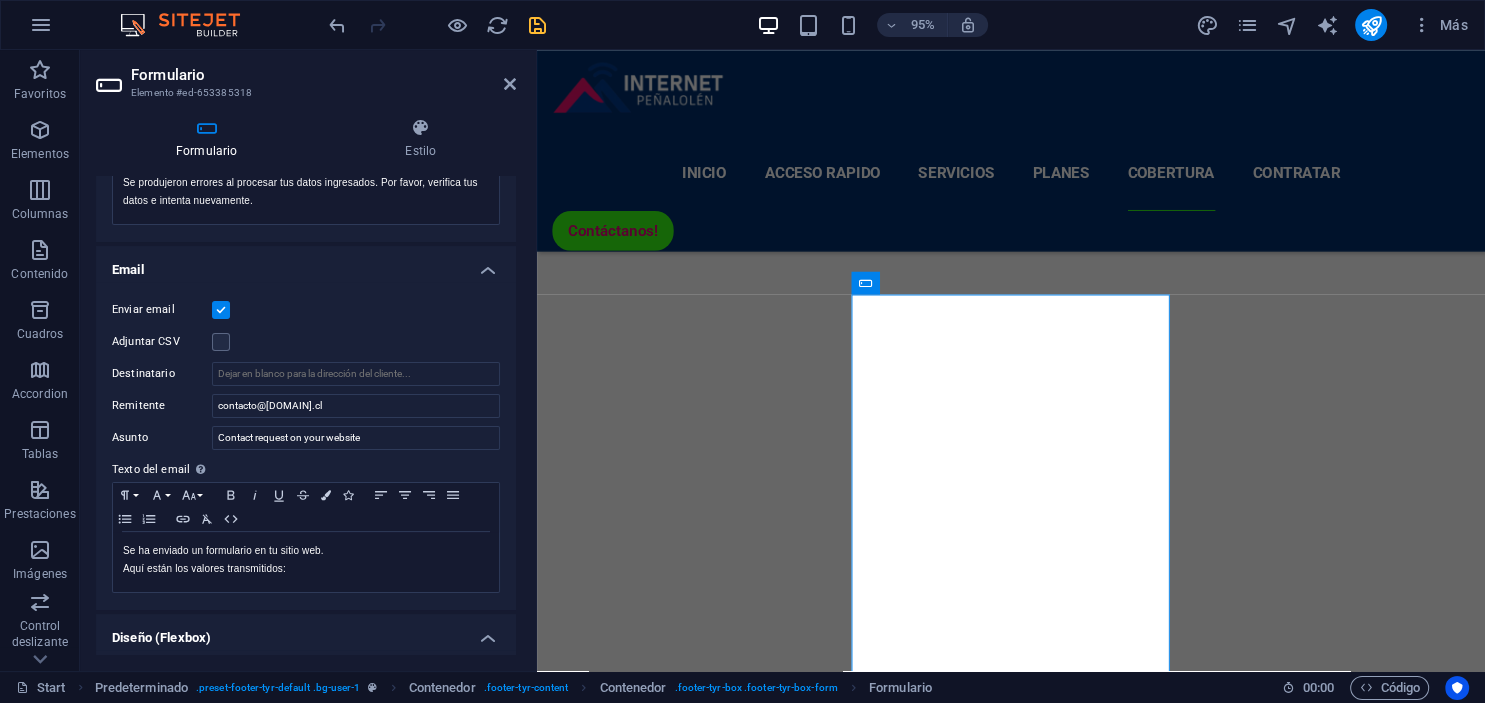 click on "Adjuntar CSV" at bounding box center (306, 342) 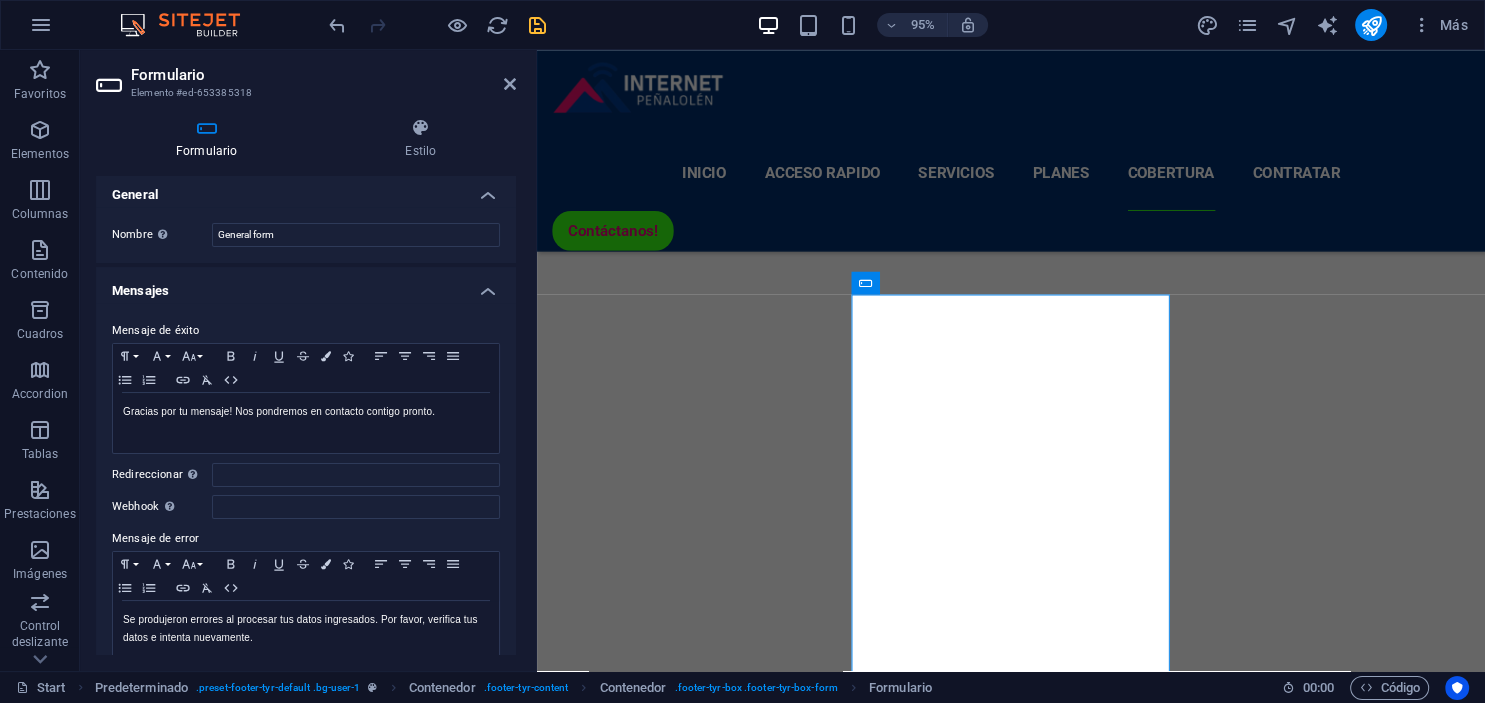 scroll, scrollTop: 0, scrollLeft: 0, axis: both 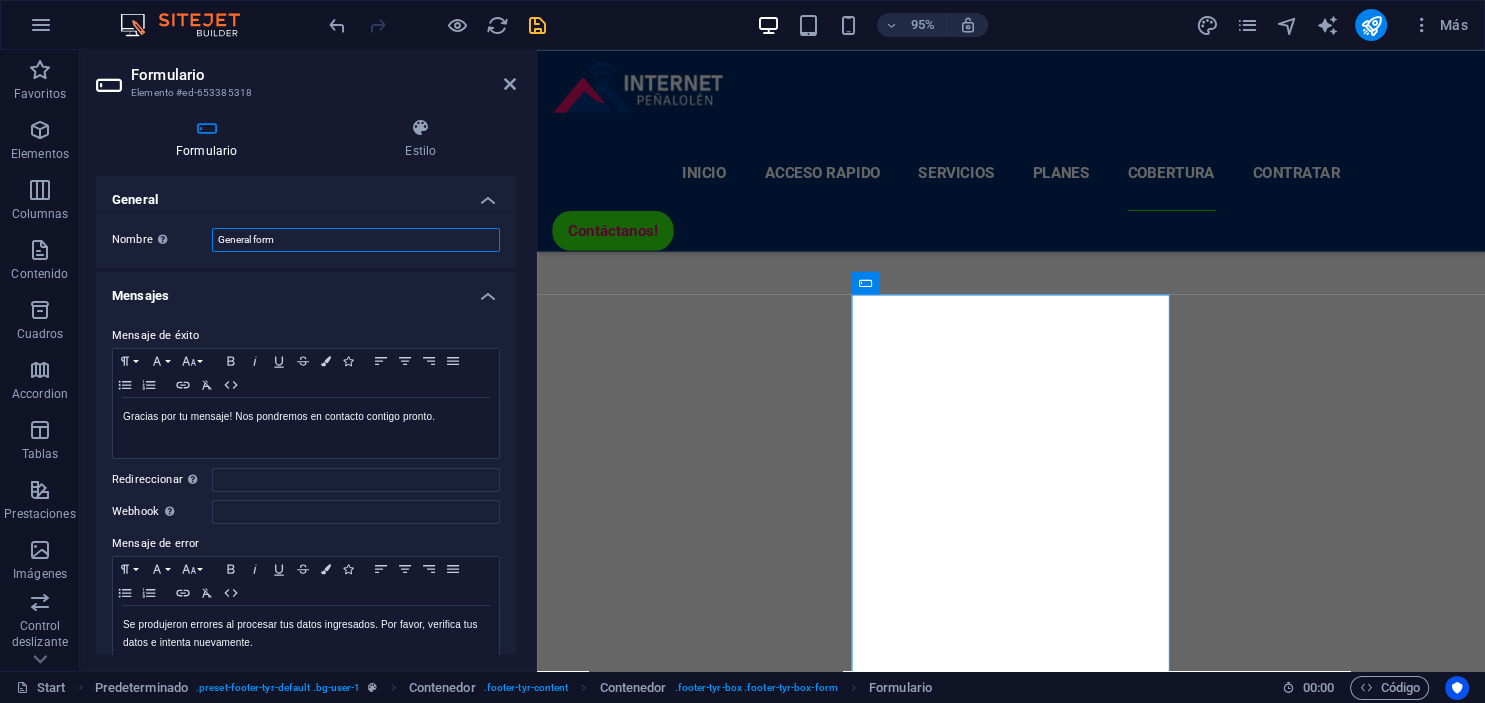 click on "General form" at bounding box center (356, 240) 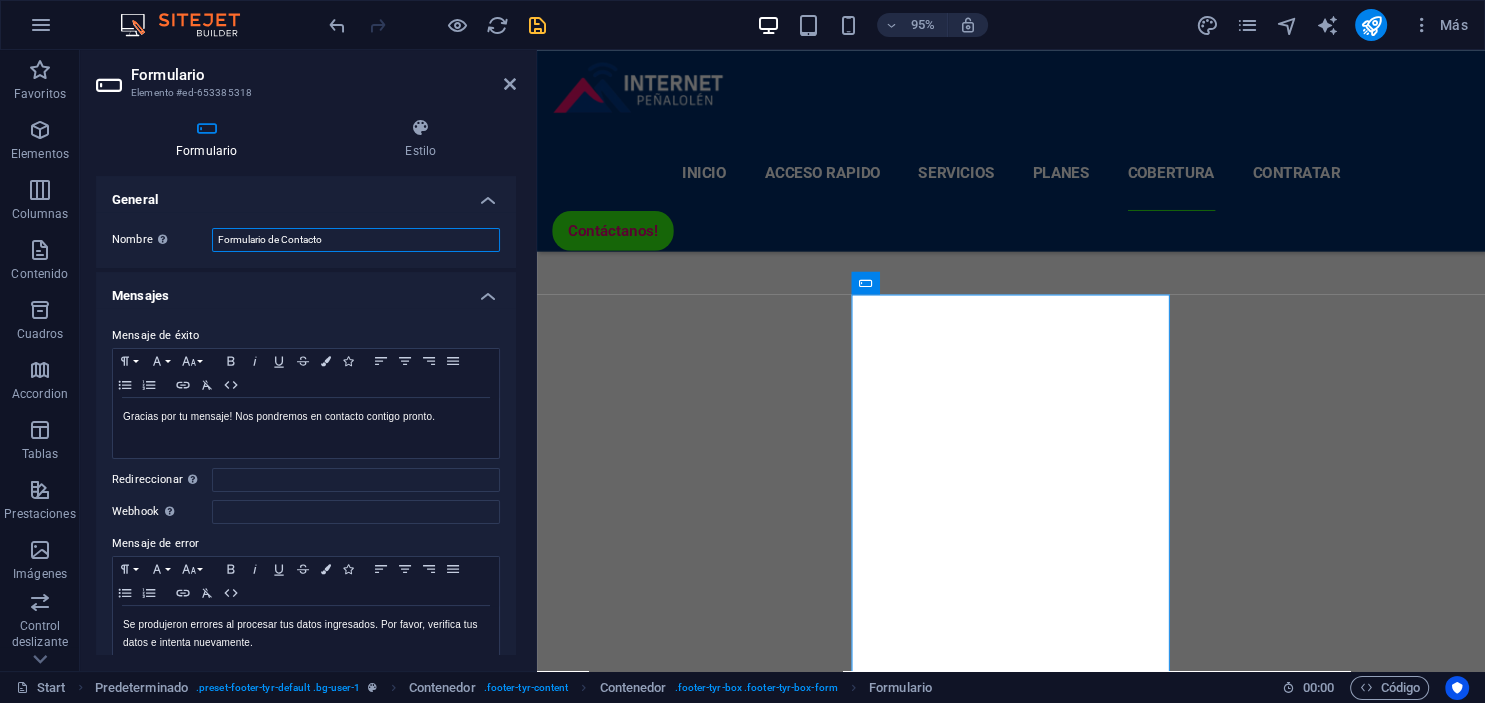 type on "Formulario de Contacto" 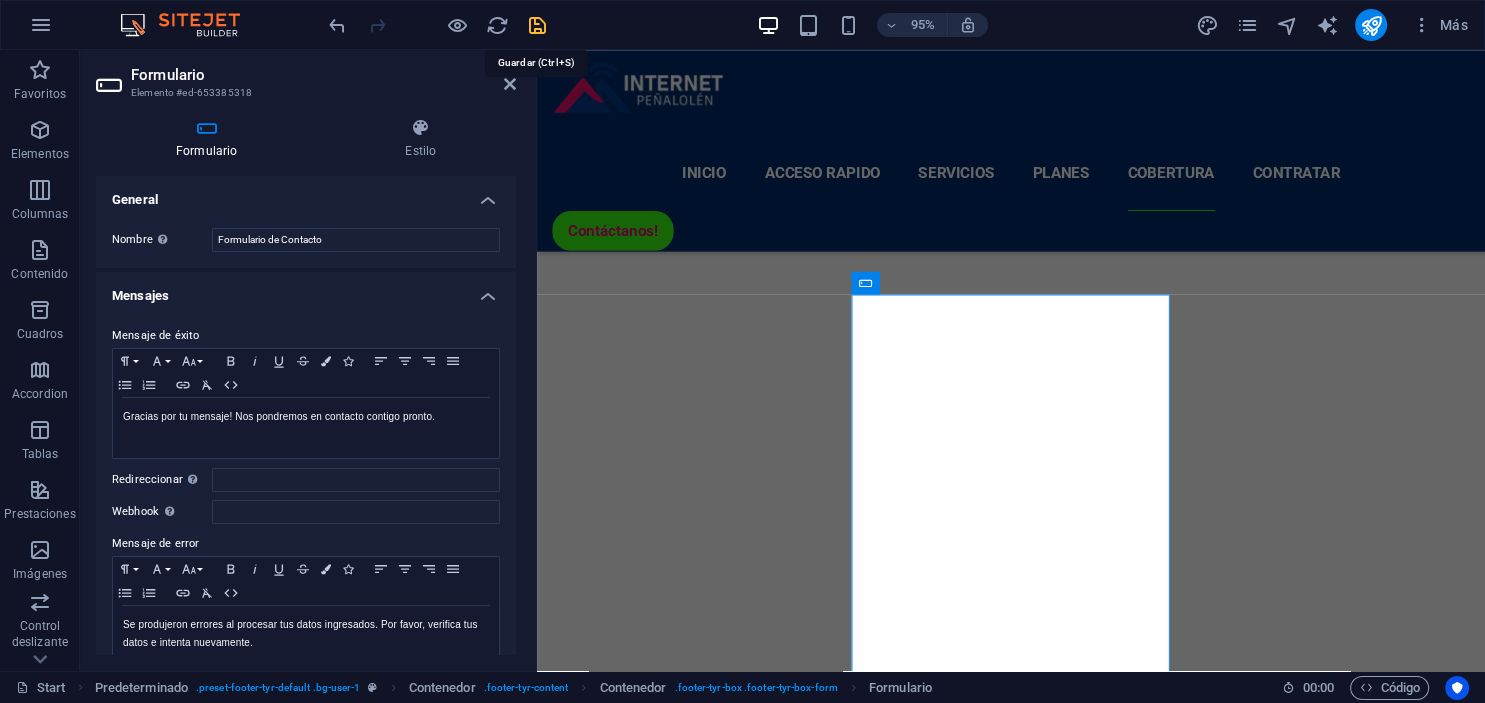click at bounding box center [537, 25] 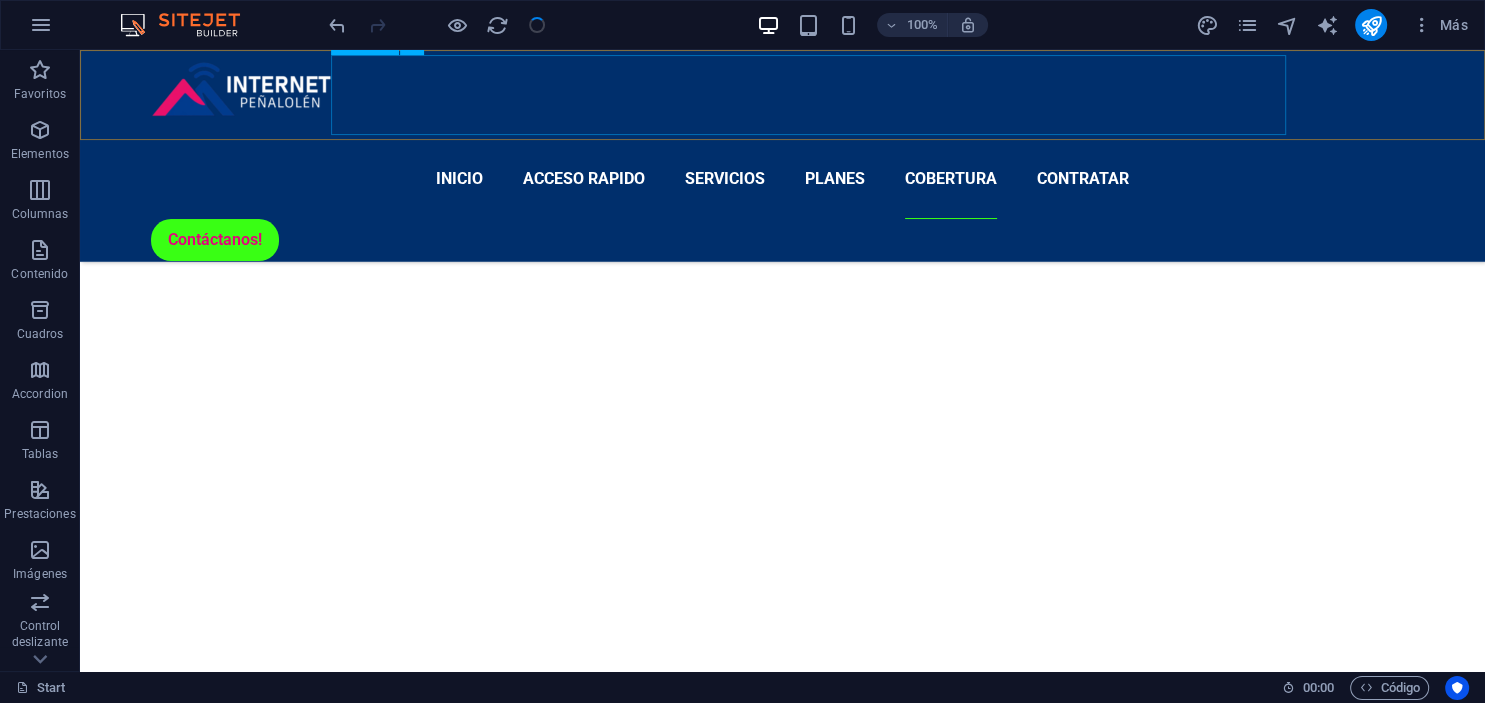 scroll, scrollTop: 5564, scrollLeft: 0, axis: vertical 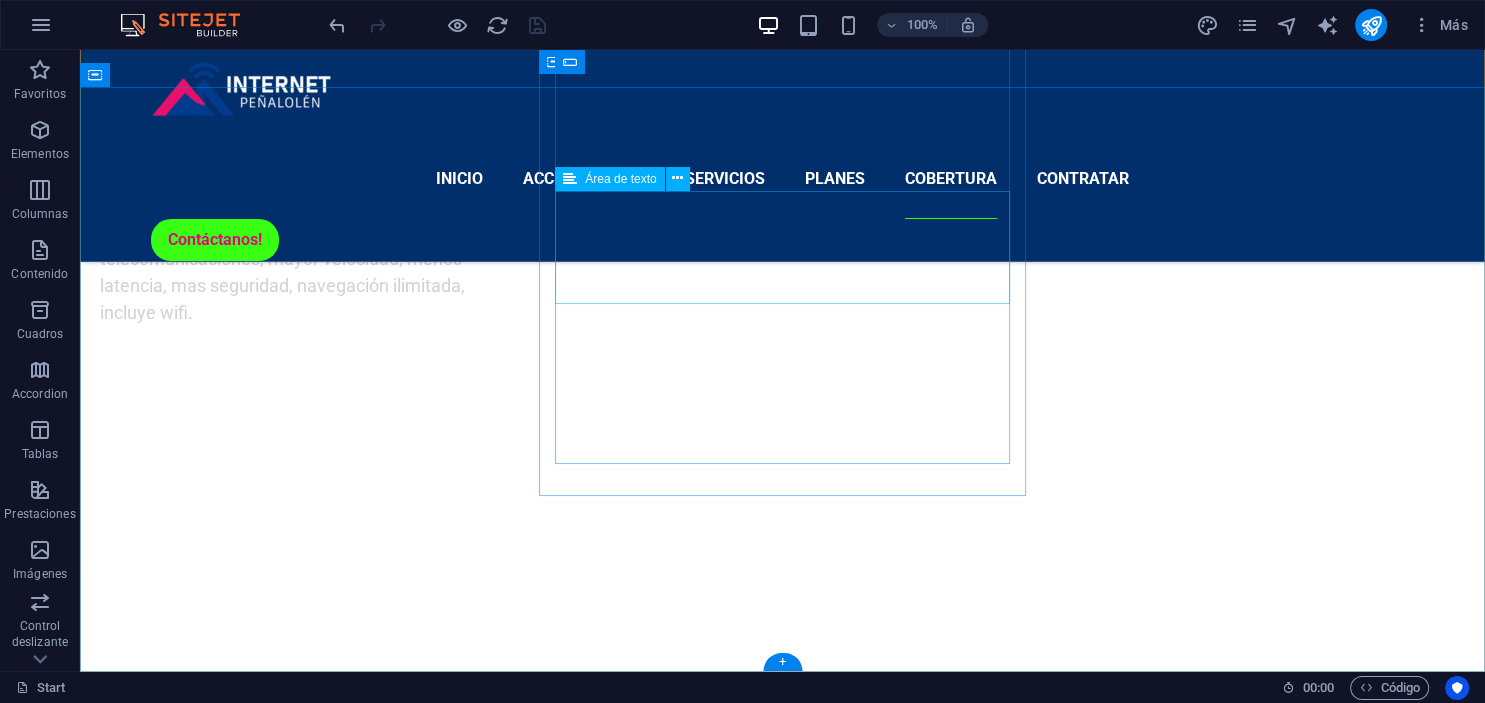 click 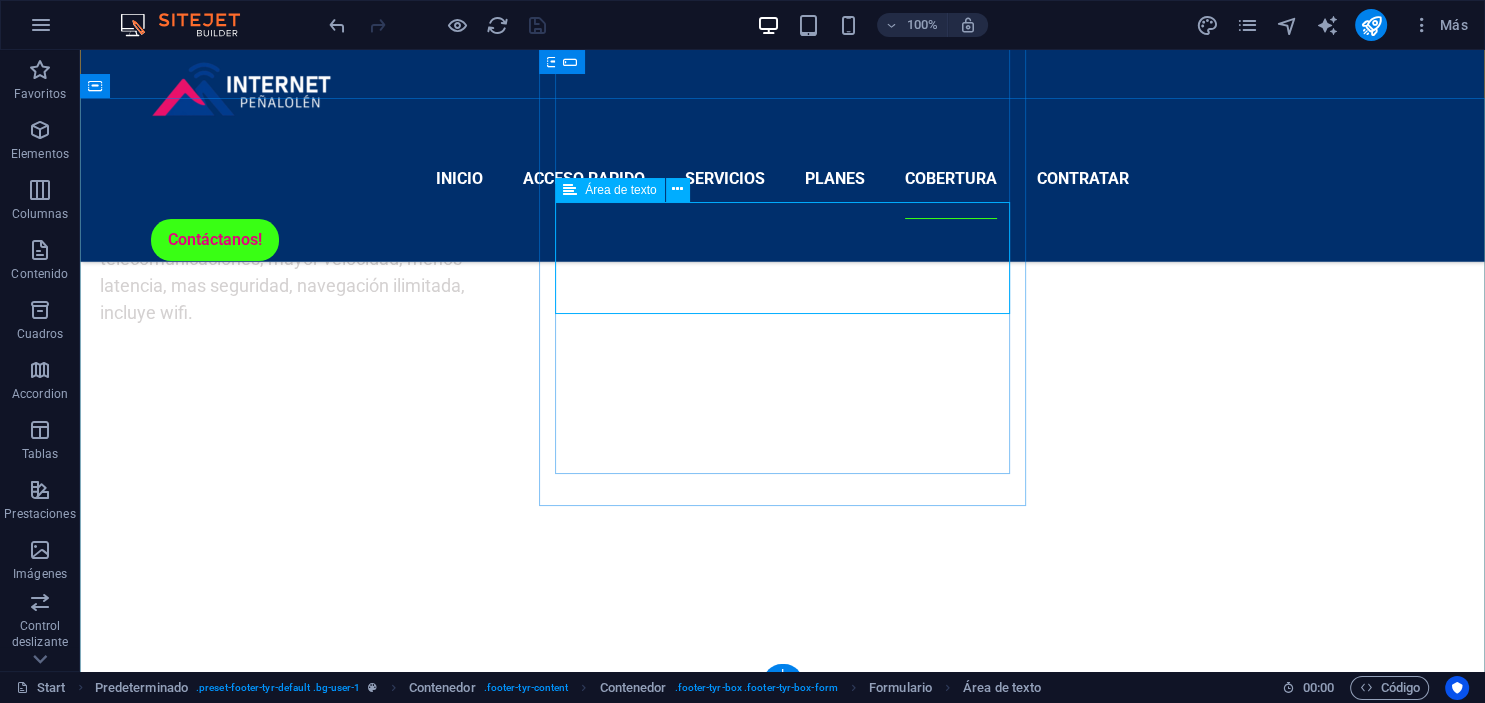 scroll, scrollTop: 5248, scrollLeft: 0, axis: vertical 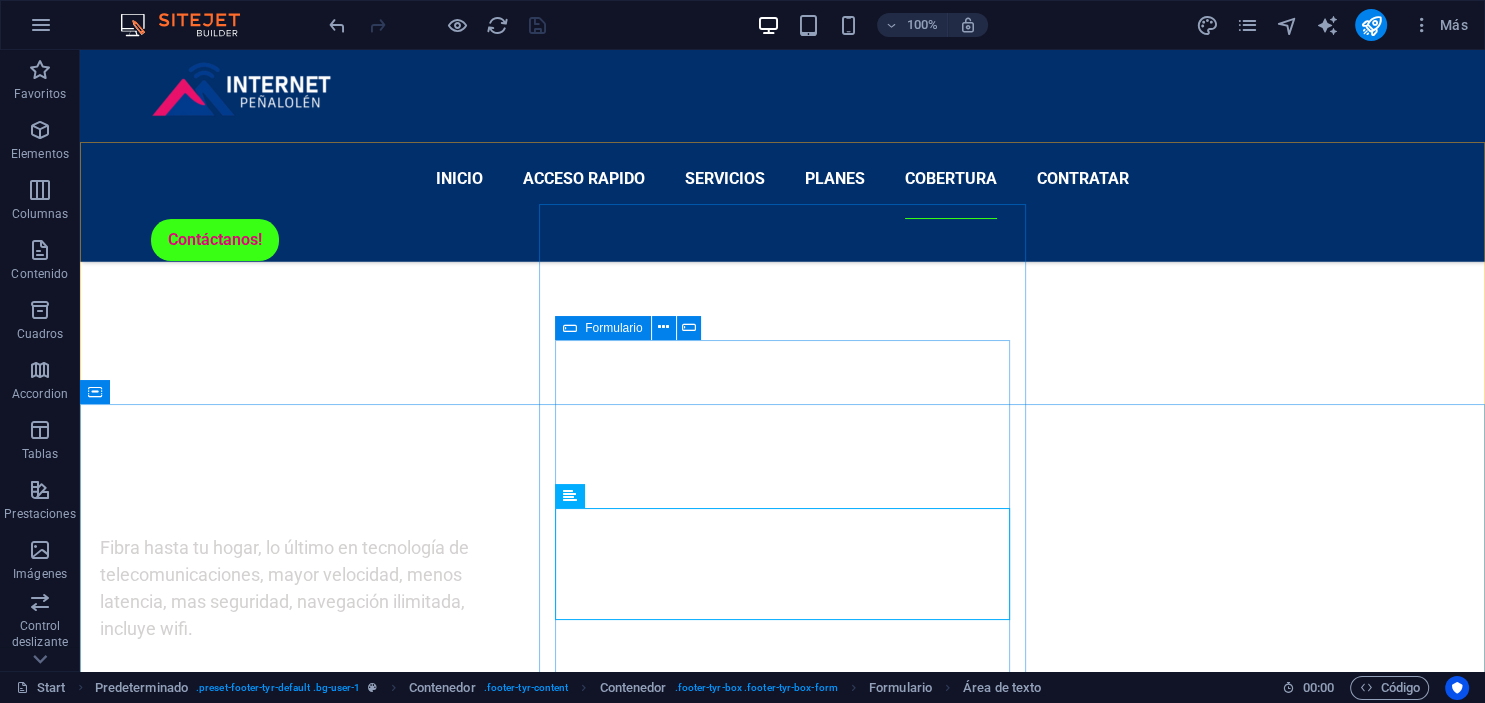 click on "Formulario" at bounding box center (613, 328) 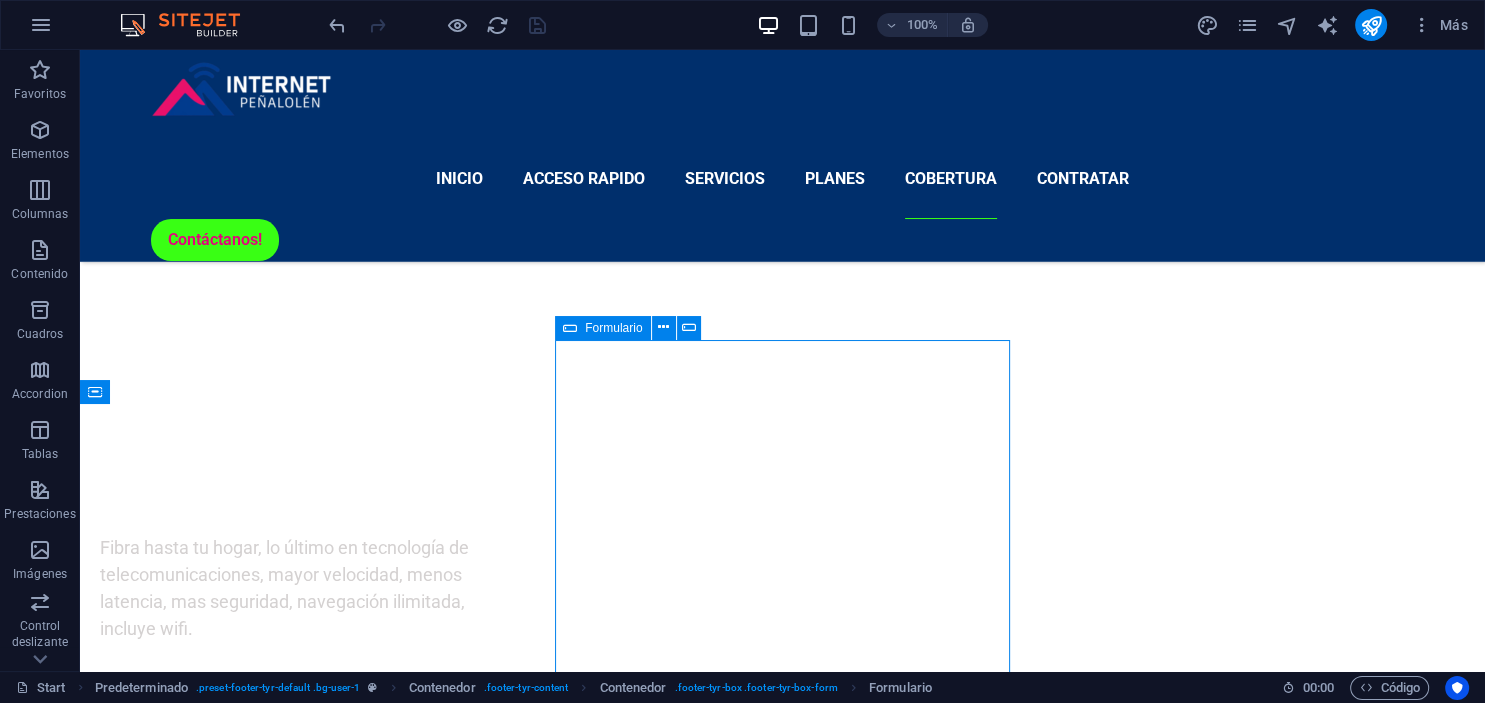 click on "Formulario" at bounding box center [613, 328] 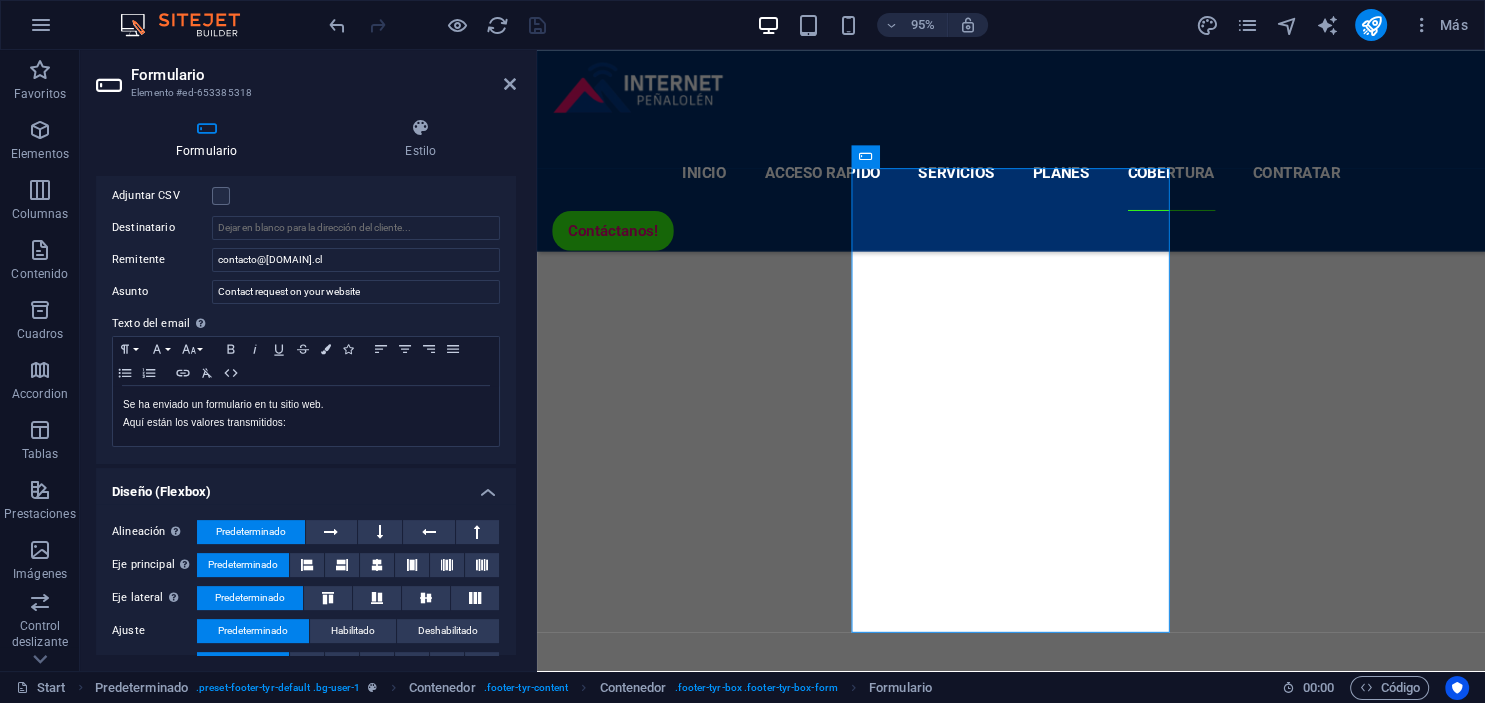 scroll, scrollTop: 624, scrollLeft: 0, axis: vertical 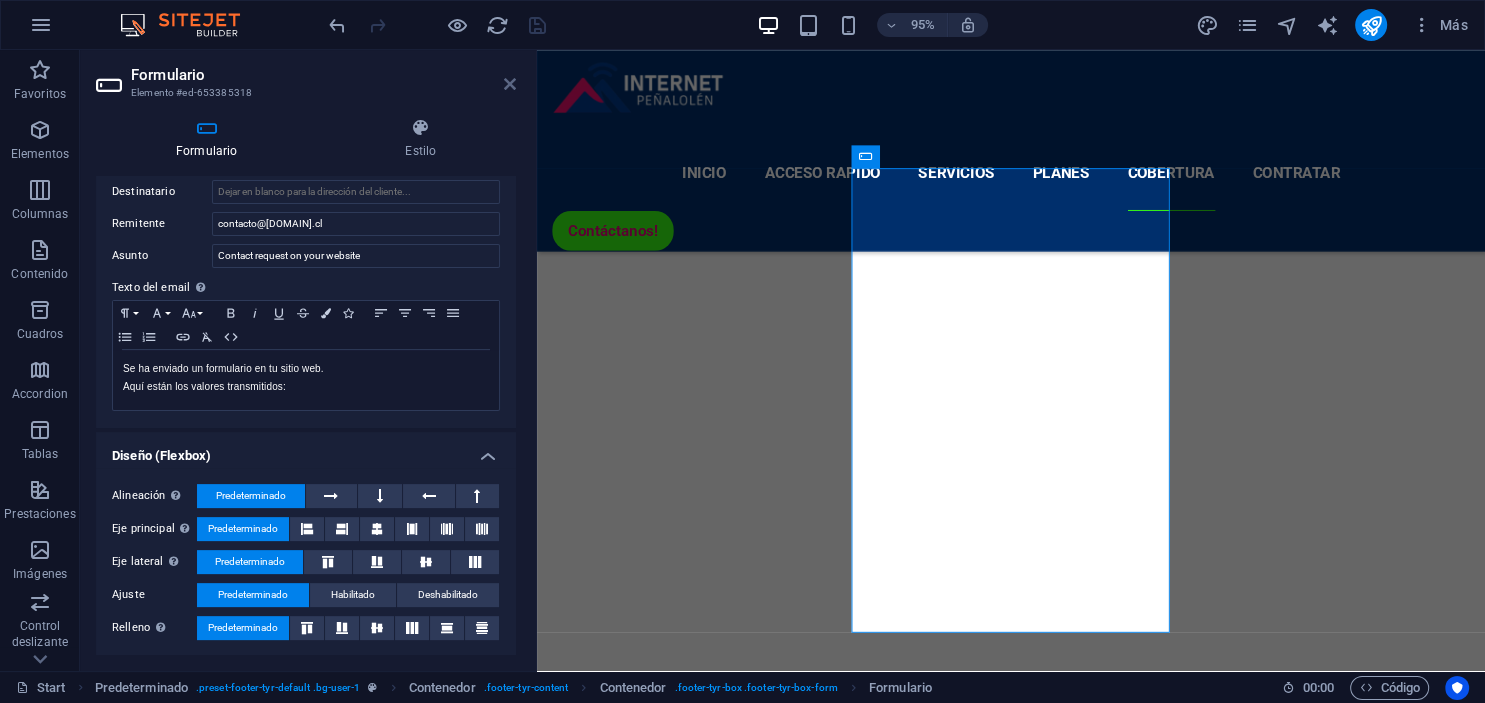 click at bounding box center [510, 84] 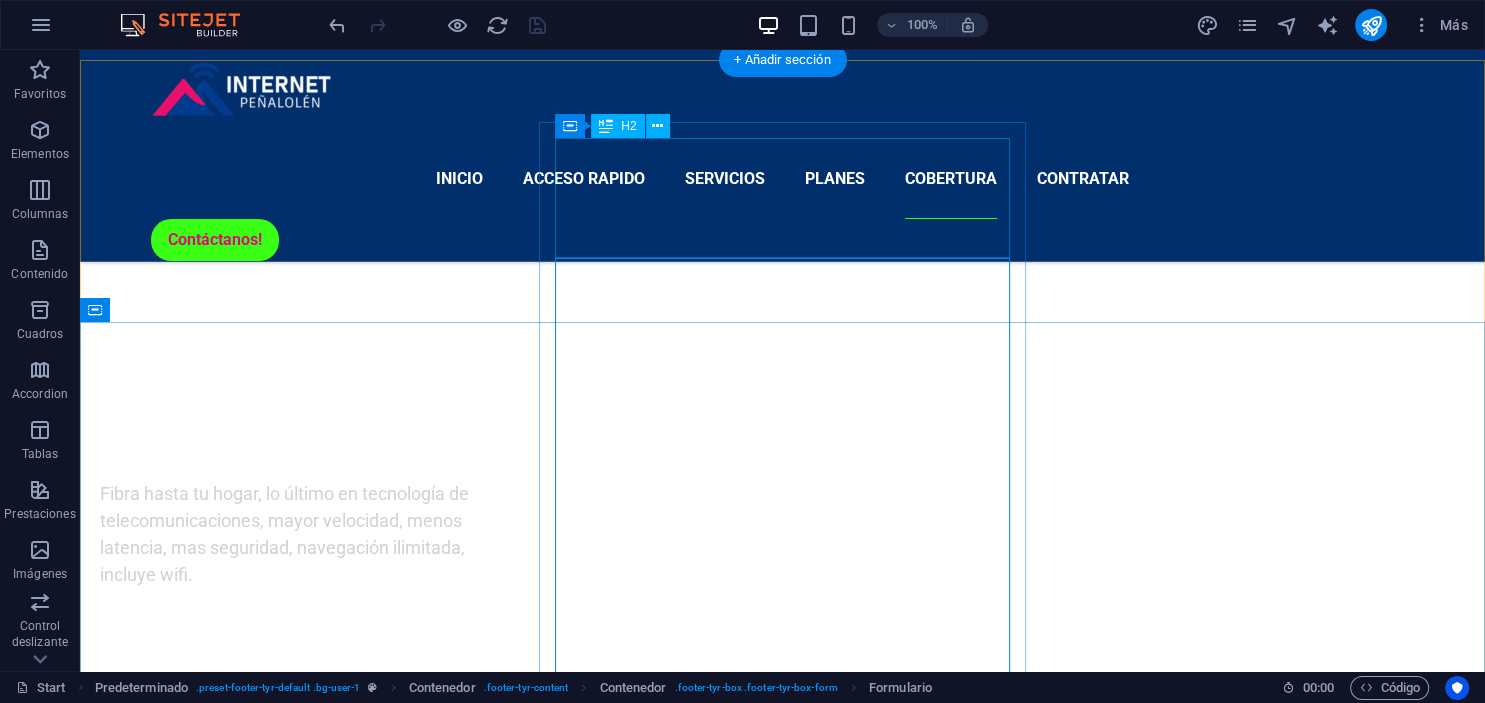 scroll, scrollTop: 5248, scrollLeft: 0, axis: vertical 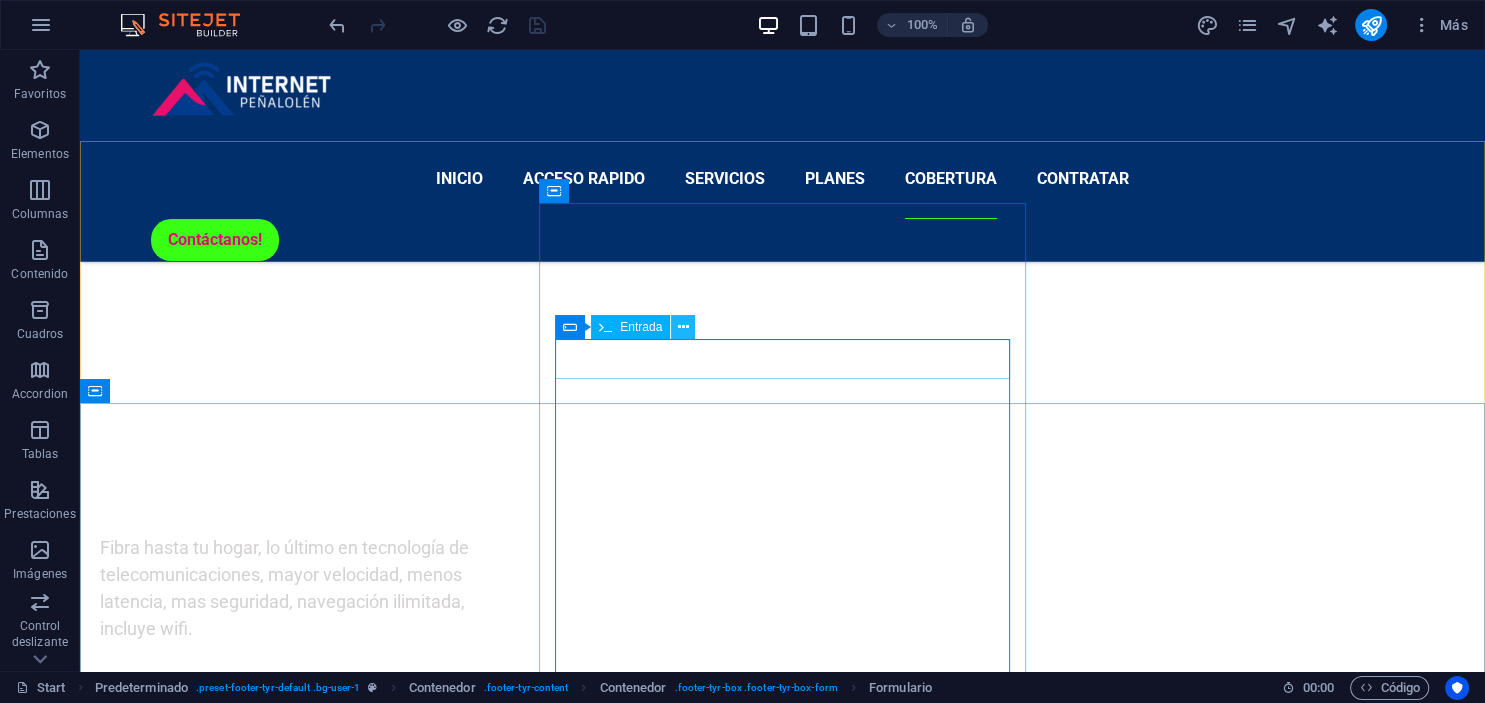 click at bounding box center [683, 327] 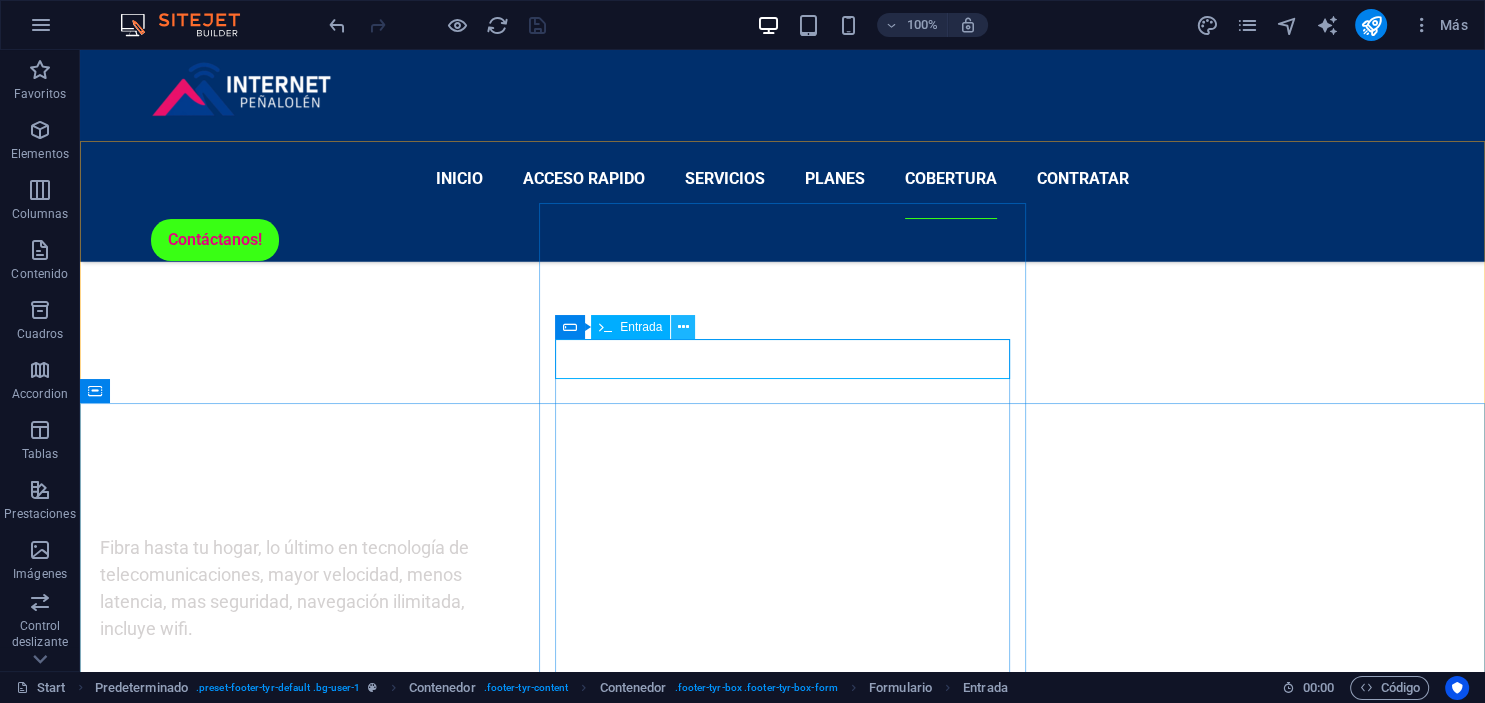 click at bounding box center [683, 327] 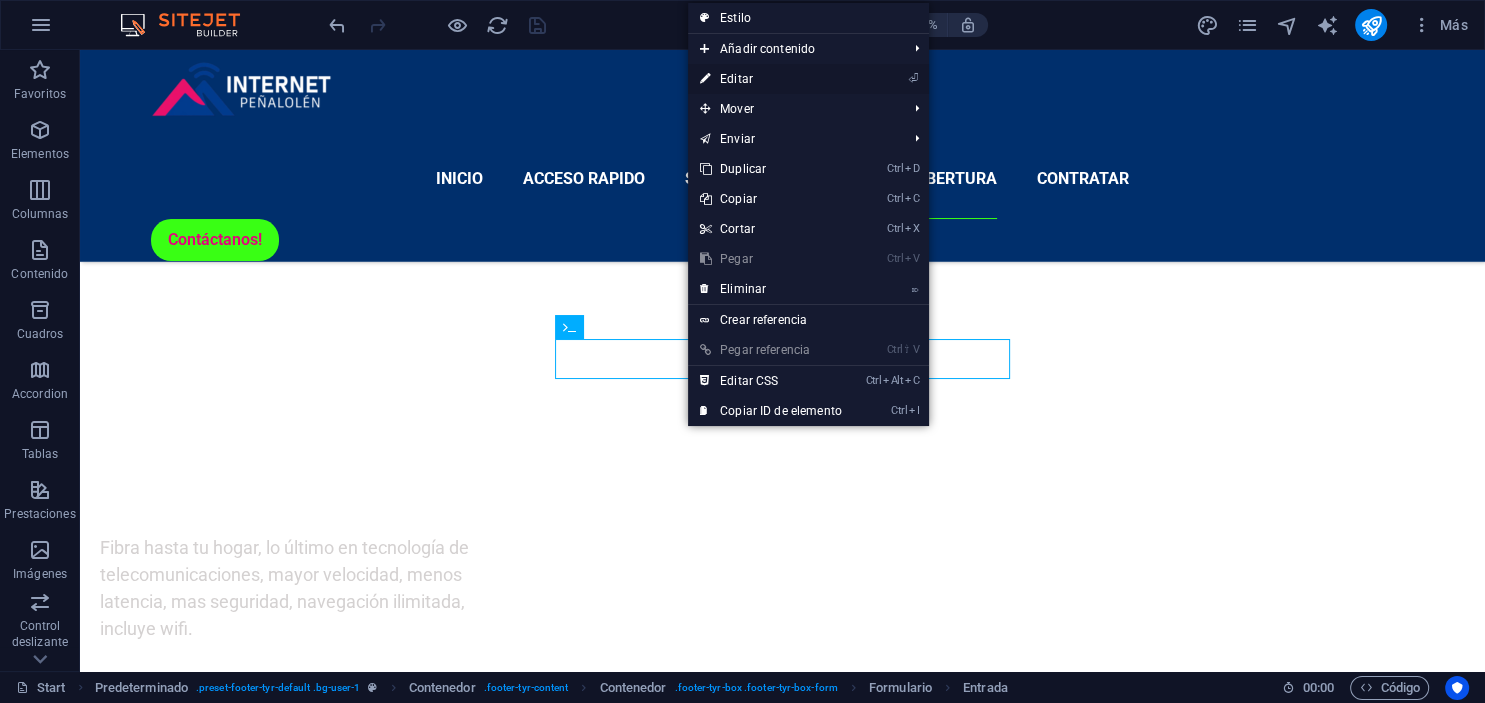 click on "⏎  Editar" at bounding box center (771, 79) 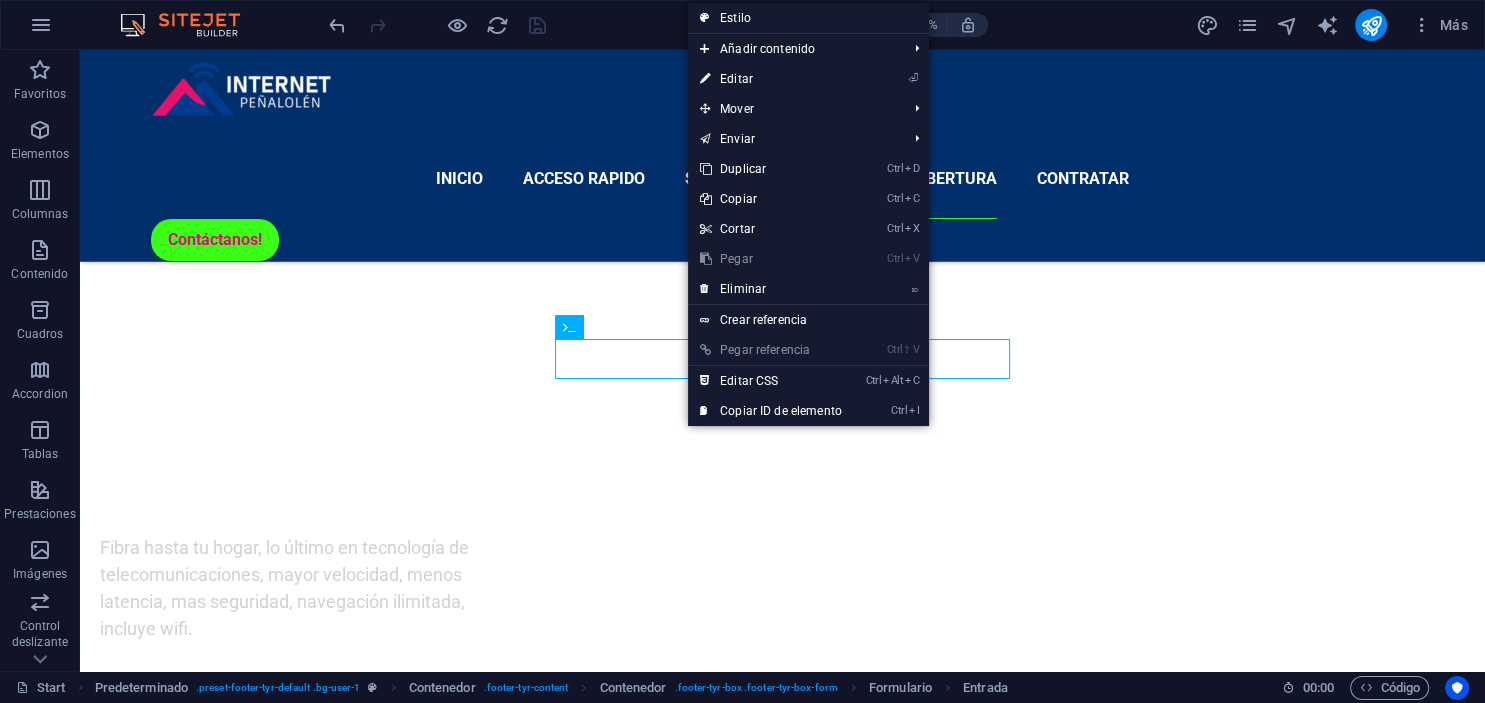 scroll, scrollTop: 5931, scrollLeft: 0, axis: vertical 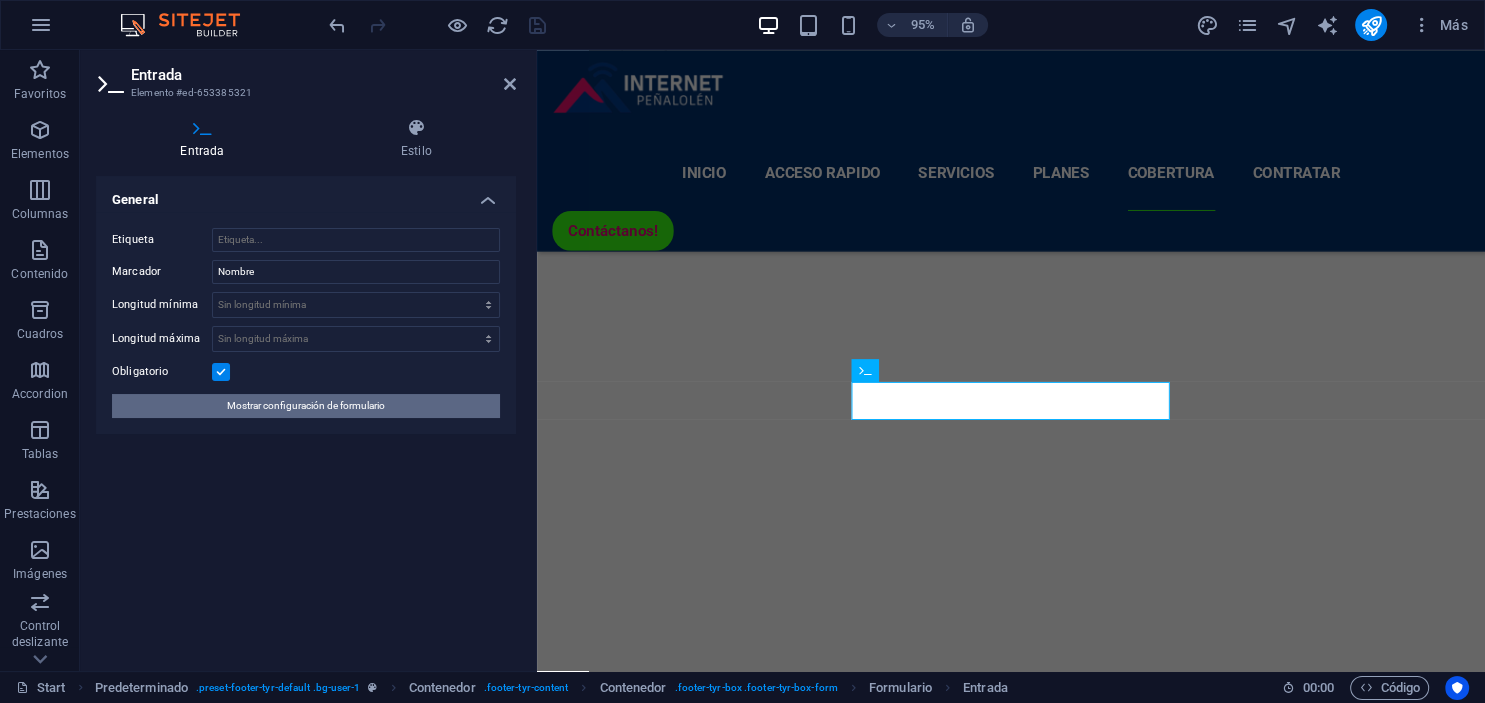 click on "Mostrar configuración de formulario" at bounding box center [306, 406] 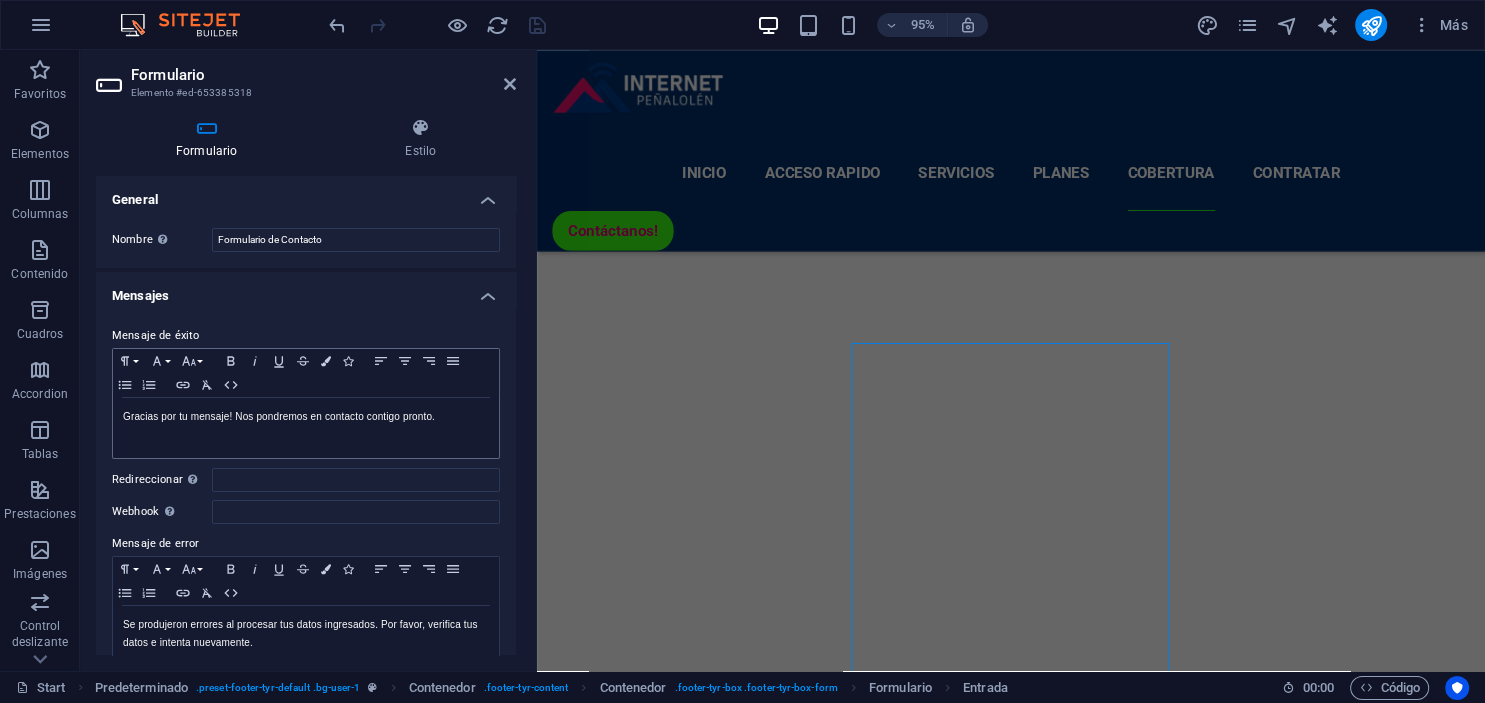 scroll, scrollTop: 5972, scrollLeft: 0, axis: vertical 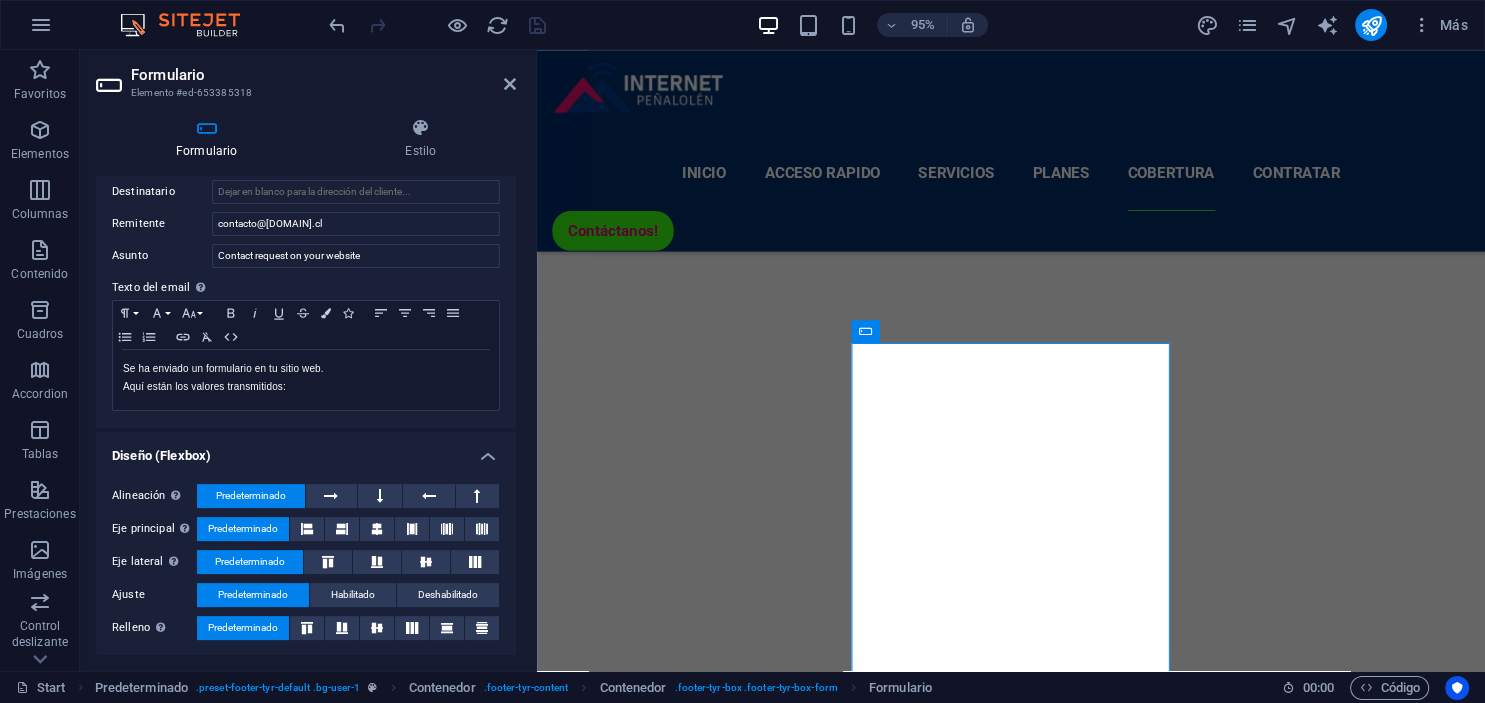 click on "Diseño (Flexbox)" at bounding box center [306, 450] 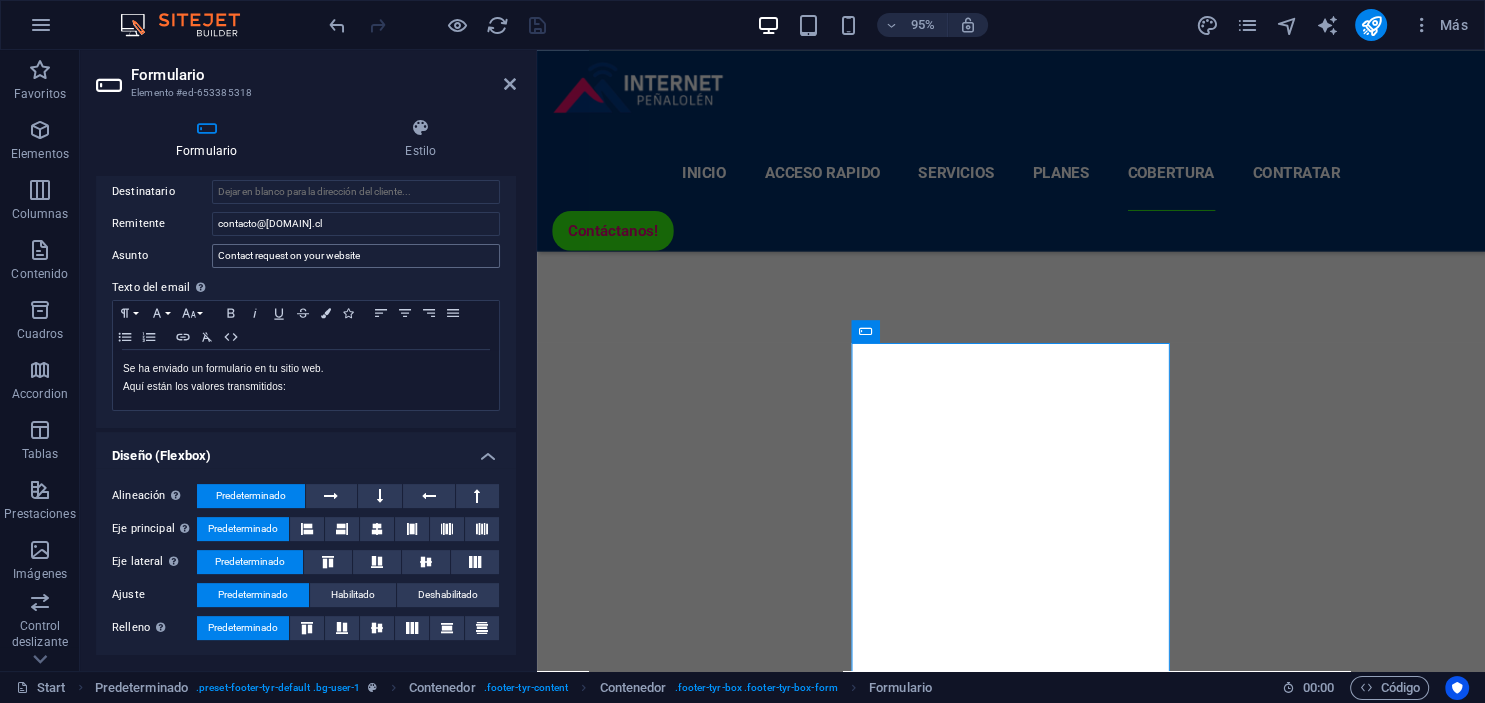 scroll, scrollTop: 447, scrollLeft: 0, axis: vertical 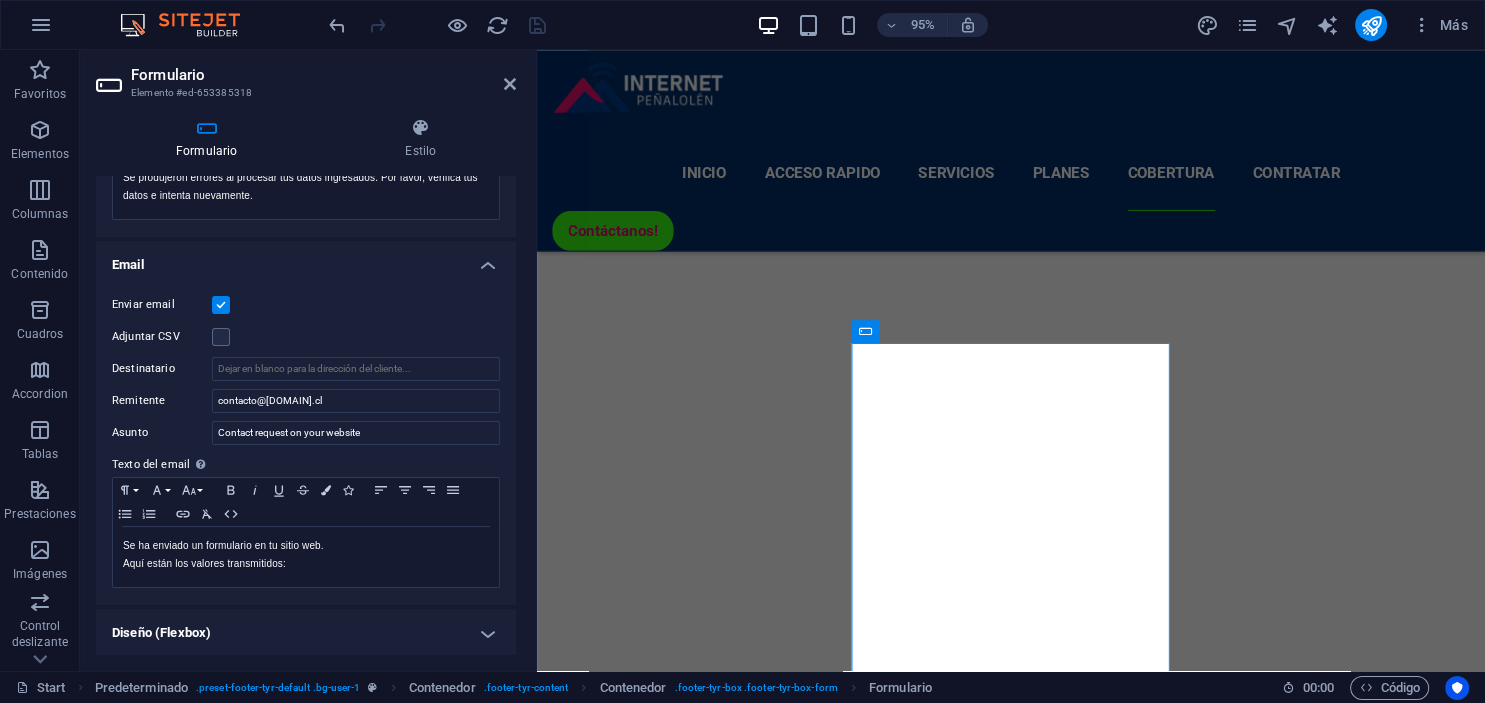 click on "Email" at bounding box center [306, 259] 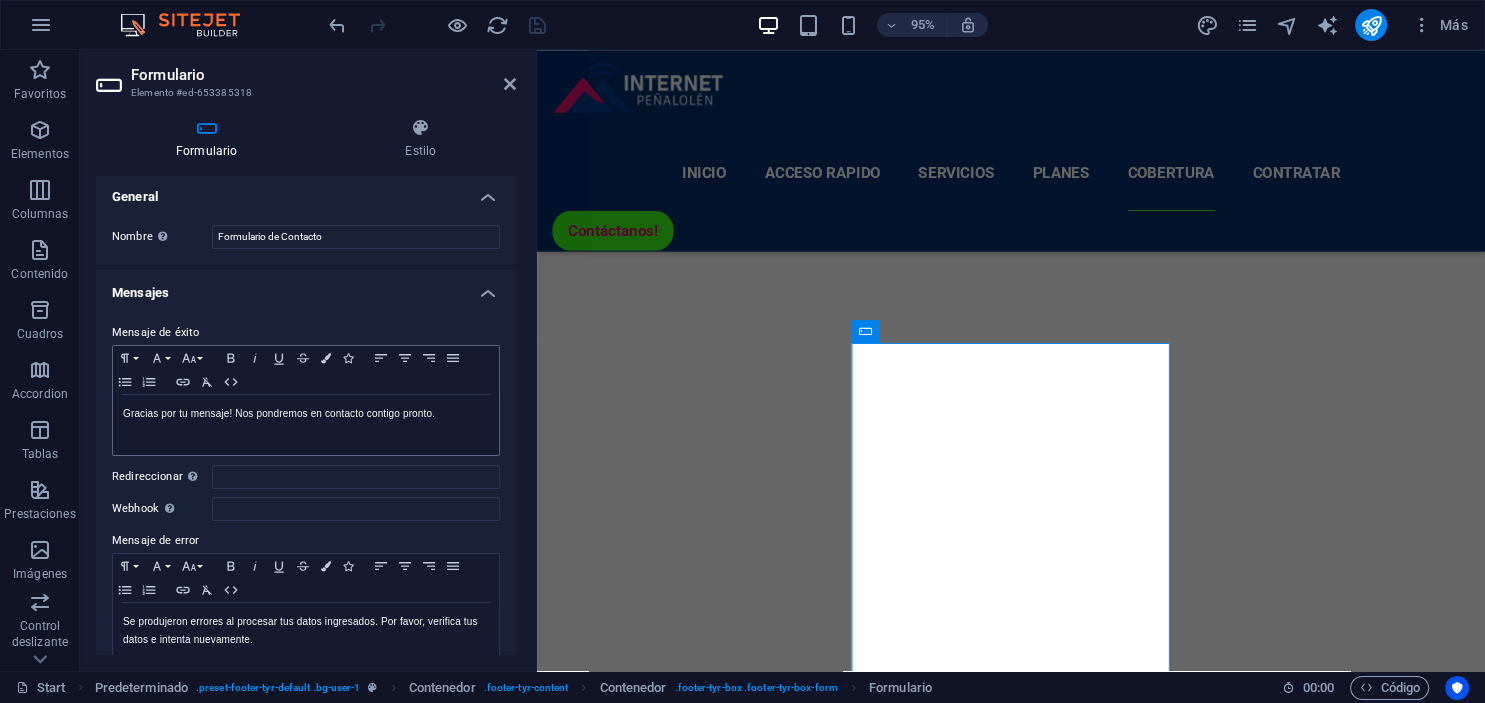 scroll, scrollTop: 0, scrollLeft: 0, axis: both 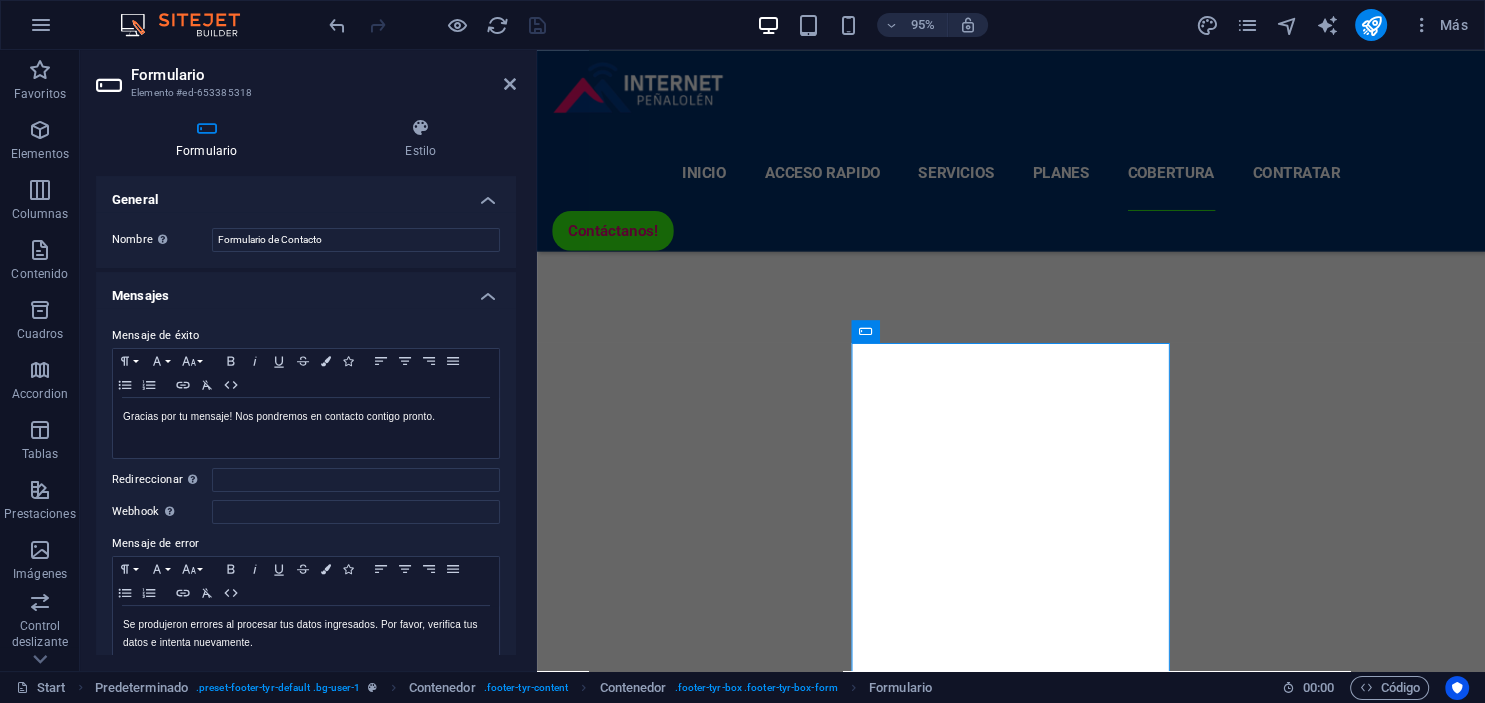 click on "Mensajes" at bounding box center [306, 290] 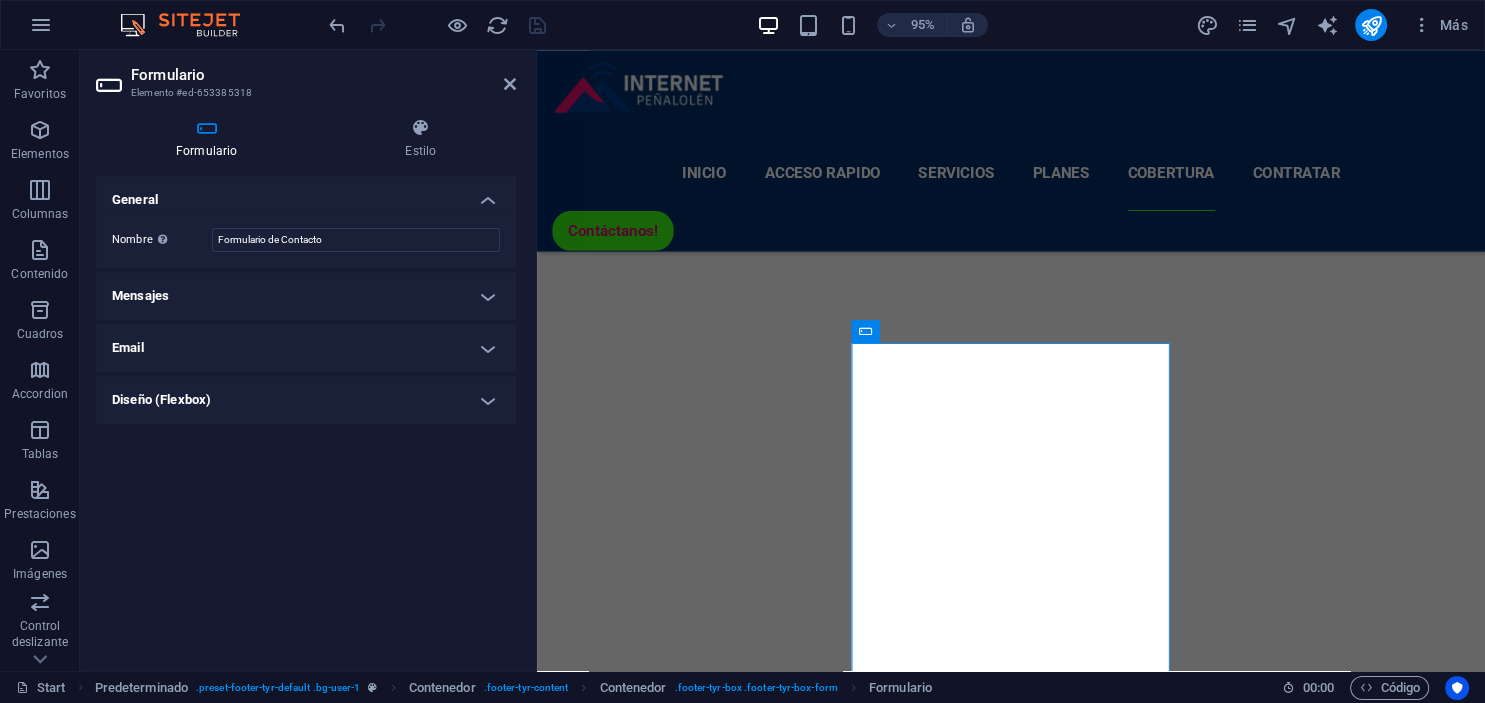 click on "General" at bounding box center (306, 194) 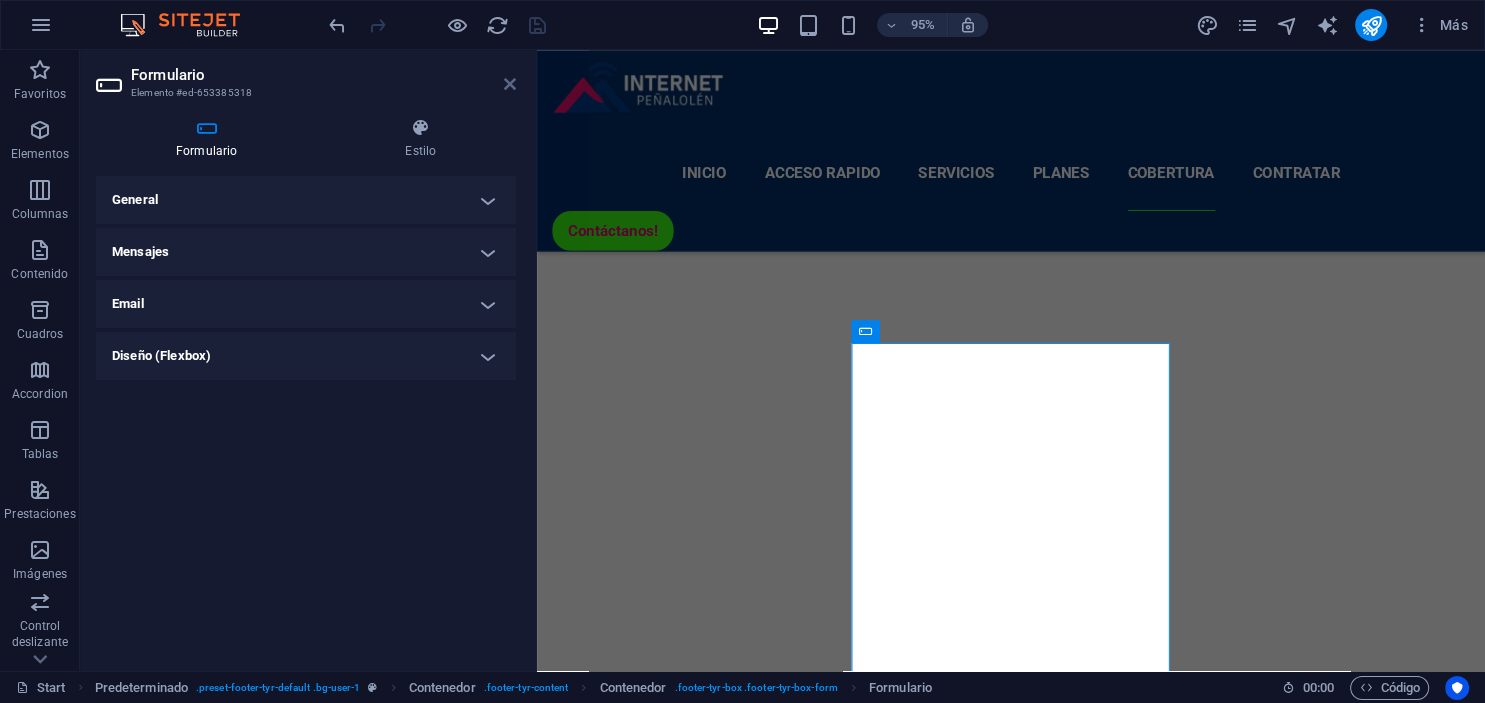 click at bounding box center [510, 84] 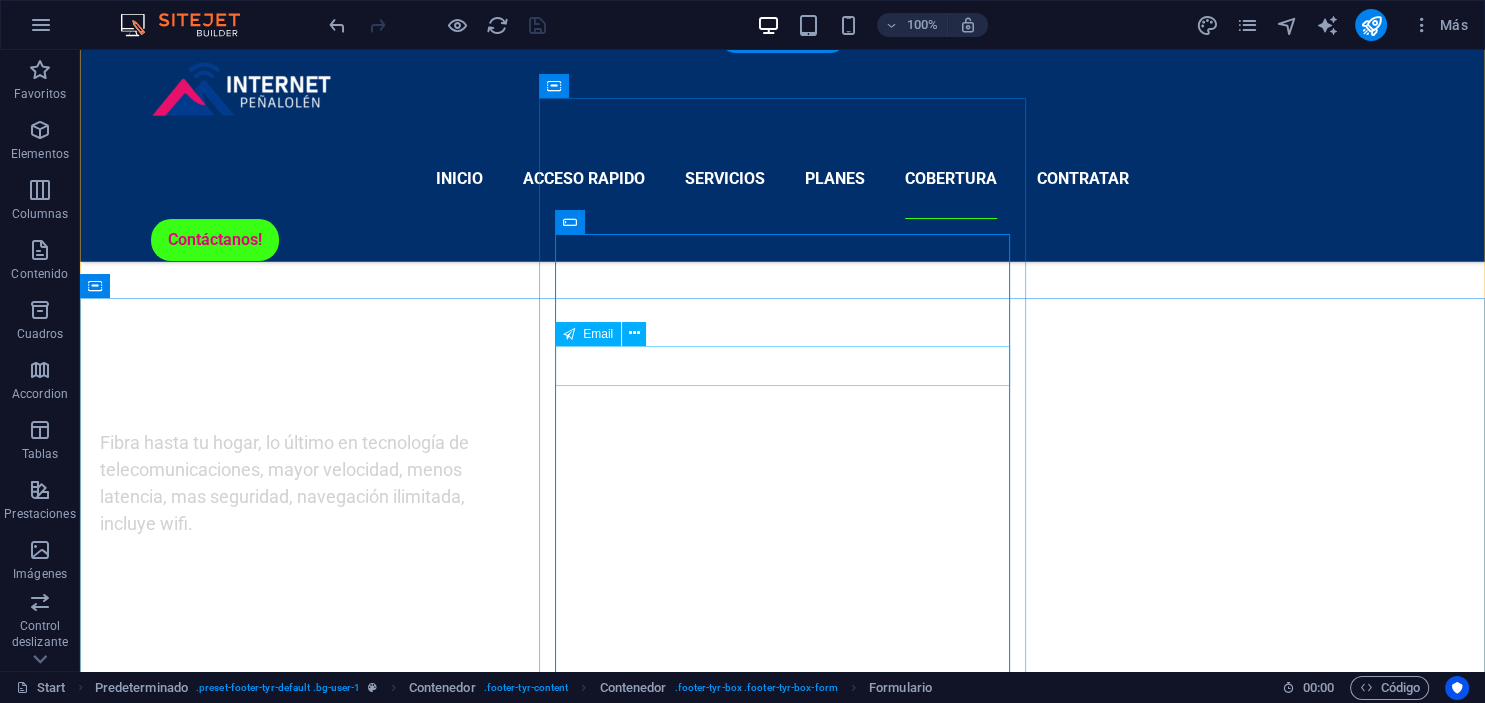 scroll, scrollTop: 5248, scrollLeft: 0, axis: vertical 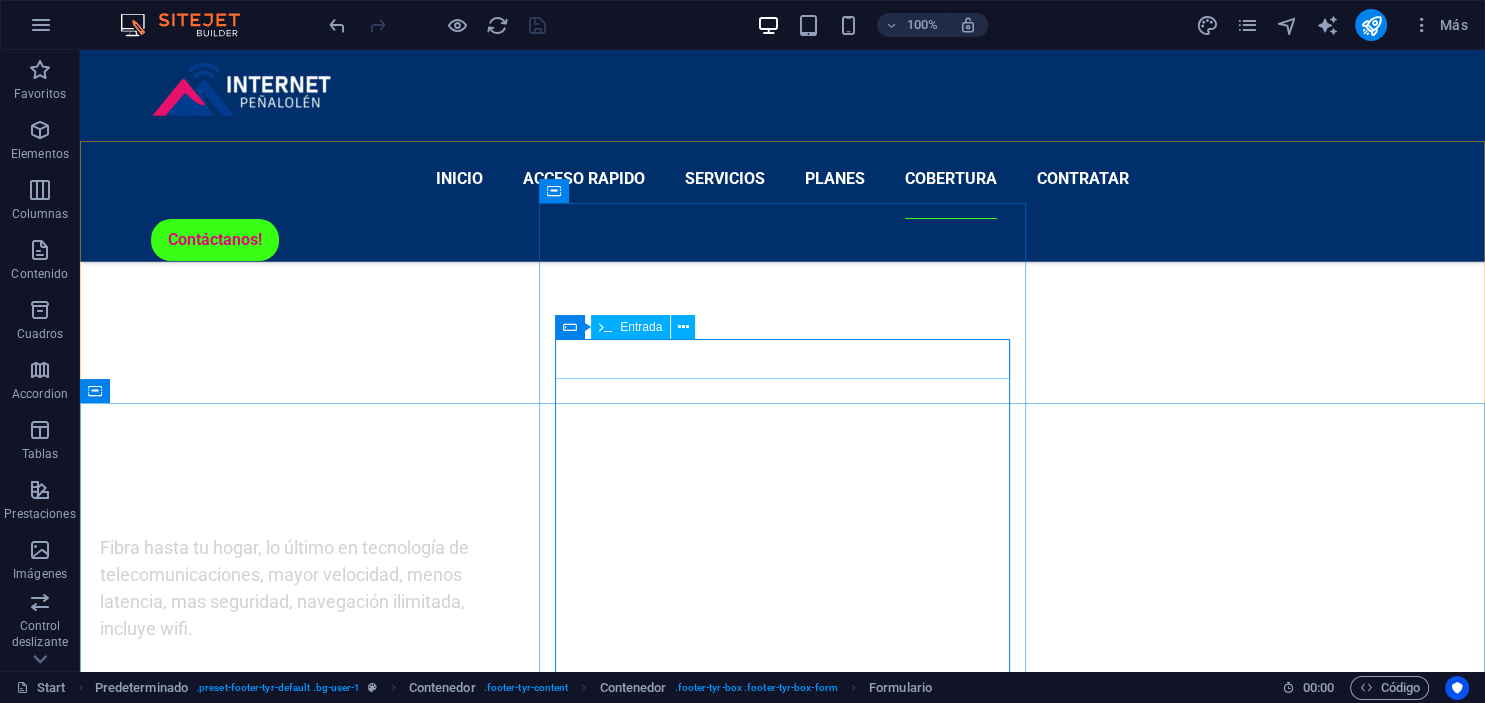 click on "Entrada" at bounding box center [641, 327] 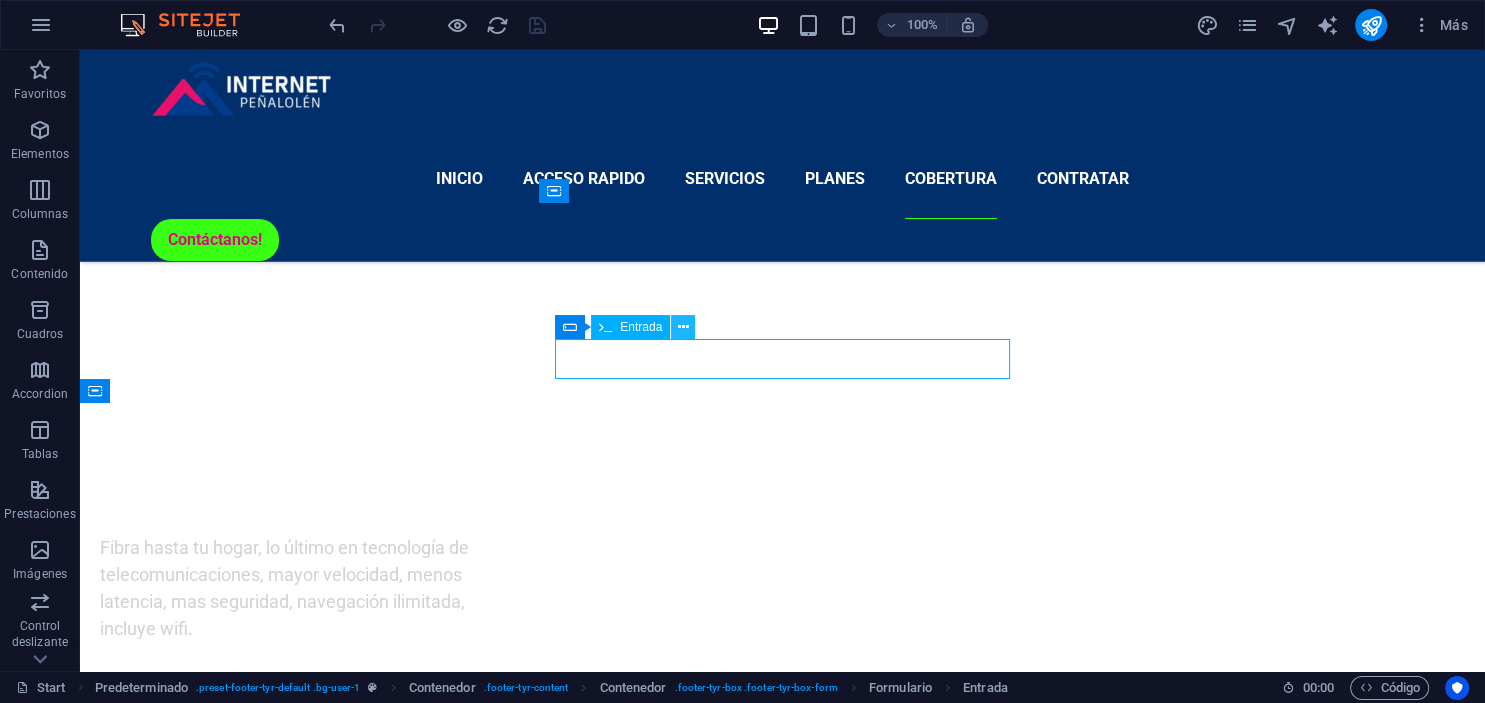 click at bounding box center [683, 327] 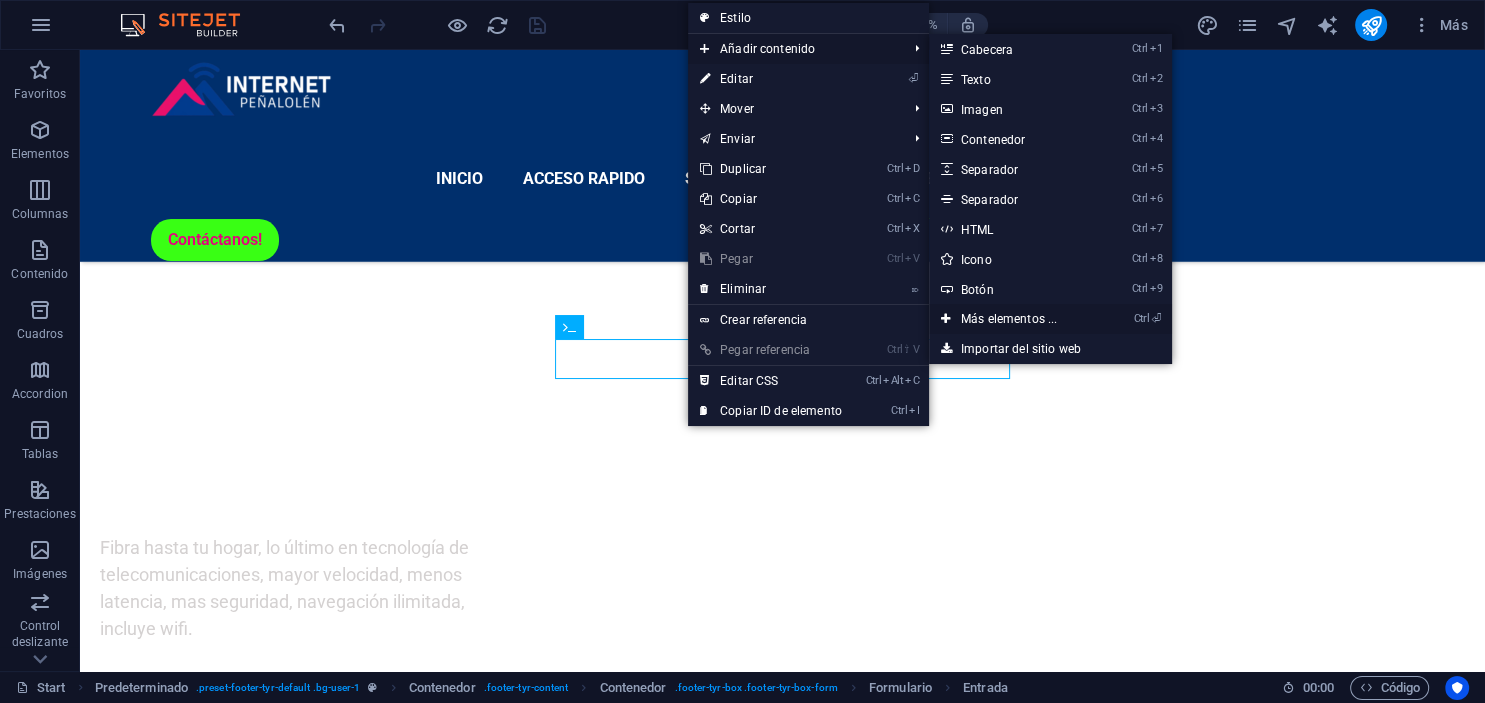 click on "Ctrl ⏎  Más elementos ..." at bounding box center (1013, 319) 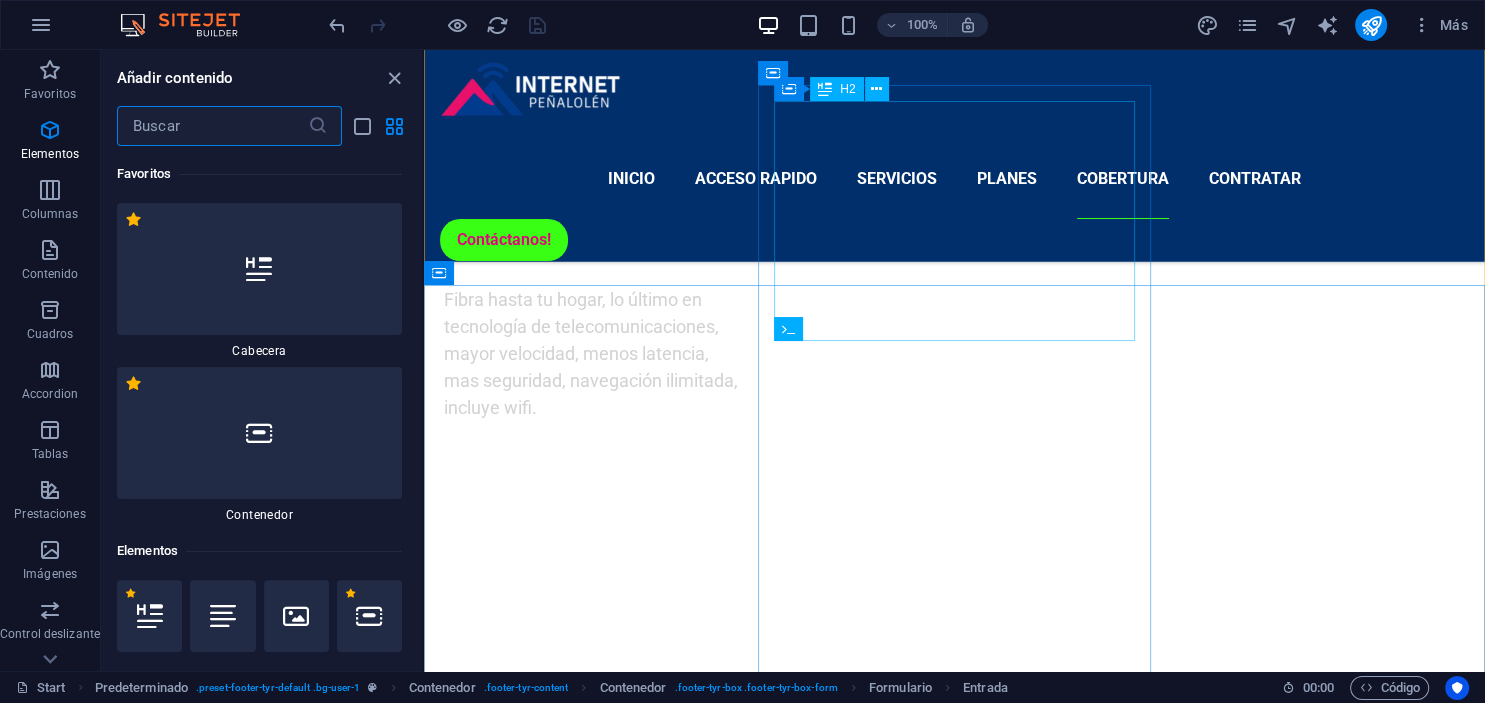 scroll, scrollTop: 5702, scrollLeft: 0, axis: vertical 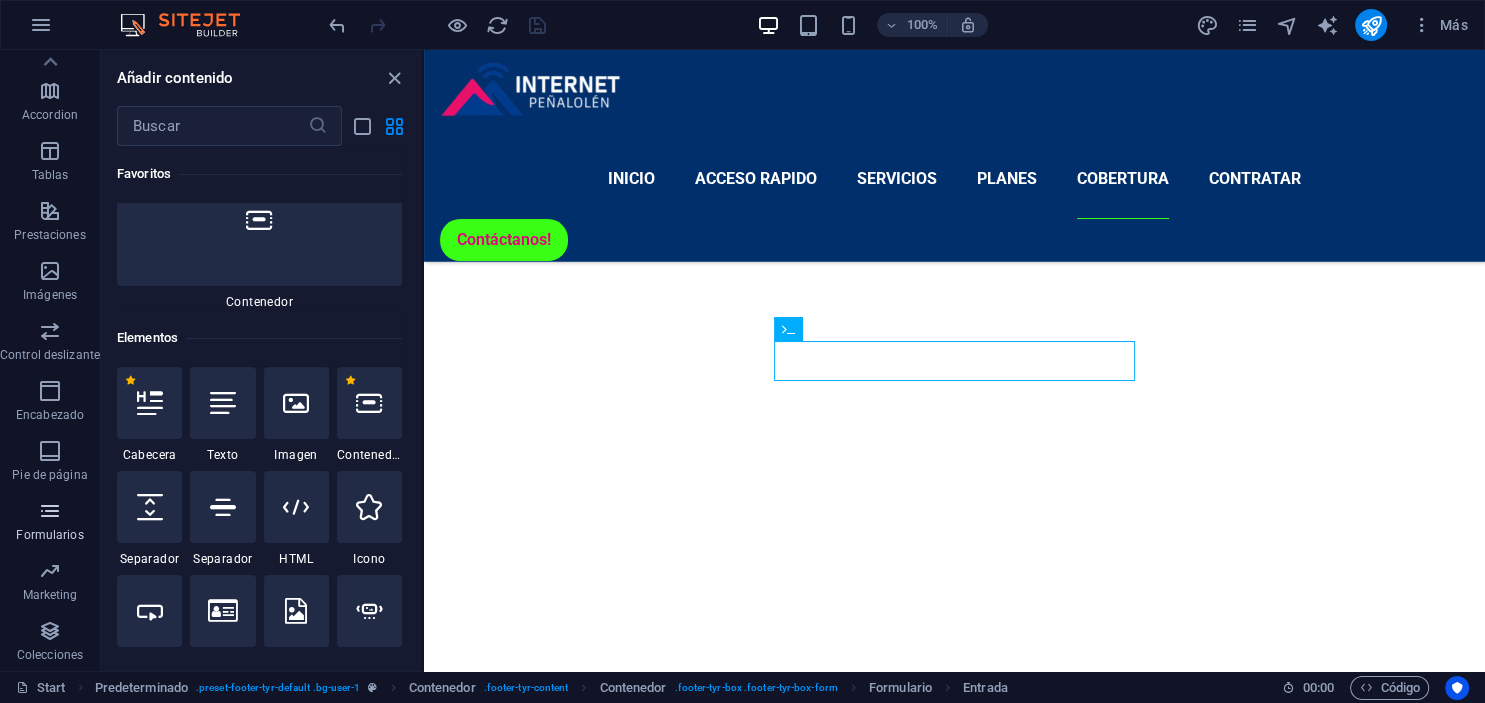 click on "Formularios" at bounding box center [50, 523] 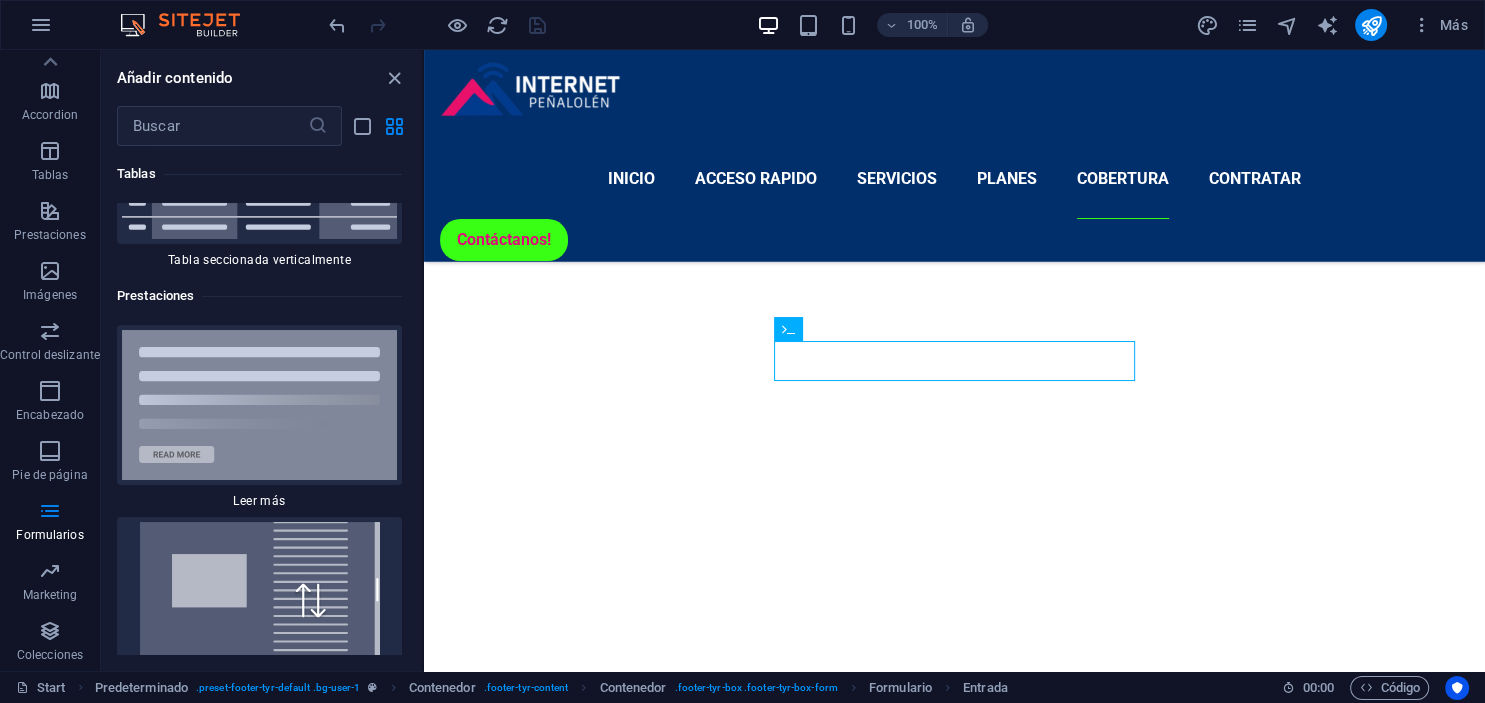 scroll, scrollTop: 15147, scrollLeft: 0, axis: vertical 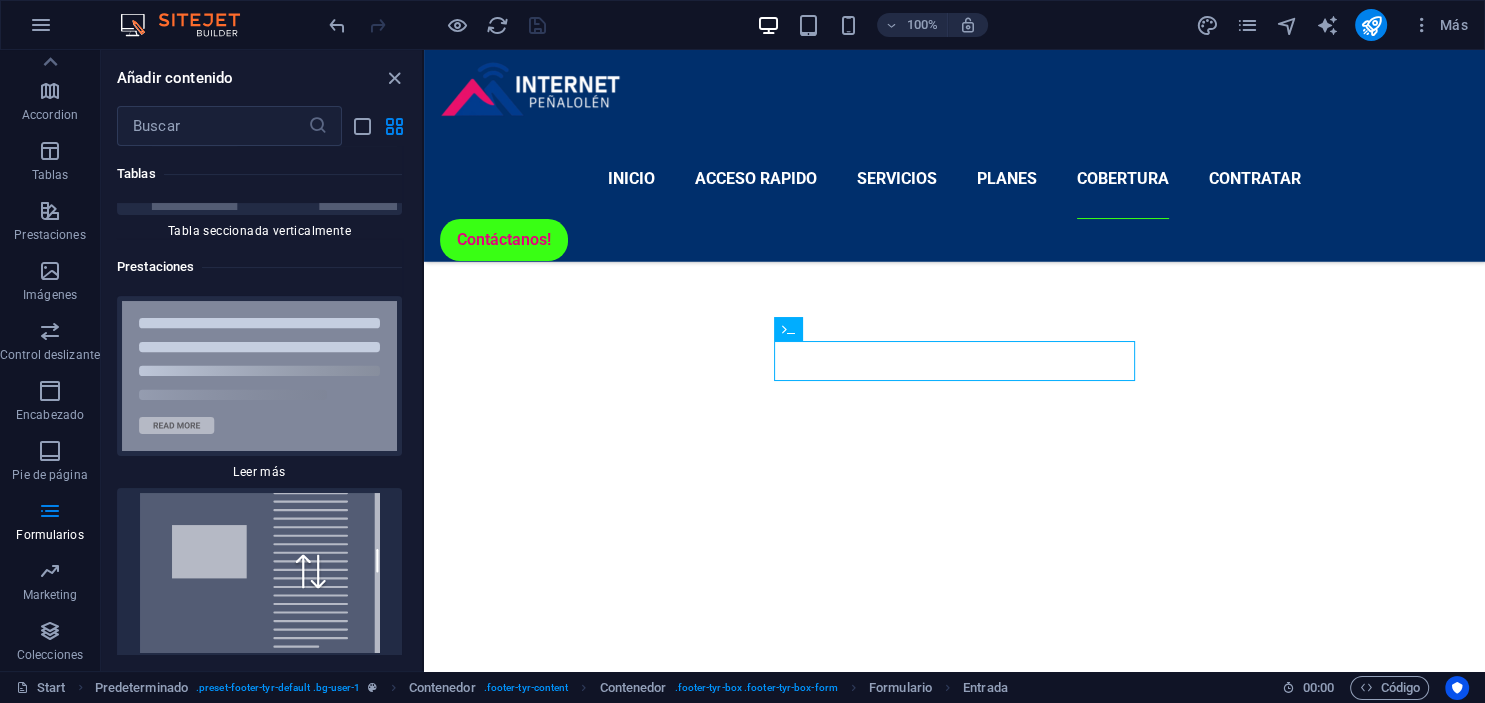 click at bounding box center [259, 15744] 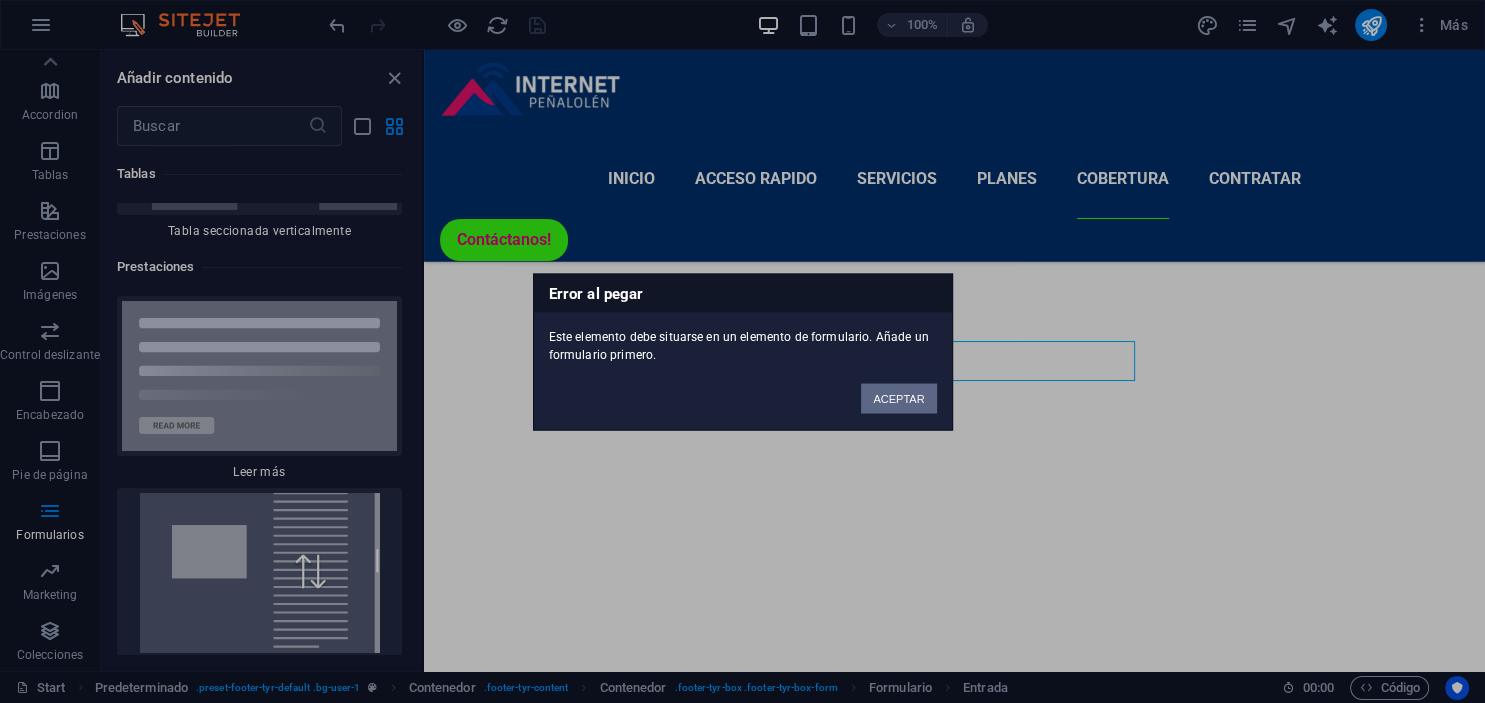click on "ACEPTAR" at bounding box center (898, 398) 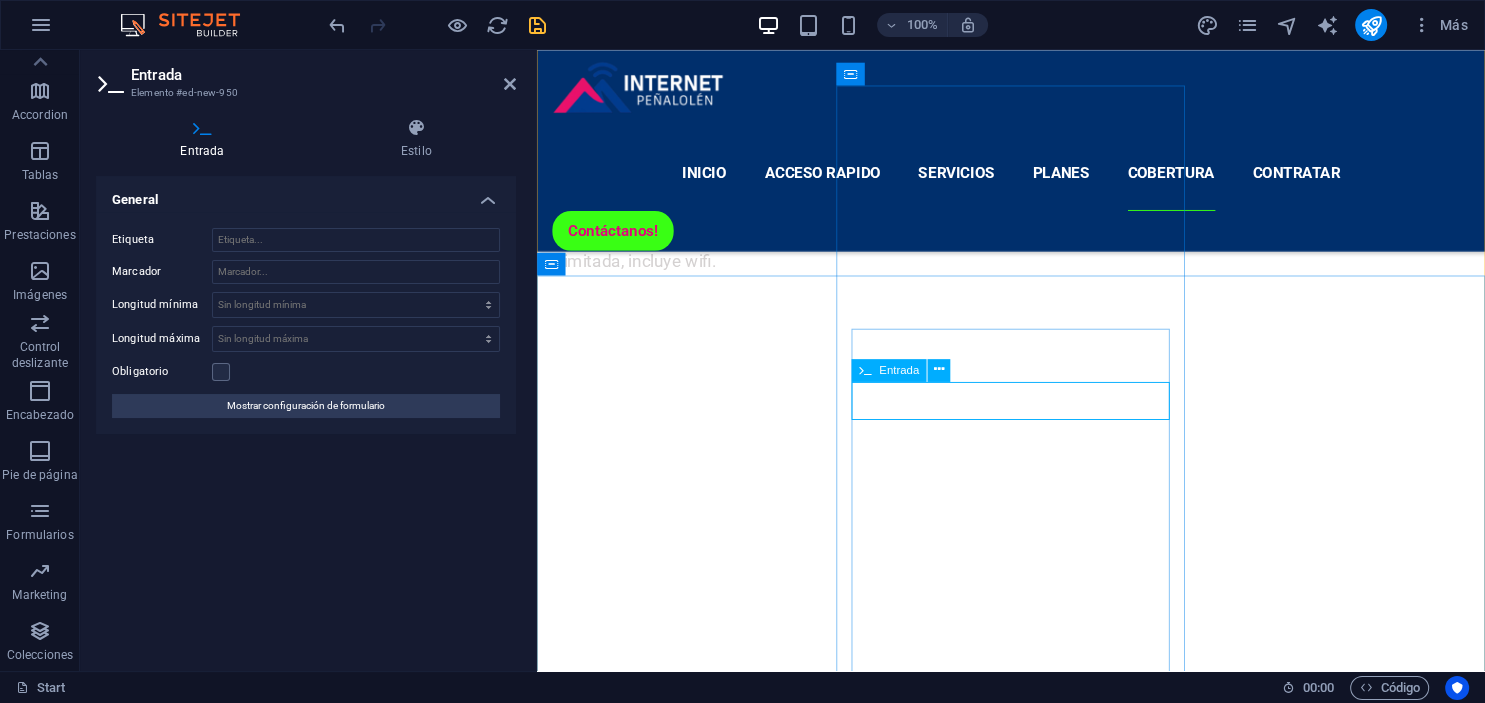 scroll, scrollTop: 5987, scrollLeft: 0, axis: vertical 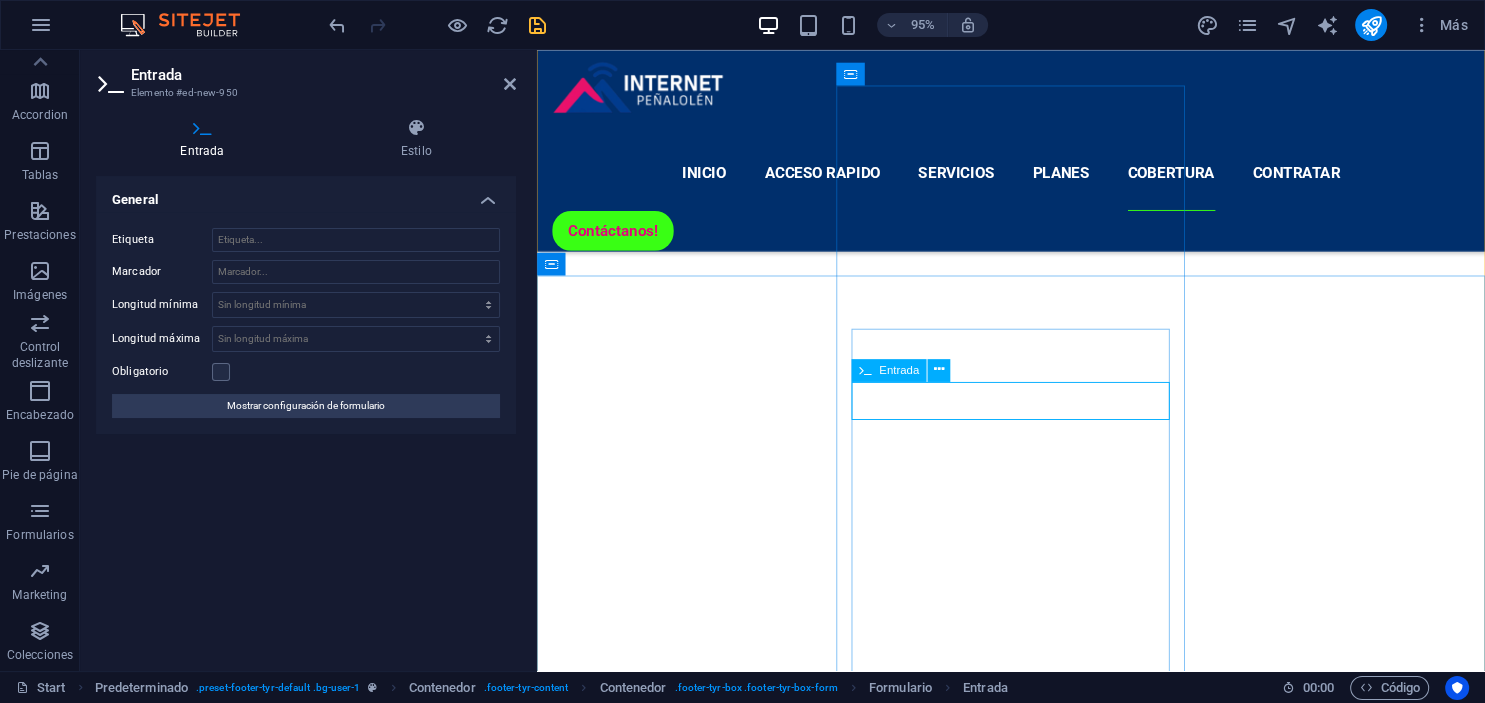 click on "Entrada" at bounding box center [899, 369] 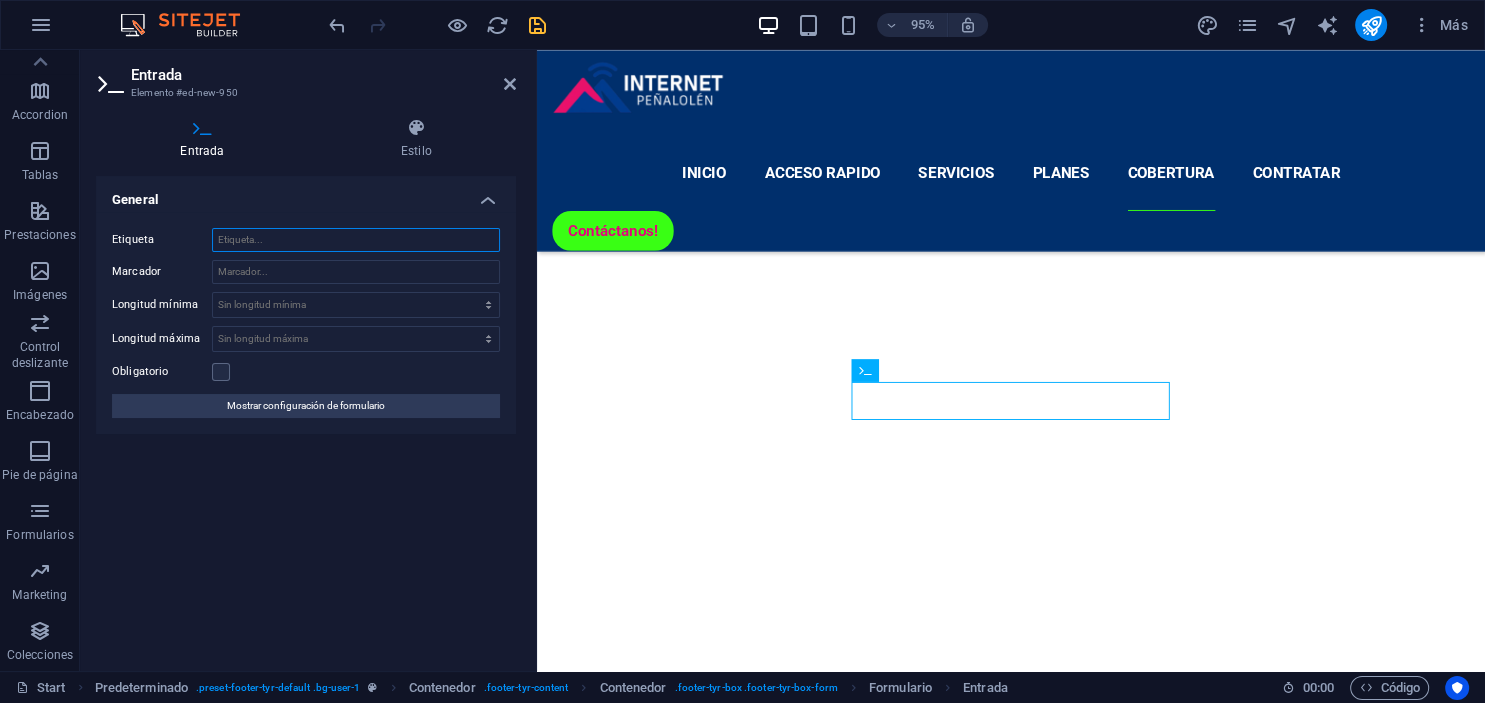 click on "Etiqueta" at bounding box center [356, 240] 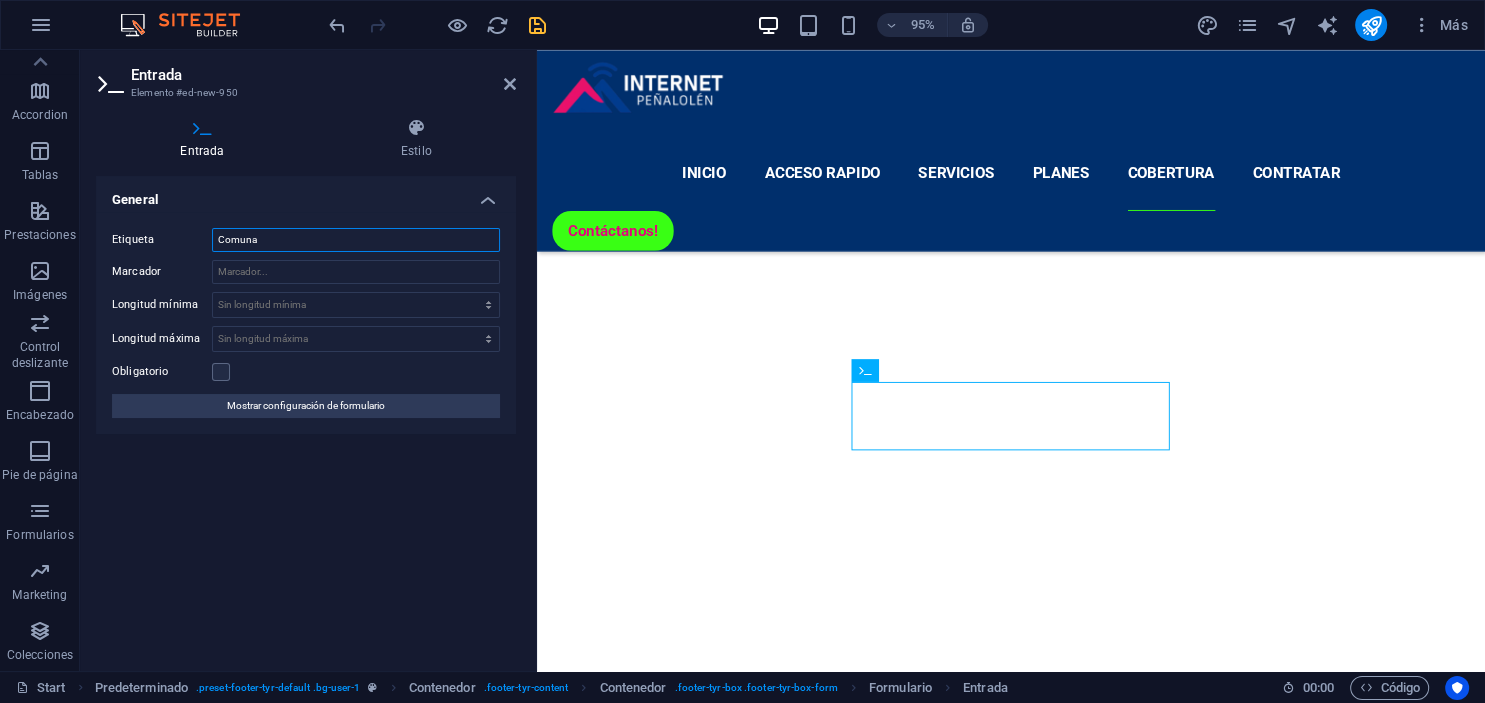 type on "Comuna" 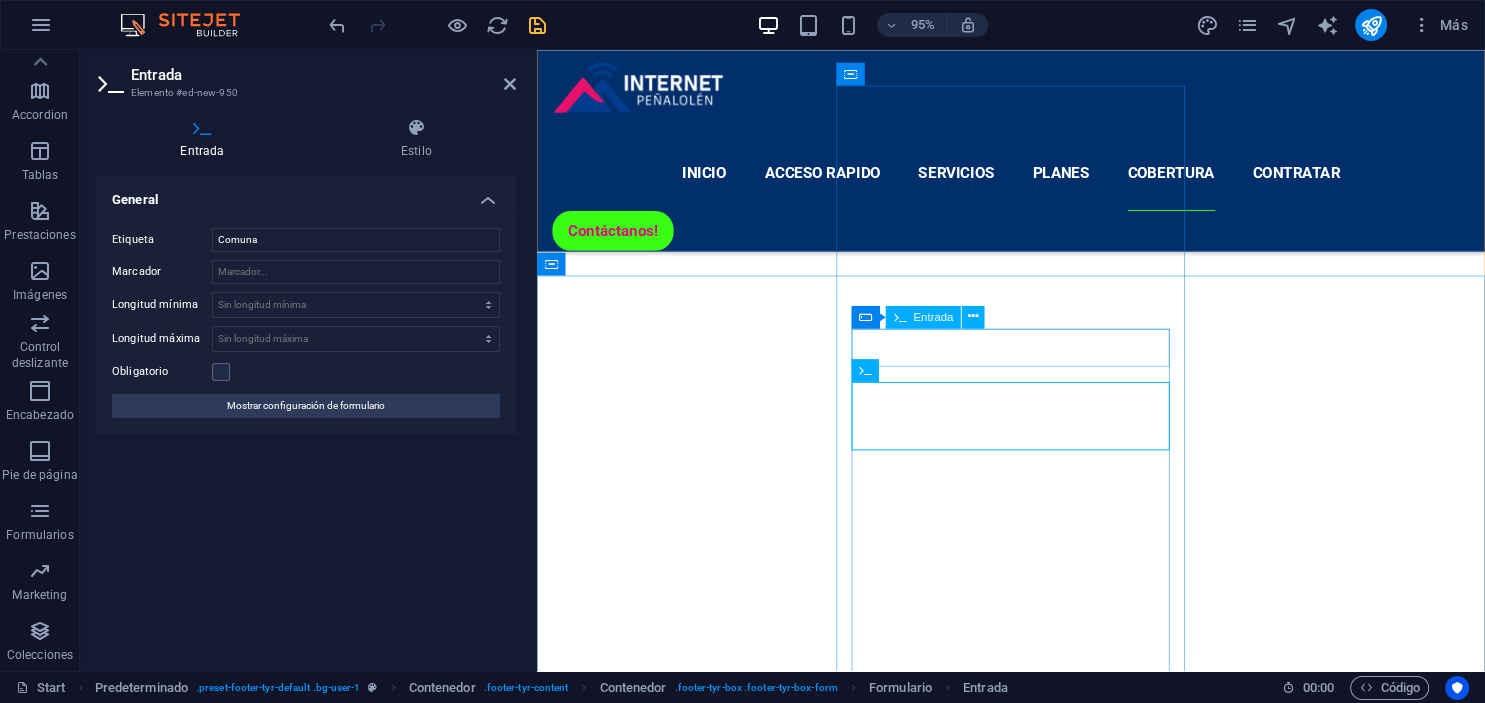 click 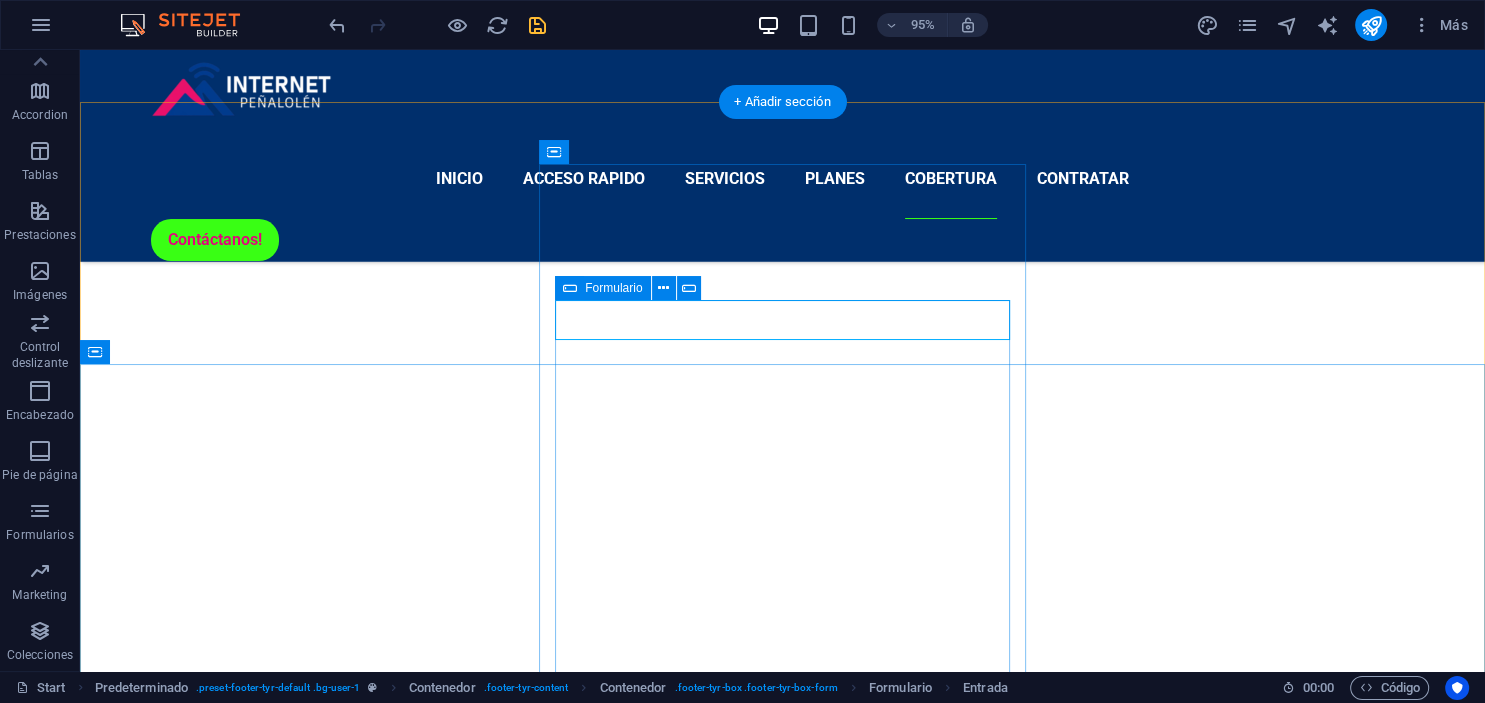 scroll, scrollTop: 5287, scrollLeft: 0, axis: vertical 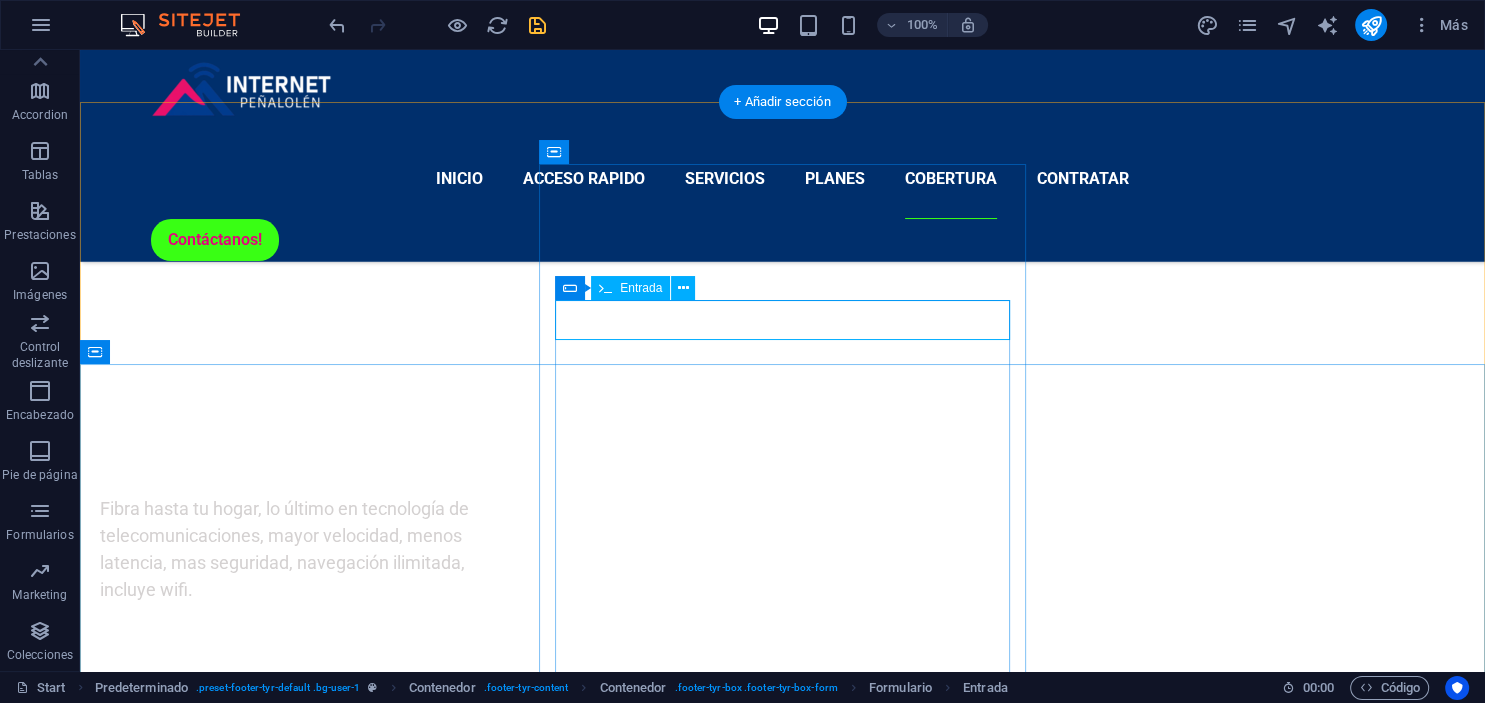 click 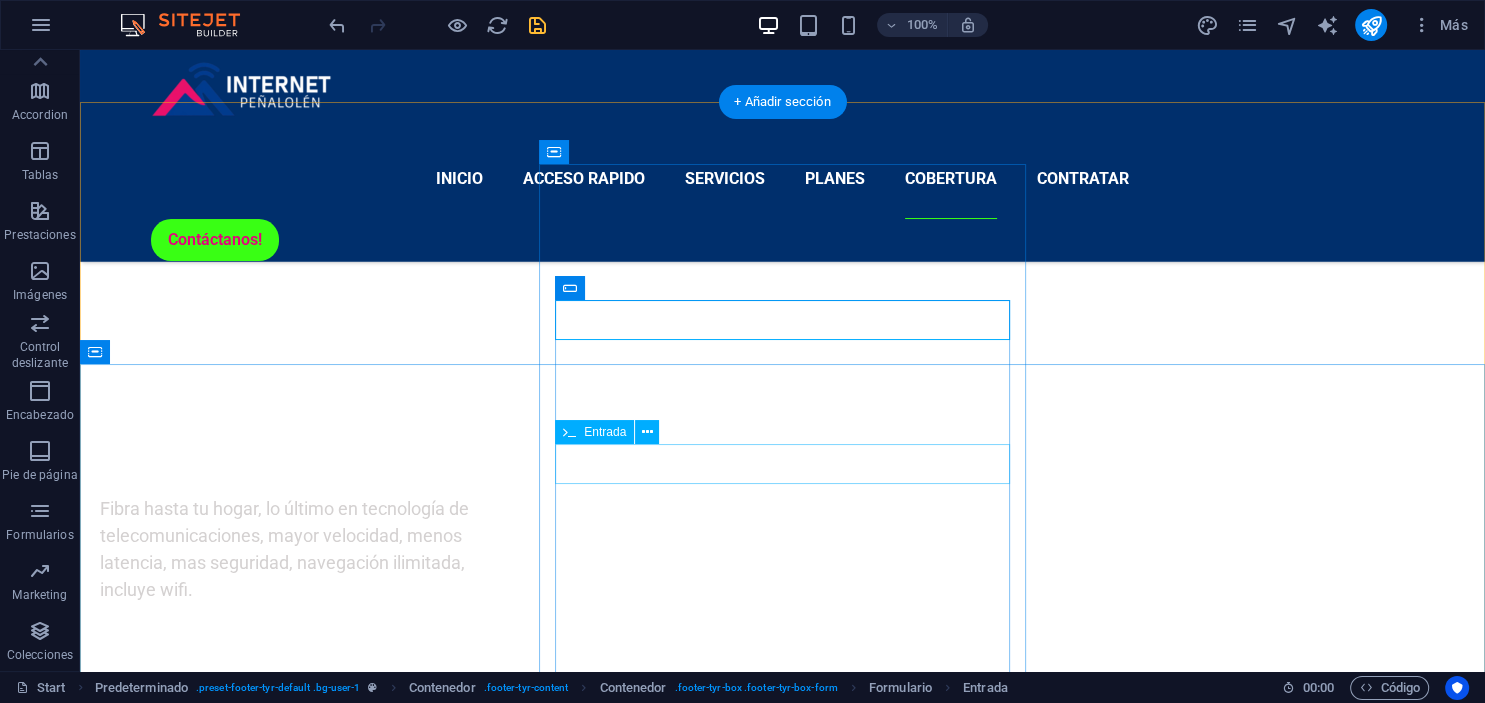 click 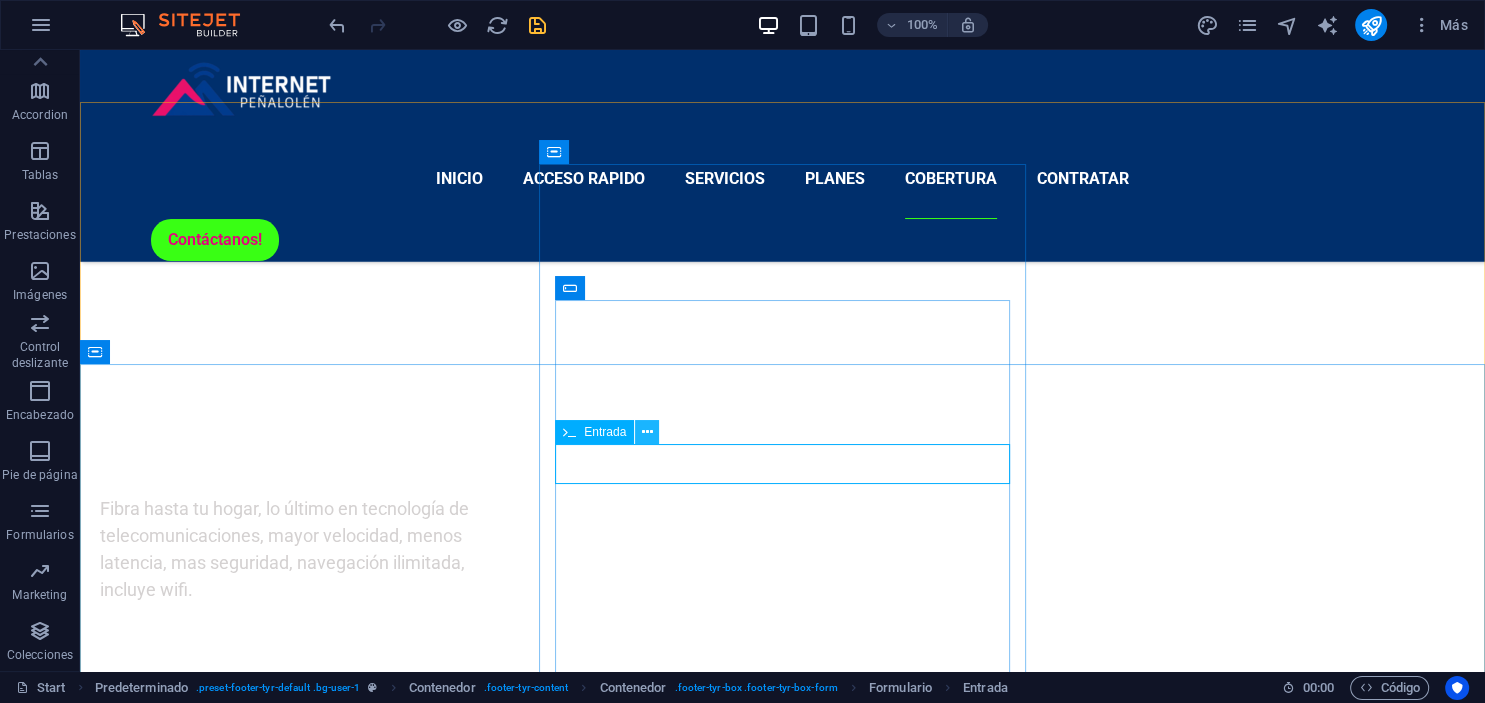 click at bounding box center [647, 432] 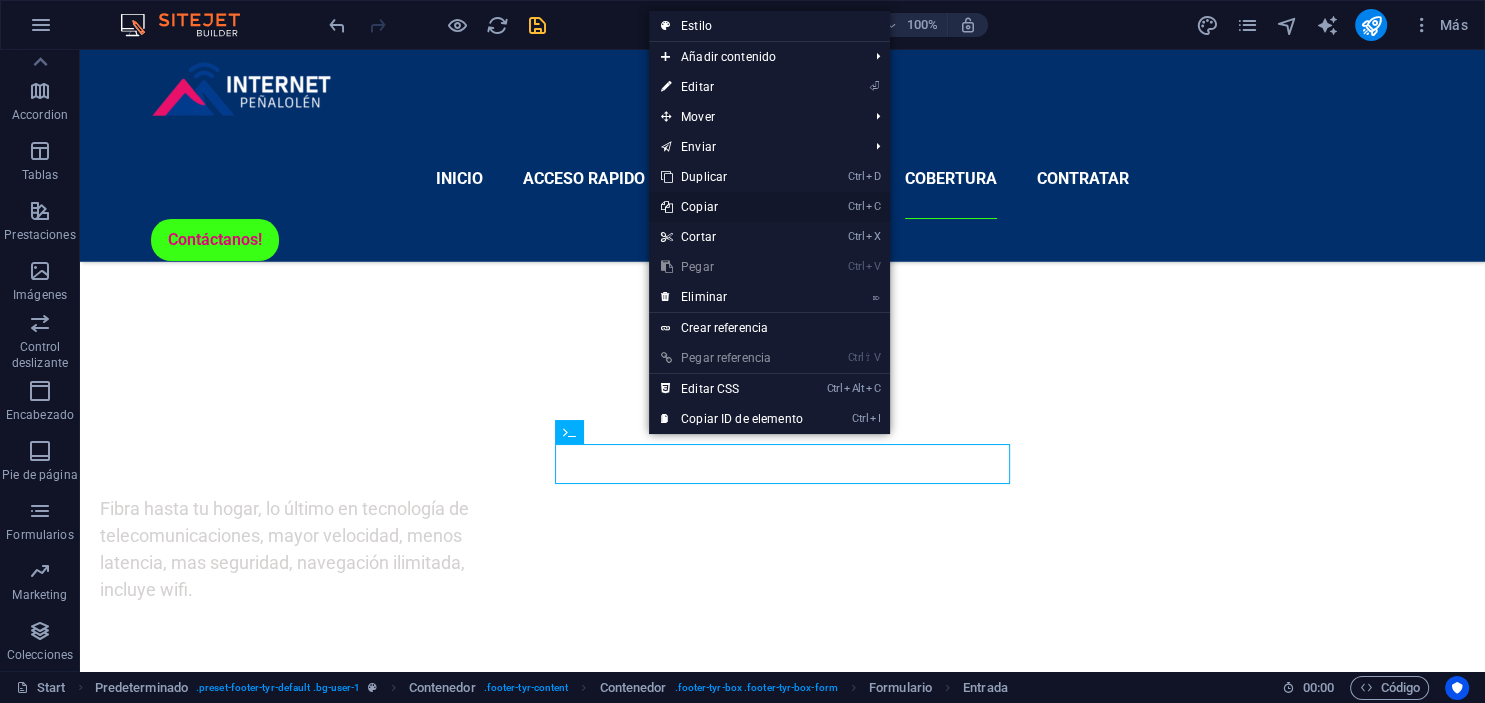 click on "Ctrl C  Copiar" at bounding box center [732, 207] 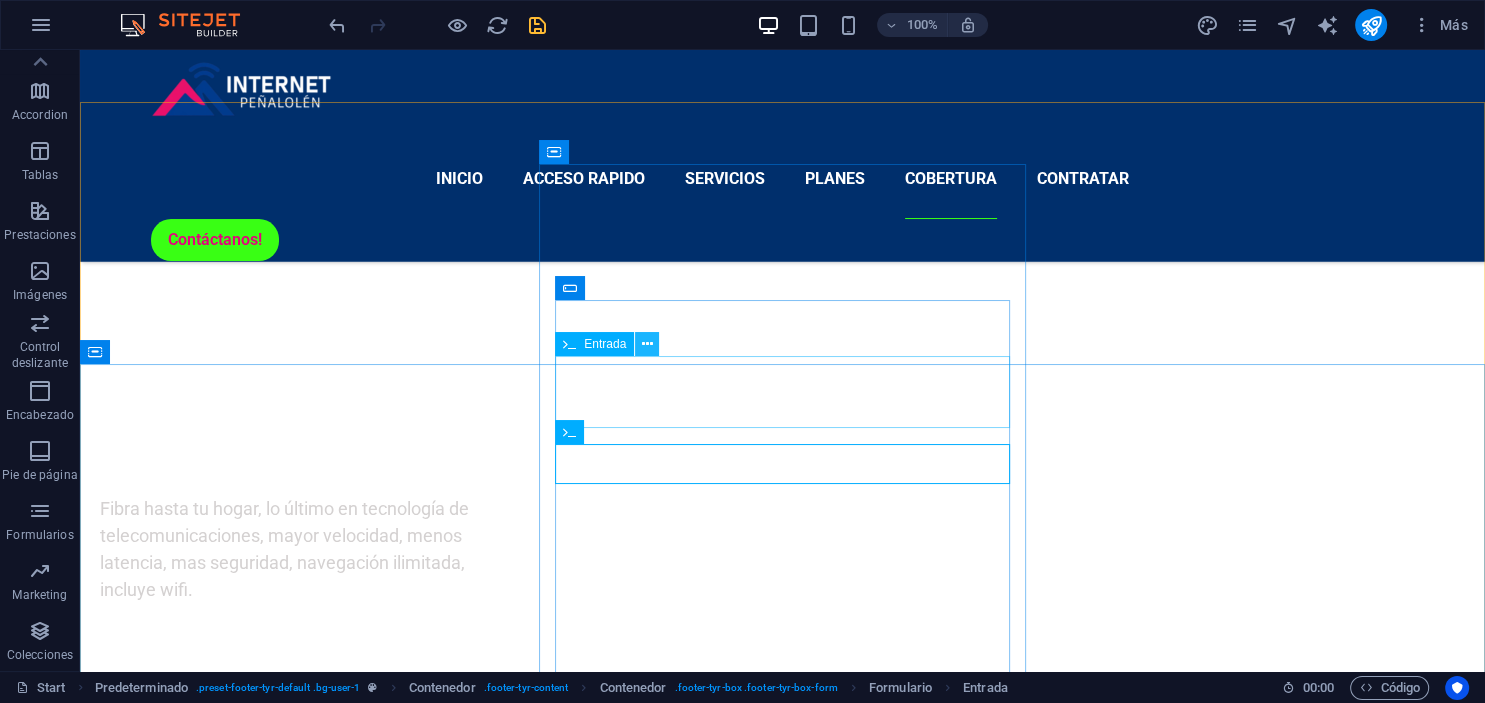 click at bounding box center (647, 344) 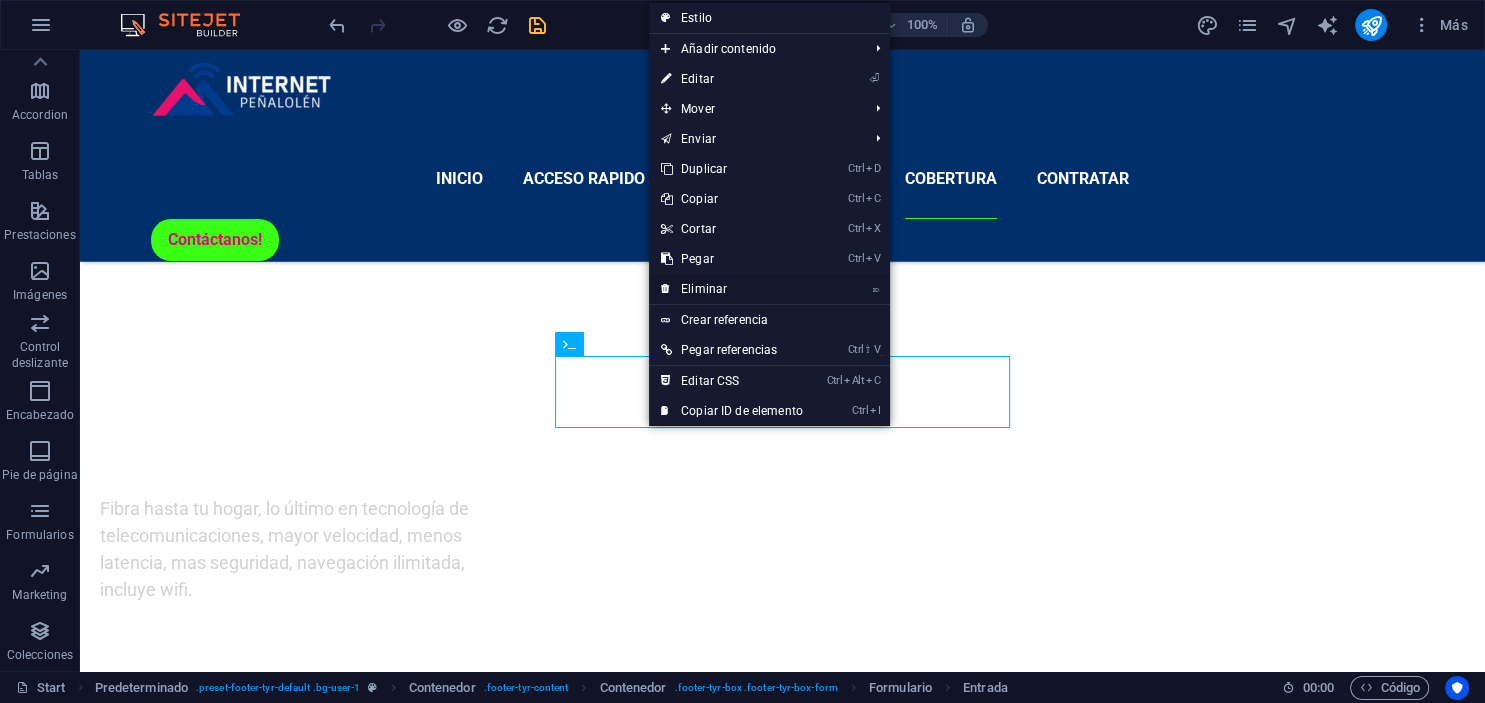 drag, startPoint x: 709, startPoint y: 289, endPoint x: 627, endPoint y: 251, distance: 90.37699 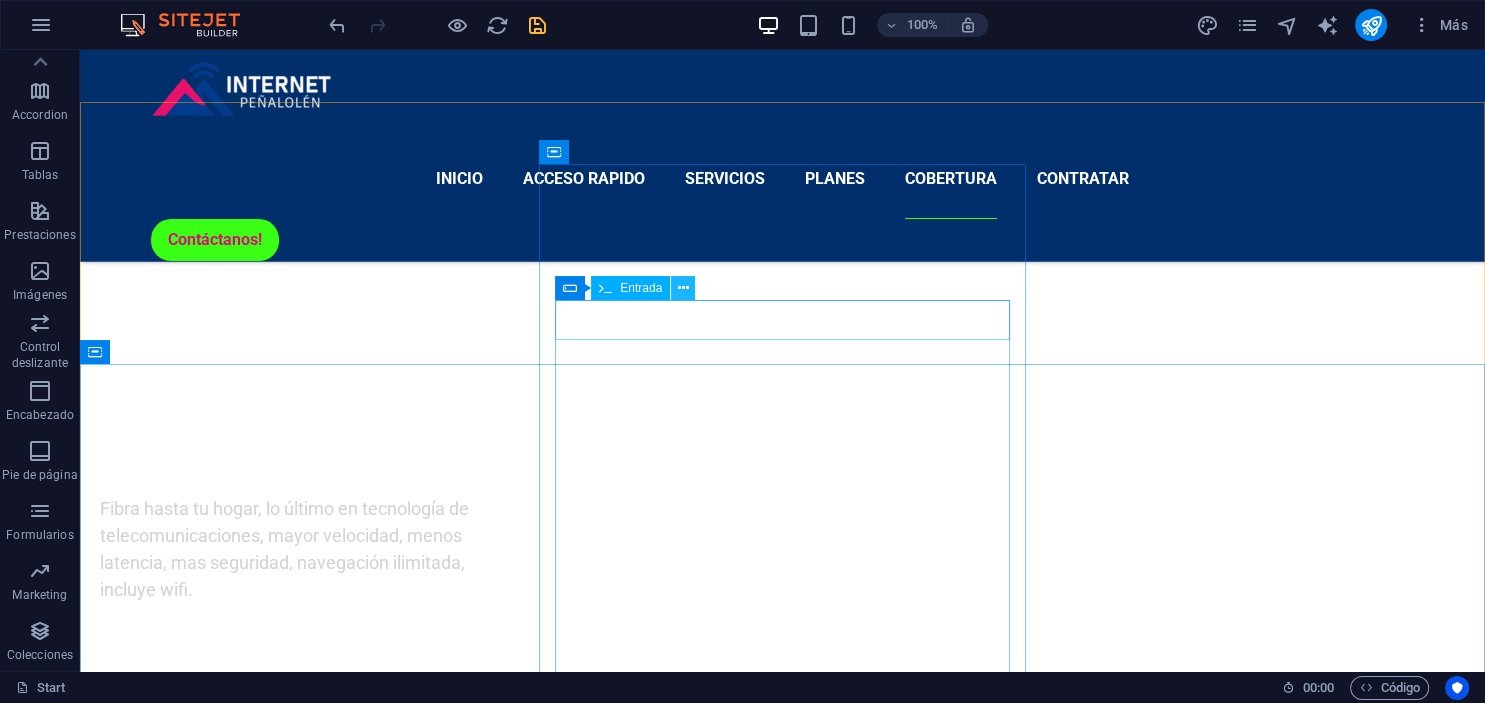 click at bounding box center (683, 288) 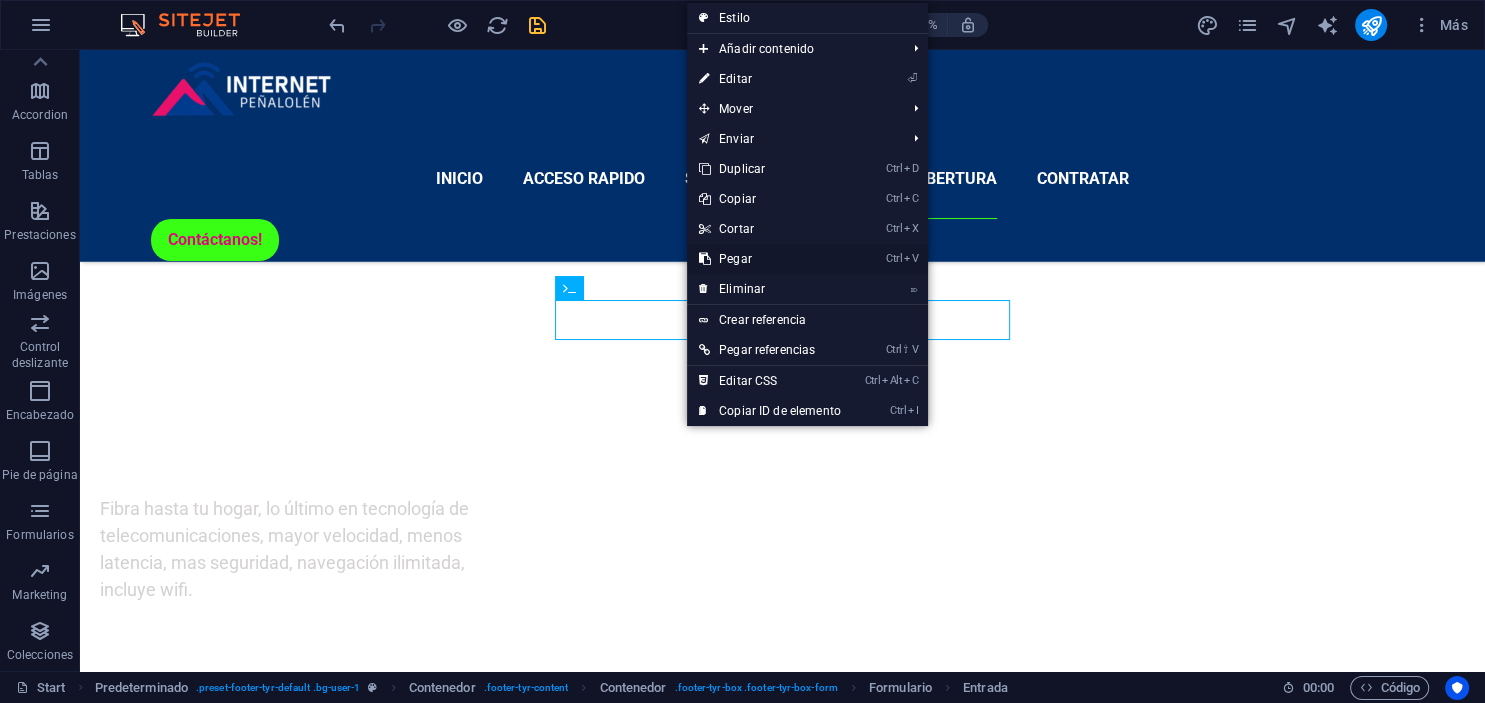 click on "Ctrl V  Pegar" at bounding box center (770, 259) 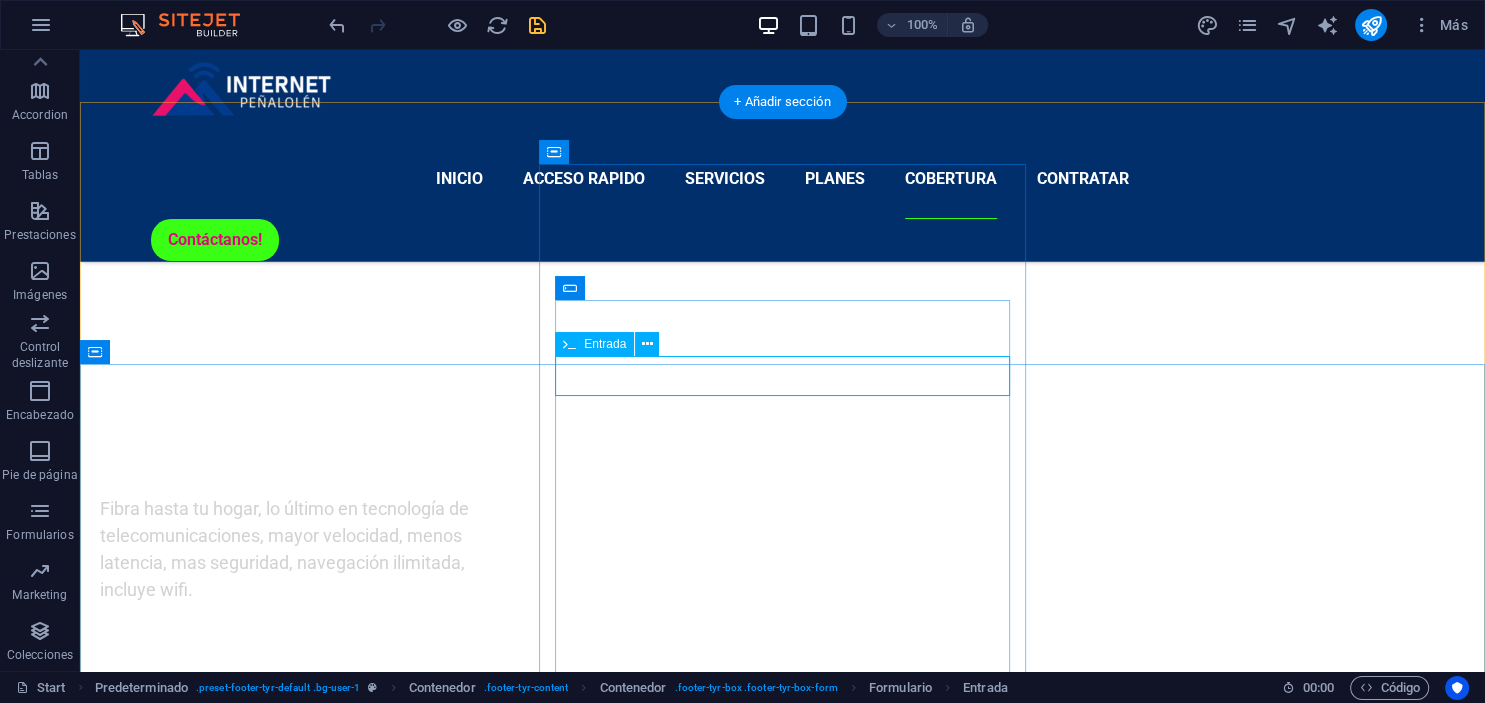 click 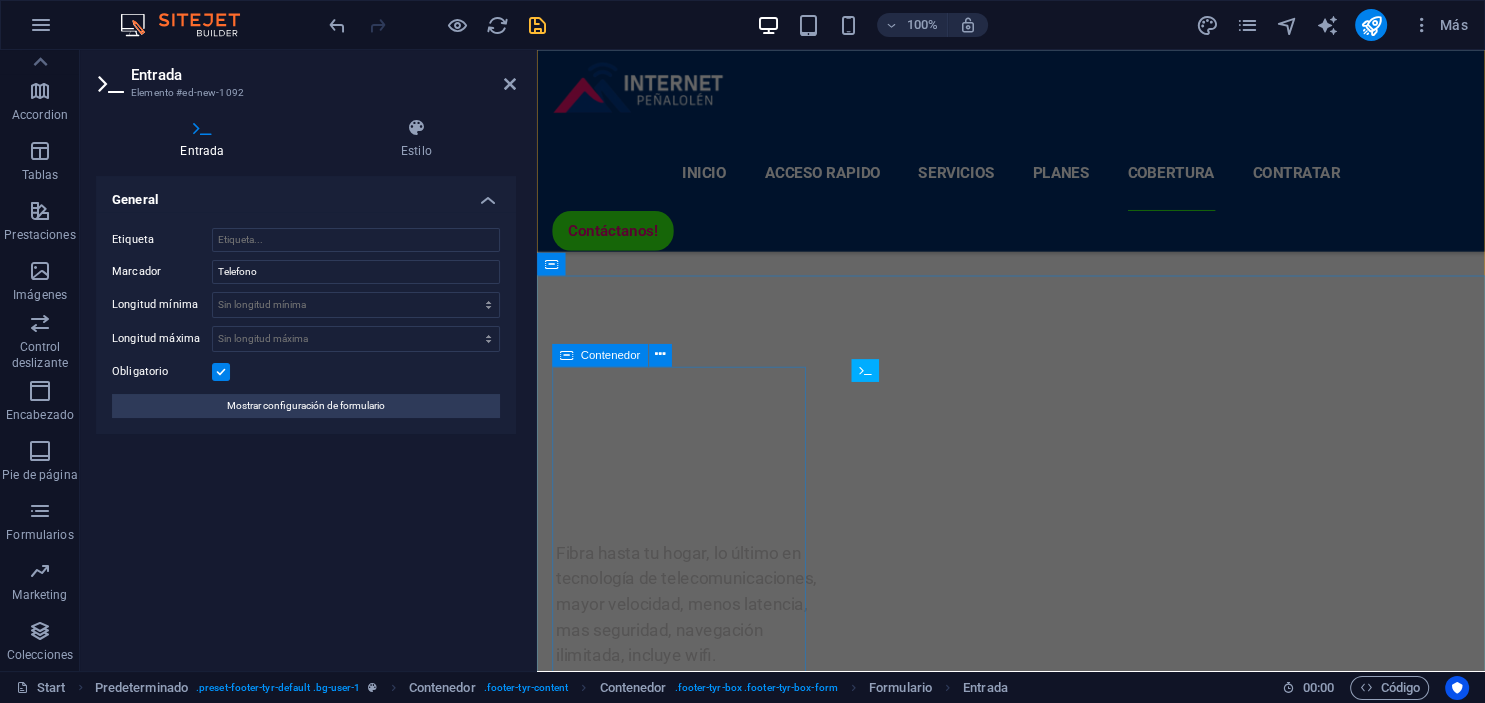 scroll, scrollTop: 5987, scrollLeft: 0, axis: vertical 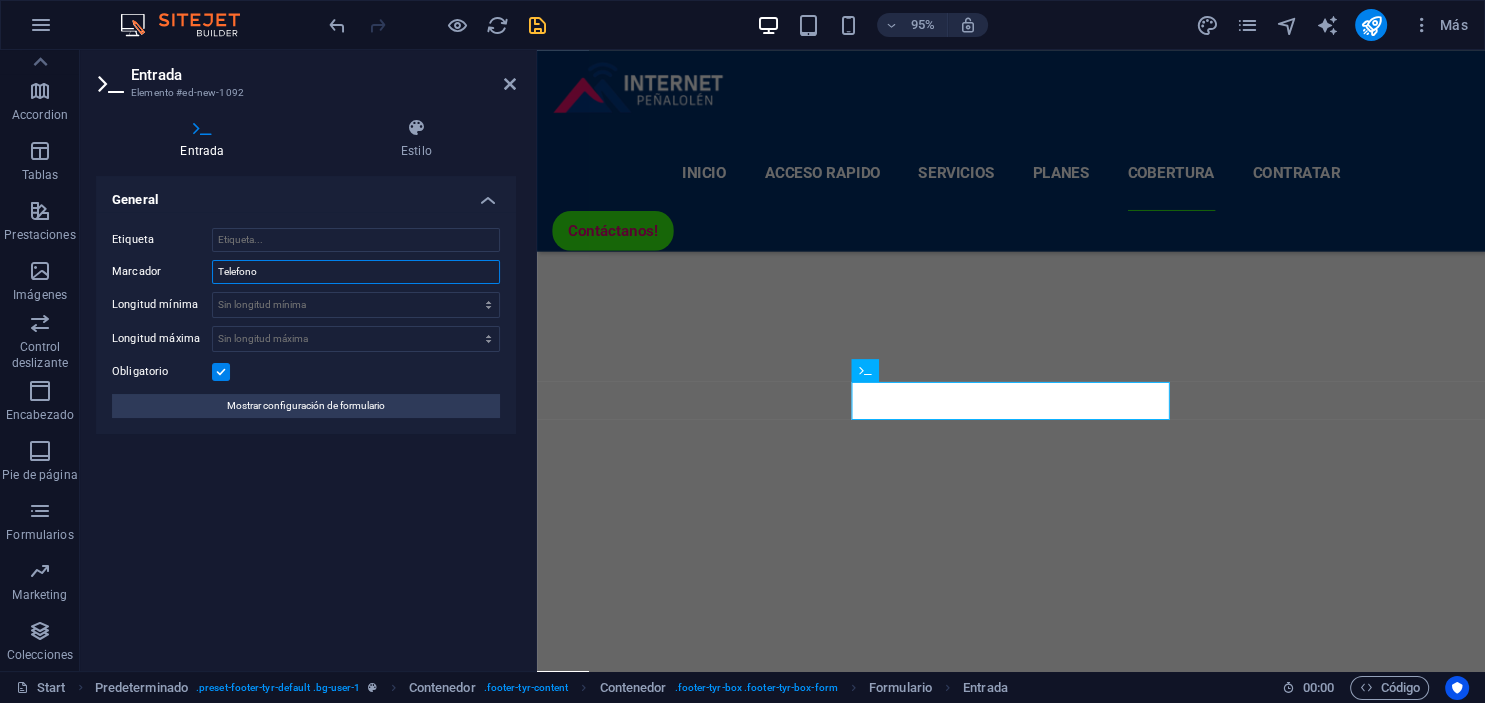 click on "Telefono" at bounding box center (356, 272) 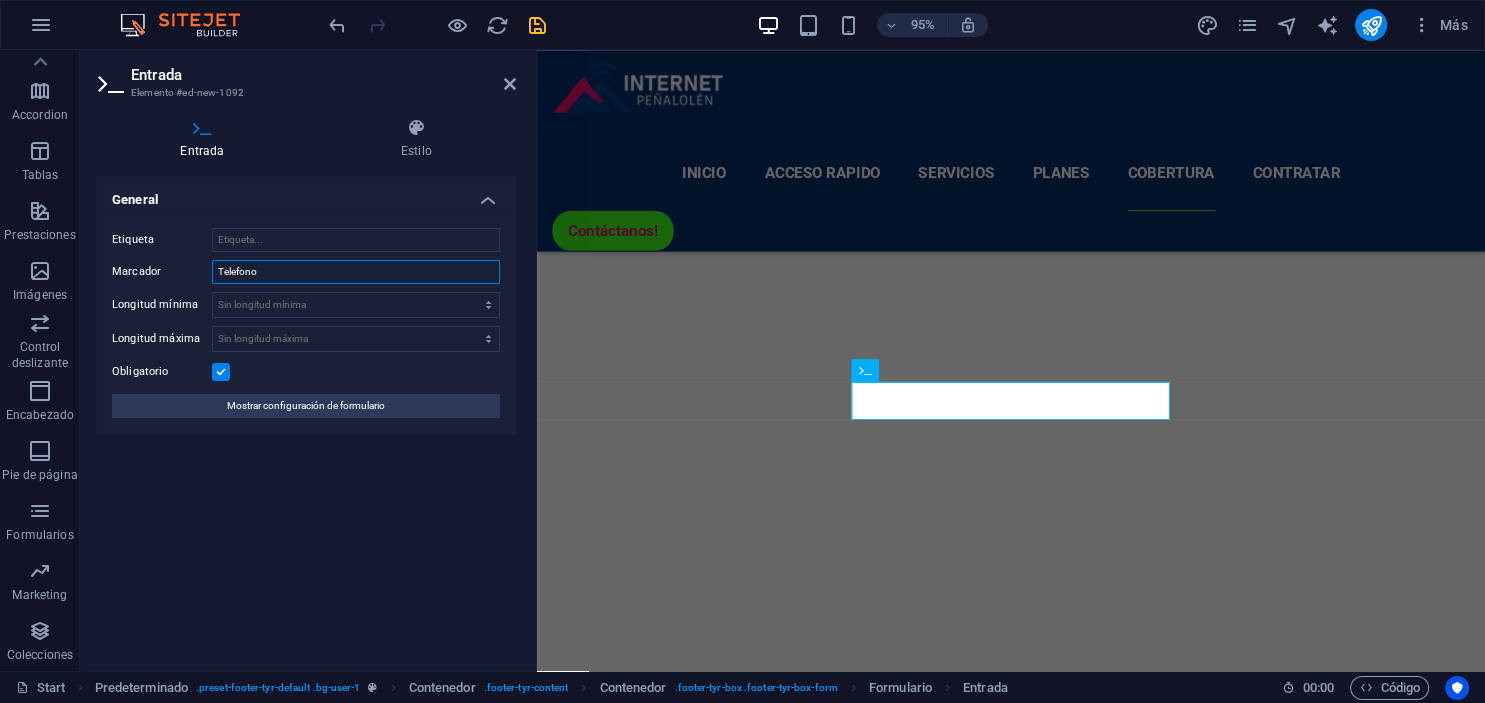 click on "Telefono" at bounding box center (356, 272) 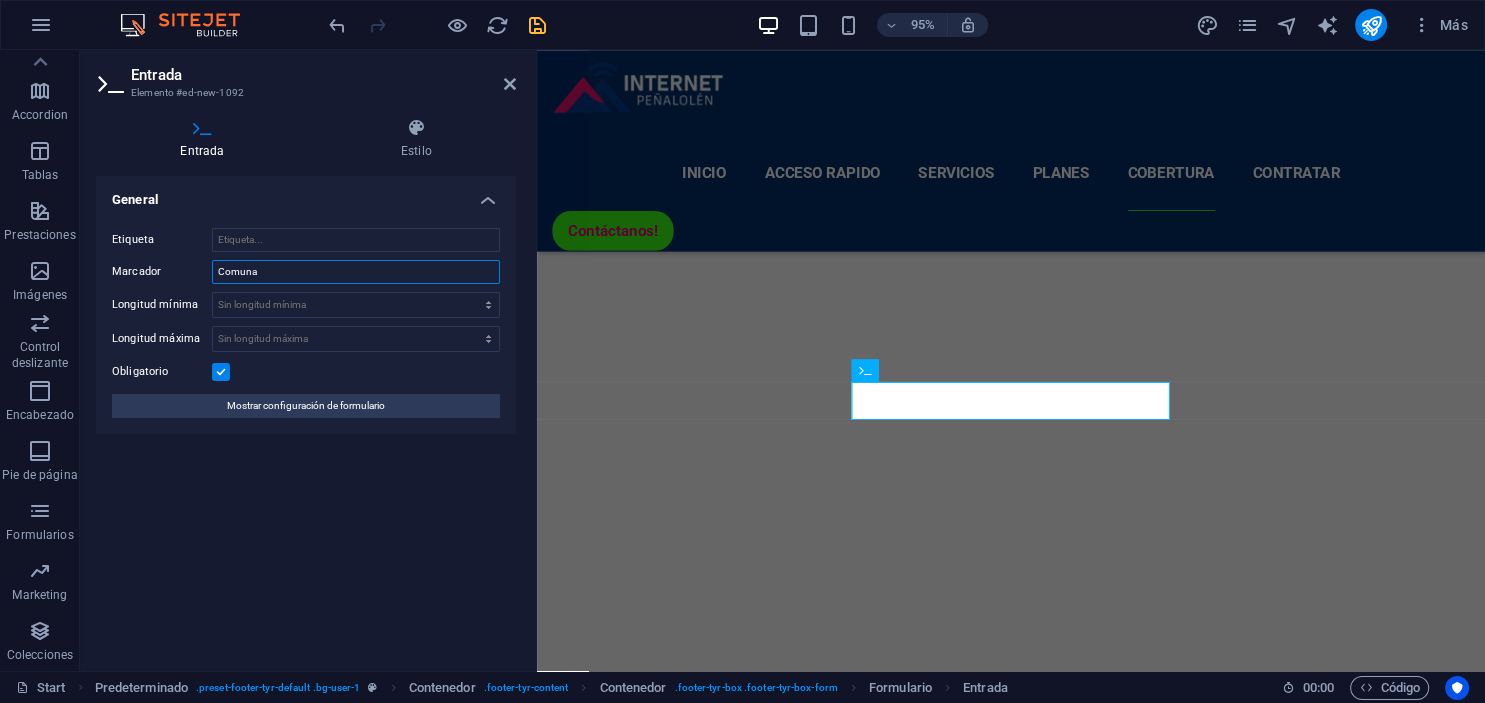 type on "Comuna" 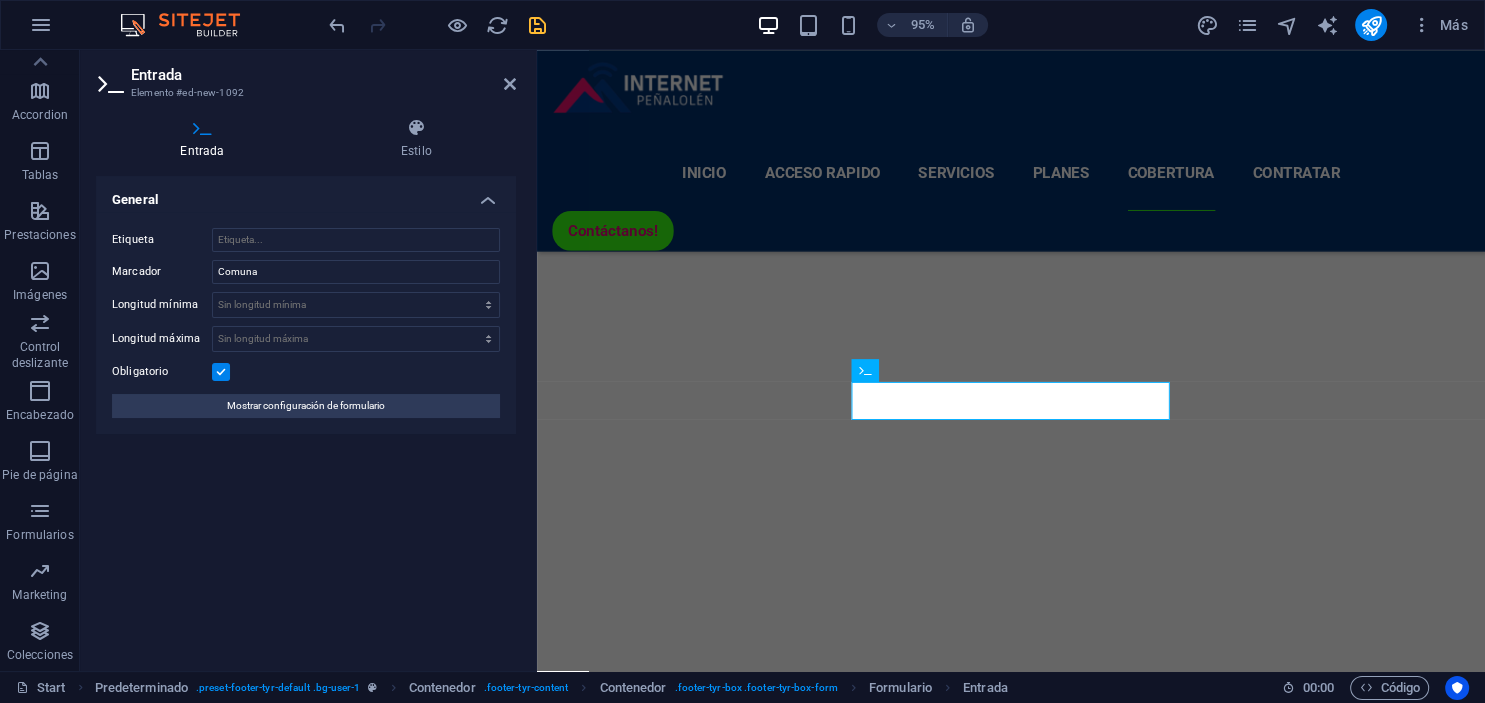 click on "Entrada Elemento #ed-new-1092 Entrada Estilo General Etiqueta Marcador Comuna Longitud mínima Sin longitud mínima carácteres Longitud máxima Sin longitud máxima carácteres Obligatorio Mostrar configuración de formulario Predeterminado Element Diseño La forma en la que este elemento se expande en la disposición (Flexbox). Tamaño Predeterminado automático px % 1/1 1/2 1/3 1/4 1/5 1/6 1/7 1/8 1/9 1/10 Crecer Reducir Comprar Disposición de contenedor Visible Visible Opacidad 100 % Desbordamiento Espaciado Margen Predeterminado automático px % rem vw vh Personalizado Personalizado automático px % rem vw vh automático px % rem vw vh automático px % rem vw vh automático px % rem vw vh Espaciado Predeterminado px rem % vh vw Personalizado Personalizado px rem % vh vw px rem % vh vw px rem % vh vw px rem % vh vw Borde Estilo              - Ancho 1 automático px rem % vh vw Personalizado Personalizado 1 automático px rem % vh vw 1 automático px rem % vh vw 1 automático px rem % vh vw 1 px" at bounding box center (308, 360) 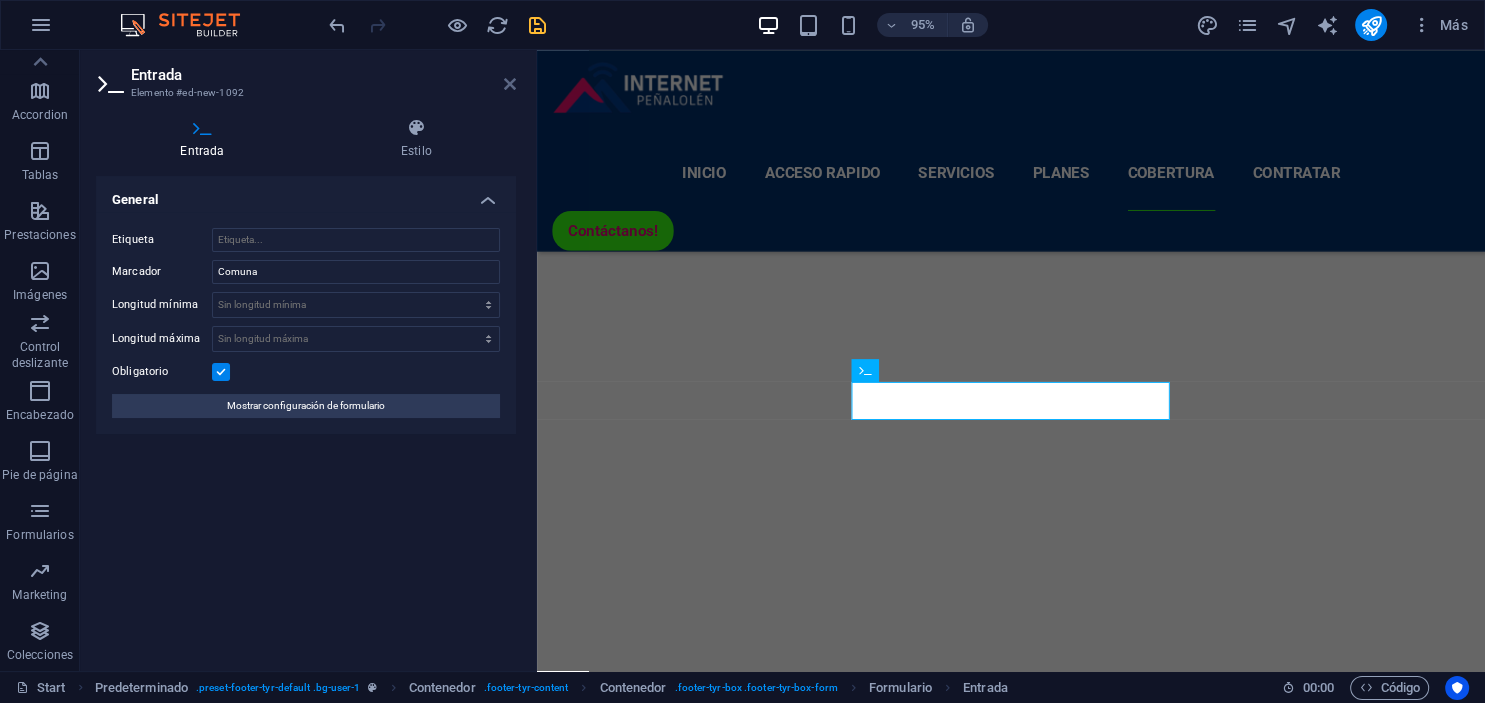 click at bounding box center (510, 84) 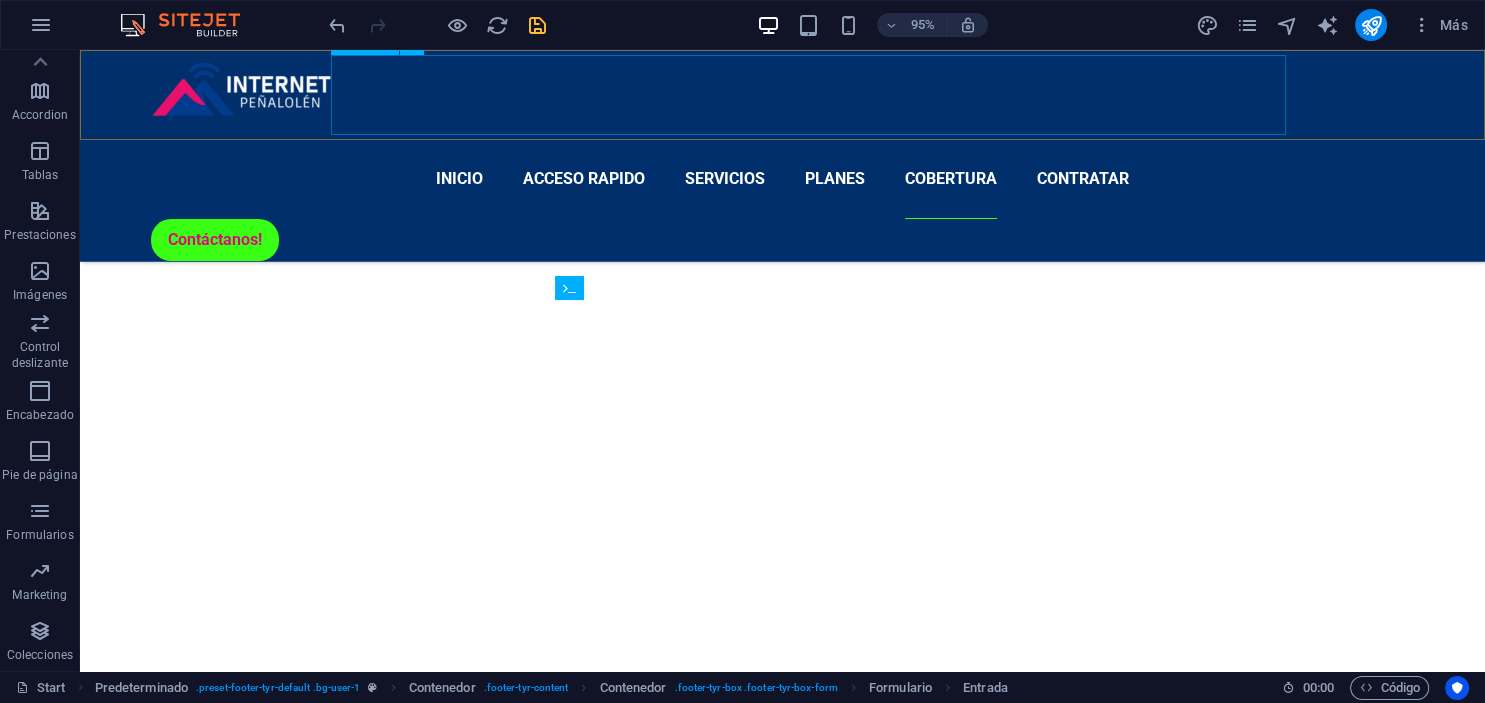 scroll, scrollTop: 5343, scrollLeft: 0, axis: vertical 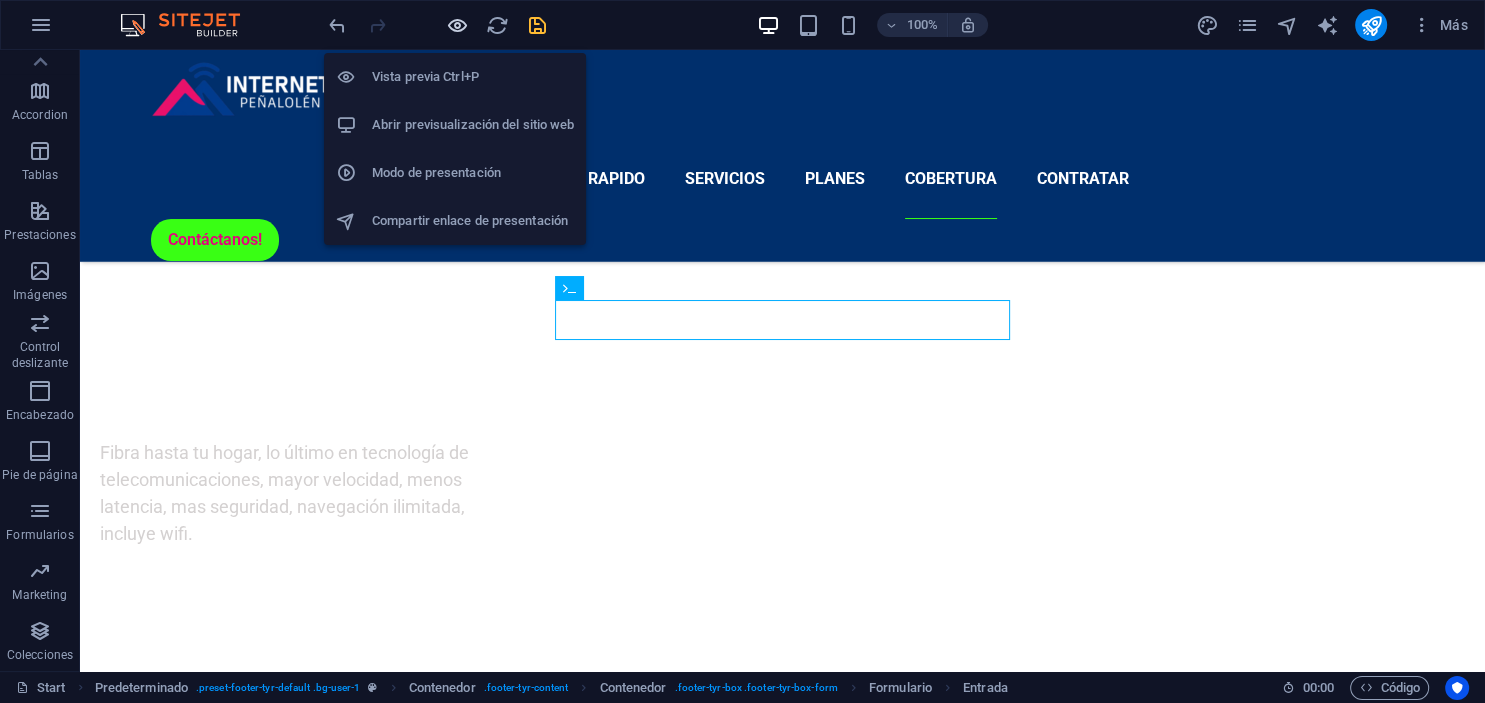 click at bounding box center (457, 25) 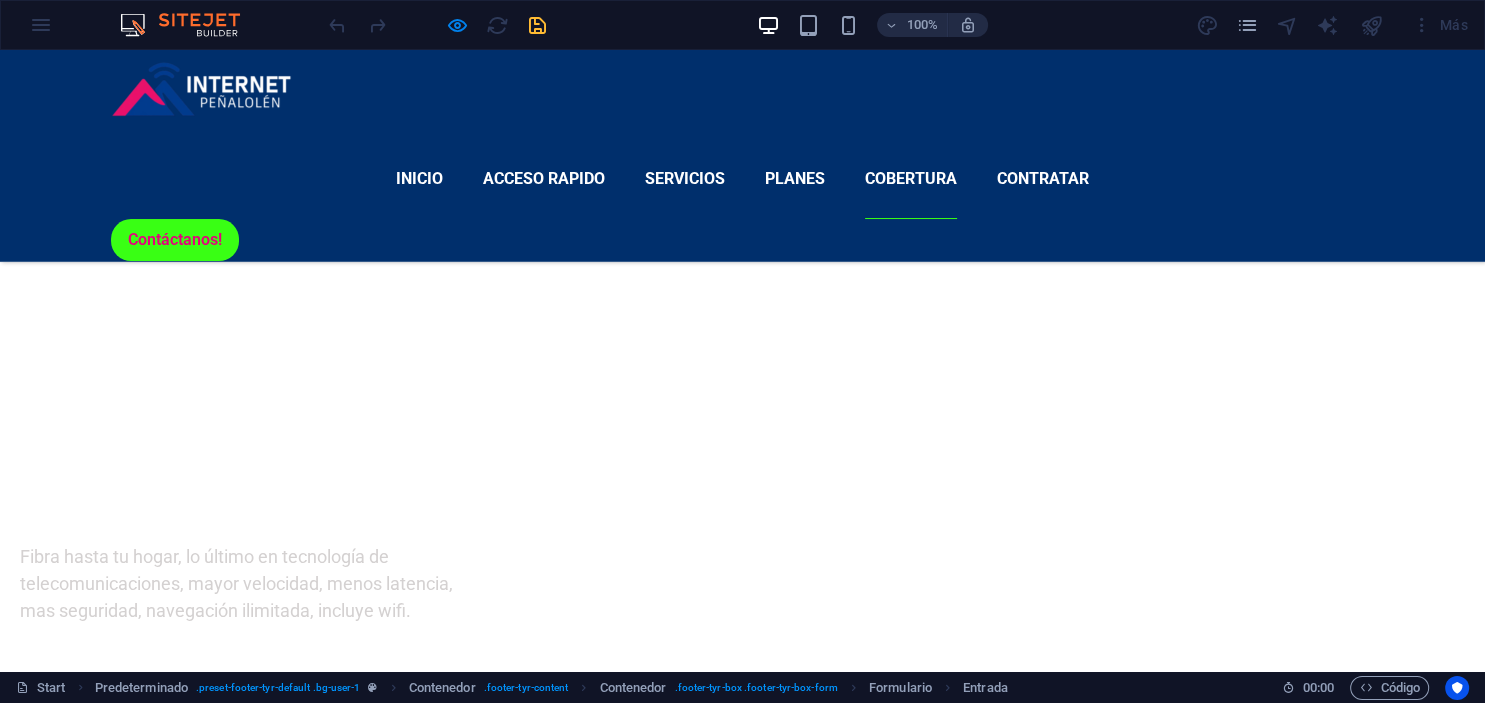 click 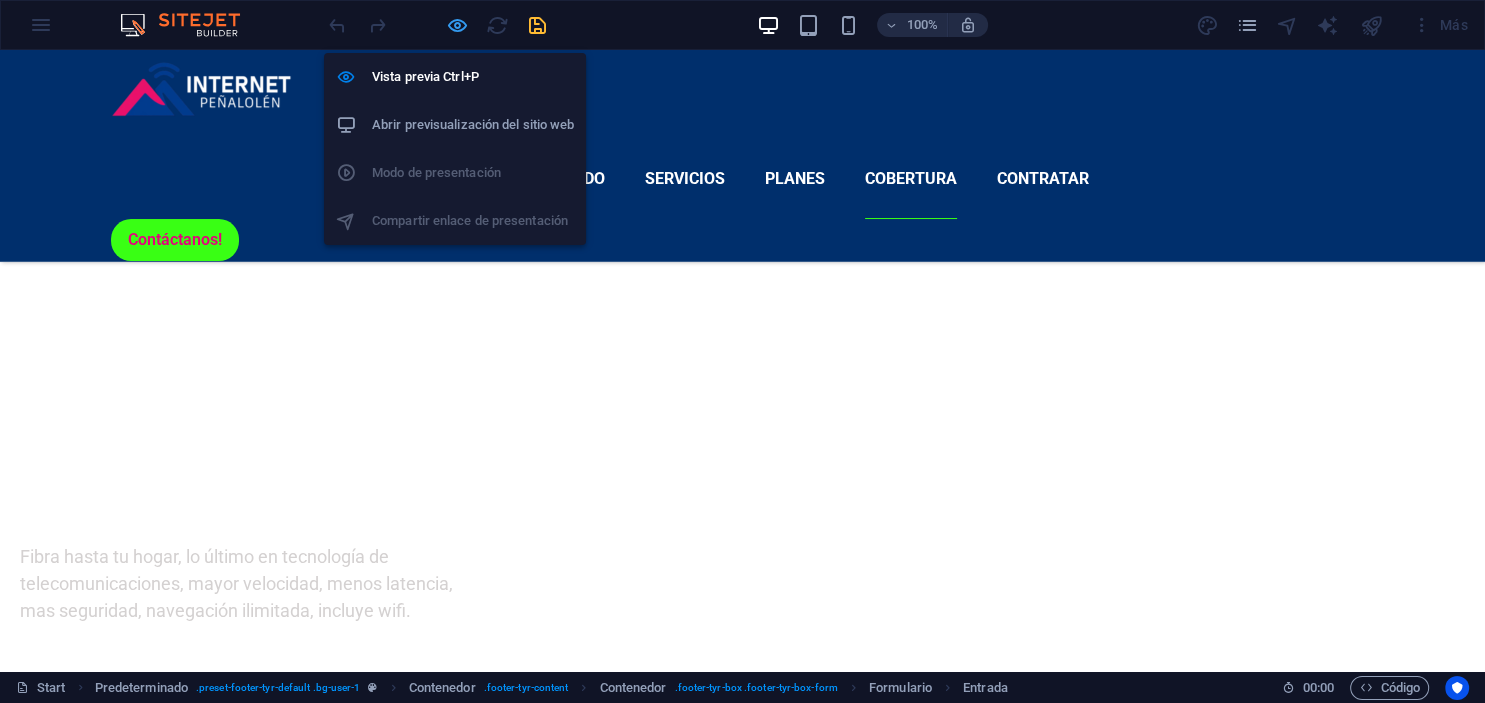 click at bounding box center (457, 25) 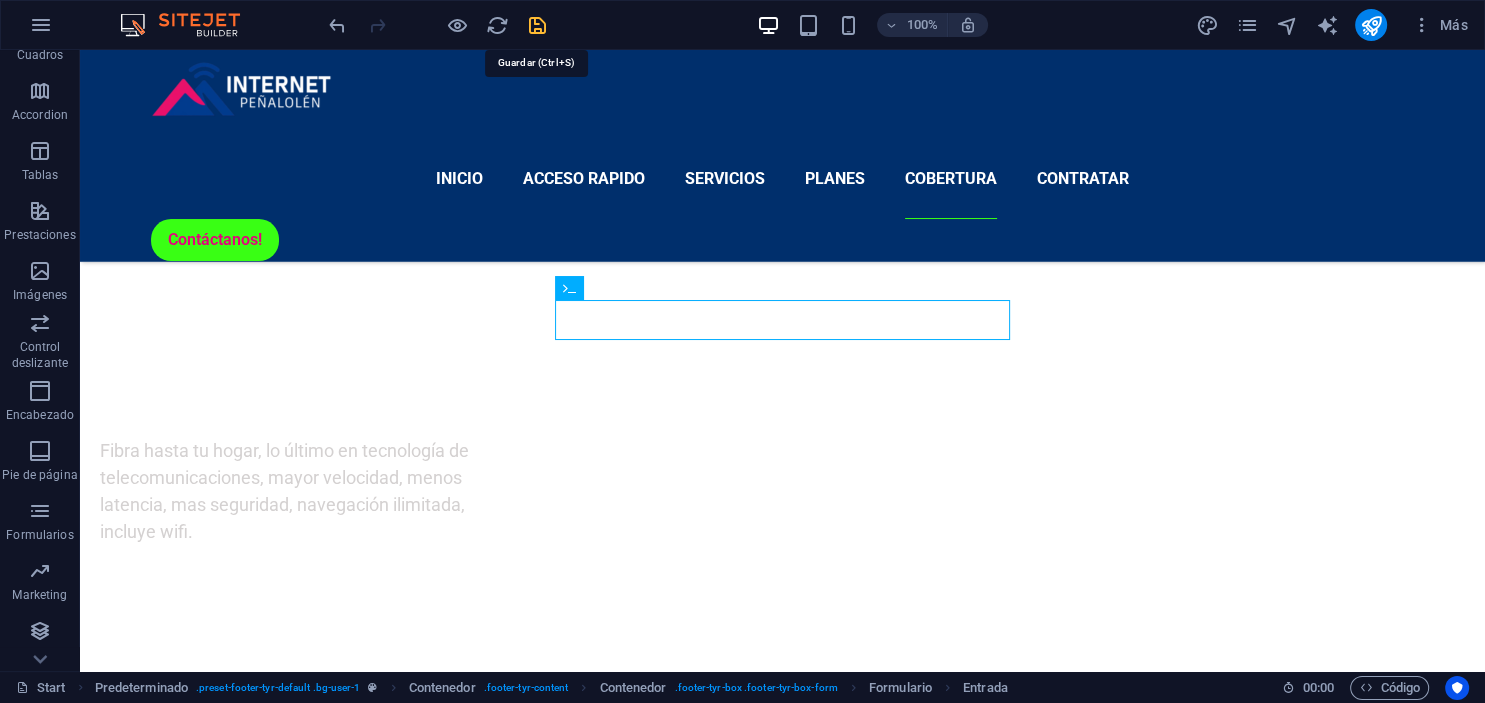 click at bounding box center (537, 25) 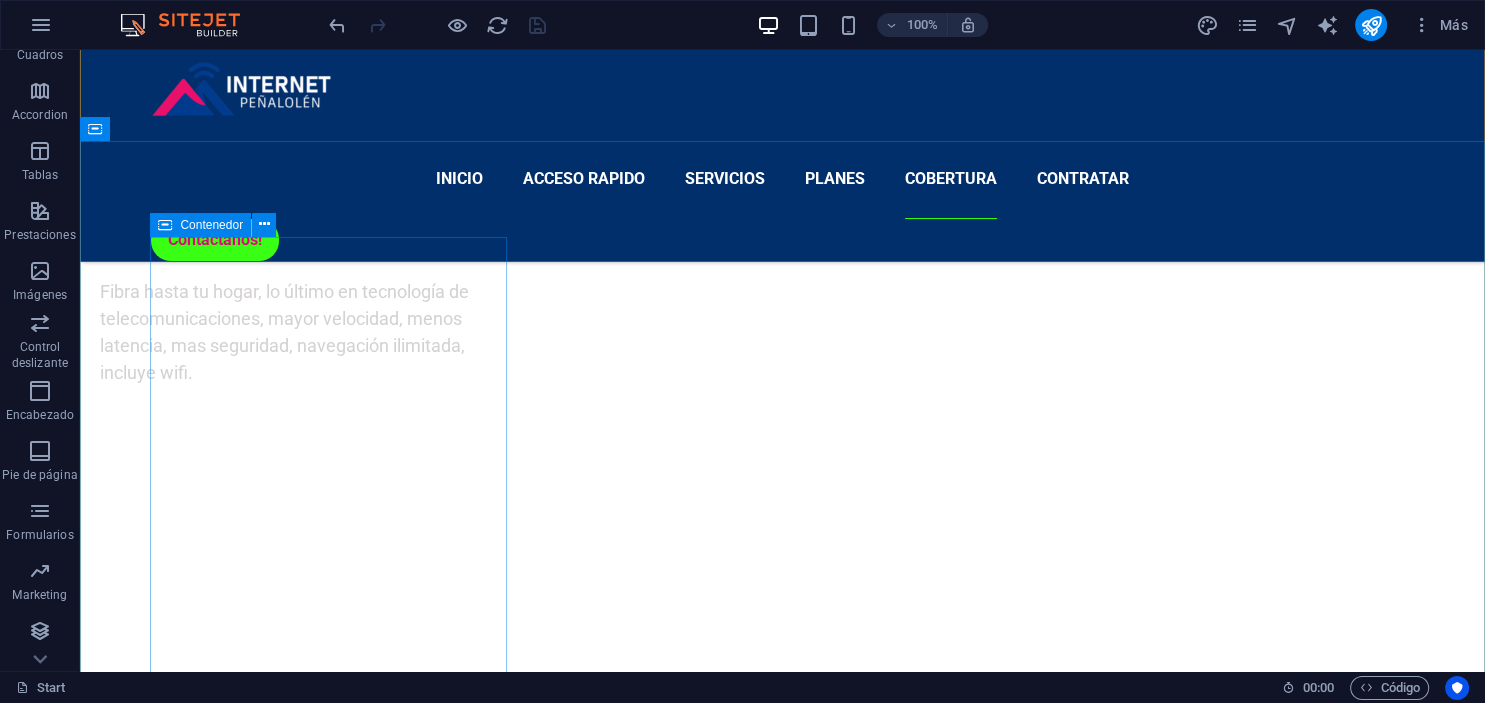 scroll, scrollTop: 5448, scrollLeft: 0, axis: vertical 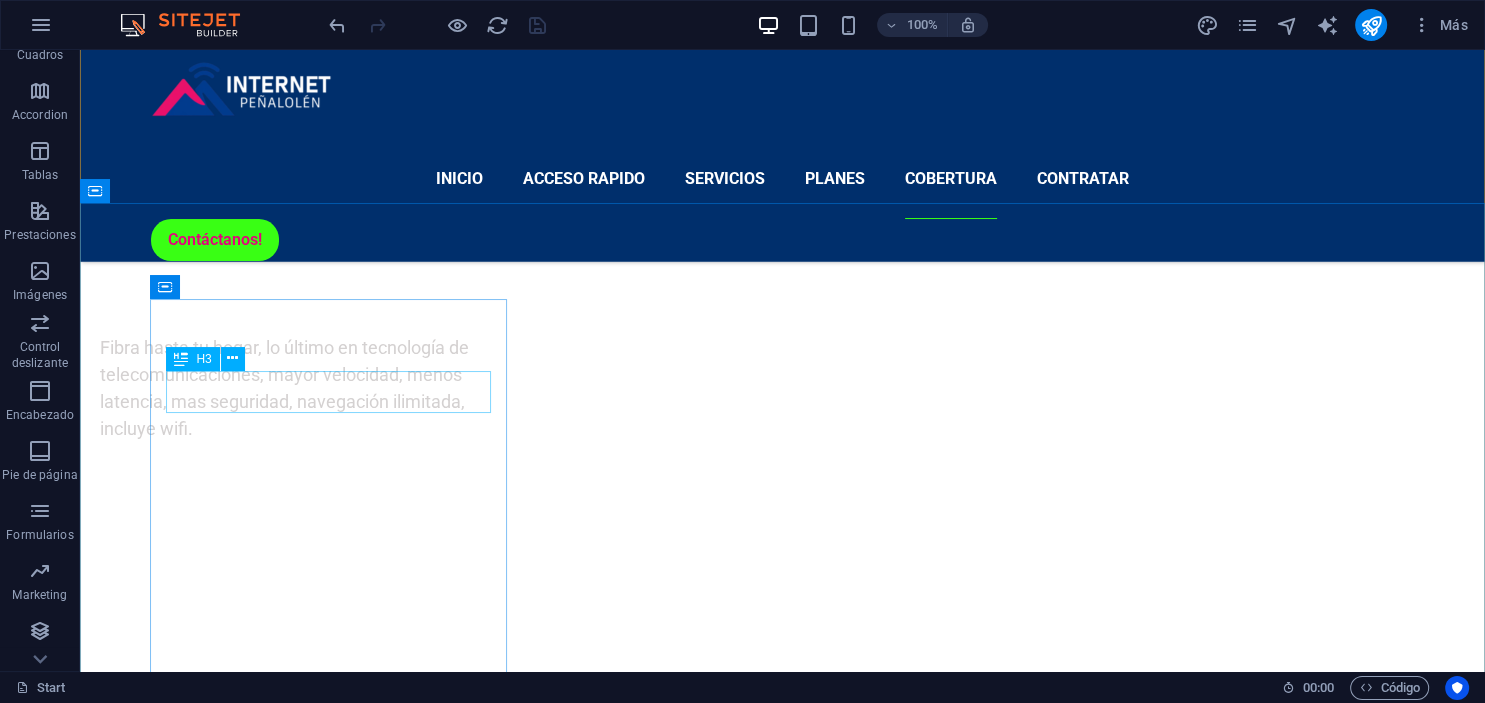 click on "Address" at bounding box center [783, 11898] 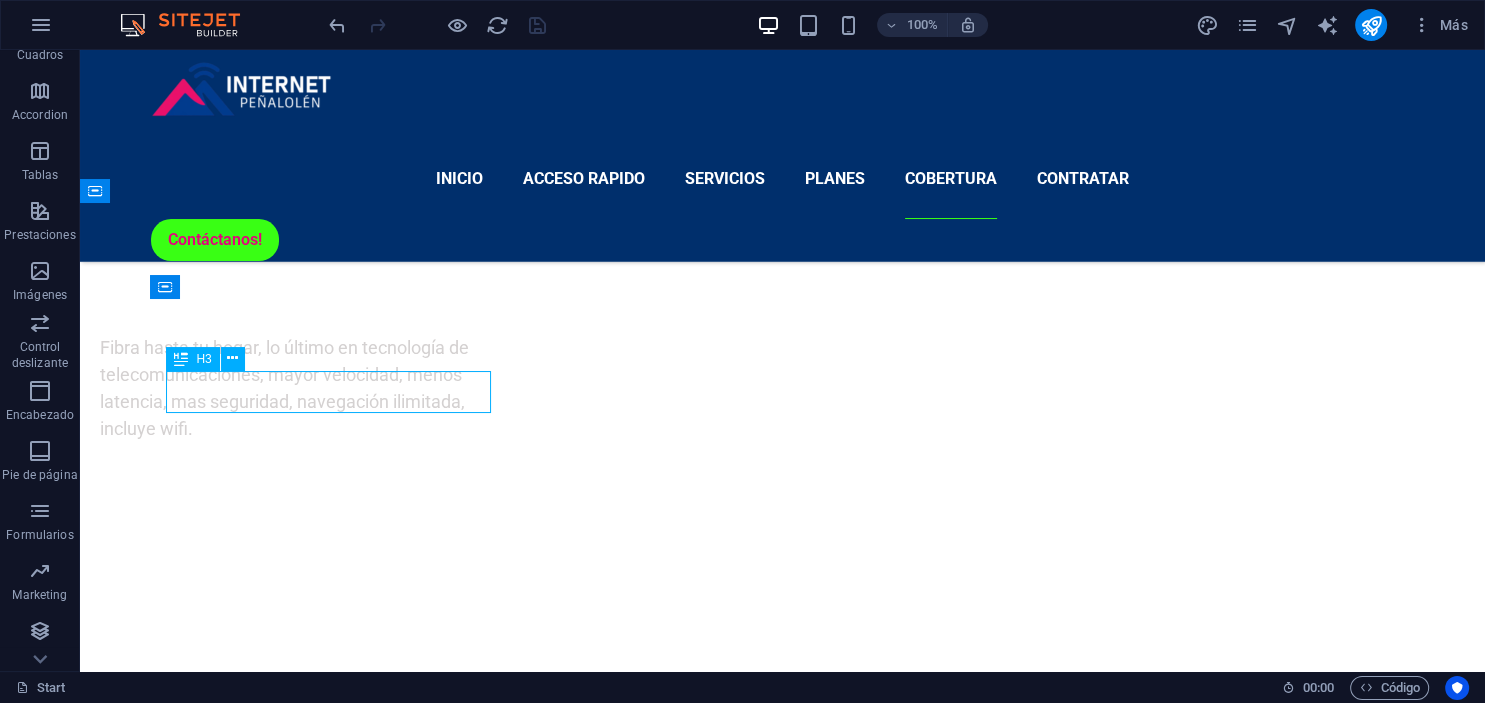 click on "Address" at bounding box center [783, 11898] 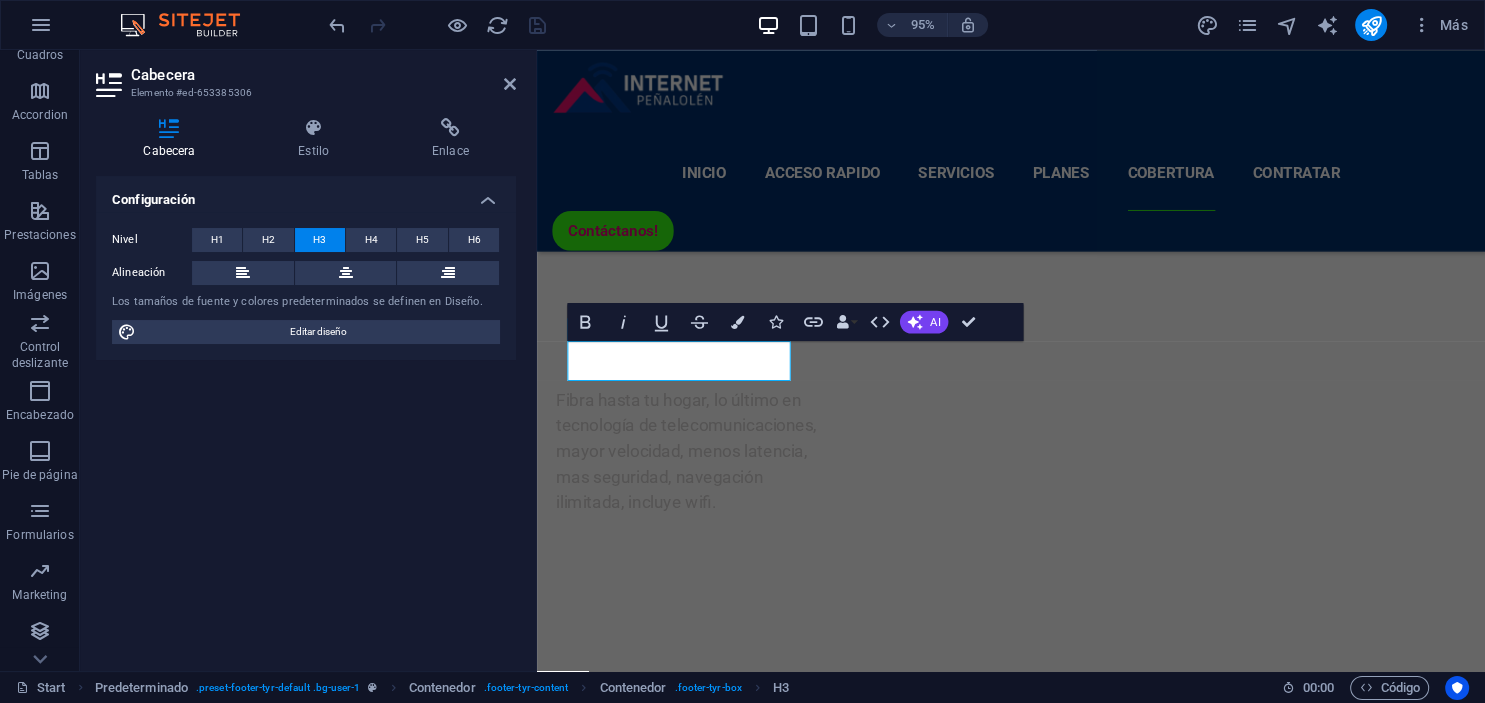 scroll, scrollTop: 6087, scrollLeft: 0, axis: vertical 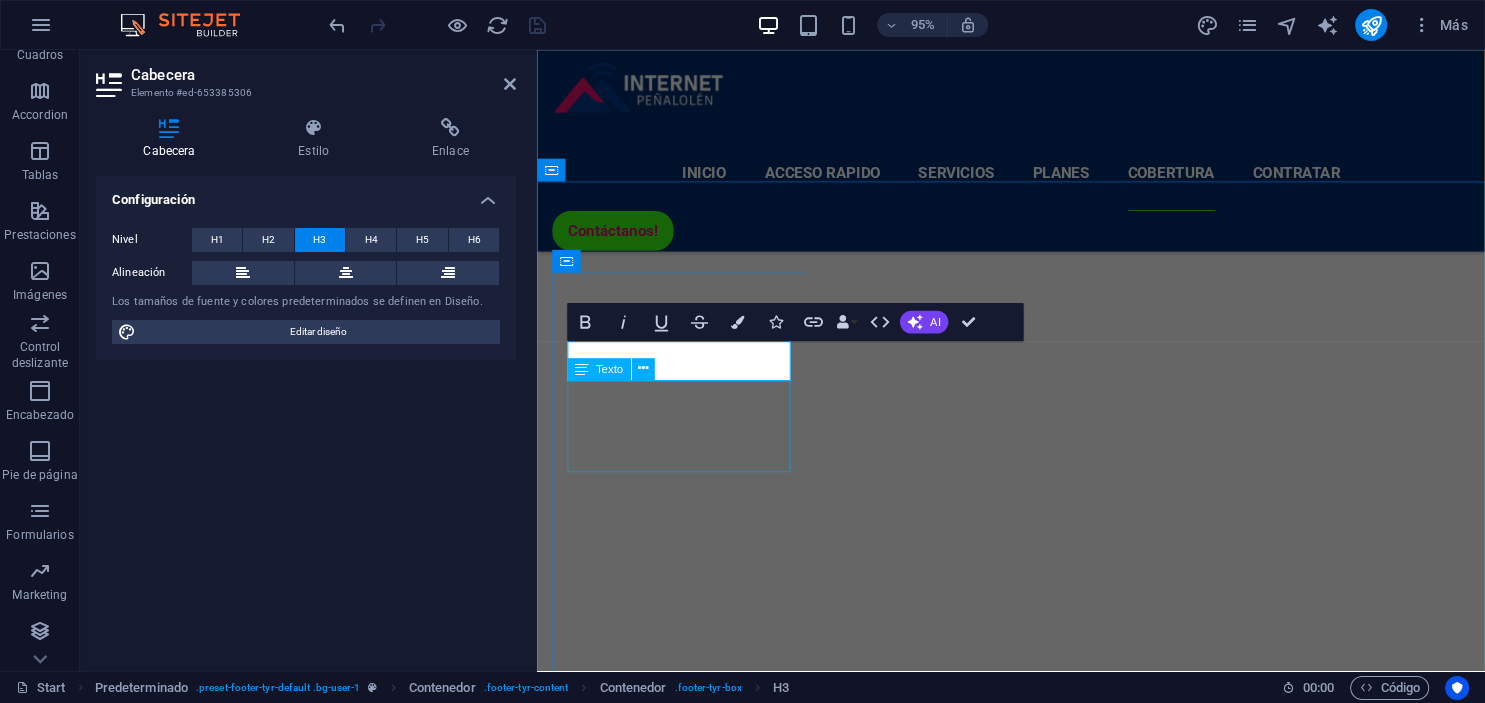 type 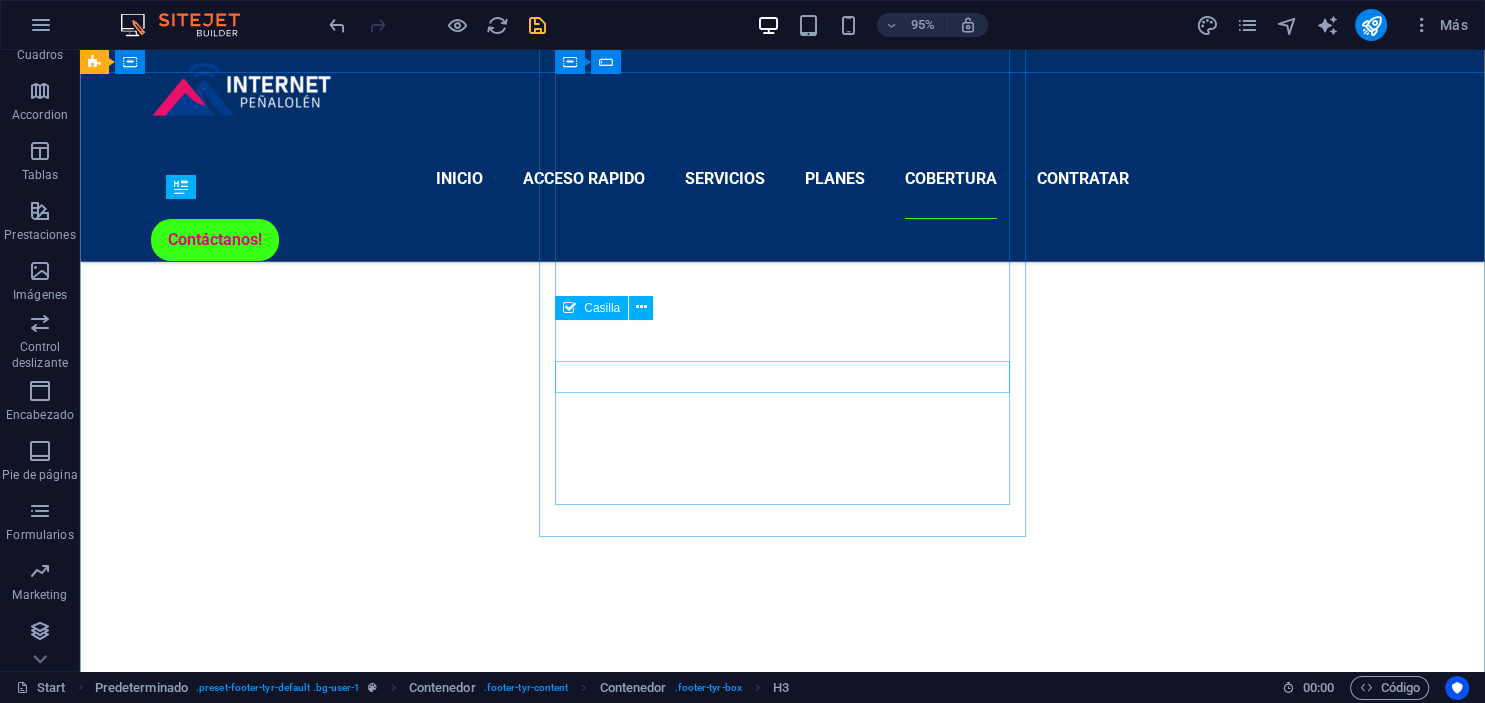 scroll, scrollTop: 5620, scrollLeft: 0, axis: vertical 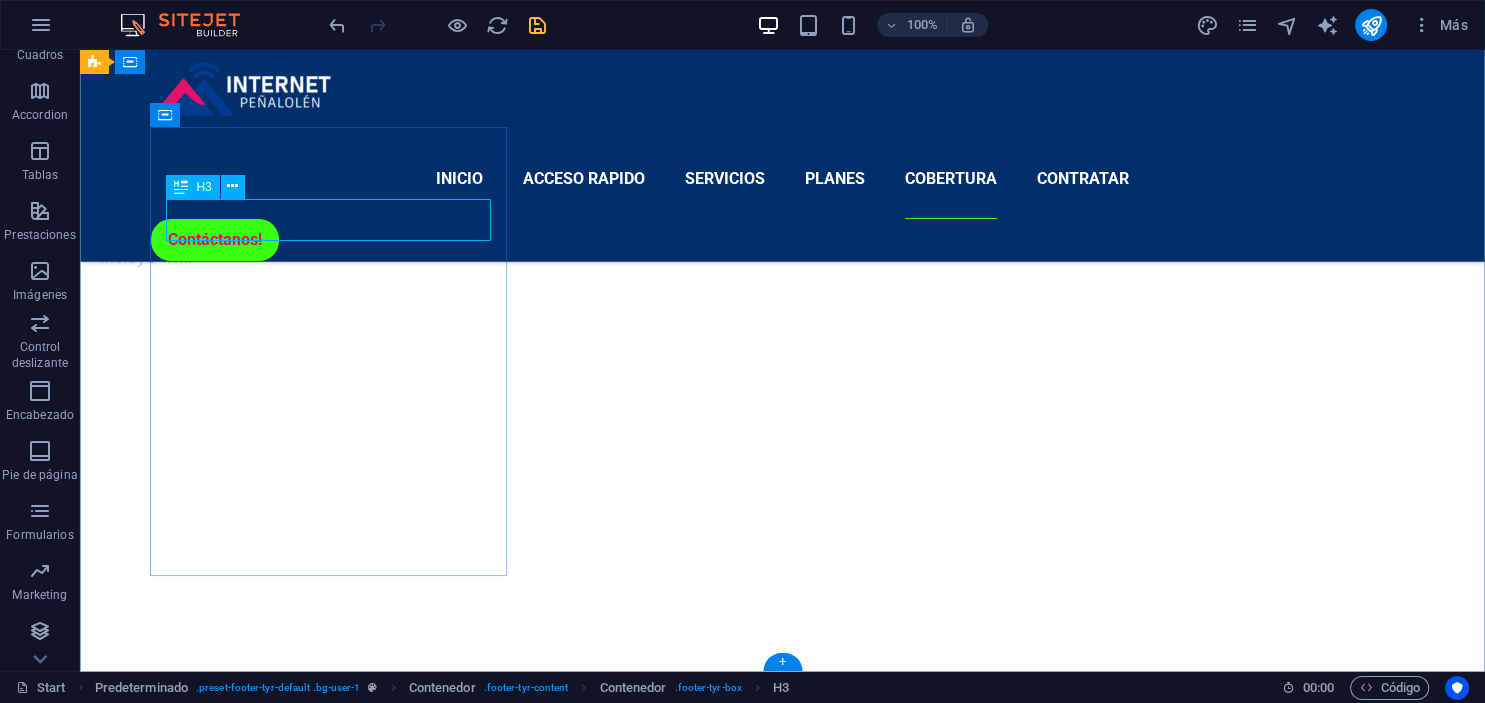 click on "Dirección" at bounding box center [783, 11726] 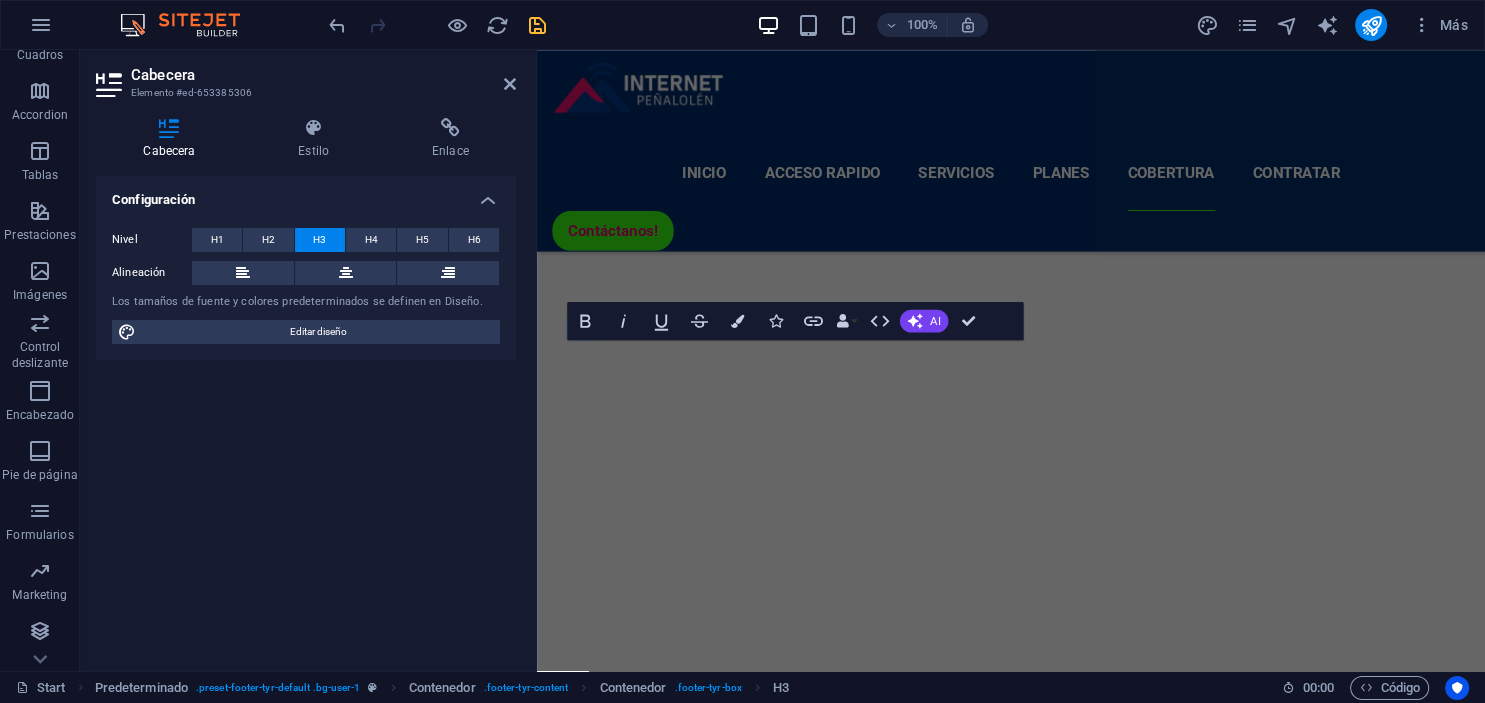 scroll, scrollTop: 6087, scrollLeft: 0, axis: vertical 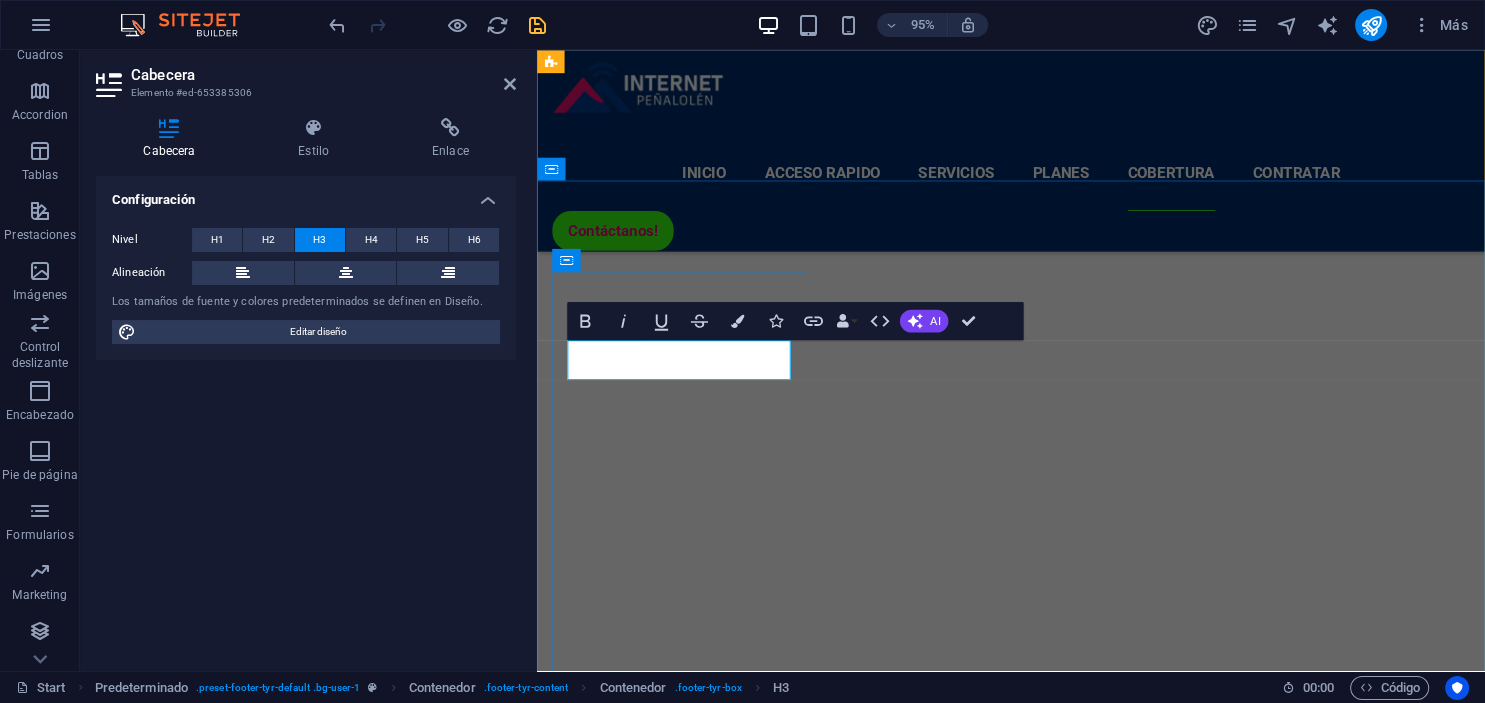 type 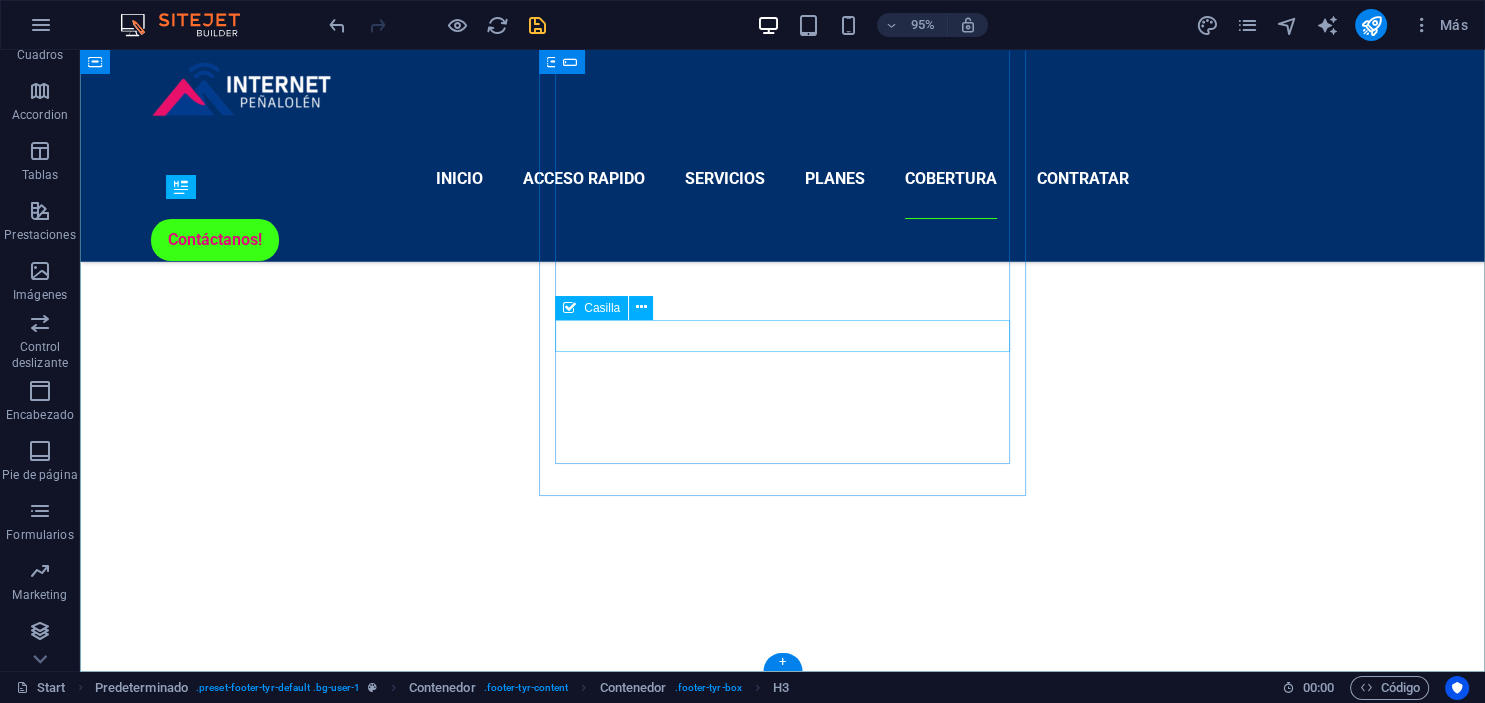 scroll, scrollTop: 5620, scrollLeft: 0, axis: vertical 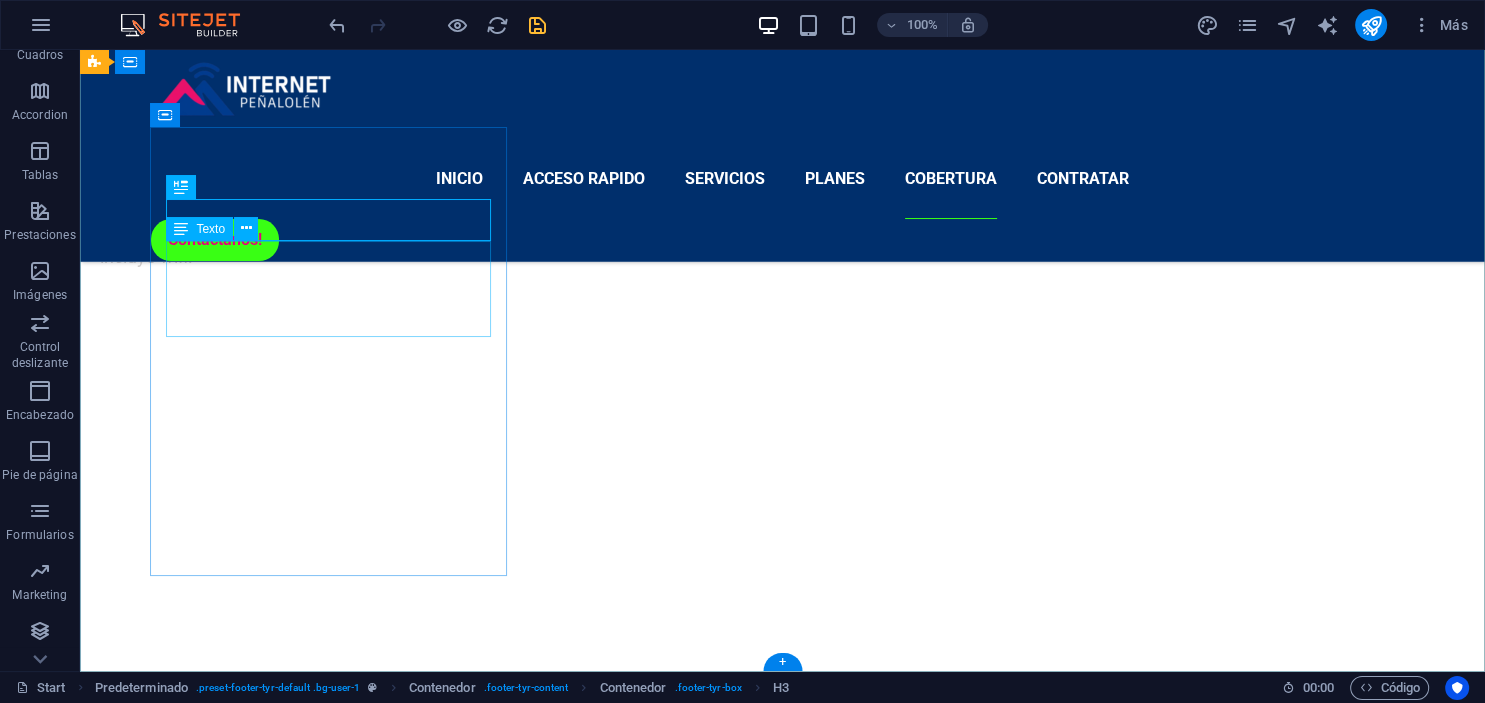 click on "Dirección comercial Peñalolén   10038 Legal Notice  |  Privacy" at bounding box center [783, 11791] 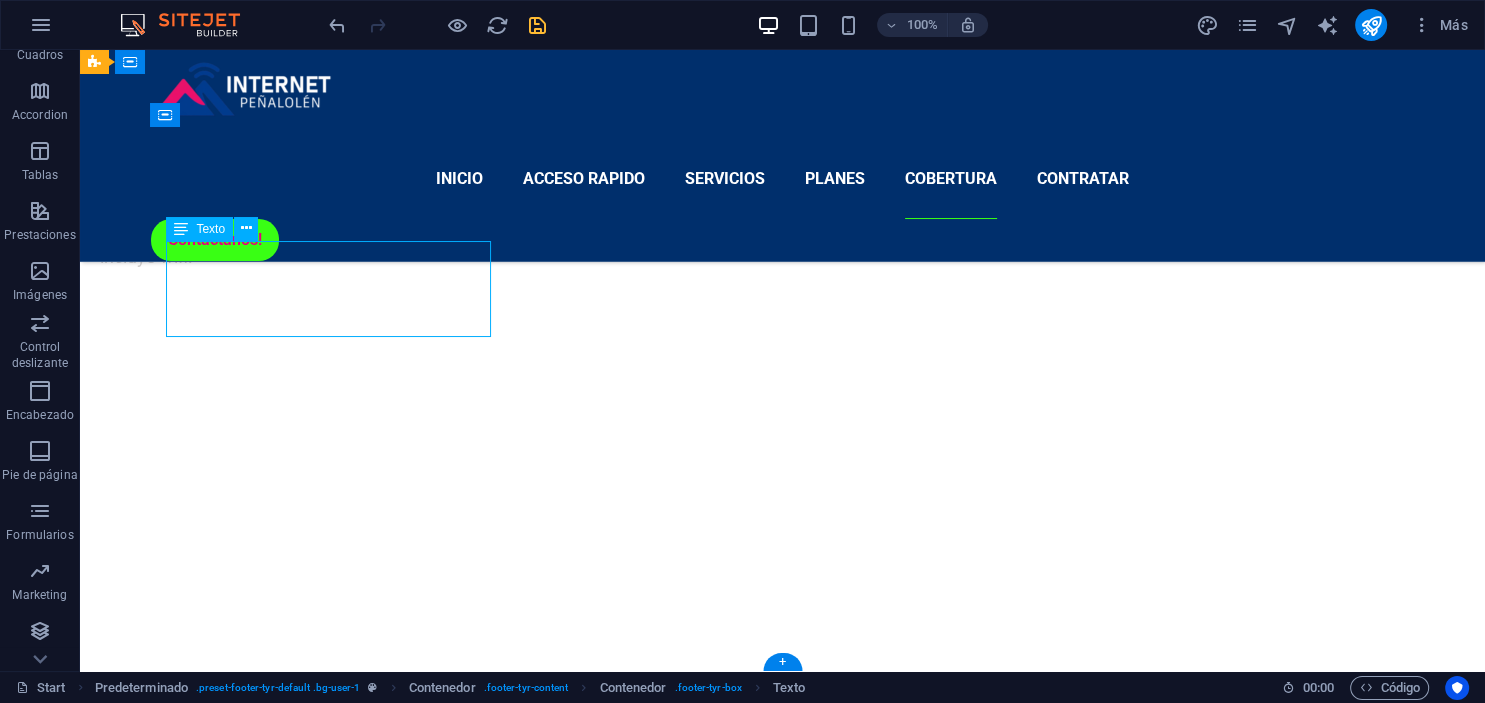 click on "Dirección comercial Peñalolén   10038 Legal Notice  |  Privacy" at bounding box center [783, 11791] 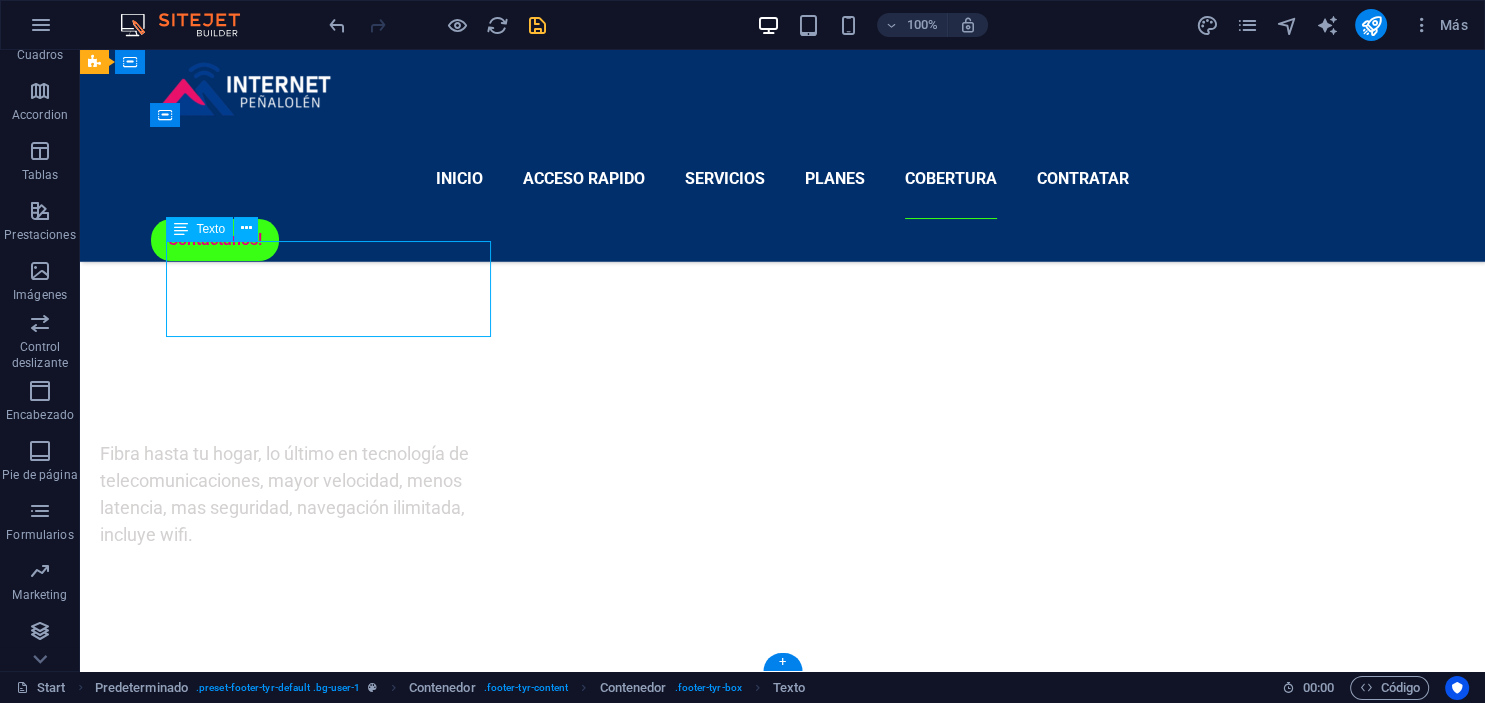 scroll, scrollTop: 6066, scrollLeft: 0, axis: vertical 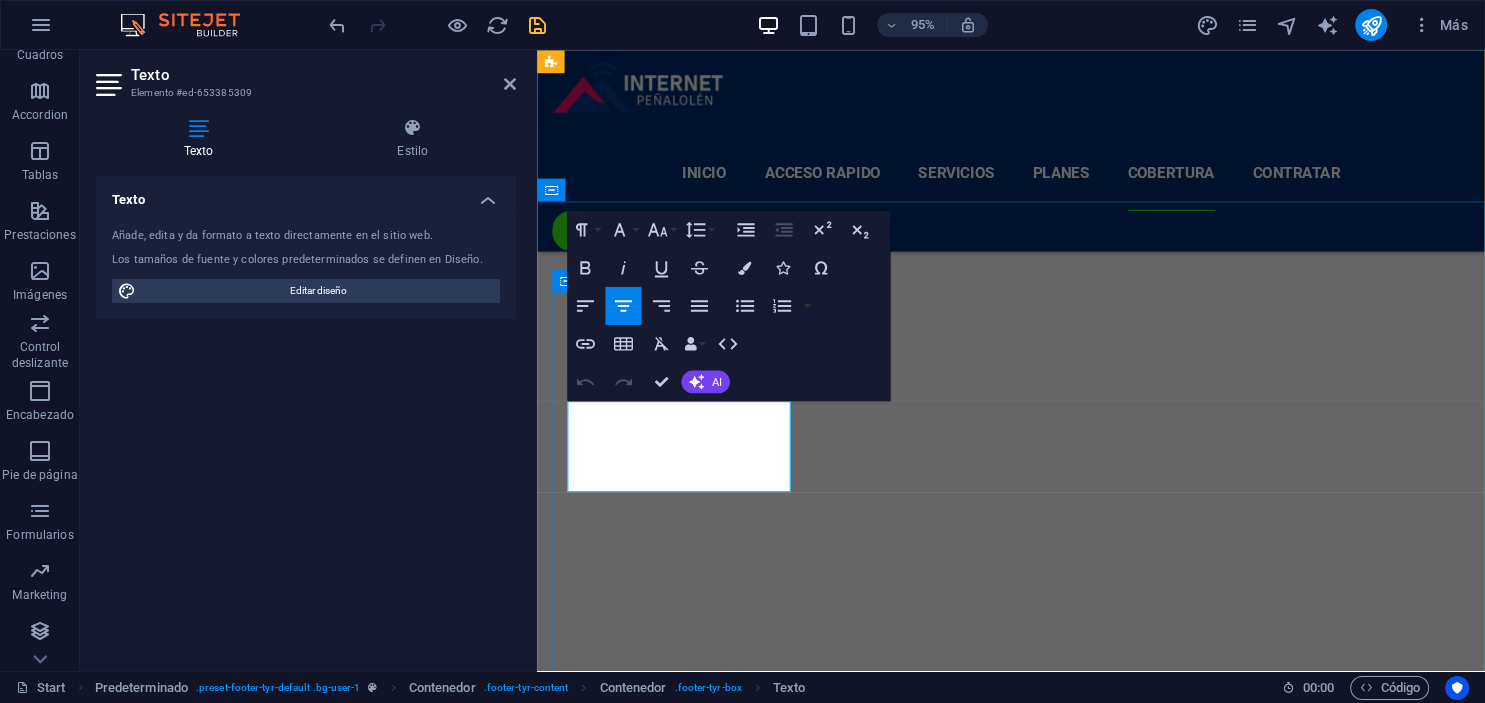 click on "Legal Notice  |  Privacy" at bounding box center (1036, 10787) 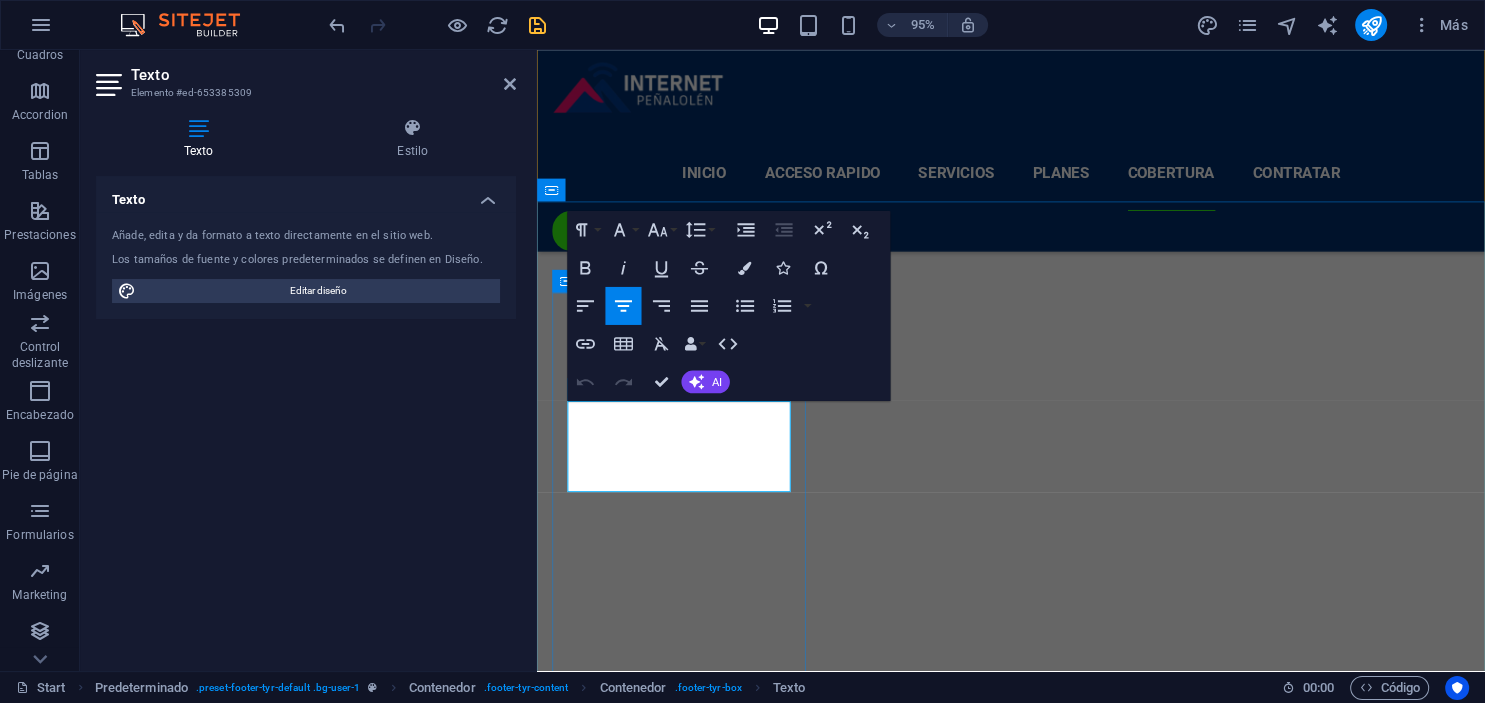 click on "Dirección comercial Peñalolén   10038 Legal Notice  |  Privacy" at bounding box center (1036, 10755) 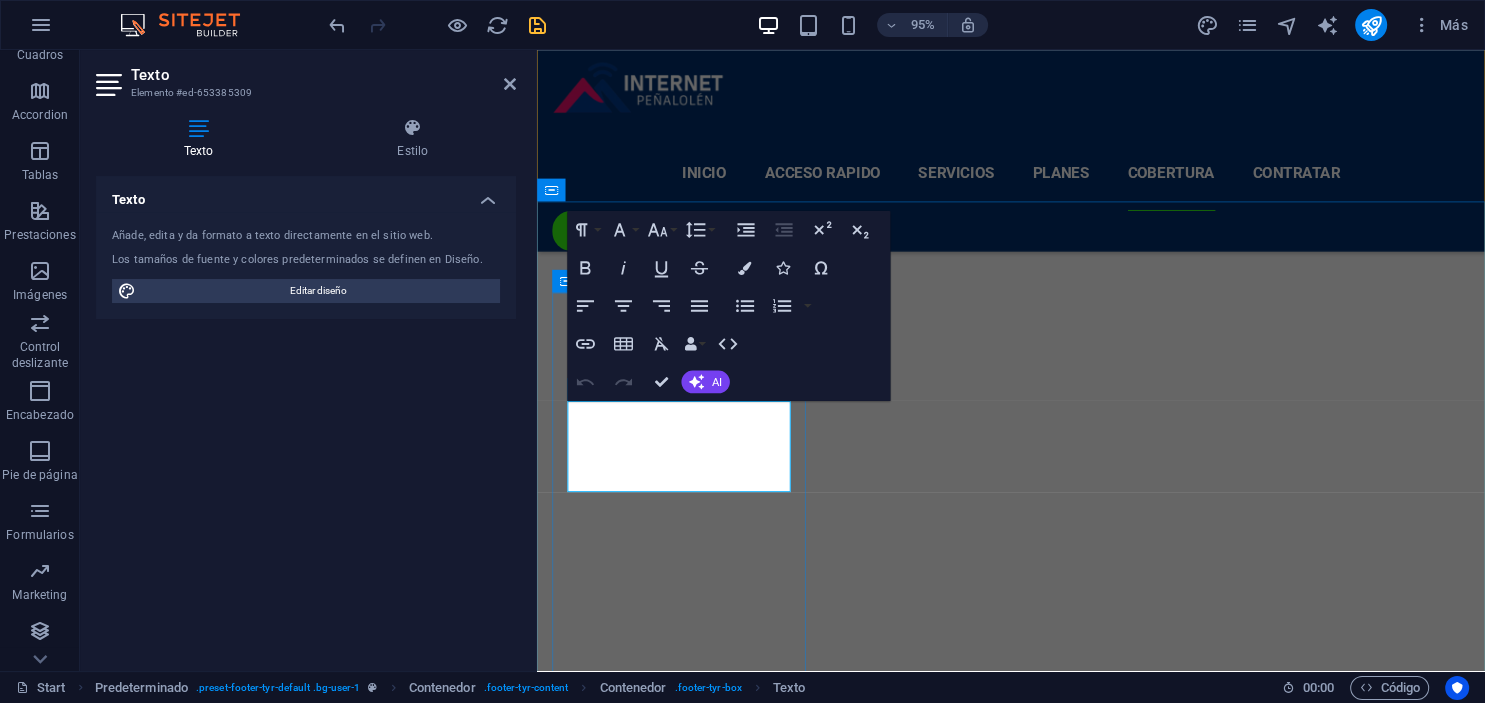drag, startPoint x: 1294, startPoint y: 510, endPoint x: 614, endPoint y: 491, distance: 680.2654 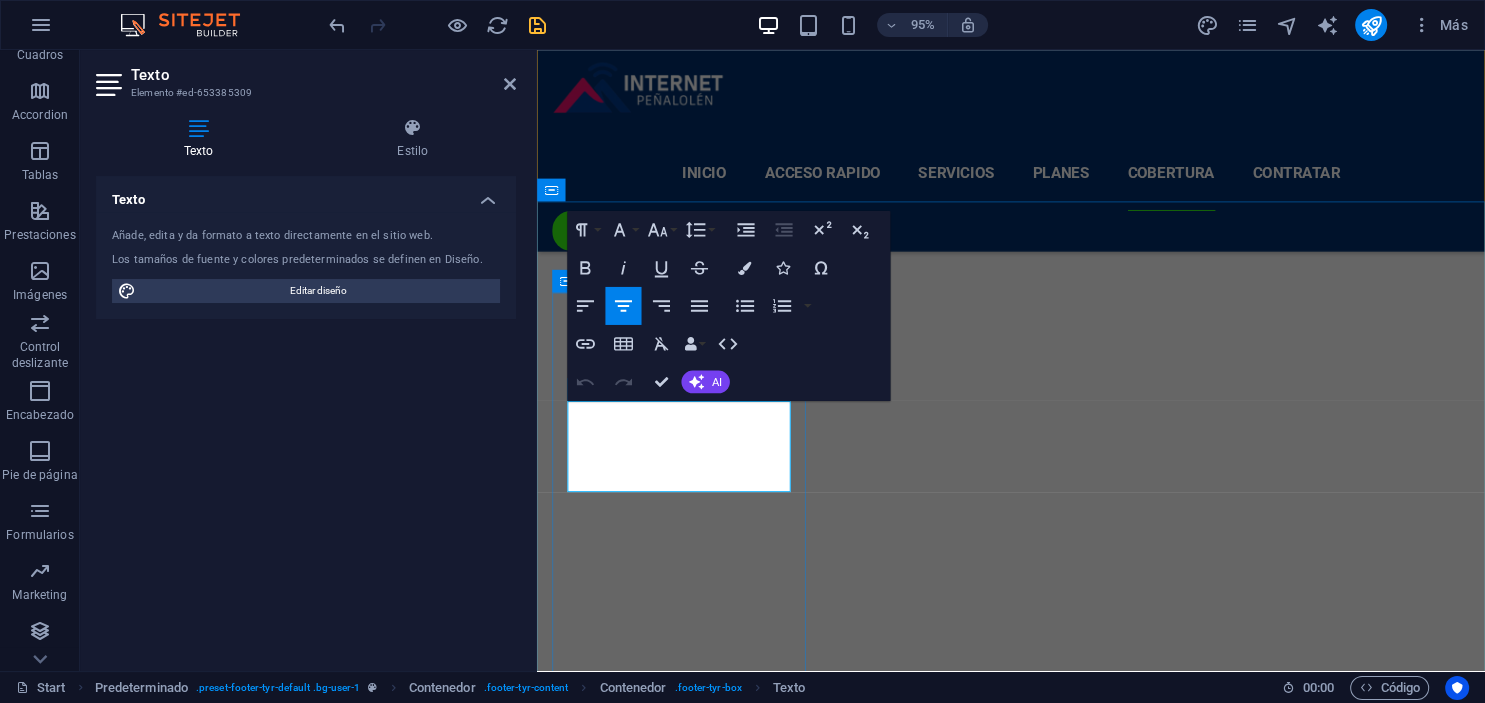 drag, startPoint x: 612, startPoint y: 493, endPoint x: 773, endPoint y: 493, distance: 161 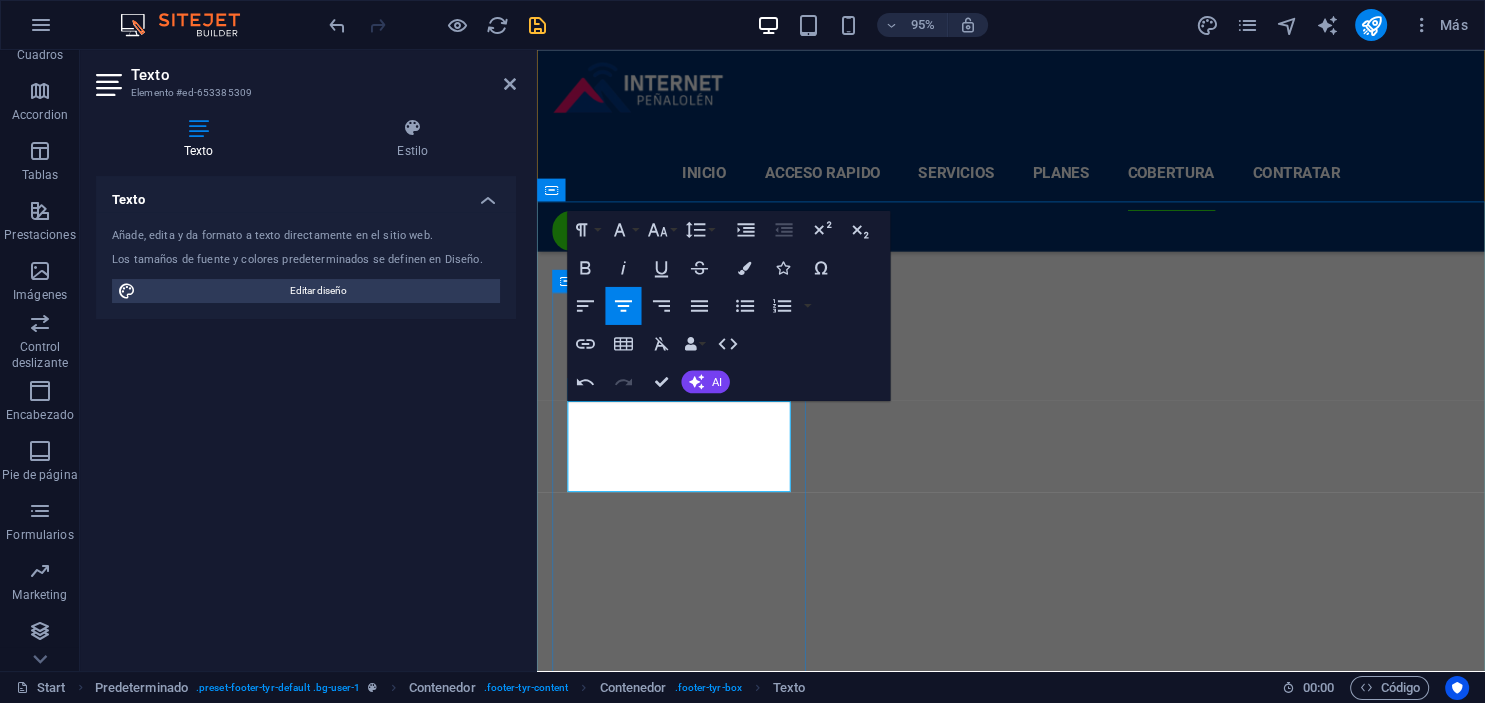 click on "Aviso legal  Privacidad" at bounding box center (1036, 10787) 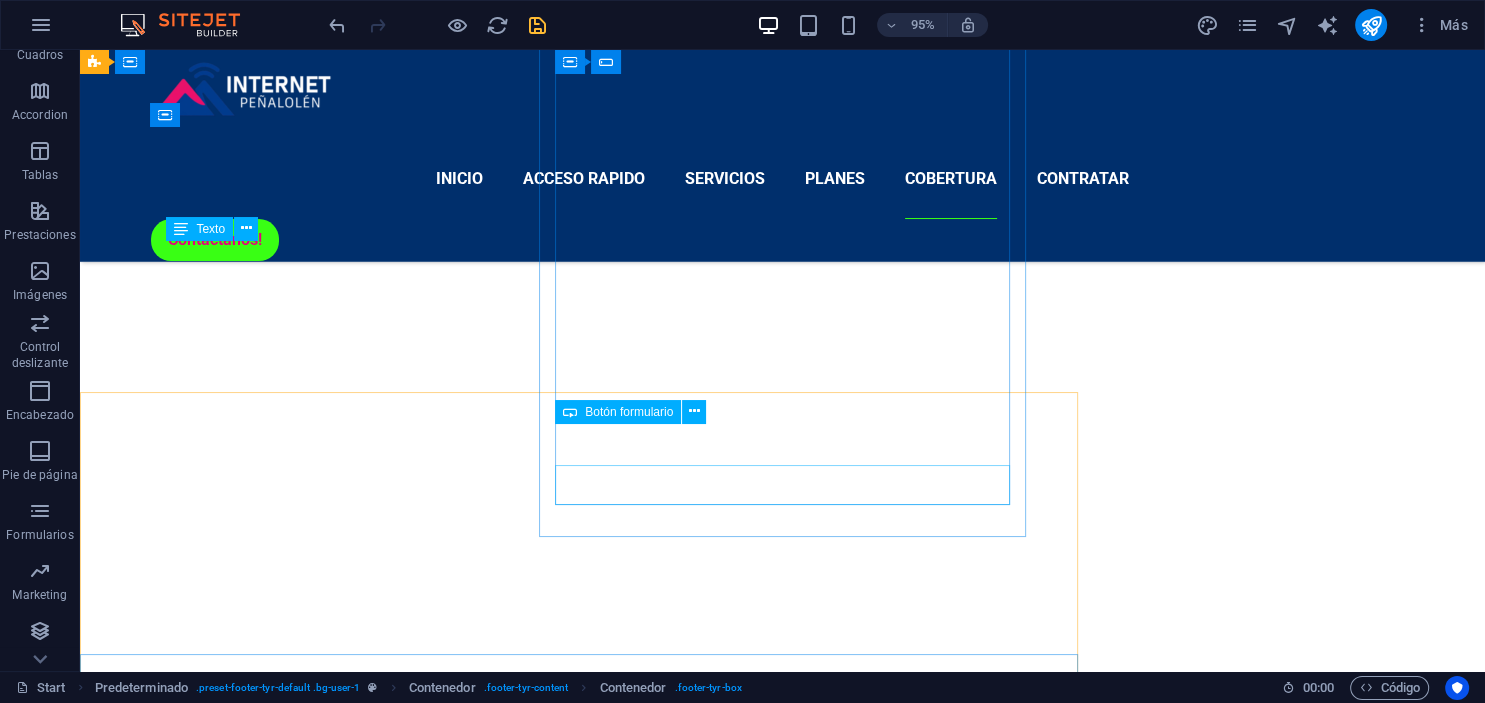 click on "Solicitar contacto" 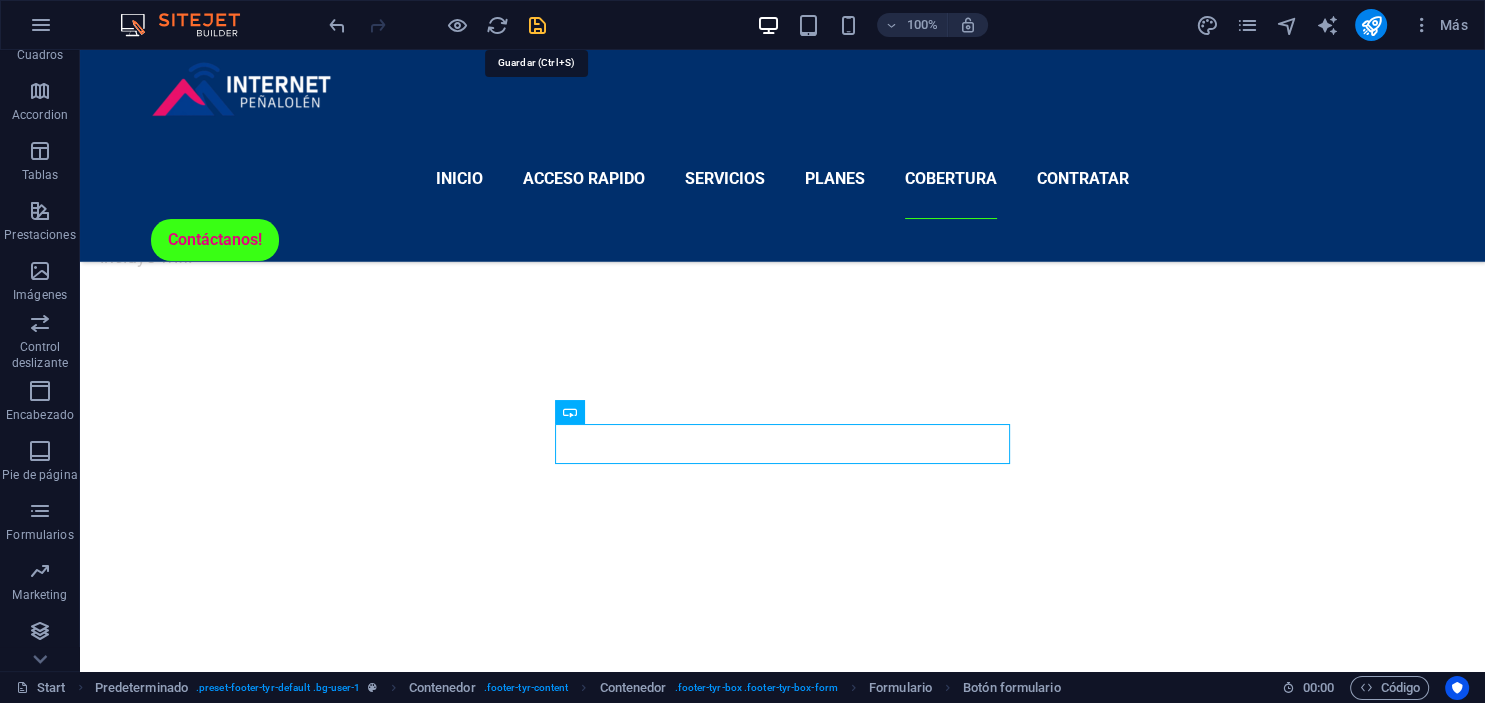 click at bounding box center (537, 25) 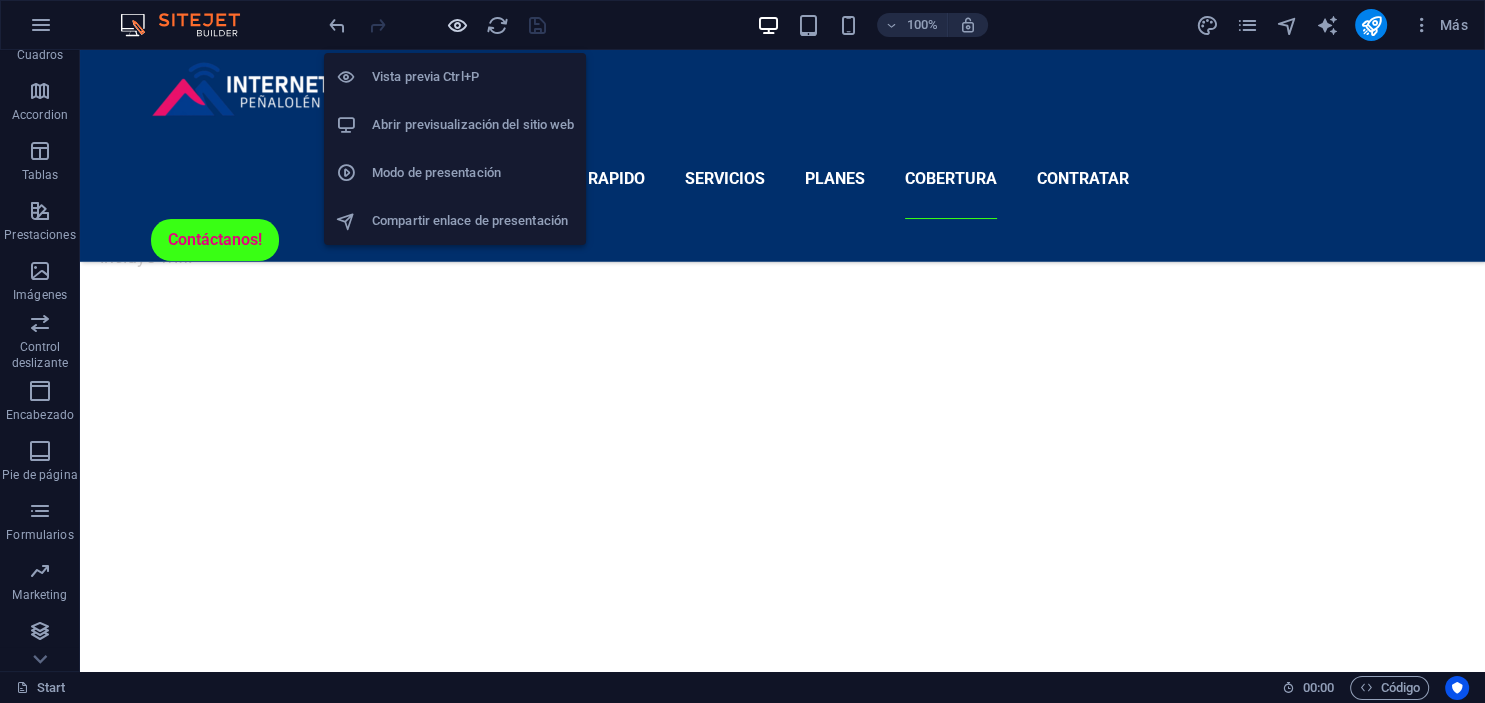 click at bounding box center (457, 25) 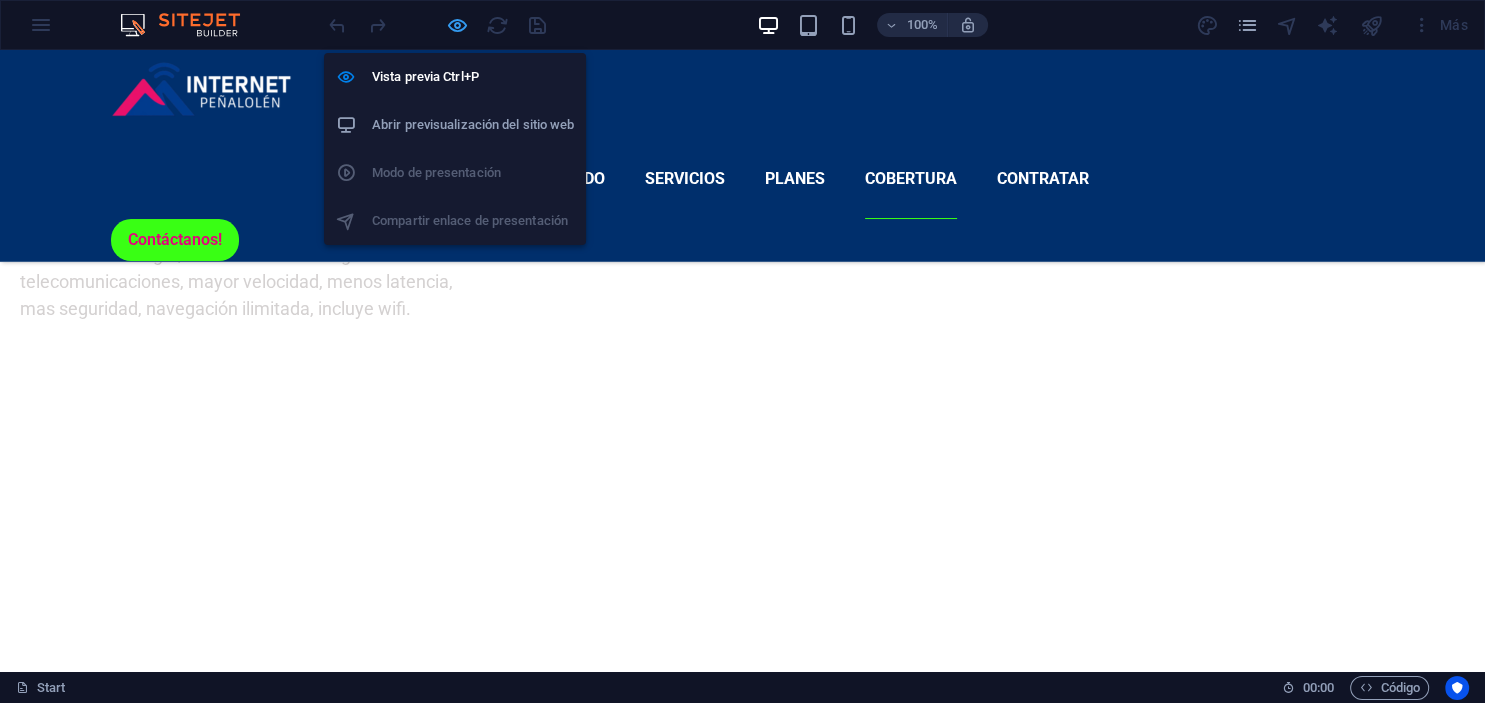 scroll, scrollTop: 5451, scrollLeft: 0, axis: vertical 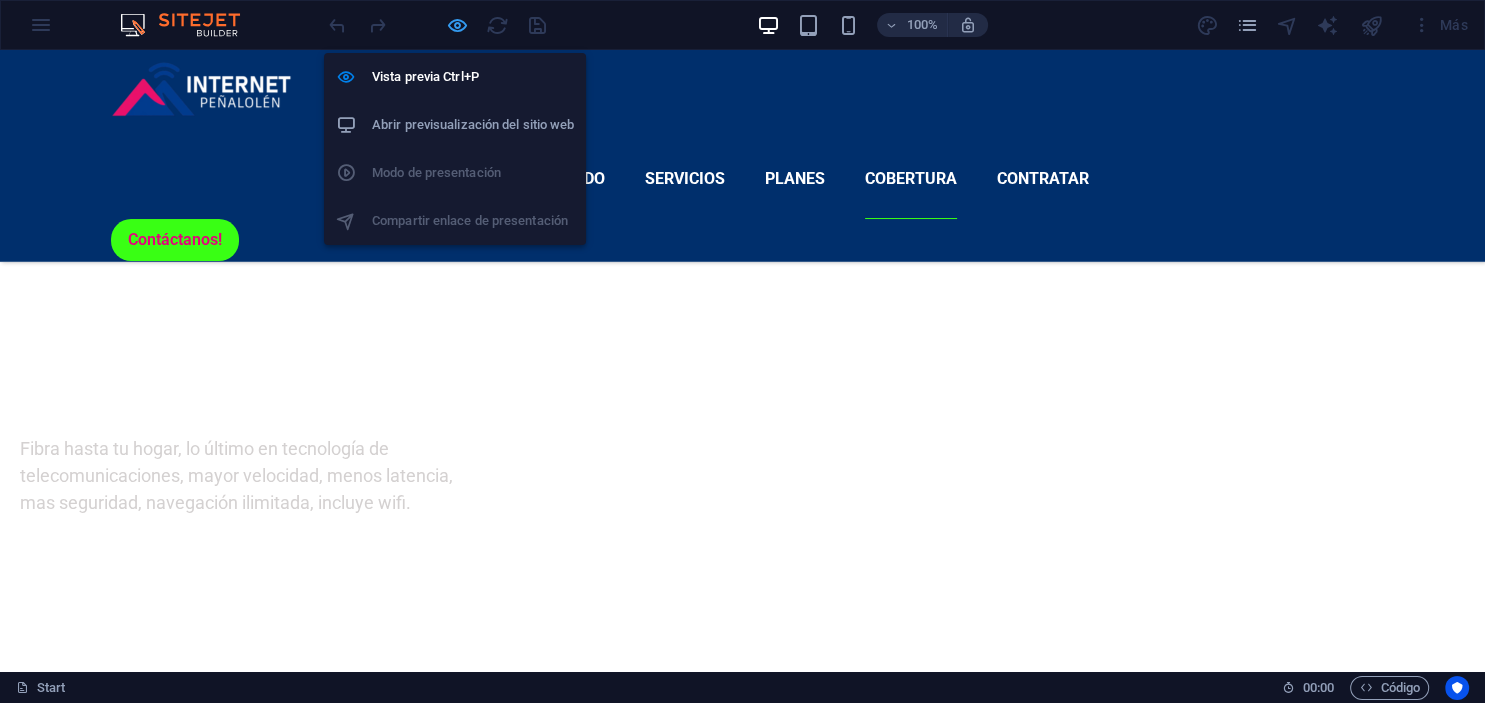 click at bounding box center (457, 25) 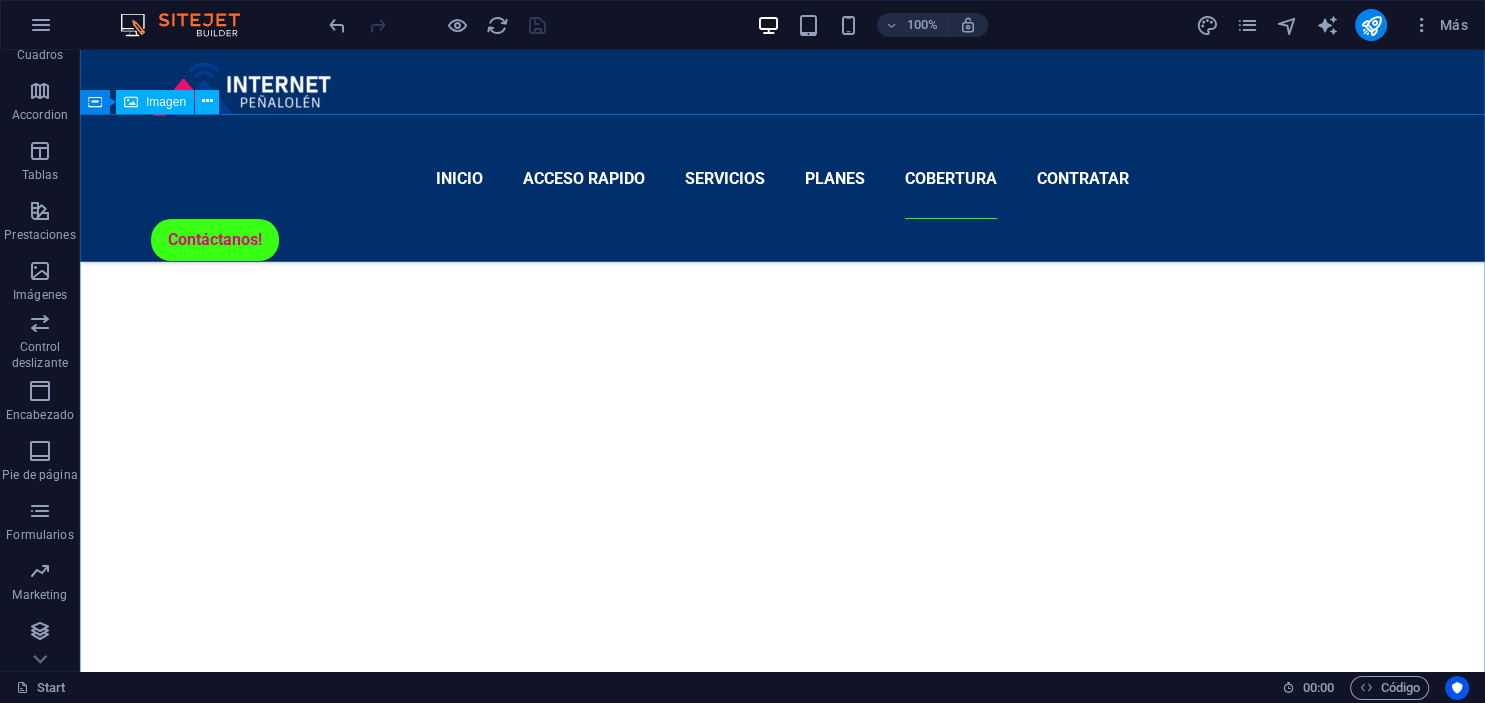 scroll, scrollTop: 4184, scrollLeft: 0, axis: vertical 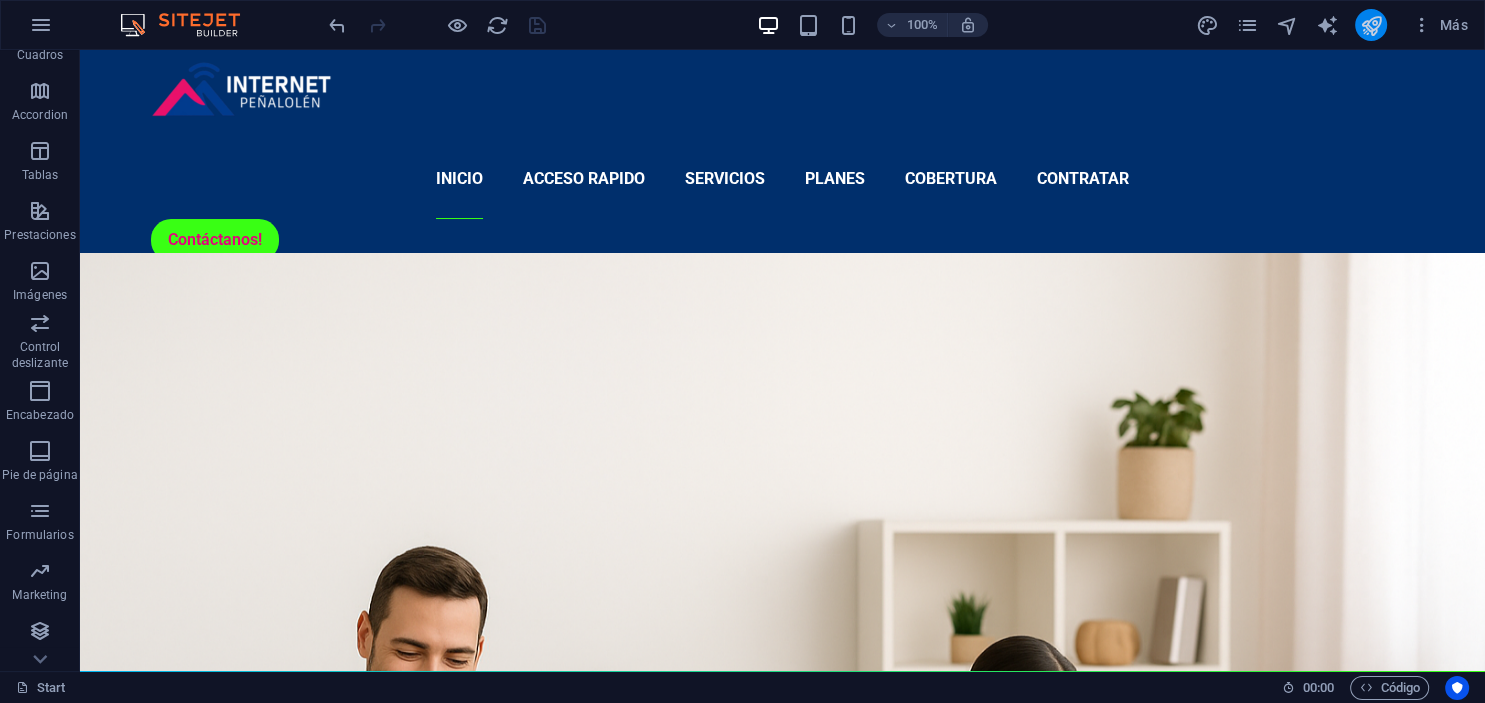 click at bounding box center (1371, 25) 